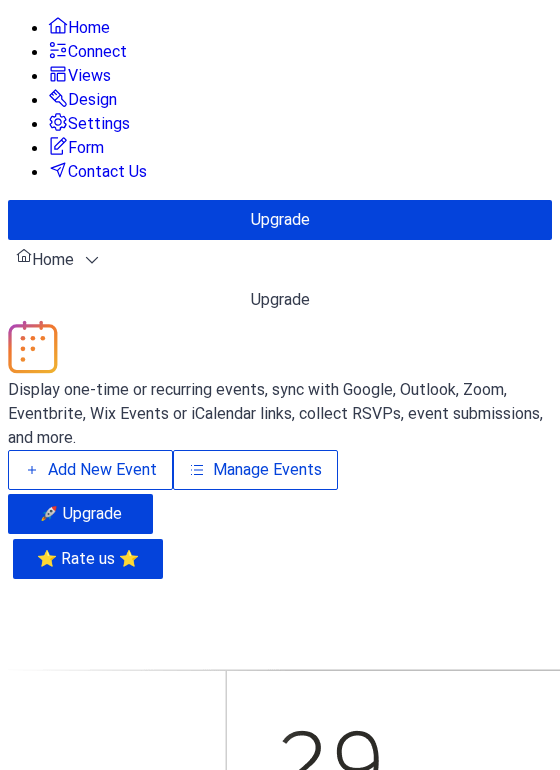 scroll, scrollTop: 0, scrollLeft: 0, axis: both 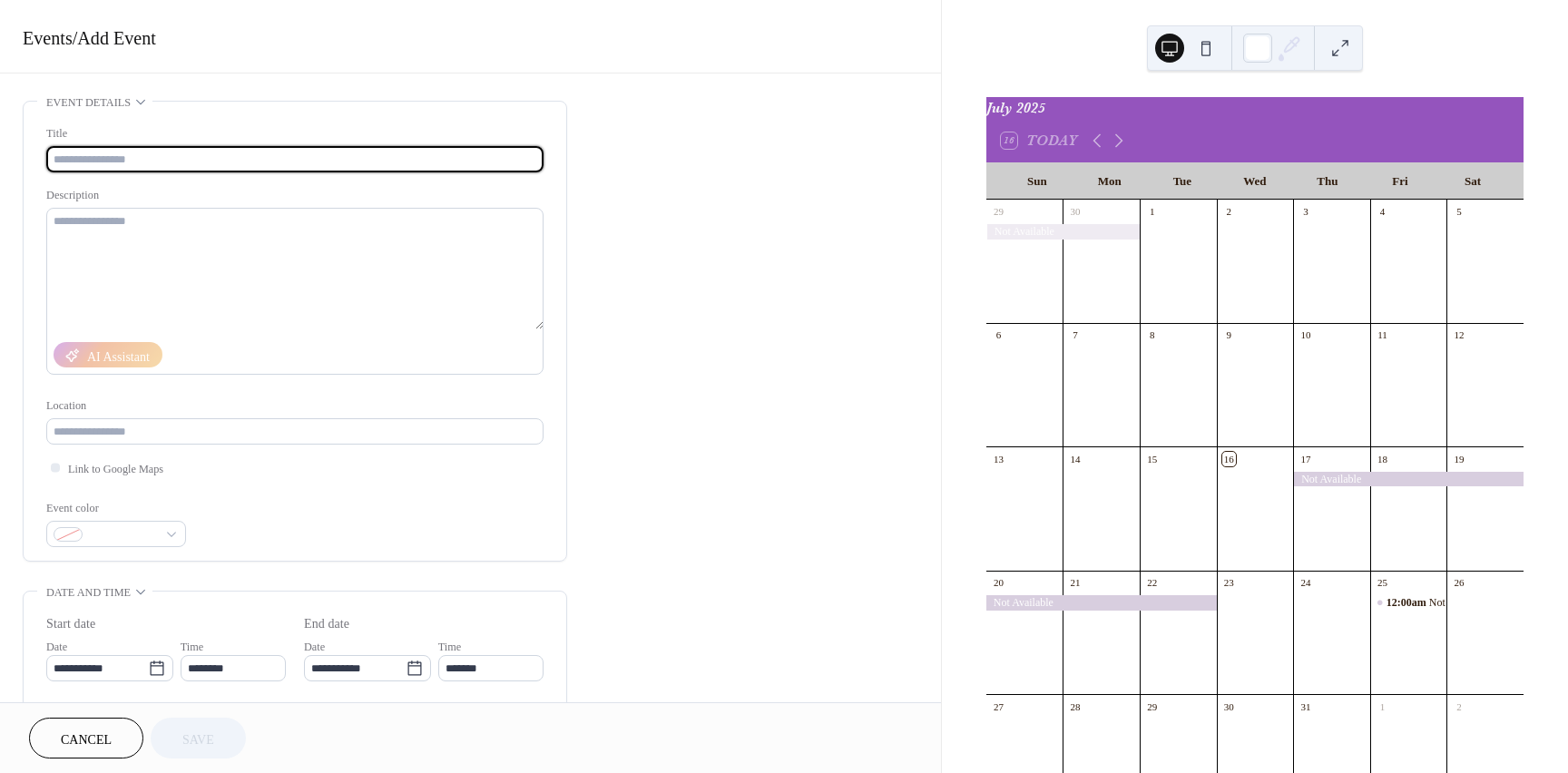 click at bounding box center (1408, 479) 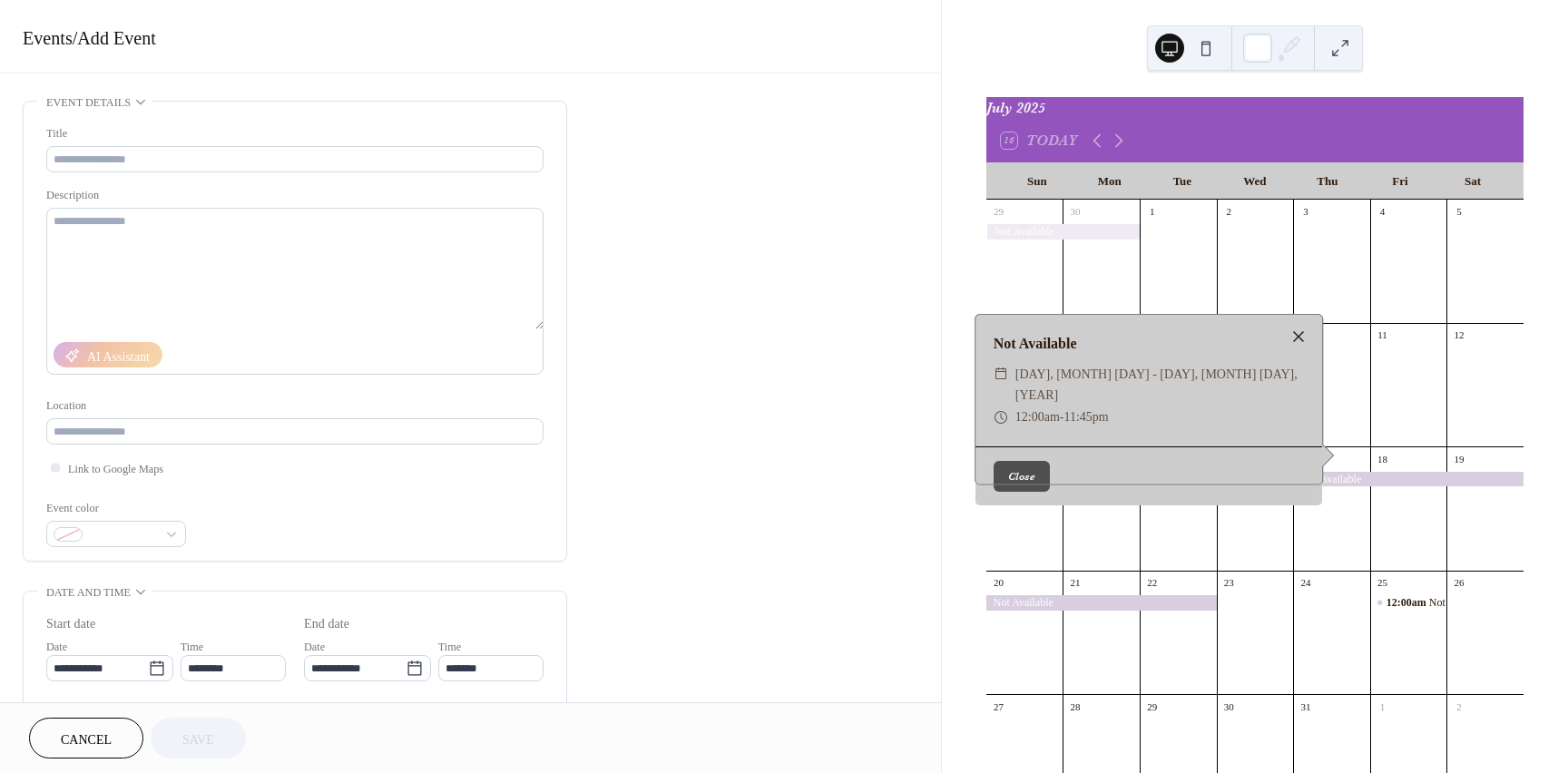 click at bounding box center (1298, 337) 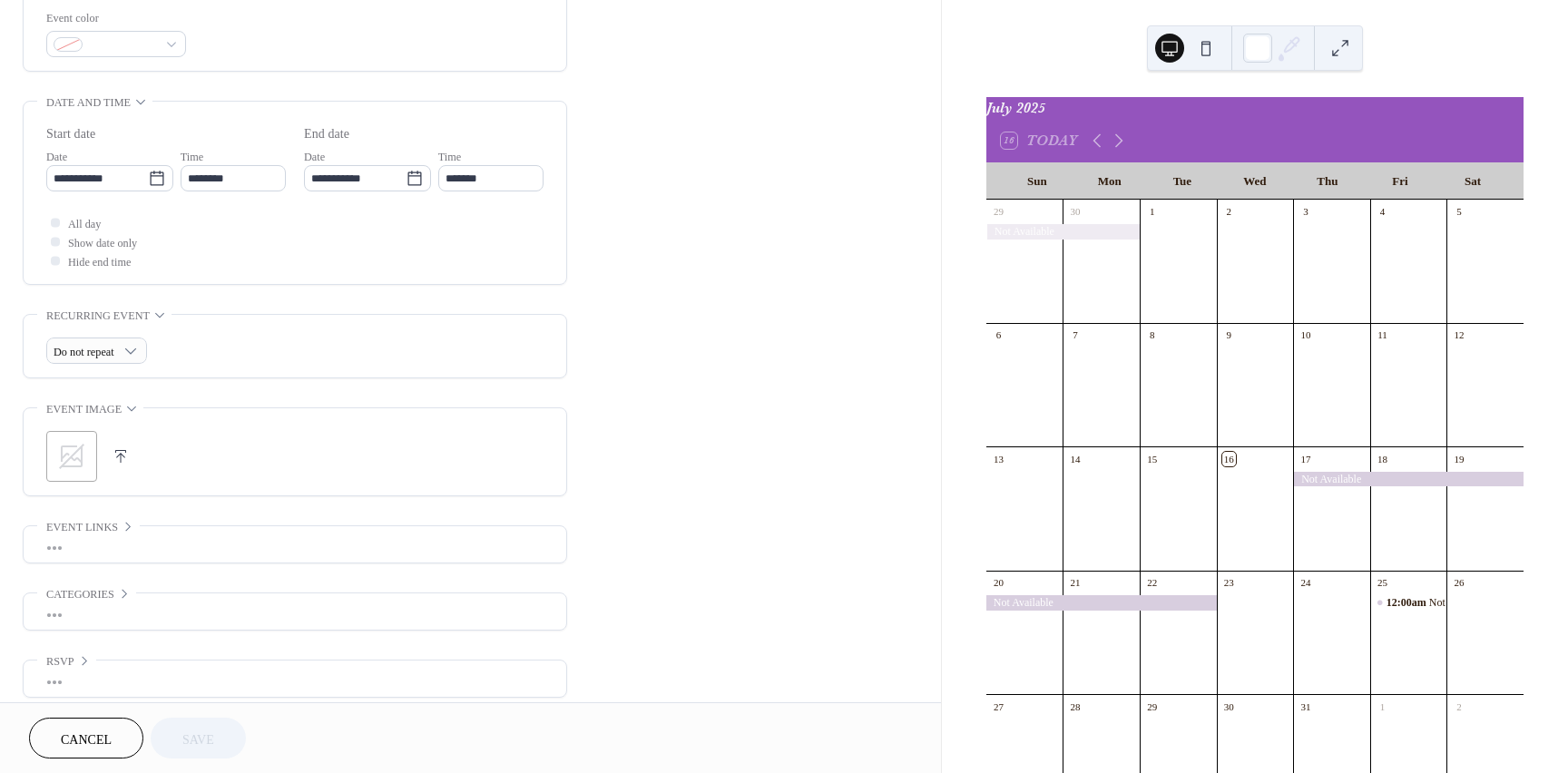 scroll, scrollTop: 511, scrollLeft: 0, axis: vertical 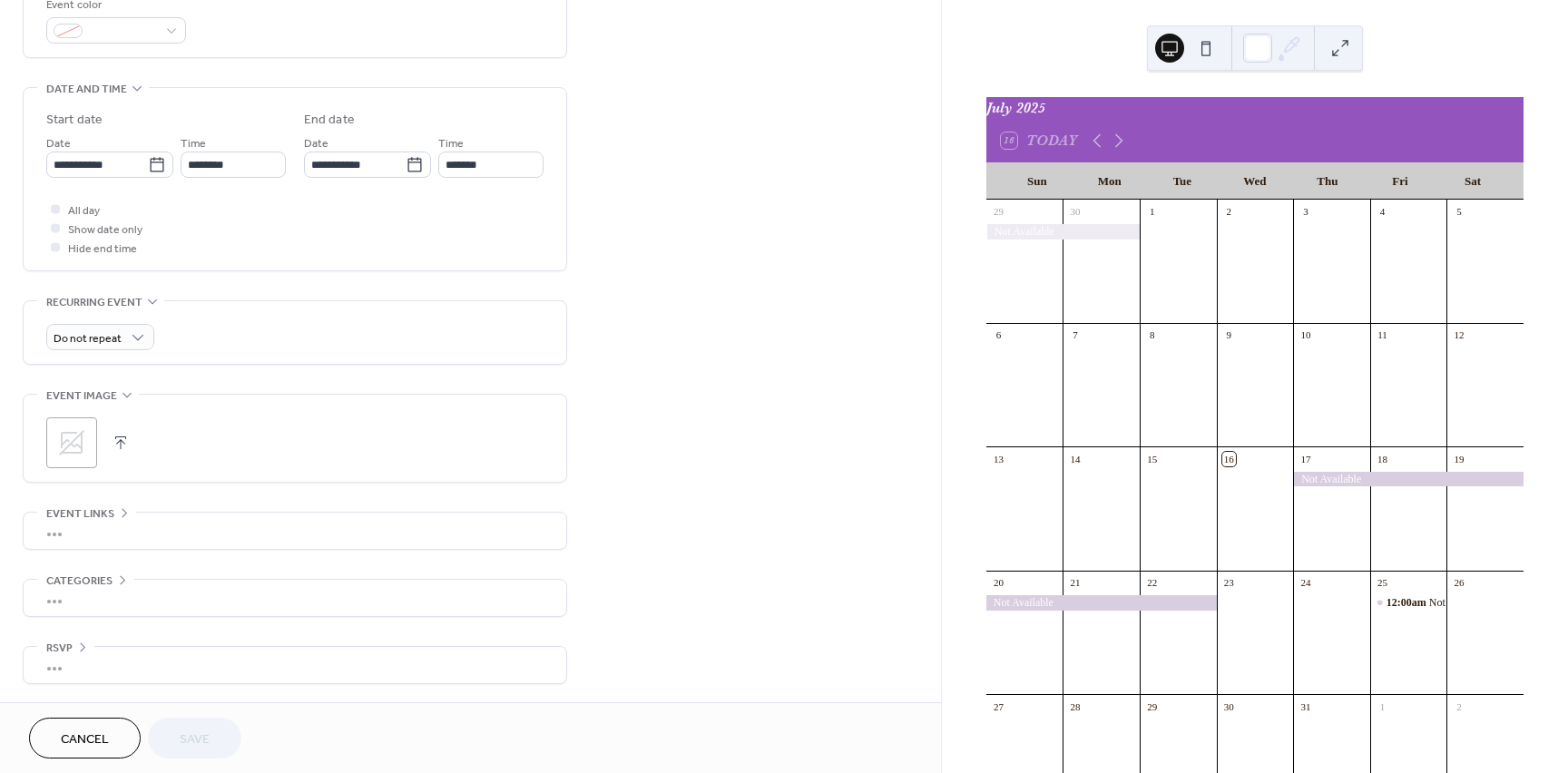 click on "Cancel" at bounding box center [84, 738] 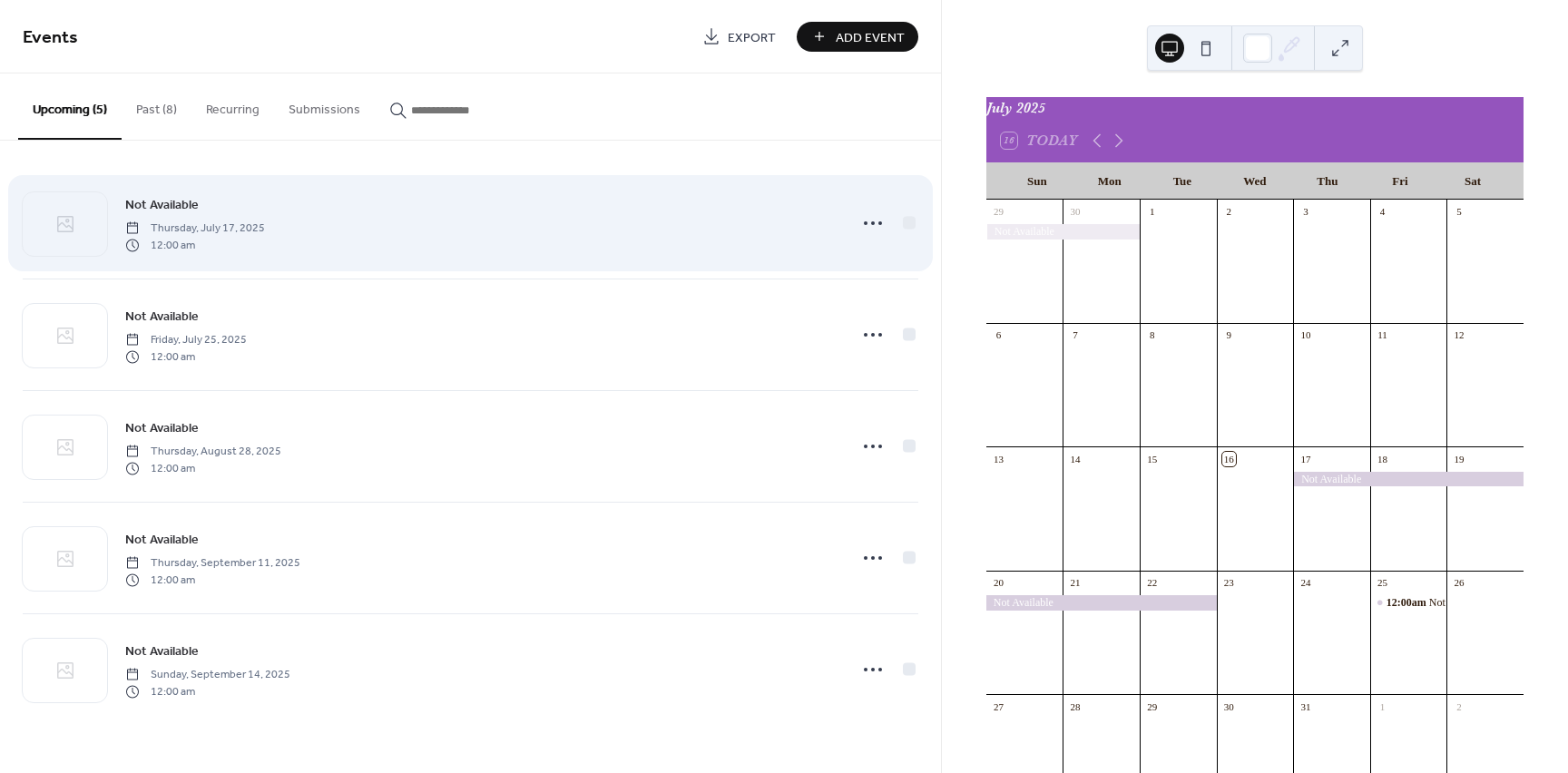 click on "12:00 am" at bounding box center (195, 245) 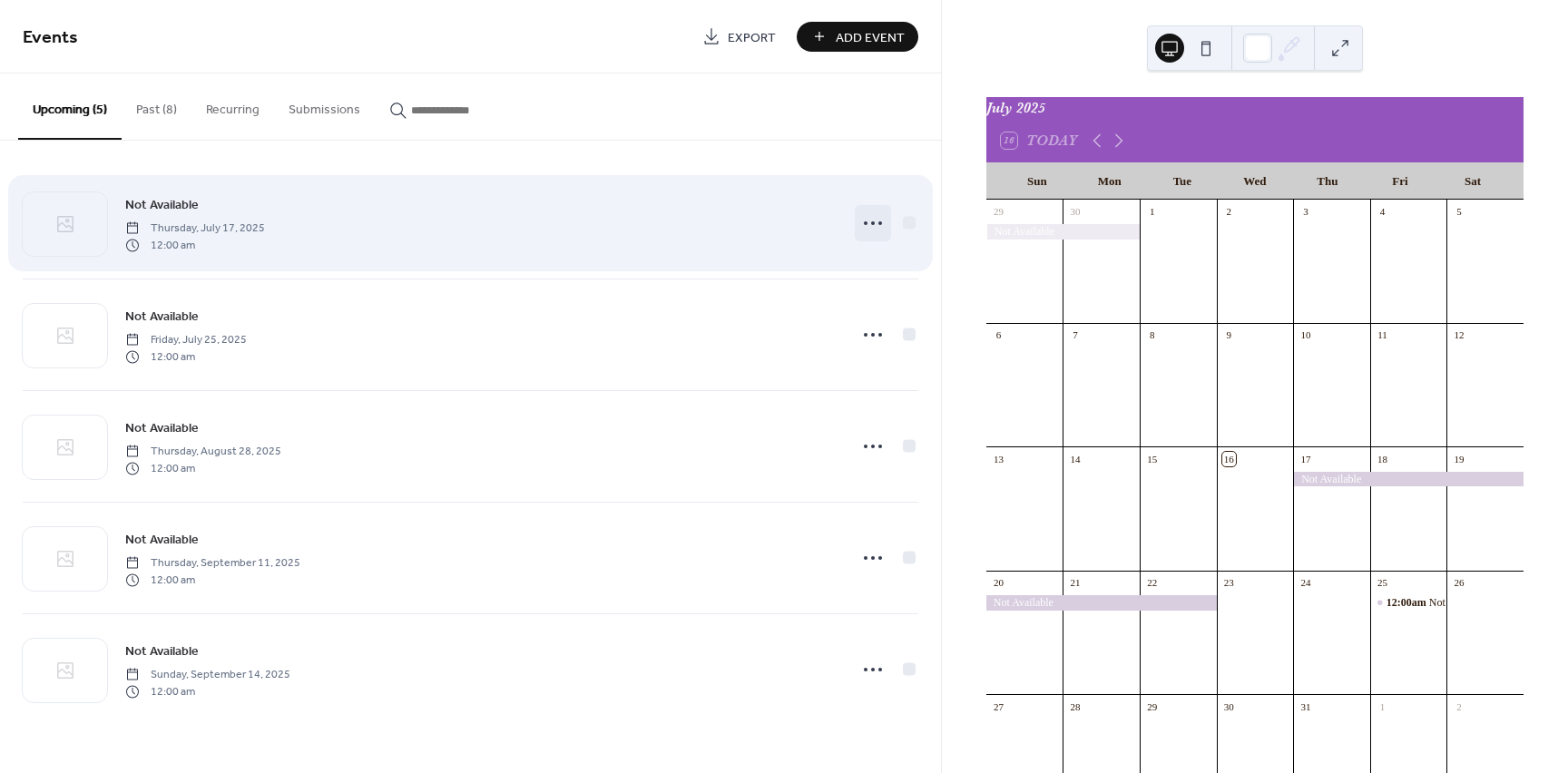 click 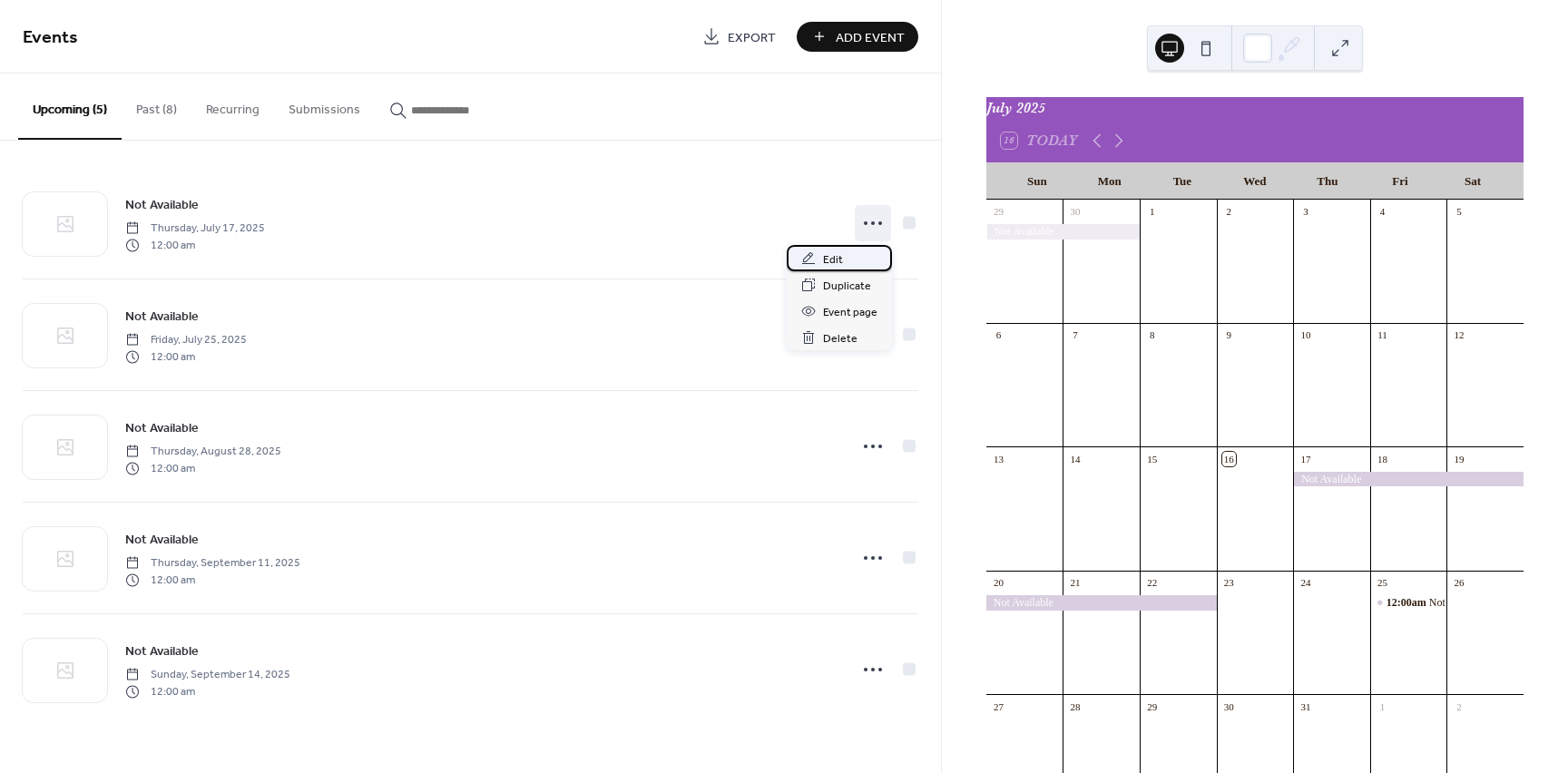 click on "Edit" at bounding box center [833, 259] 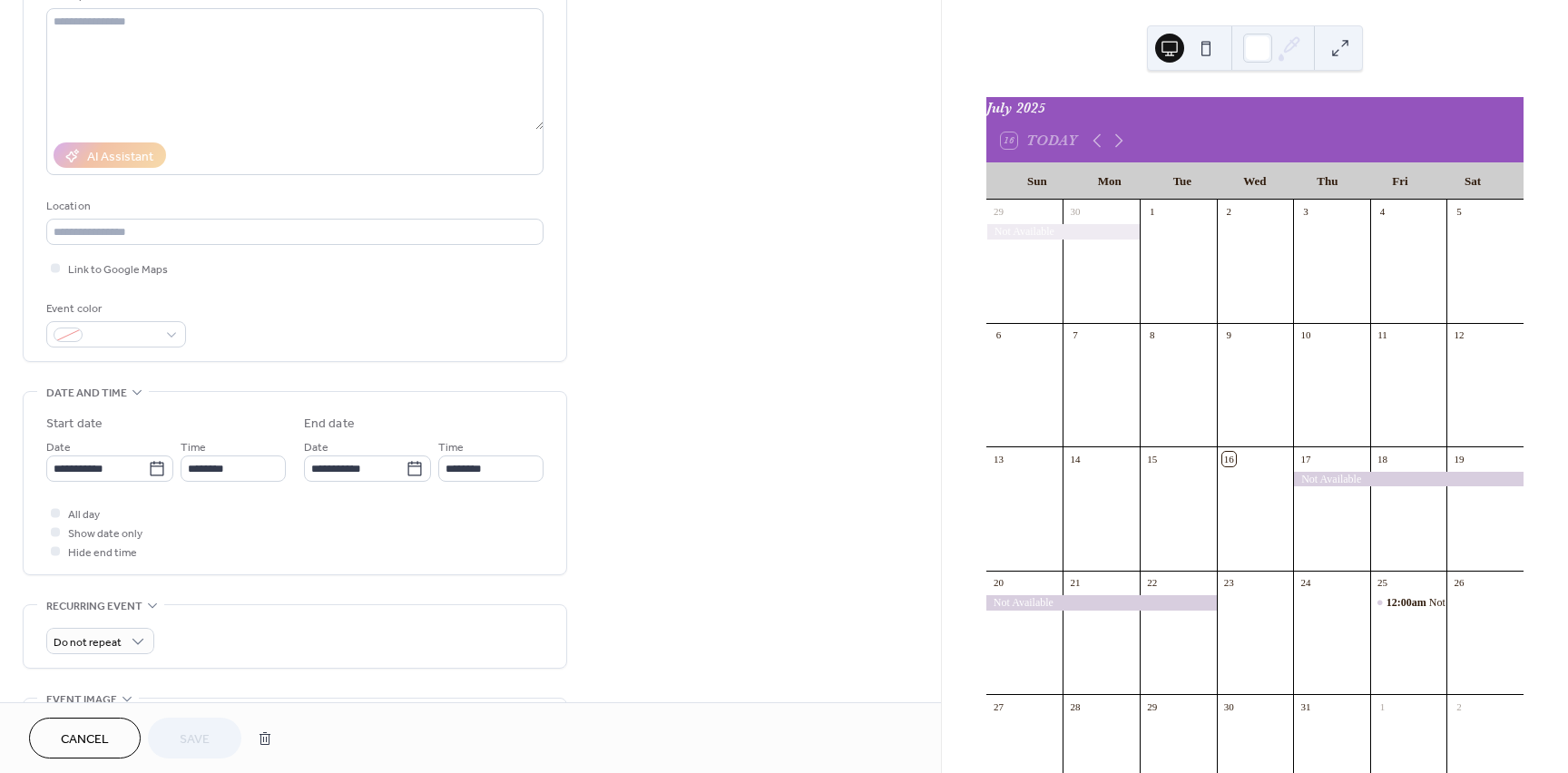 scroll, scrollTop: 272, scrollLeft: 0, axis: vertical 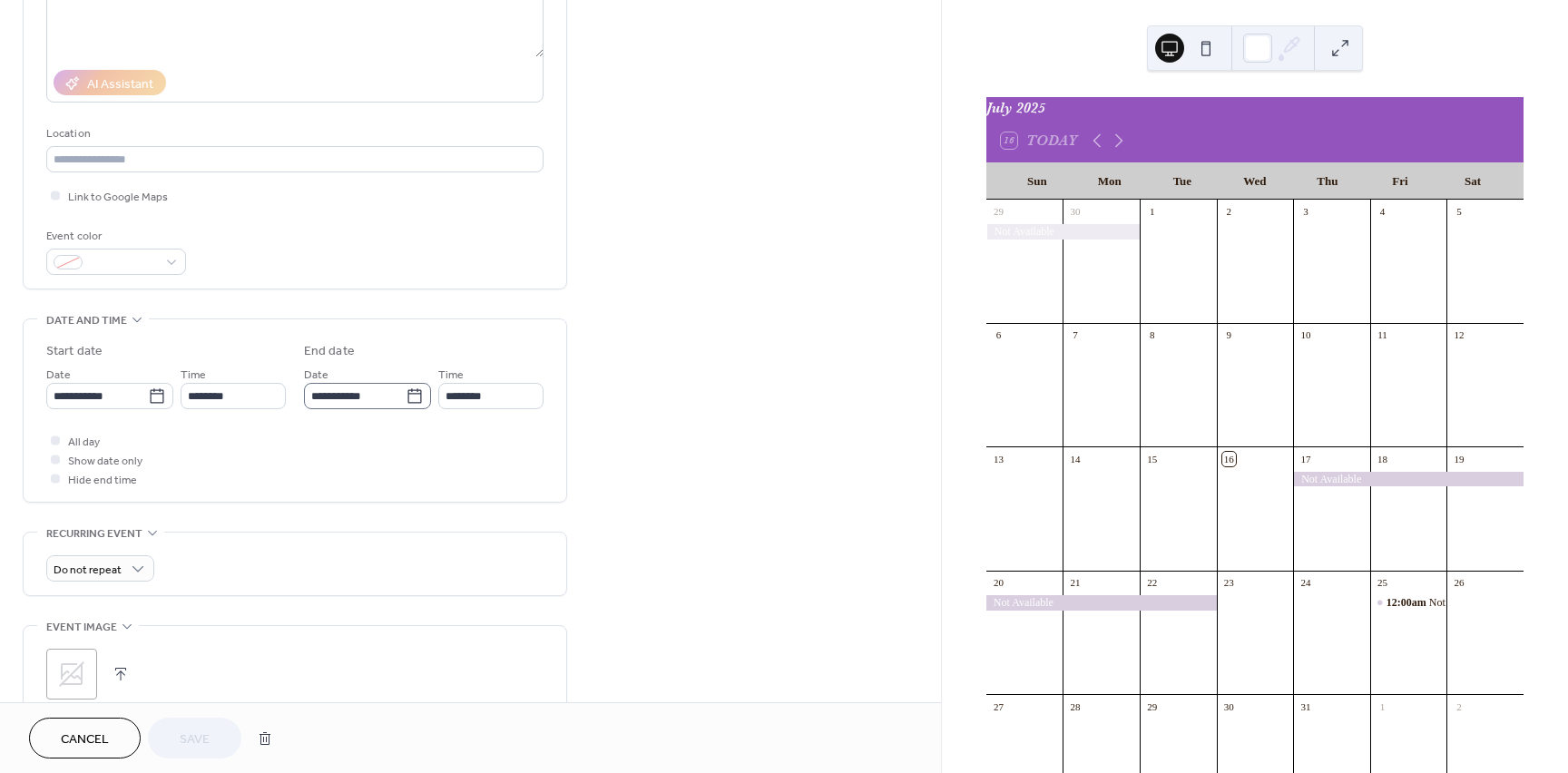 click 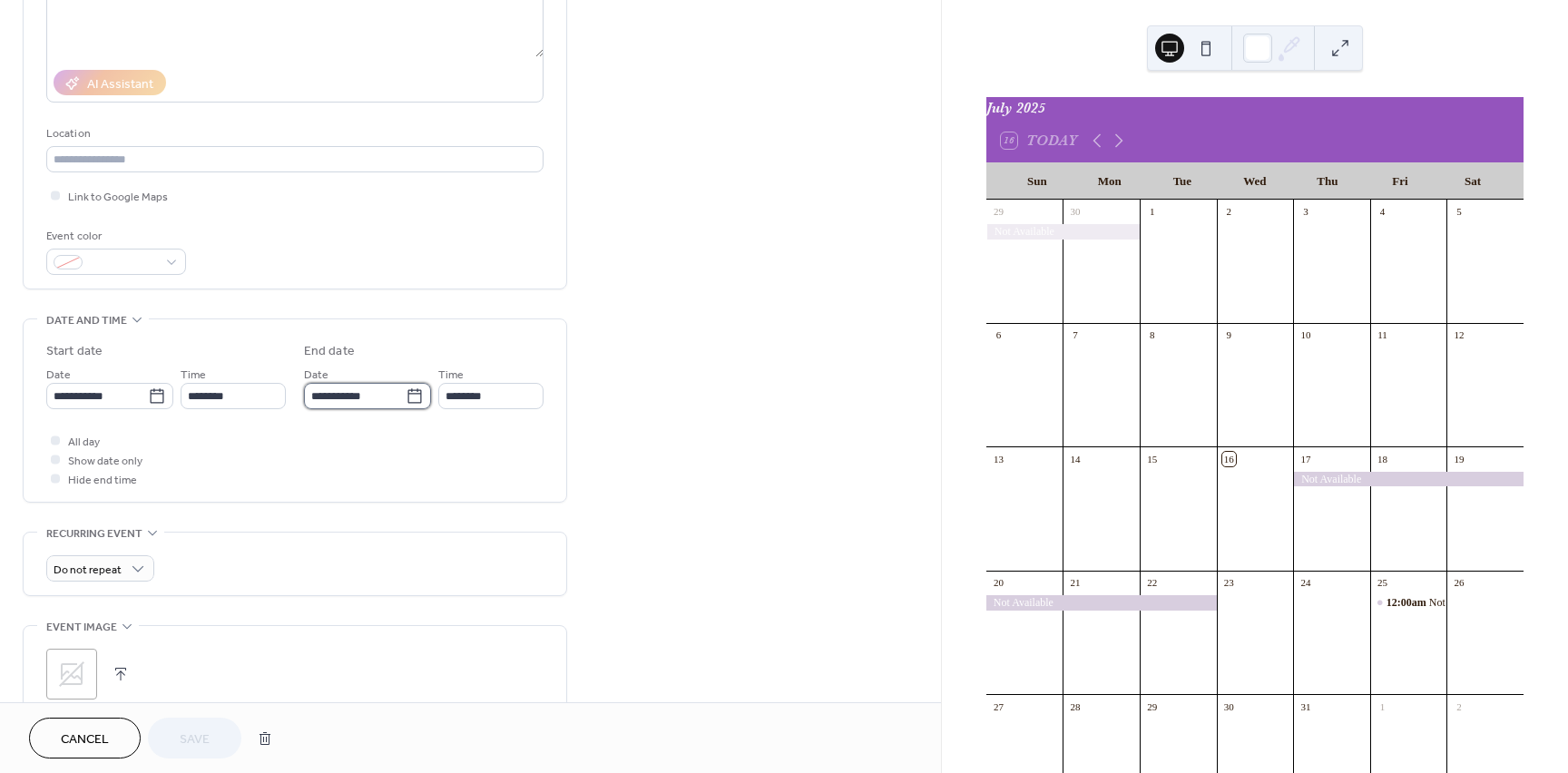 click on "**********" at bounding box center [355, 396] 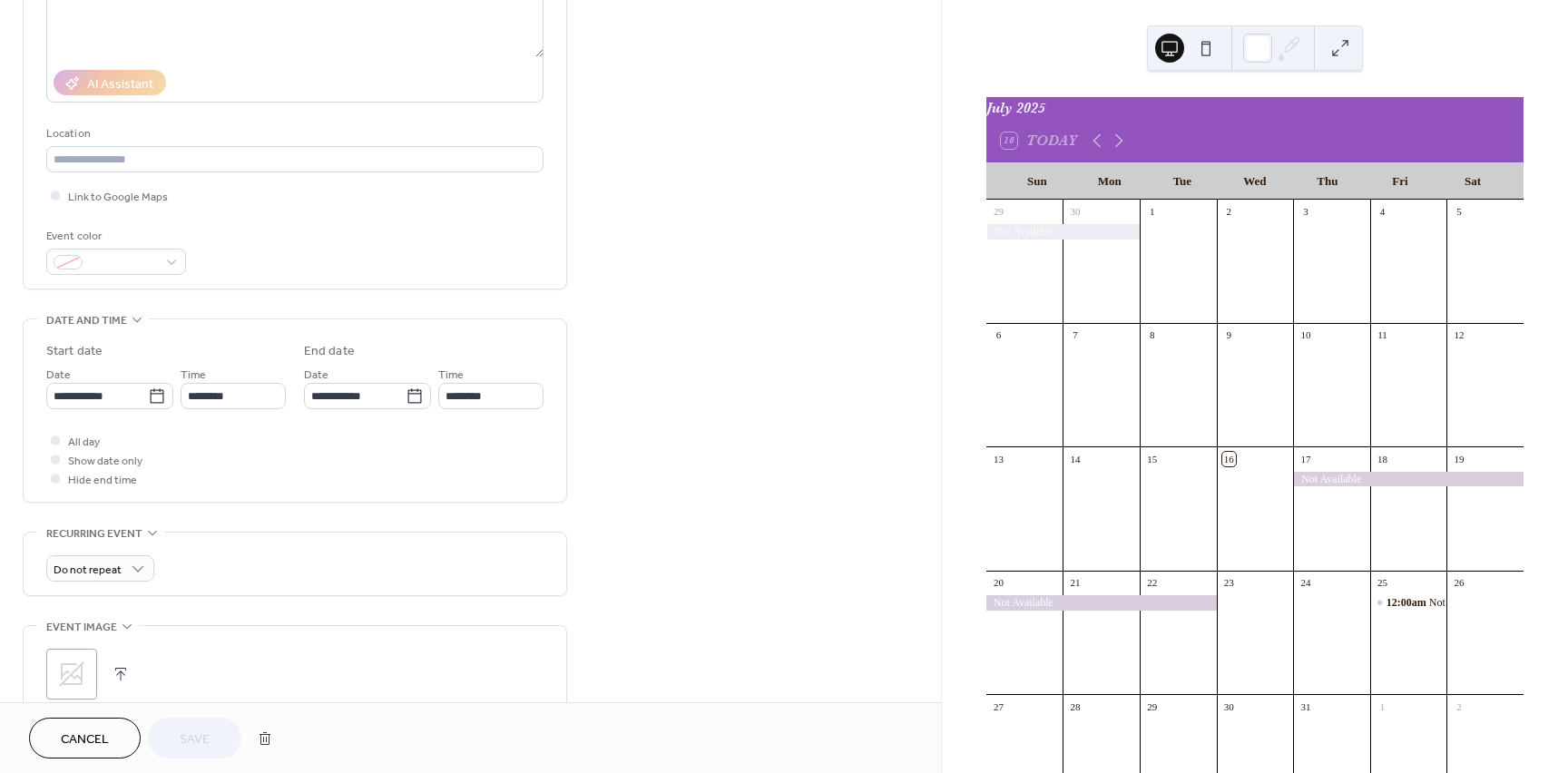click on "Cancel" at bounding box center (84, 738) 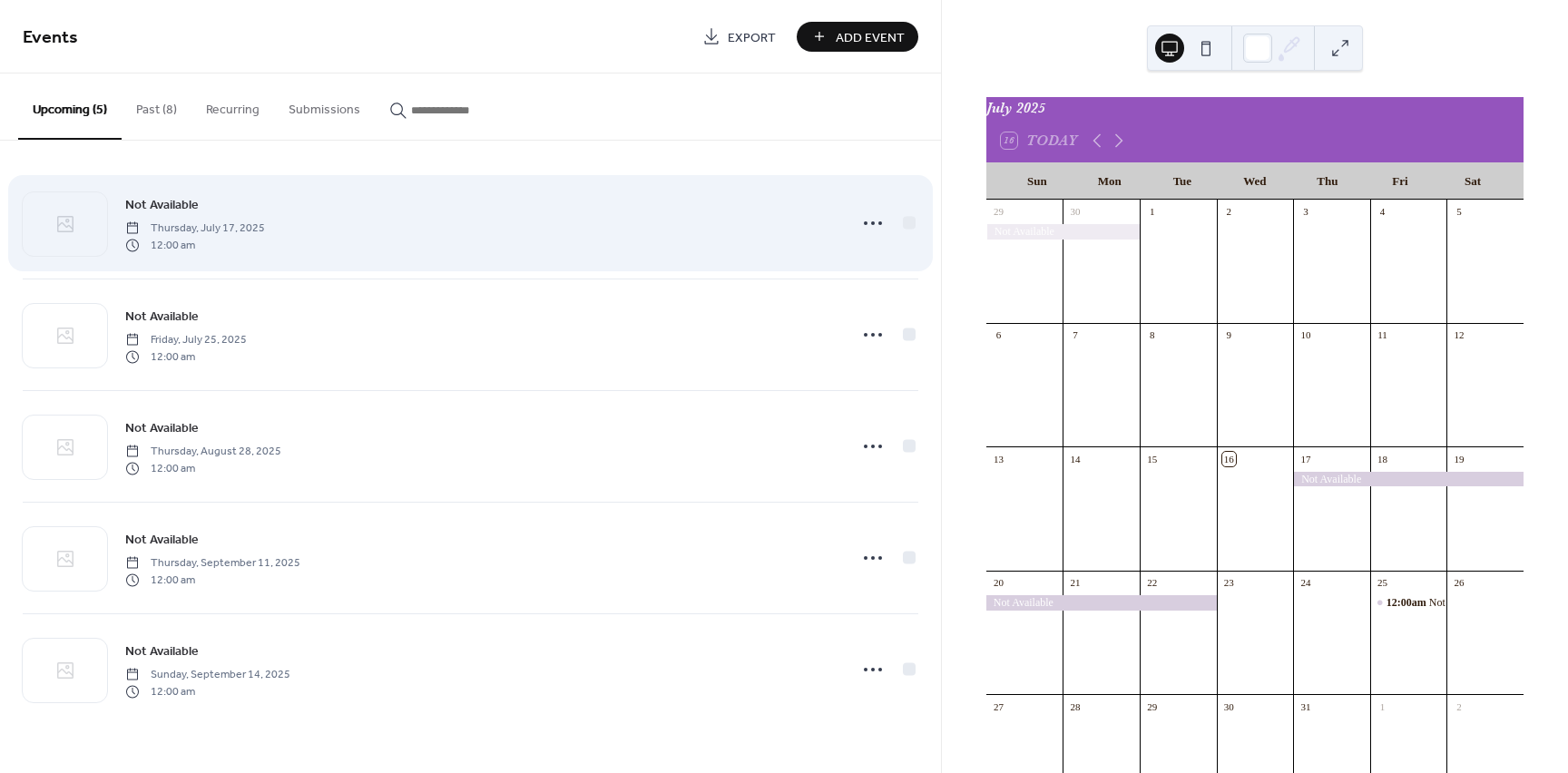 click on "12:00 am" at bounding box center [195, 245] 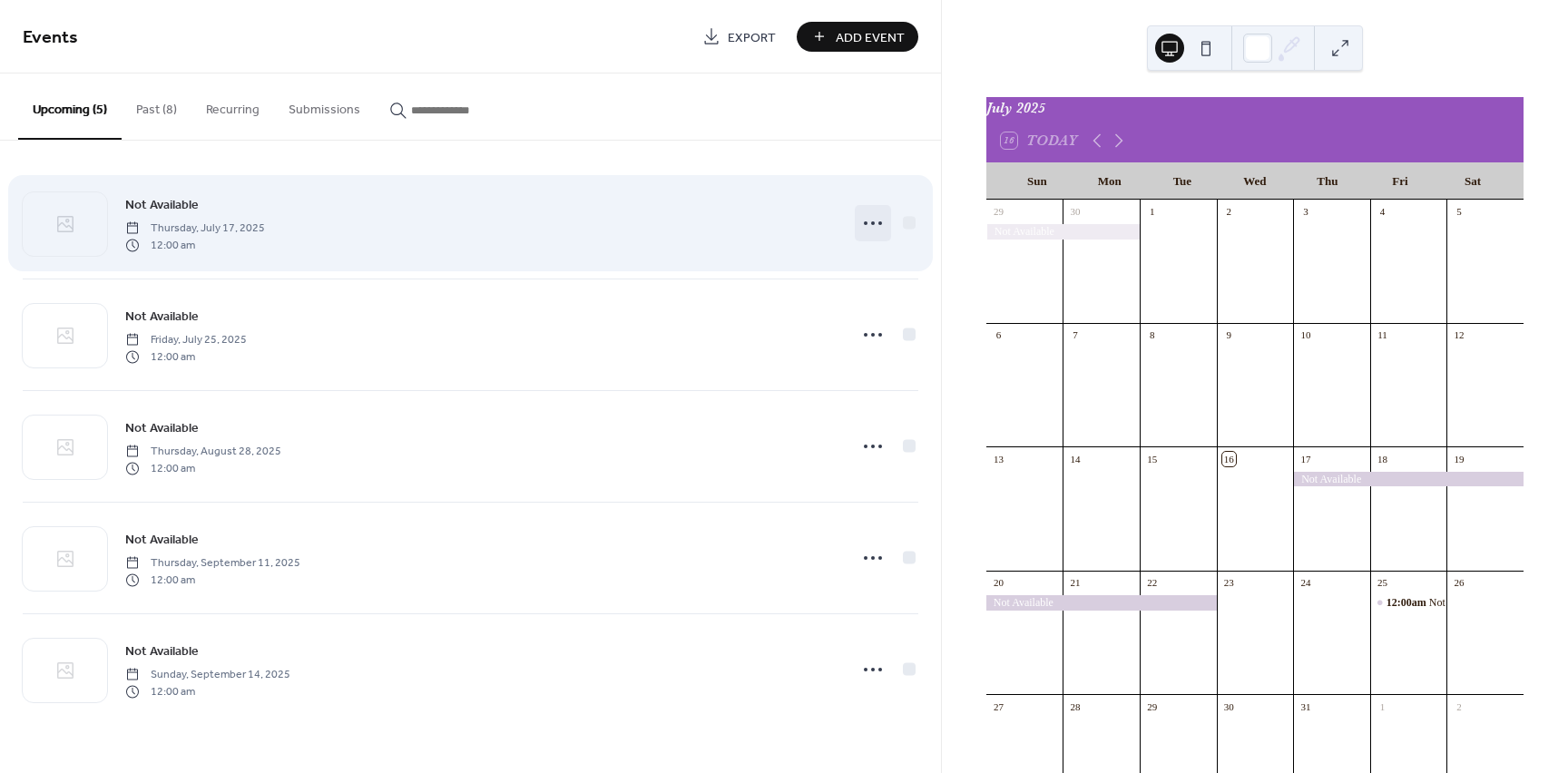click 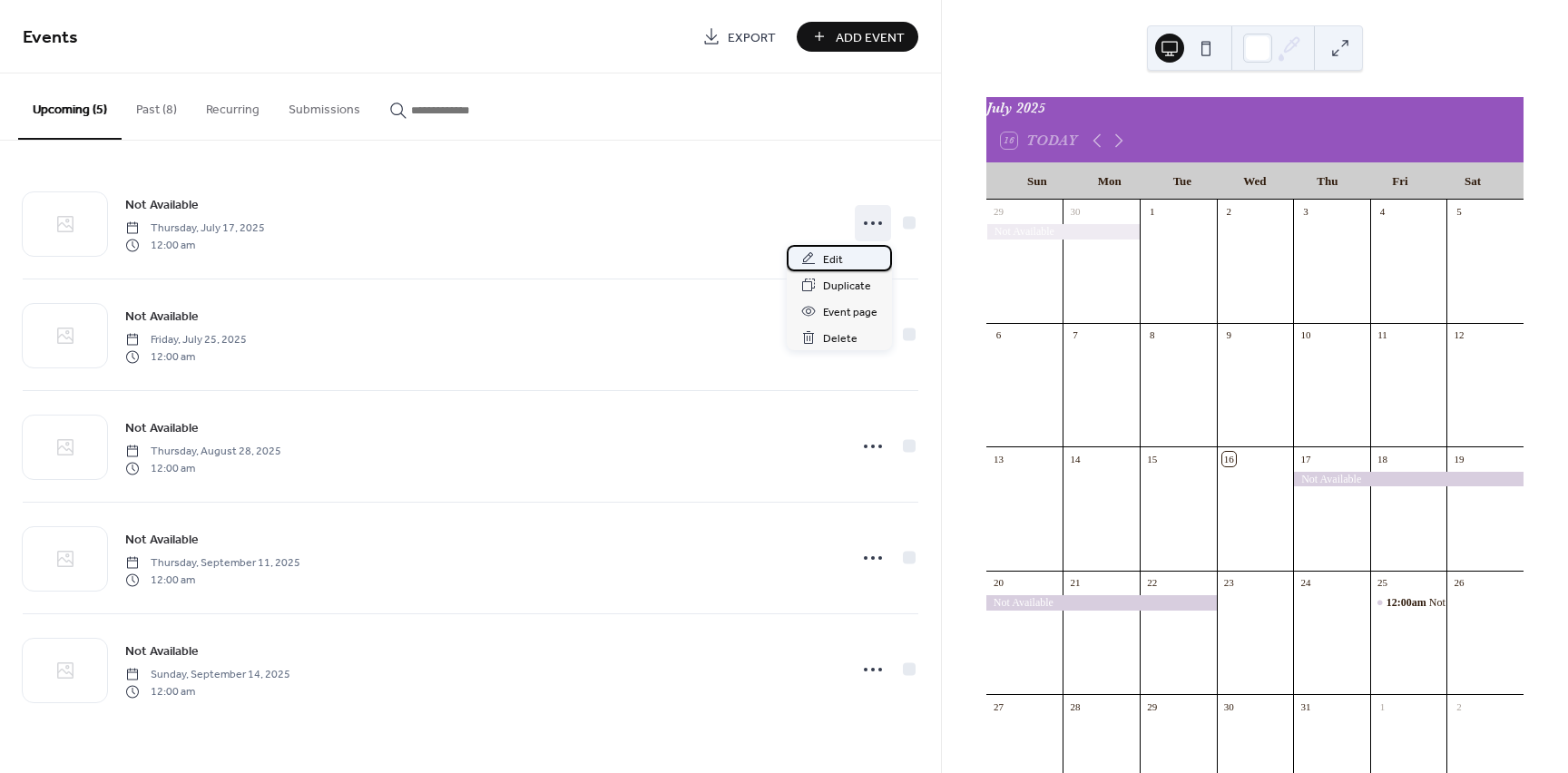 click on "Edit" at bounding box center [833, 259] 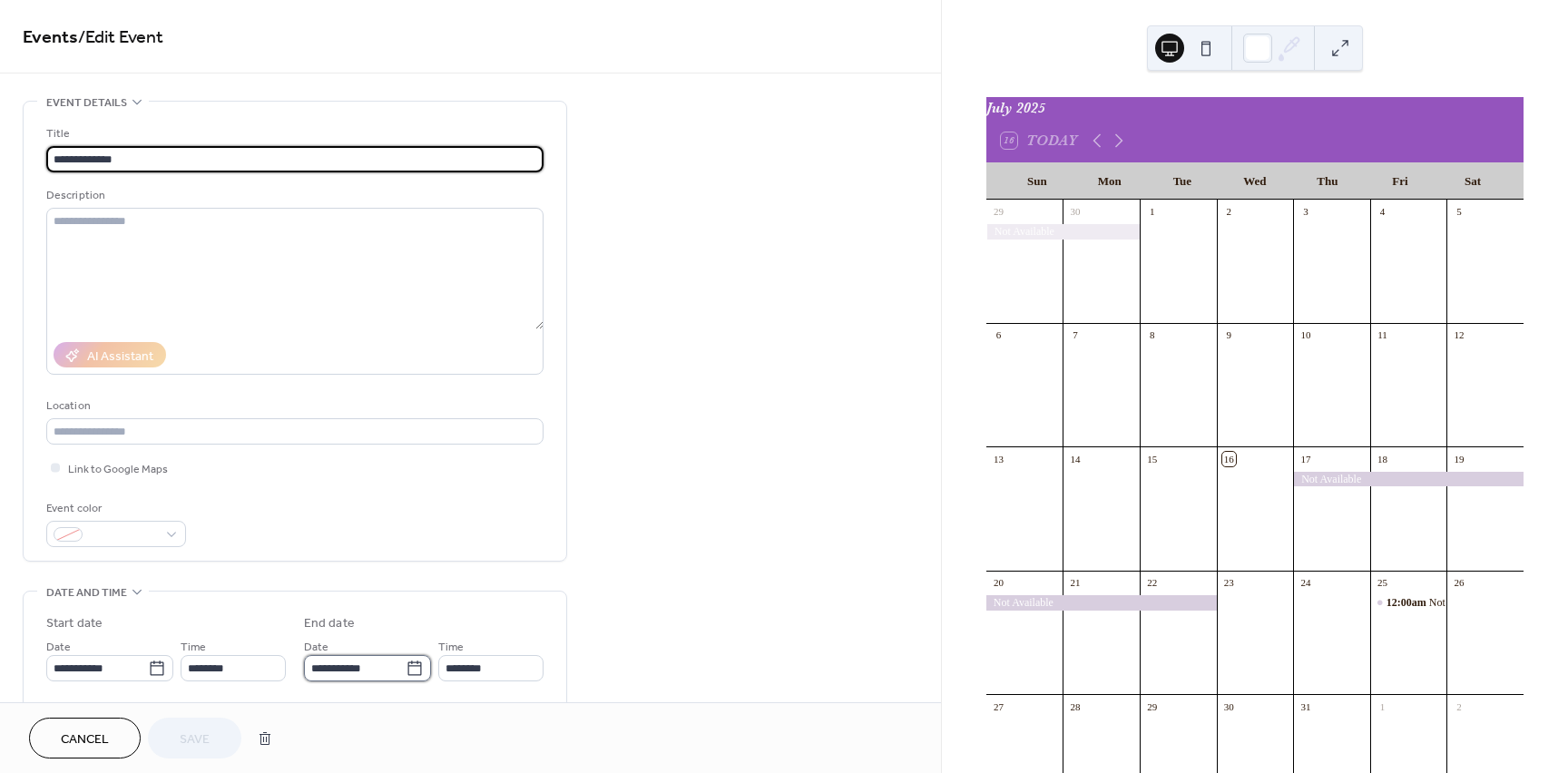 click on "**********" at bounding box center [355, 668] 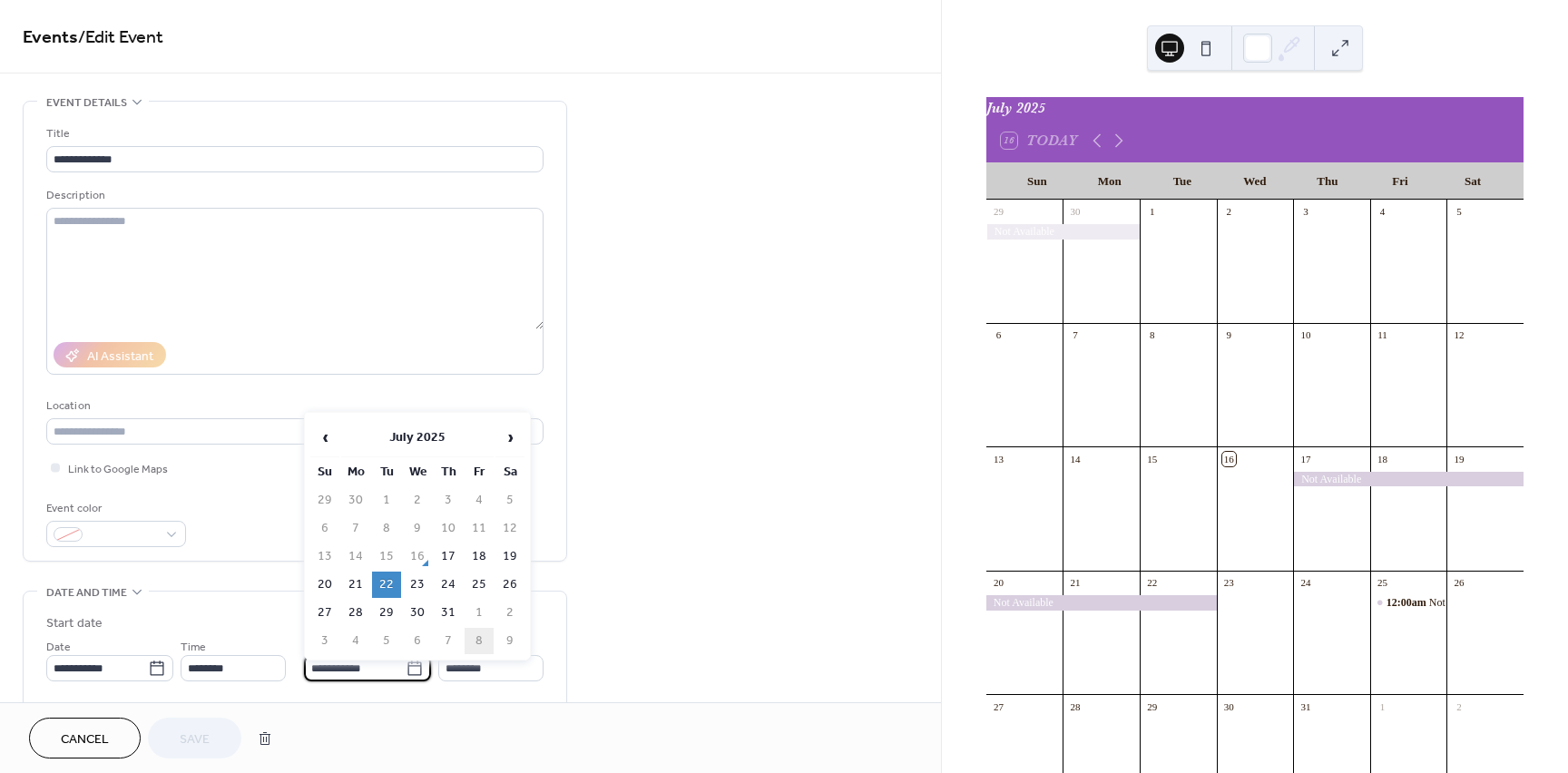 click on "8" at bounding box center [479, 641] 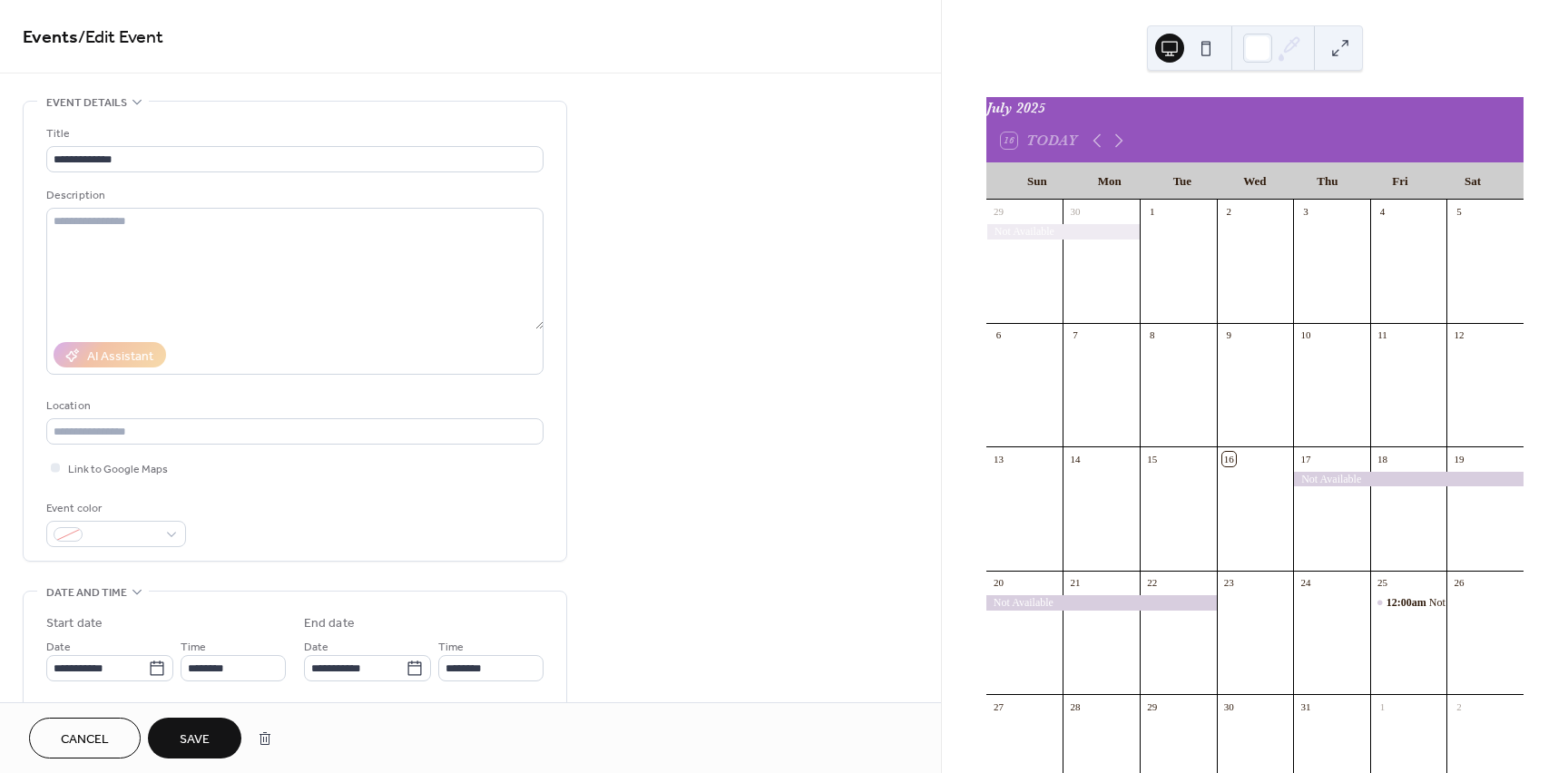click on "Save" at bounding box center (194, 739) 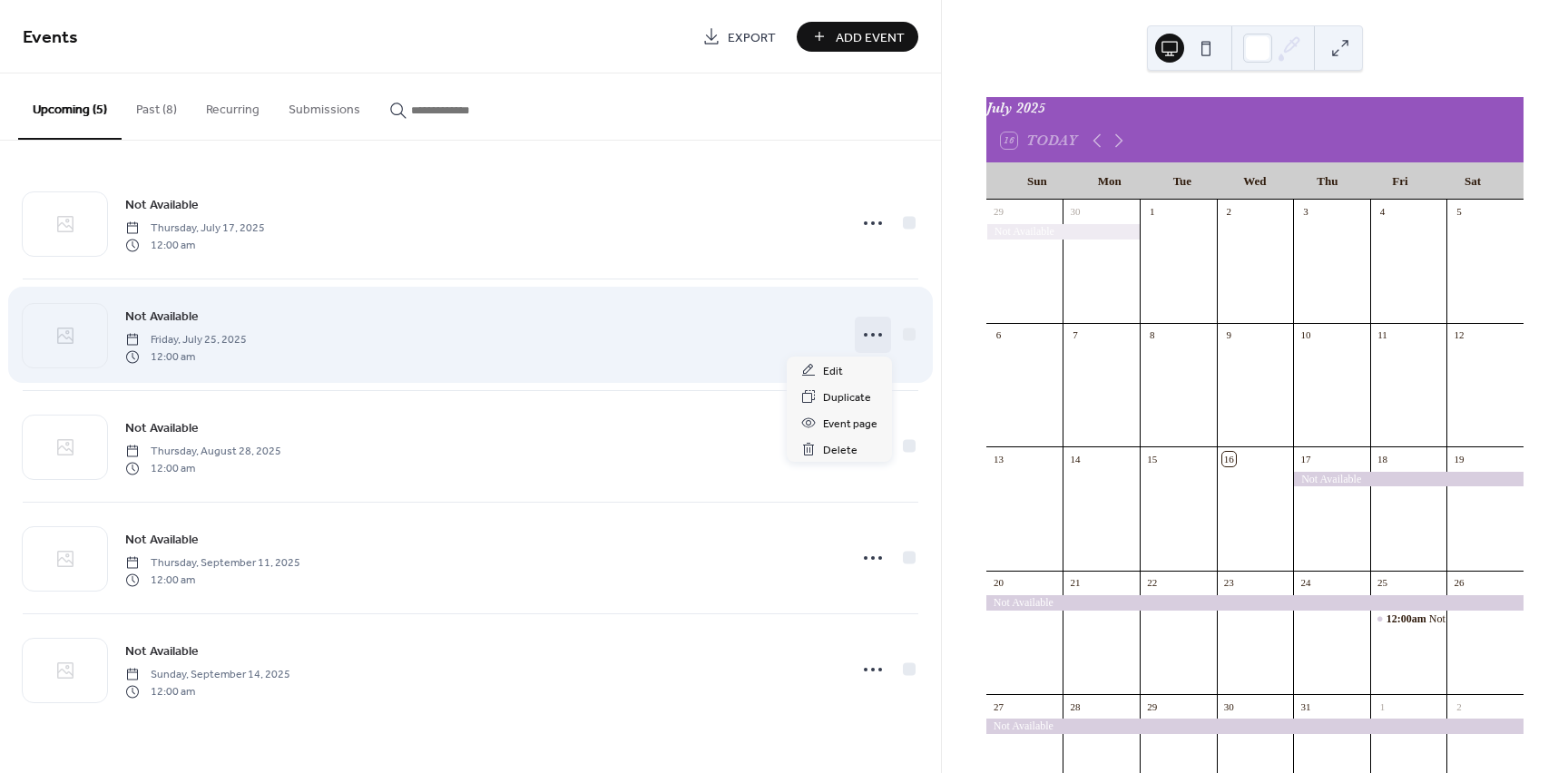 click 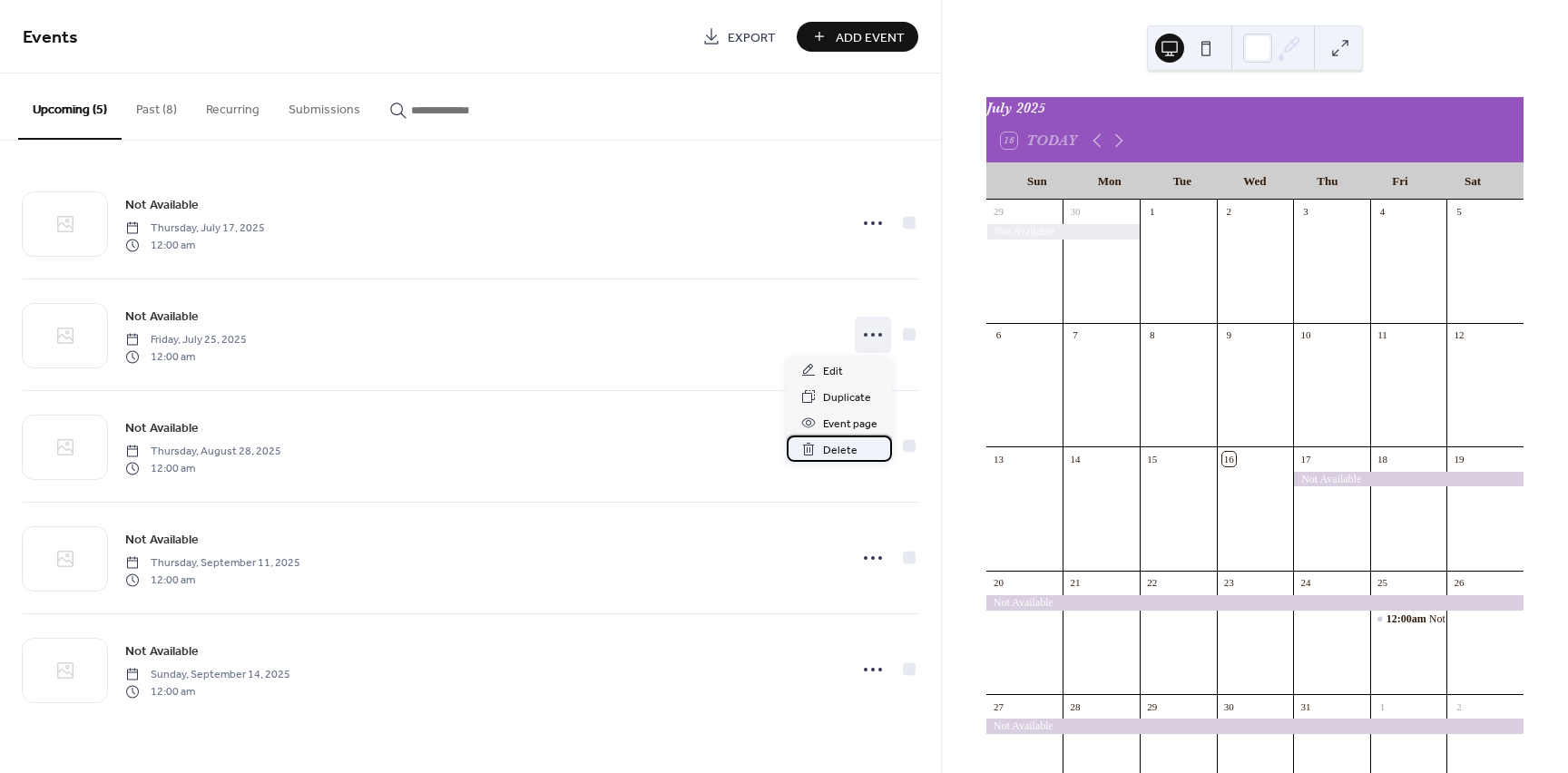 click on "Delete" at bounding box center (840, 450) 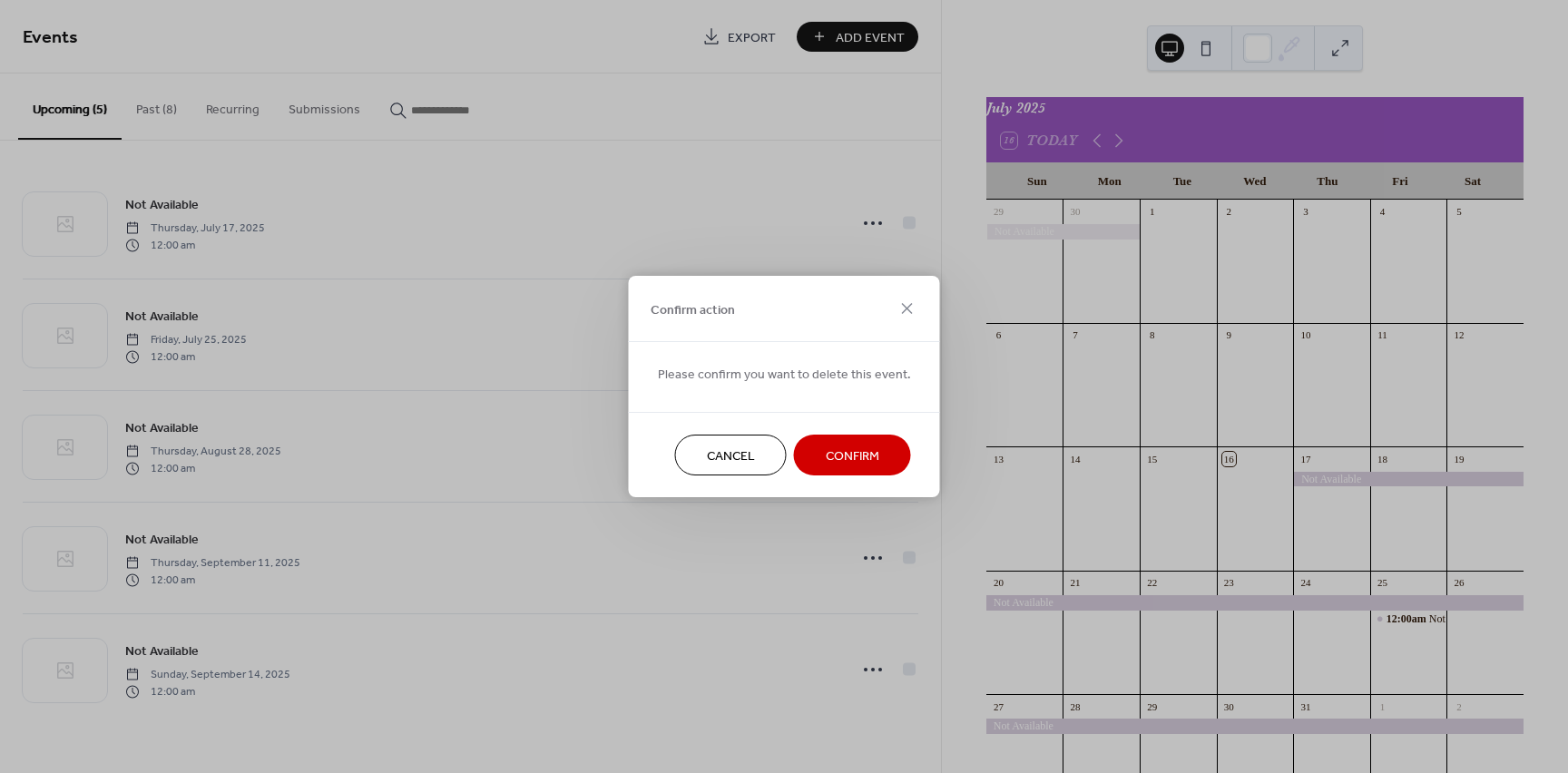 click on "Confirm" at bounding box center [852, 456] 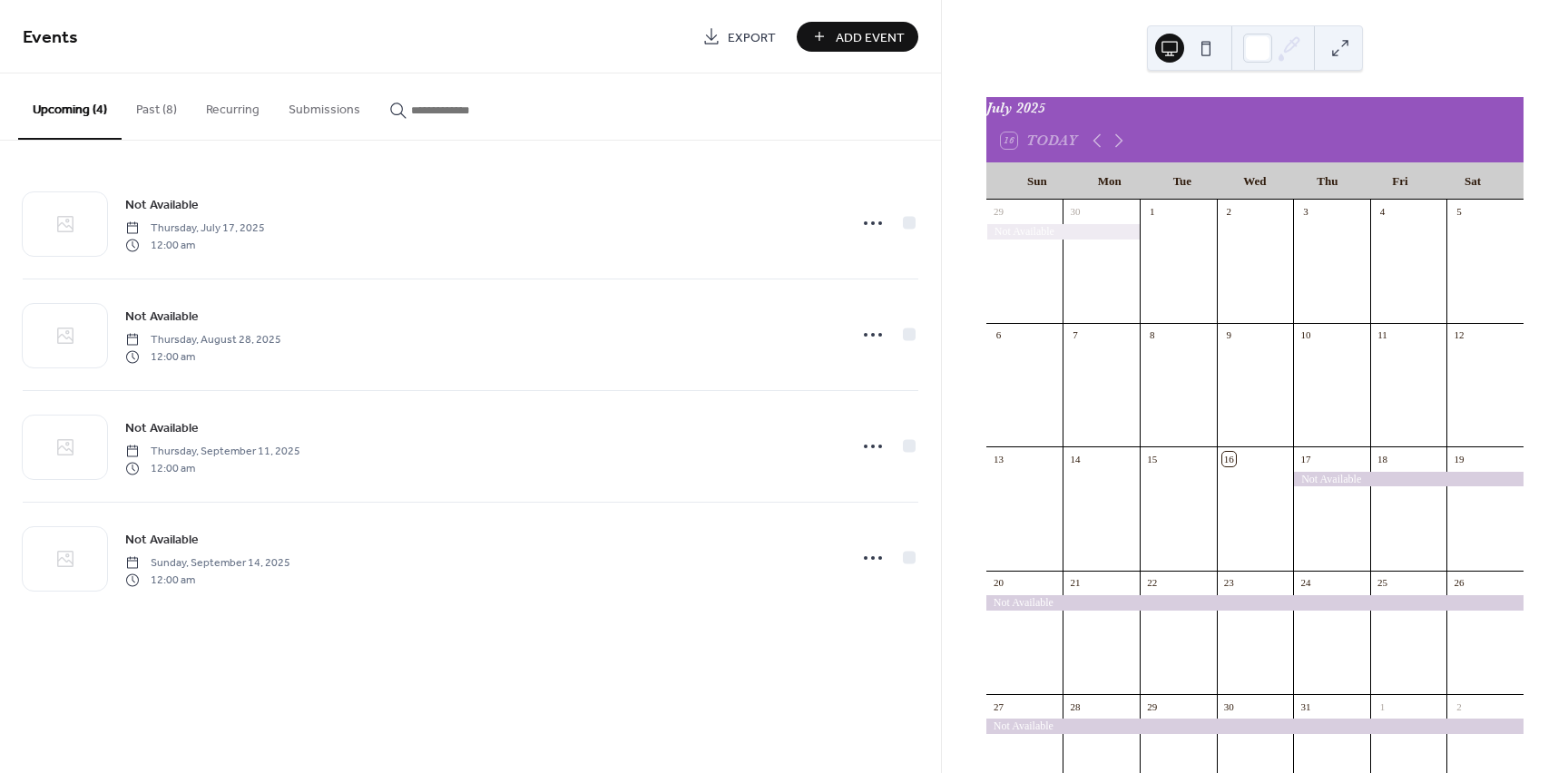 click on "Add Event" at bounding box center [858, 36] 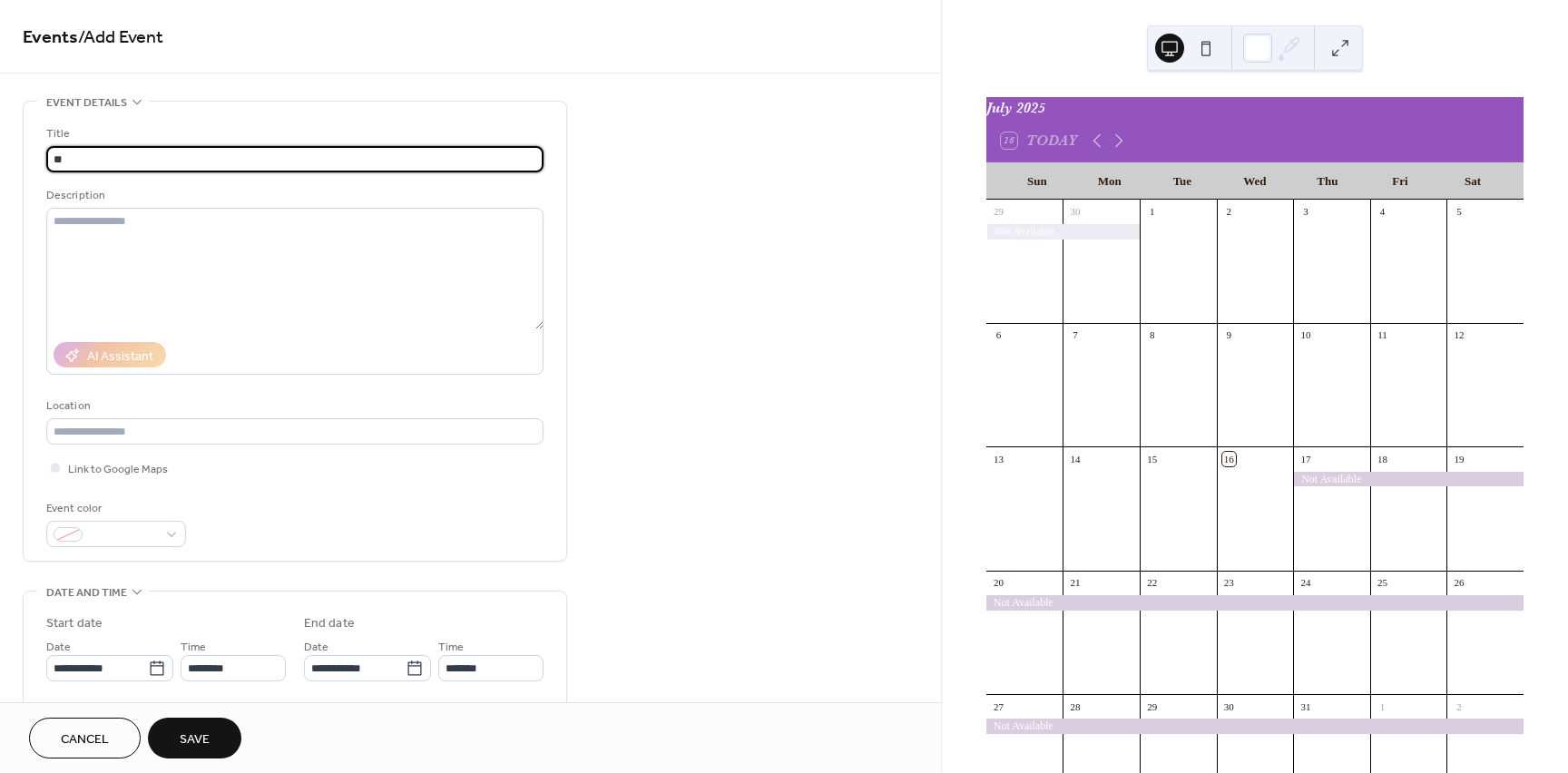 type on "*" 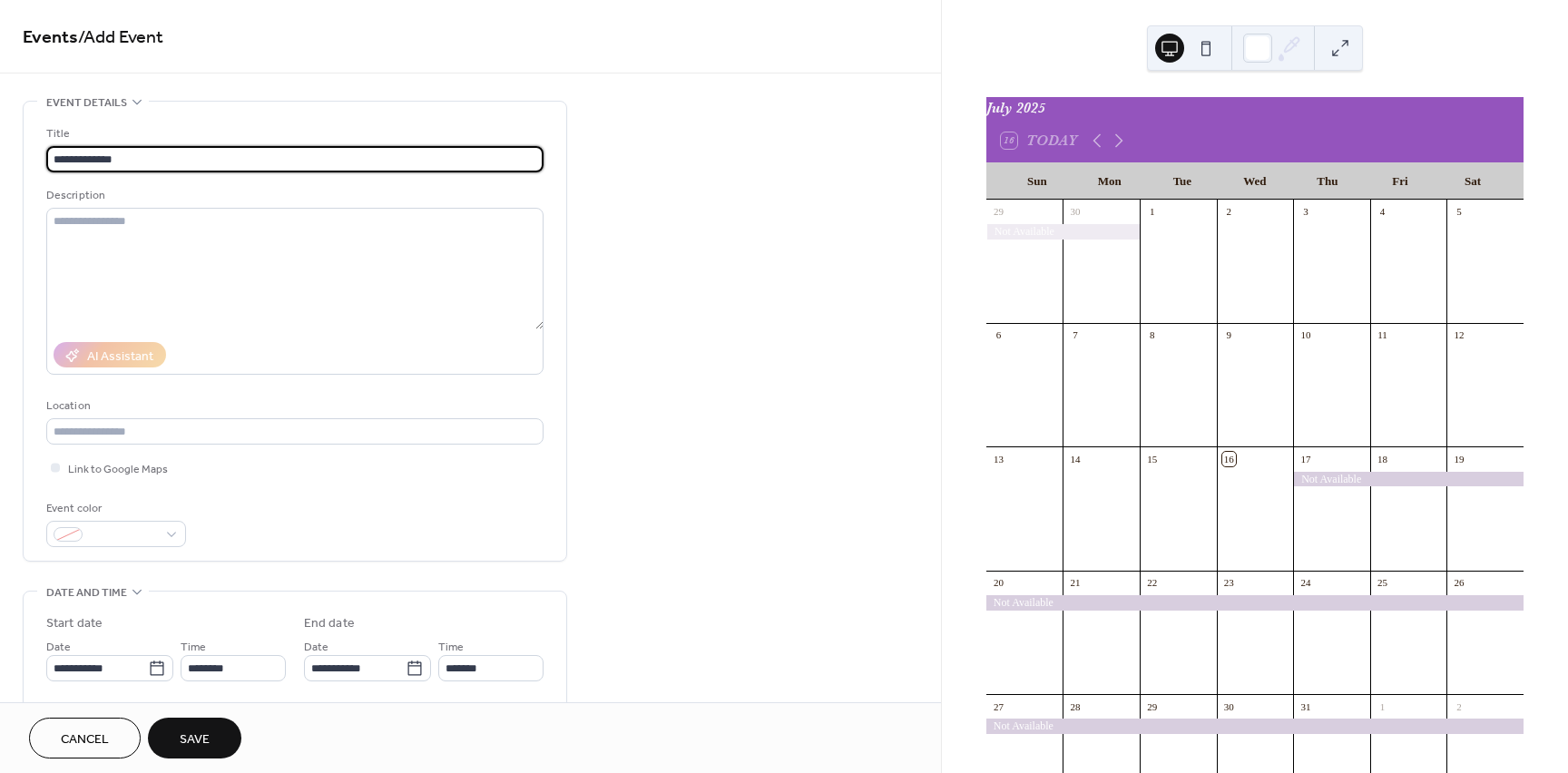 scroll, scrollTop: 109, scrollLeft: 0, axis: vertical 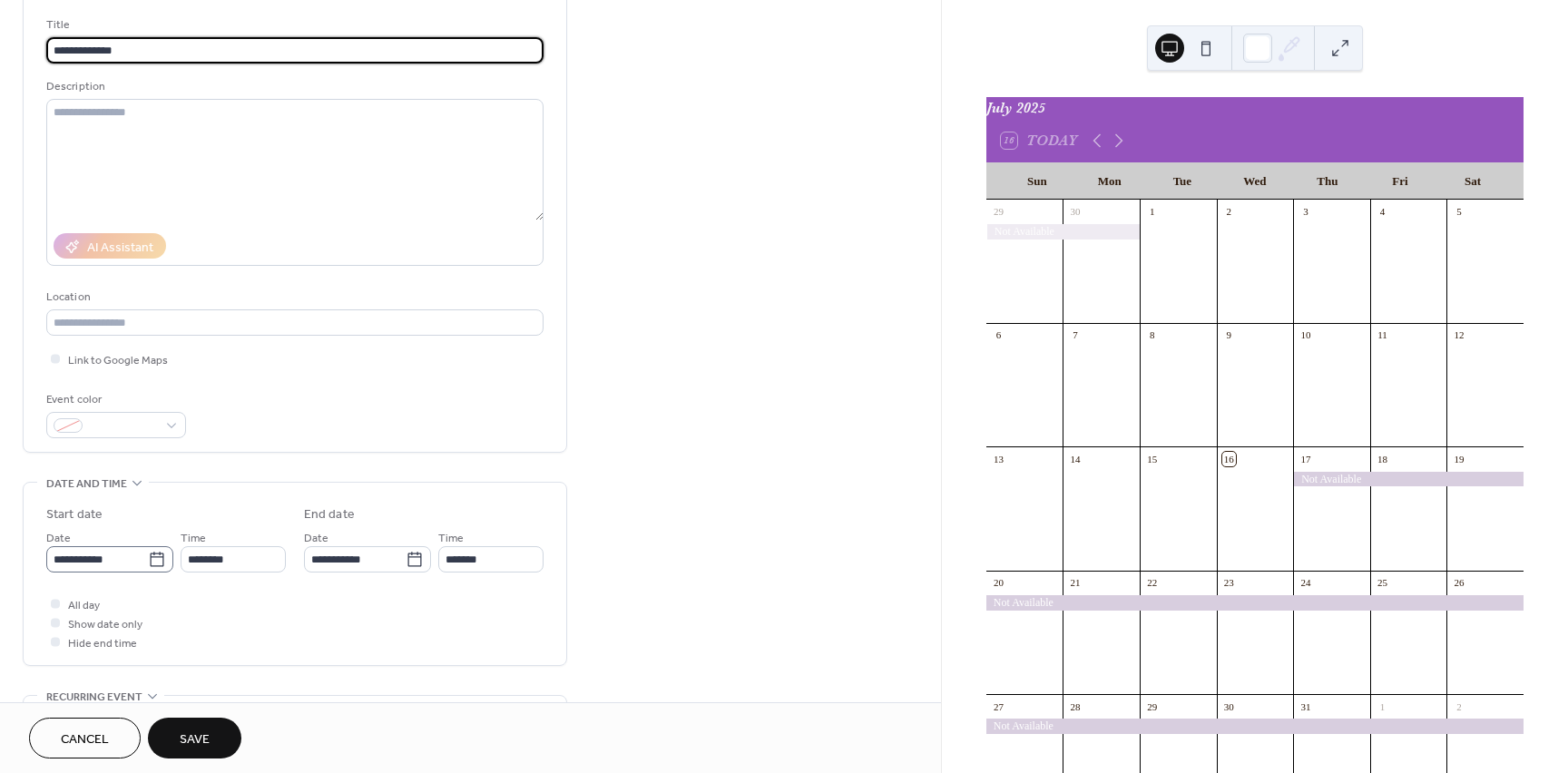 type on "**********" 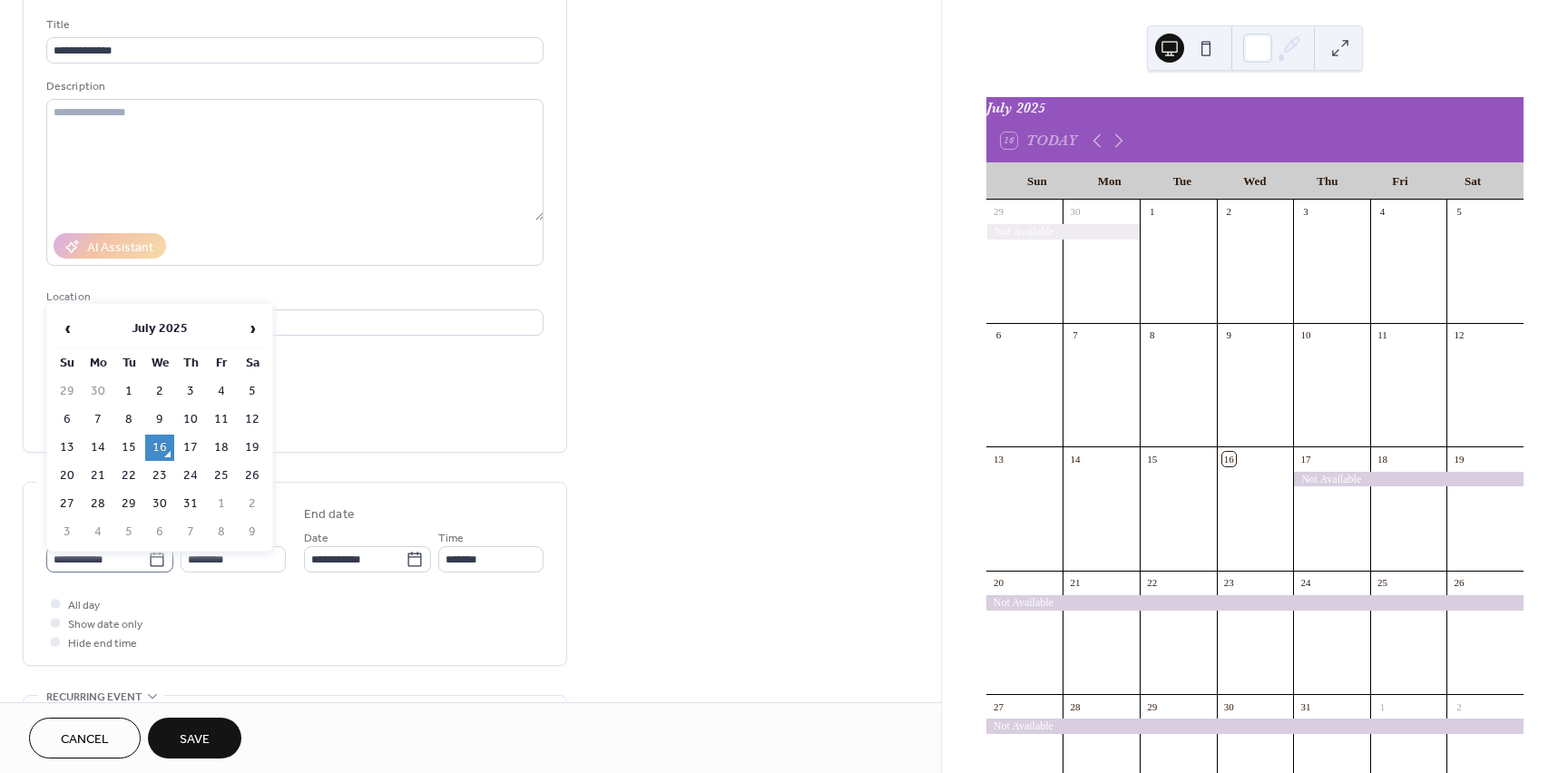 click 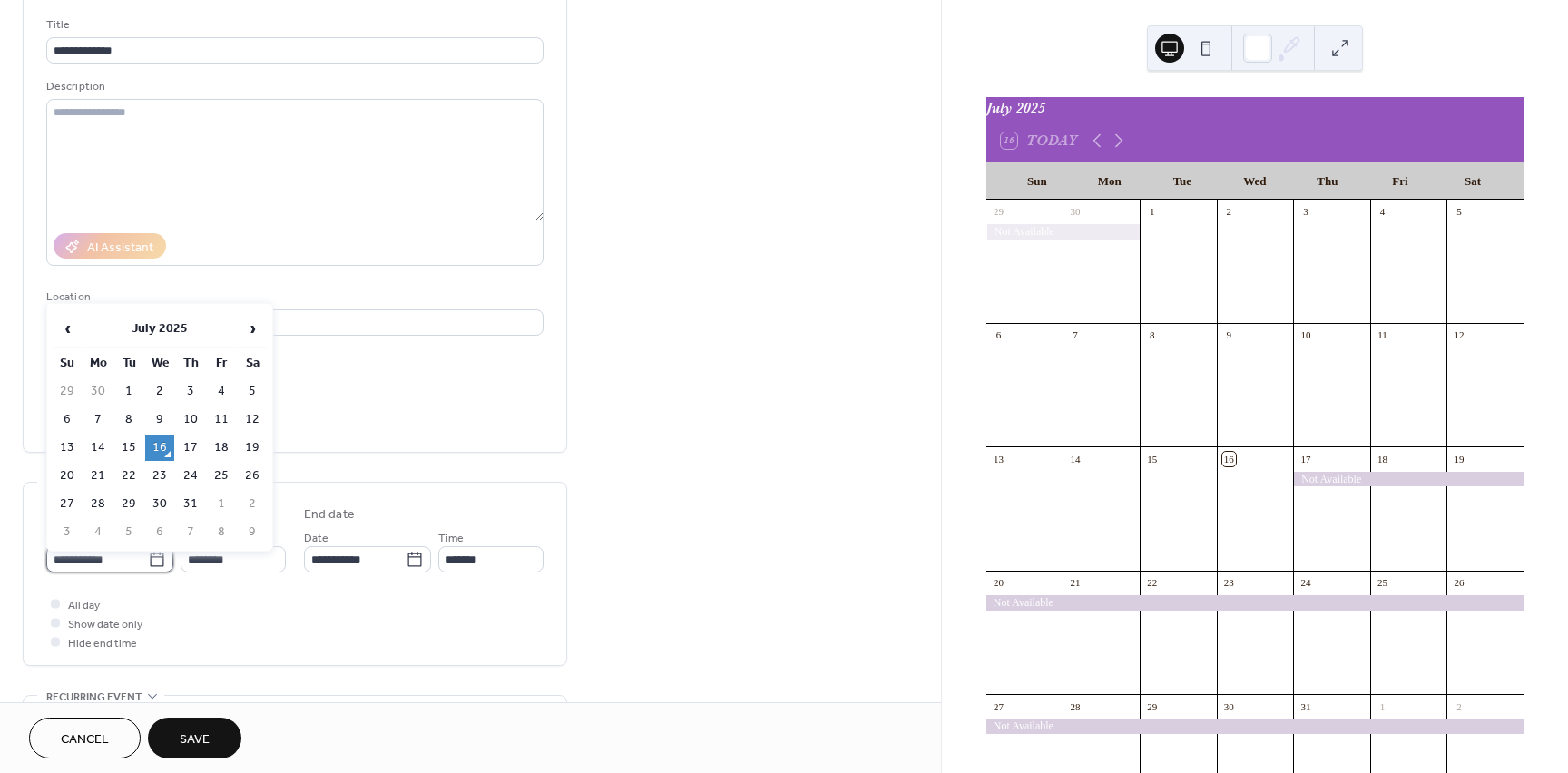 click on "**********" at bounding box center [97, 559] 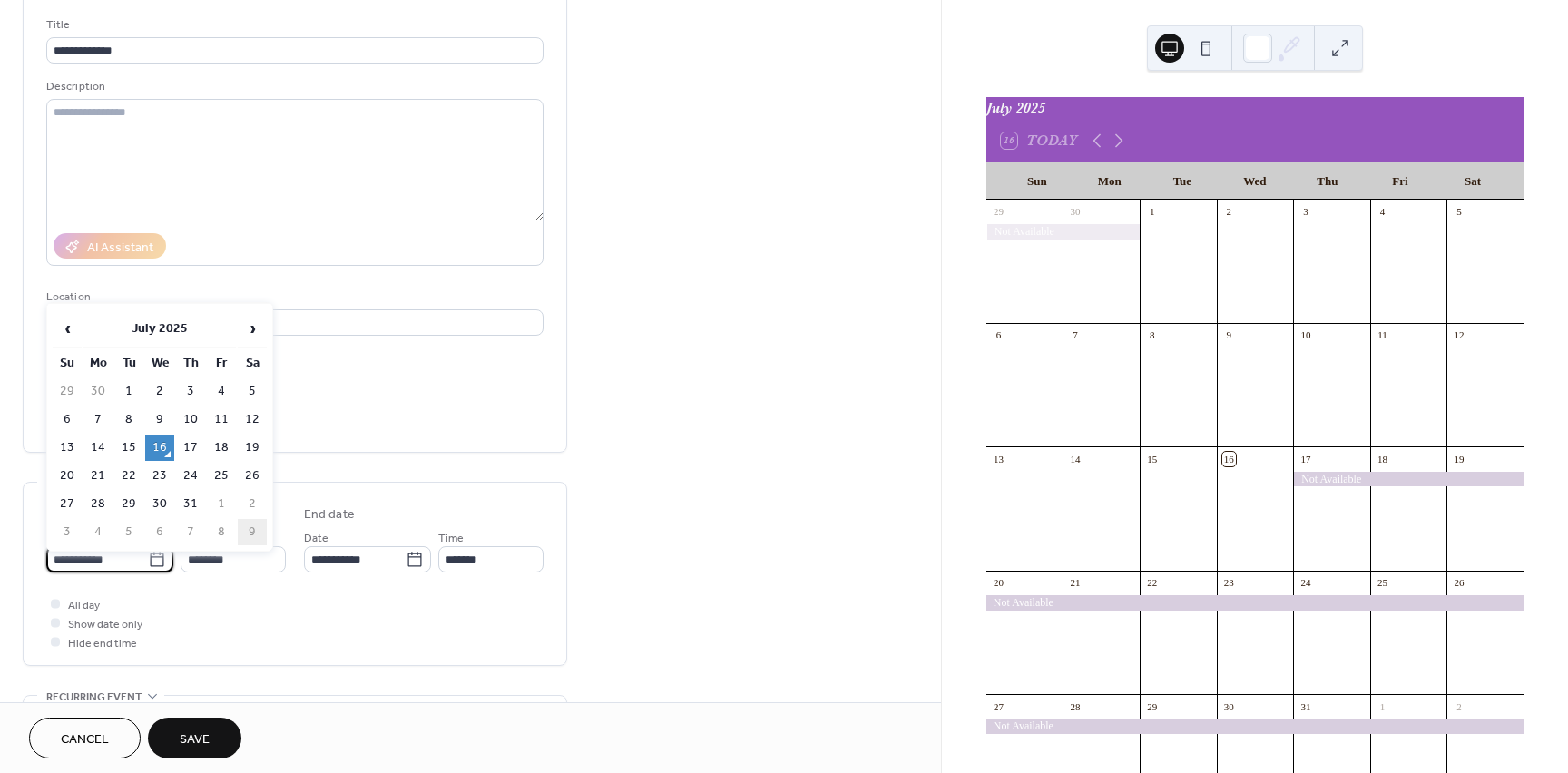 click on "9" at bounding box center (252, 532) 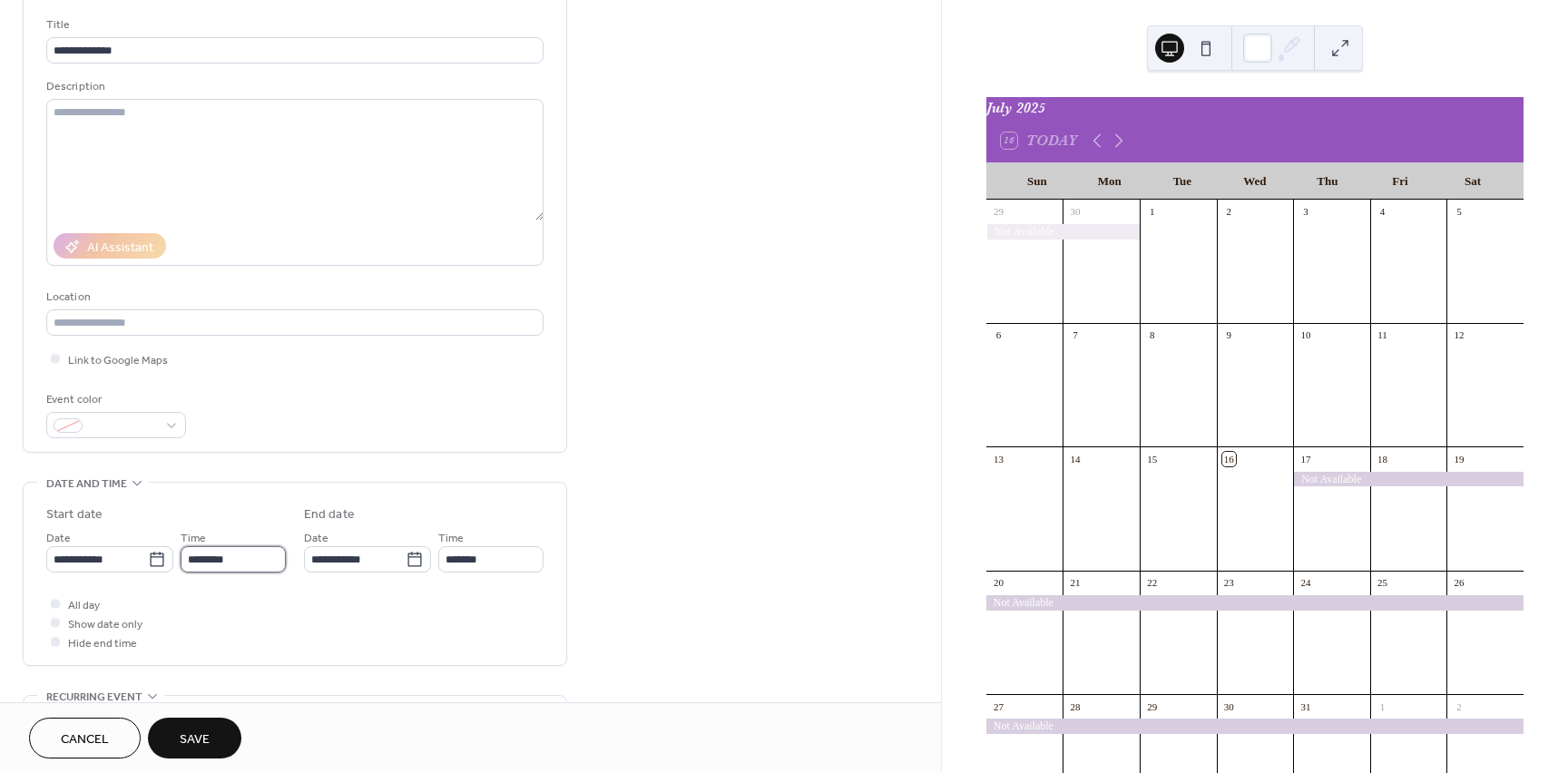 click on "********" at bounding box center [233, 559] 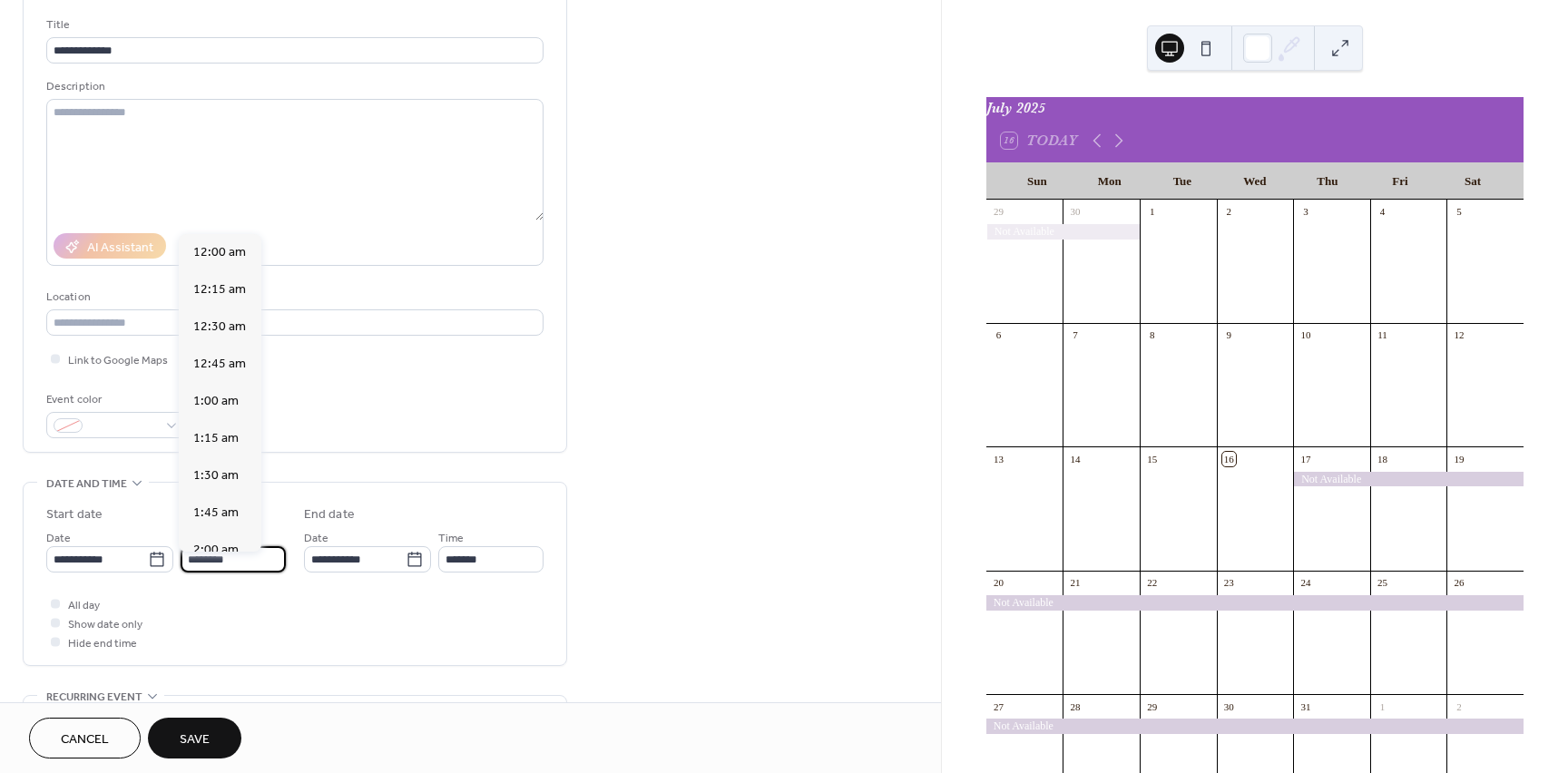scroll, scrollTop: 1764, scrollLeft: 0, axis: vertical 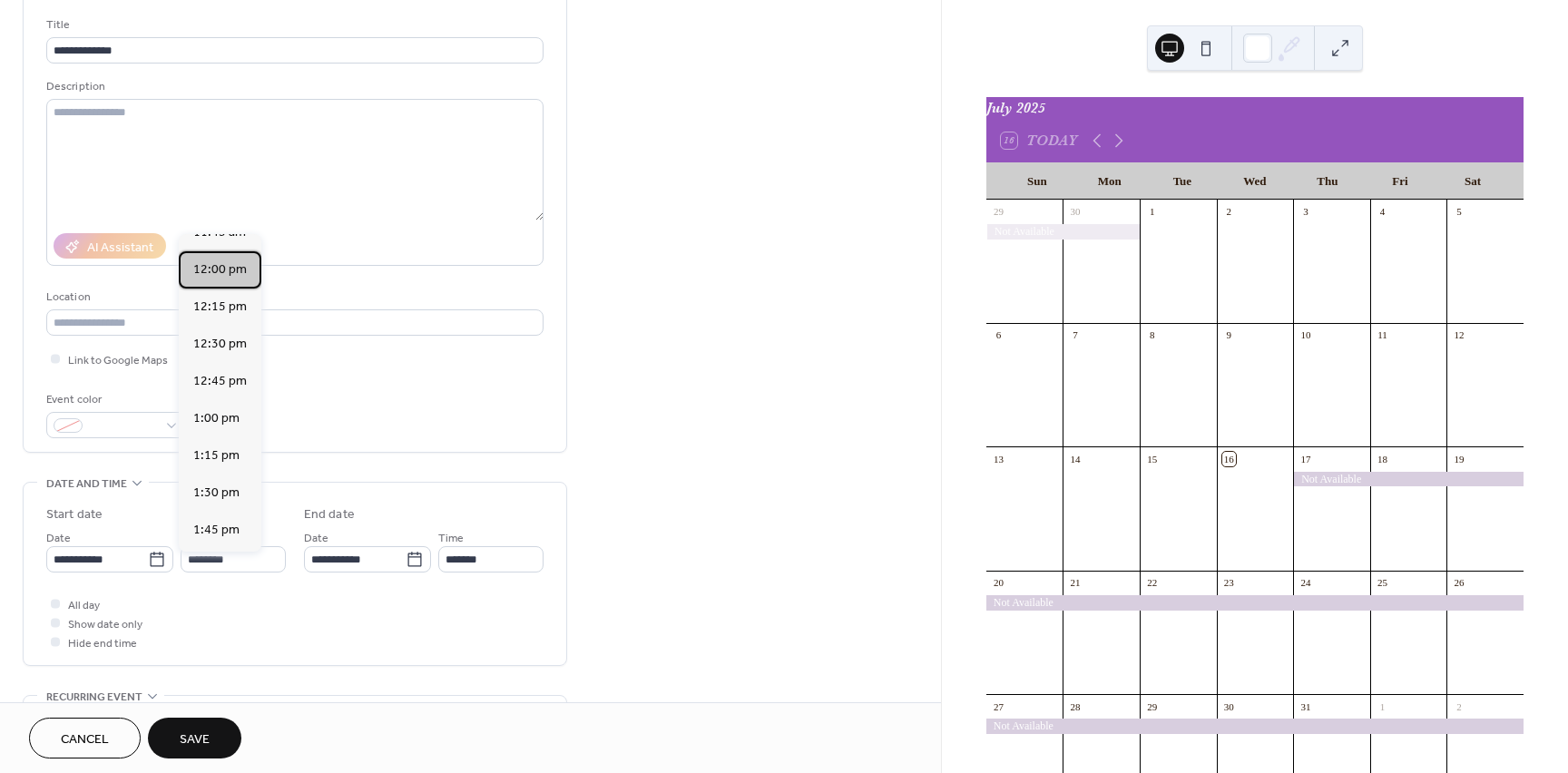 click on "12:00 pm" at bounding box center (220, 269) 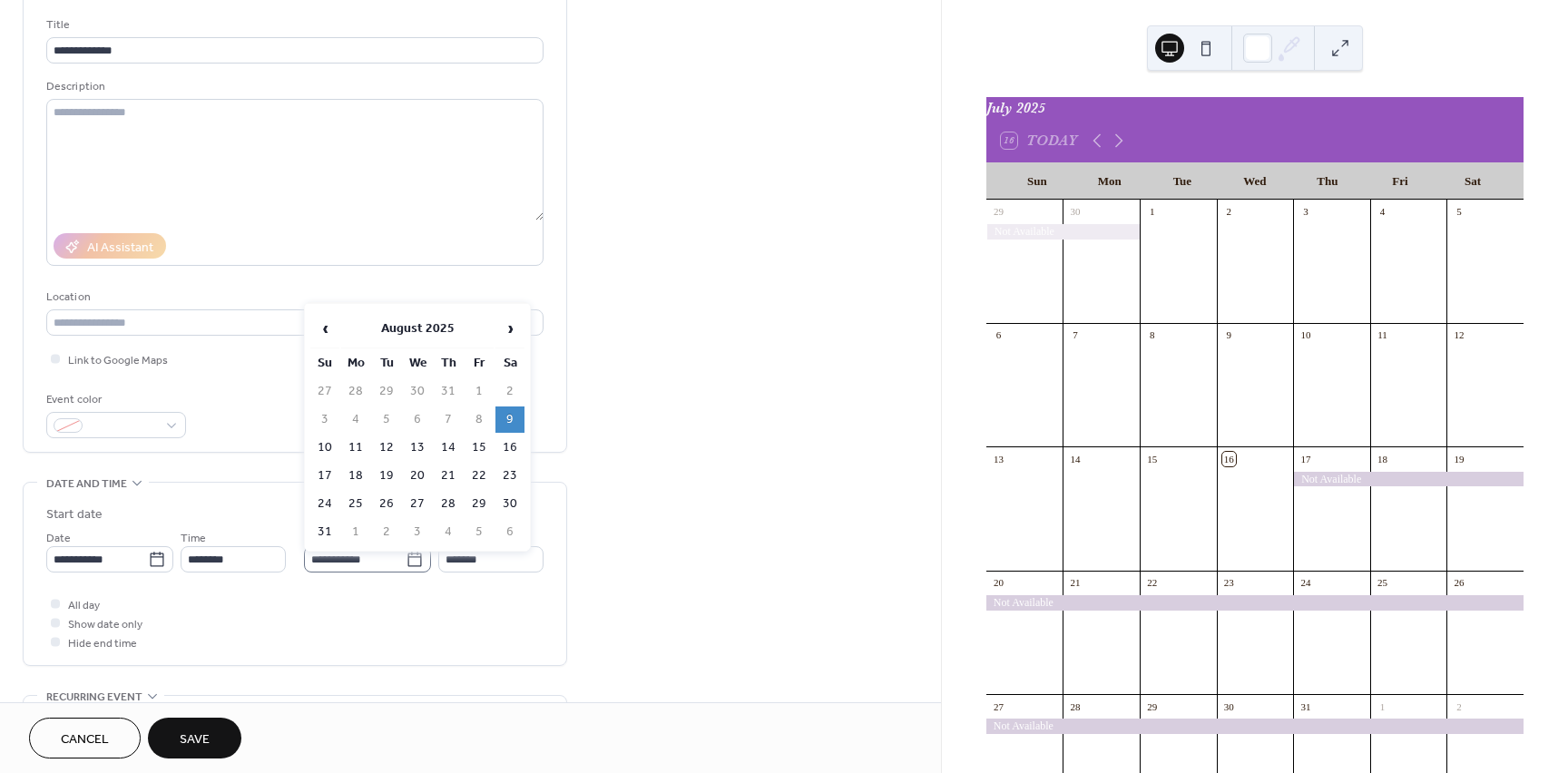 click 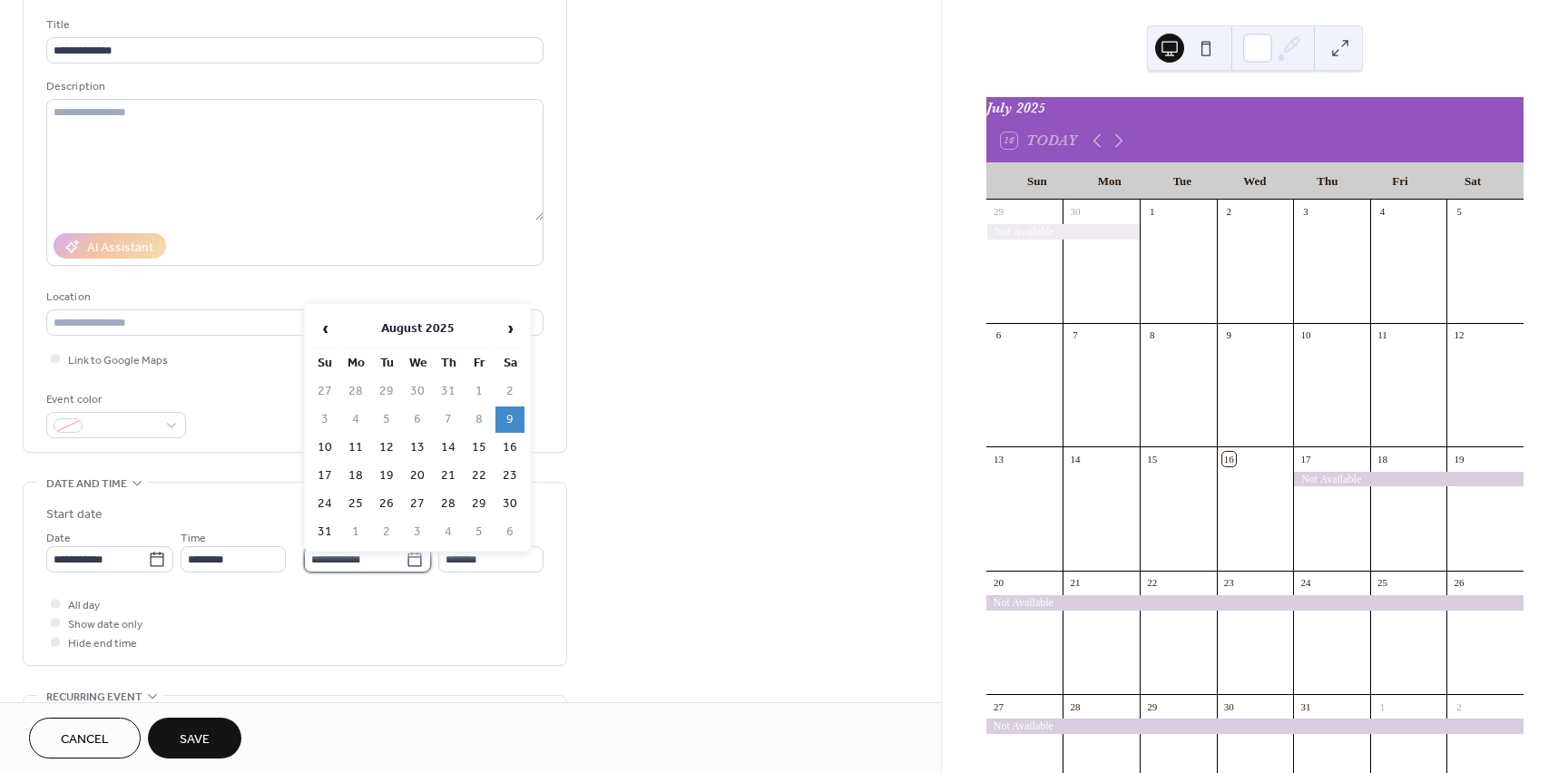 click on "**********" at bounding box center (355, 559) 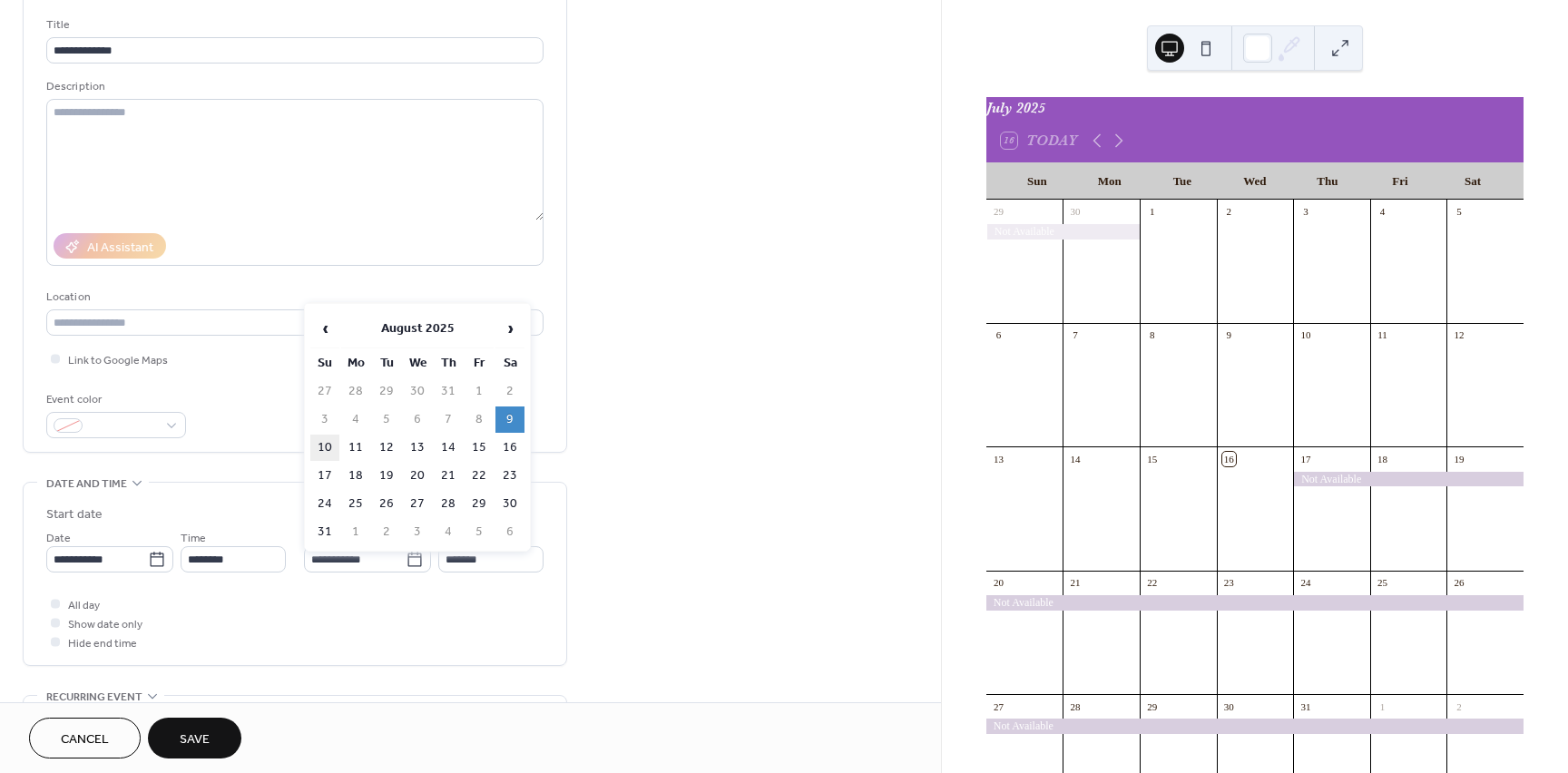 click on "10" at bounding box center (325, 447) 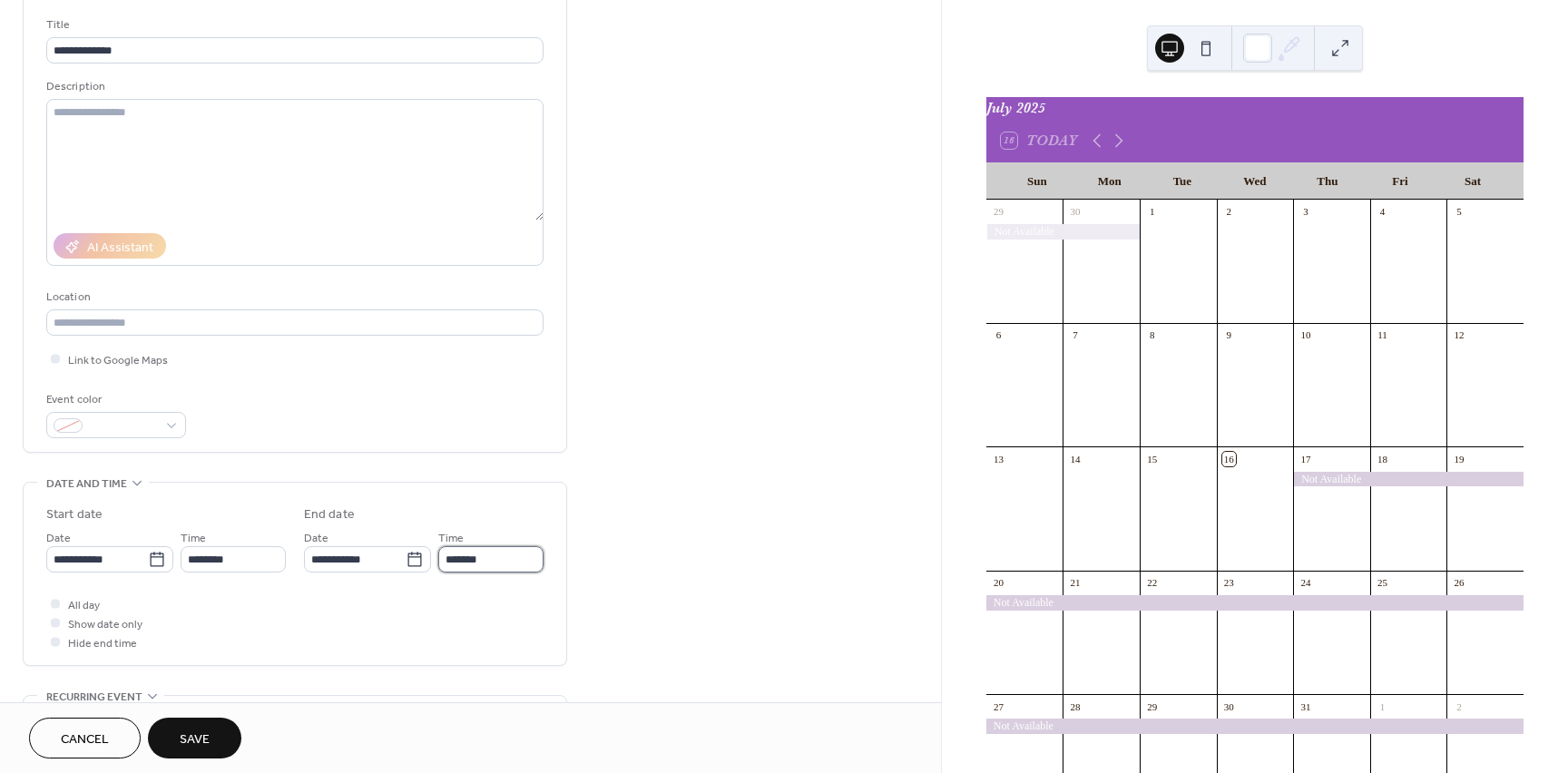 click on "*******" at bounding box center (491, 559) 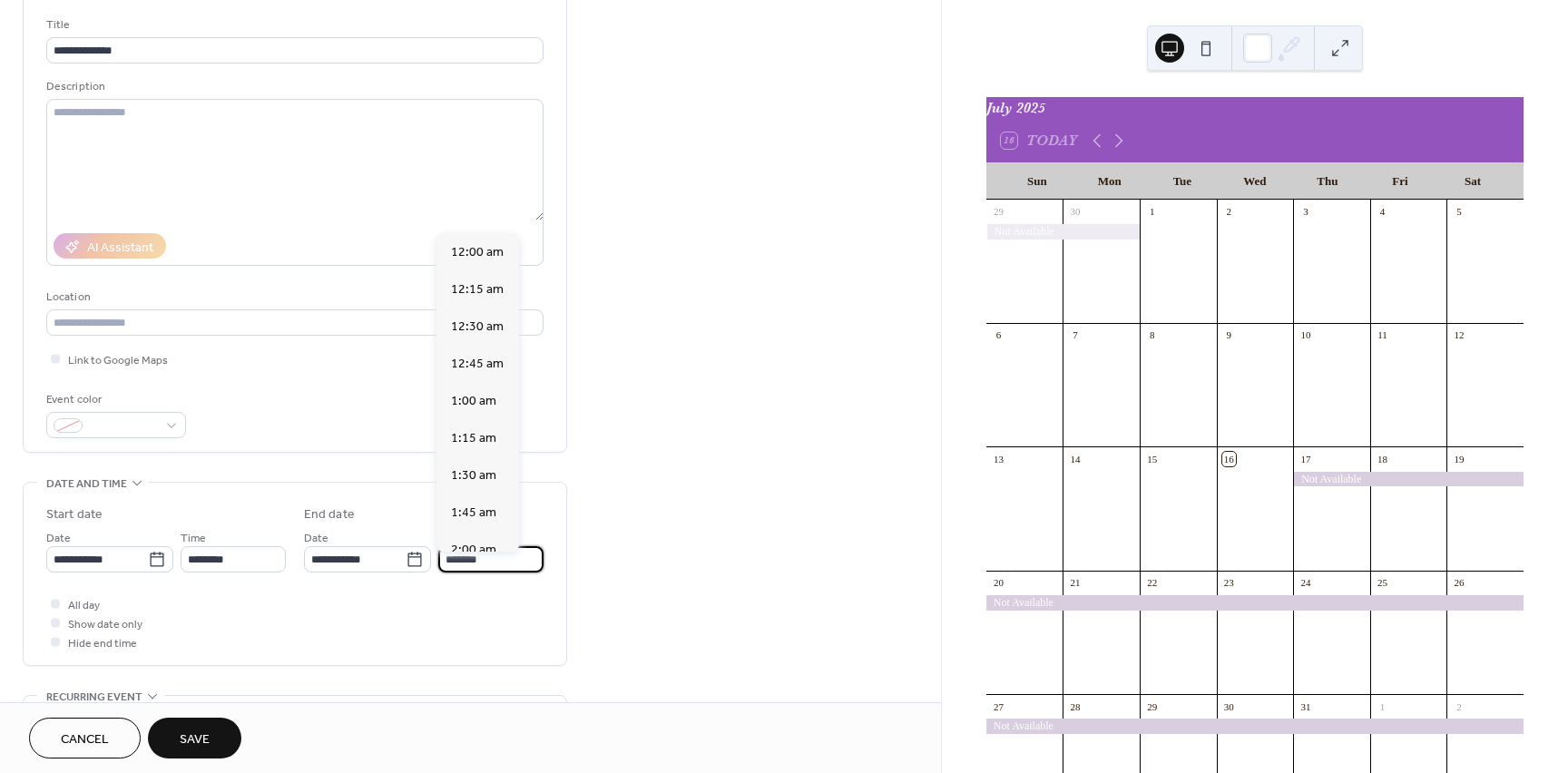 scroll, scrollTop: 1911, scrollLeft: 0, axis: vertical 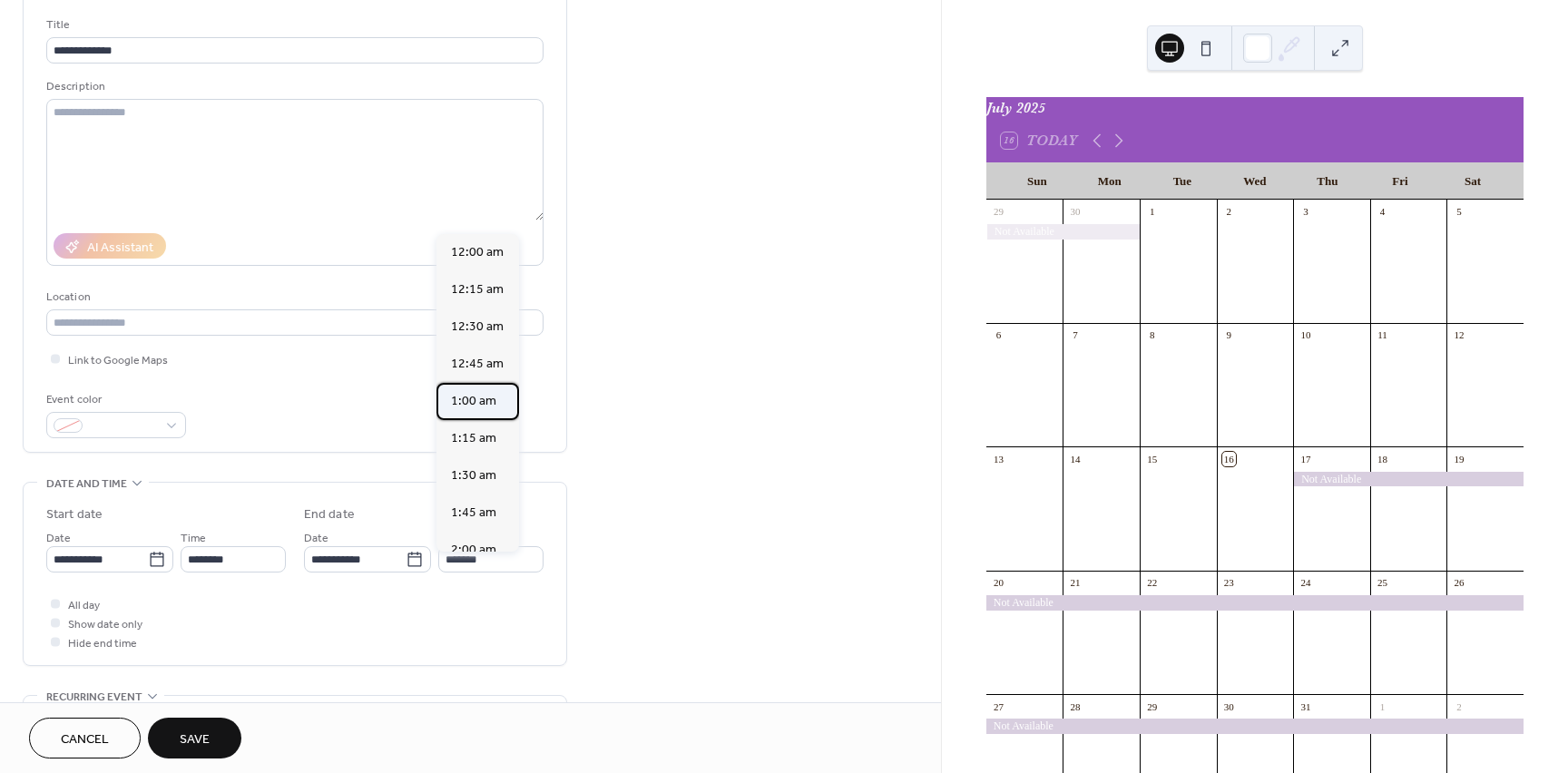 click on "1:00 am" at bounding box center (474, 401) 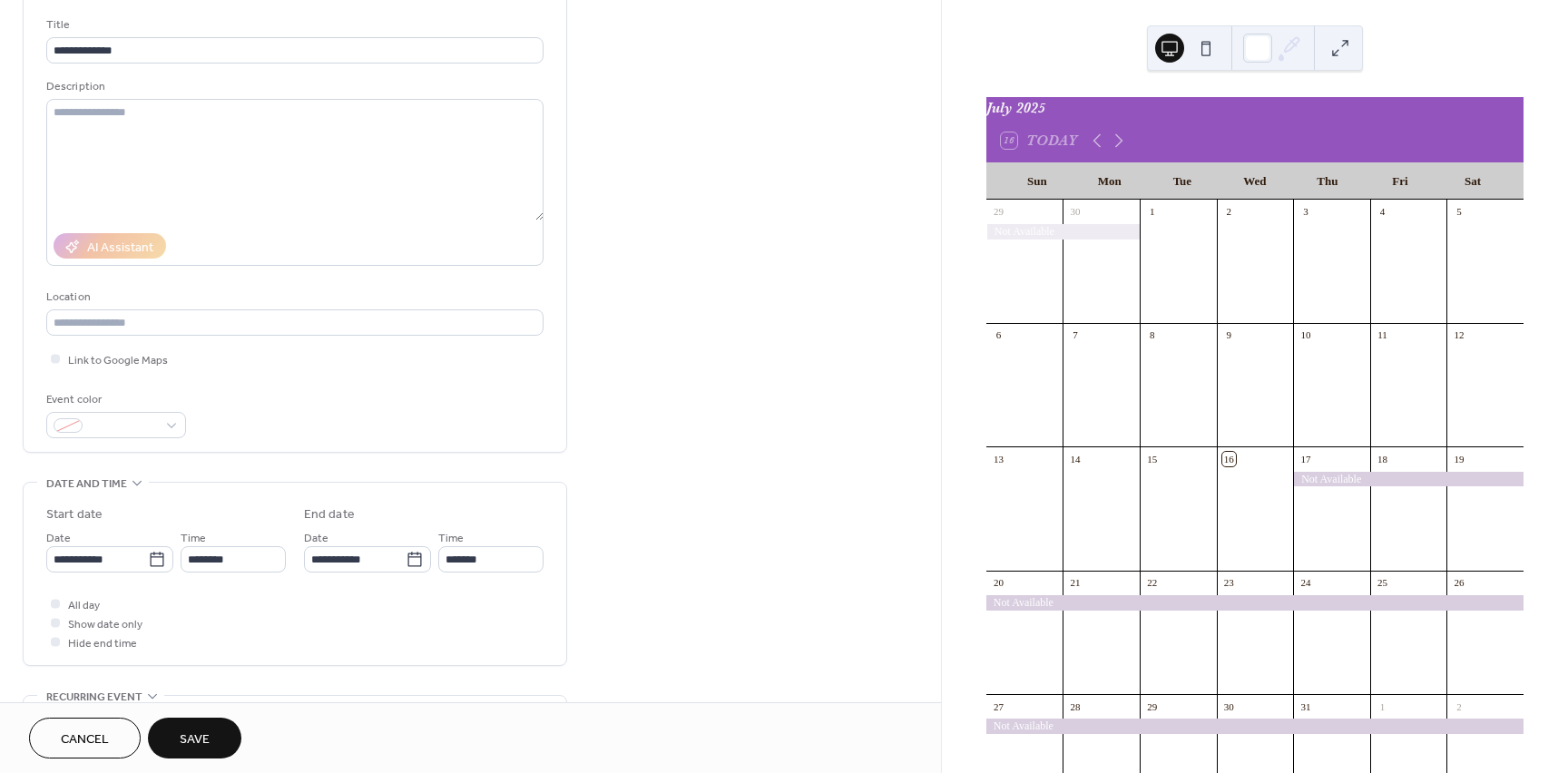 type on "*******" 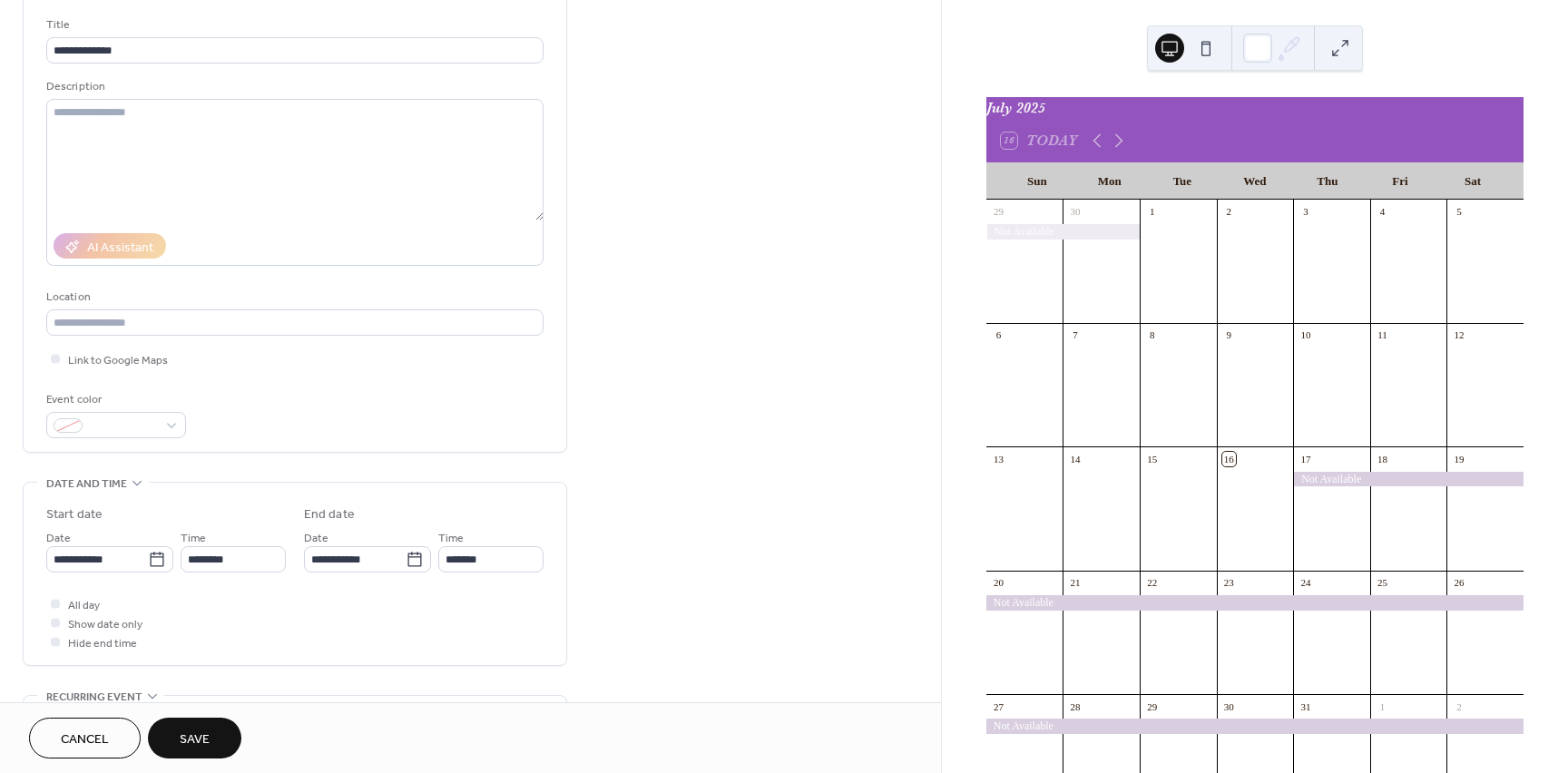 click on "Save" at bounding box center [194, 739] 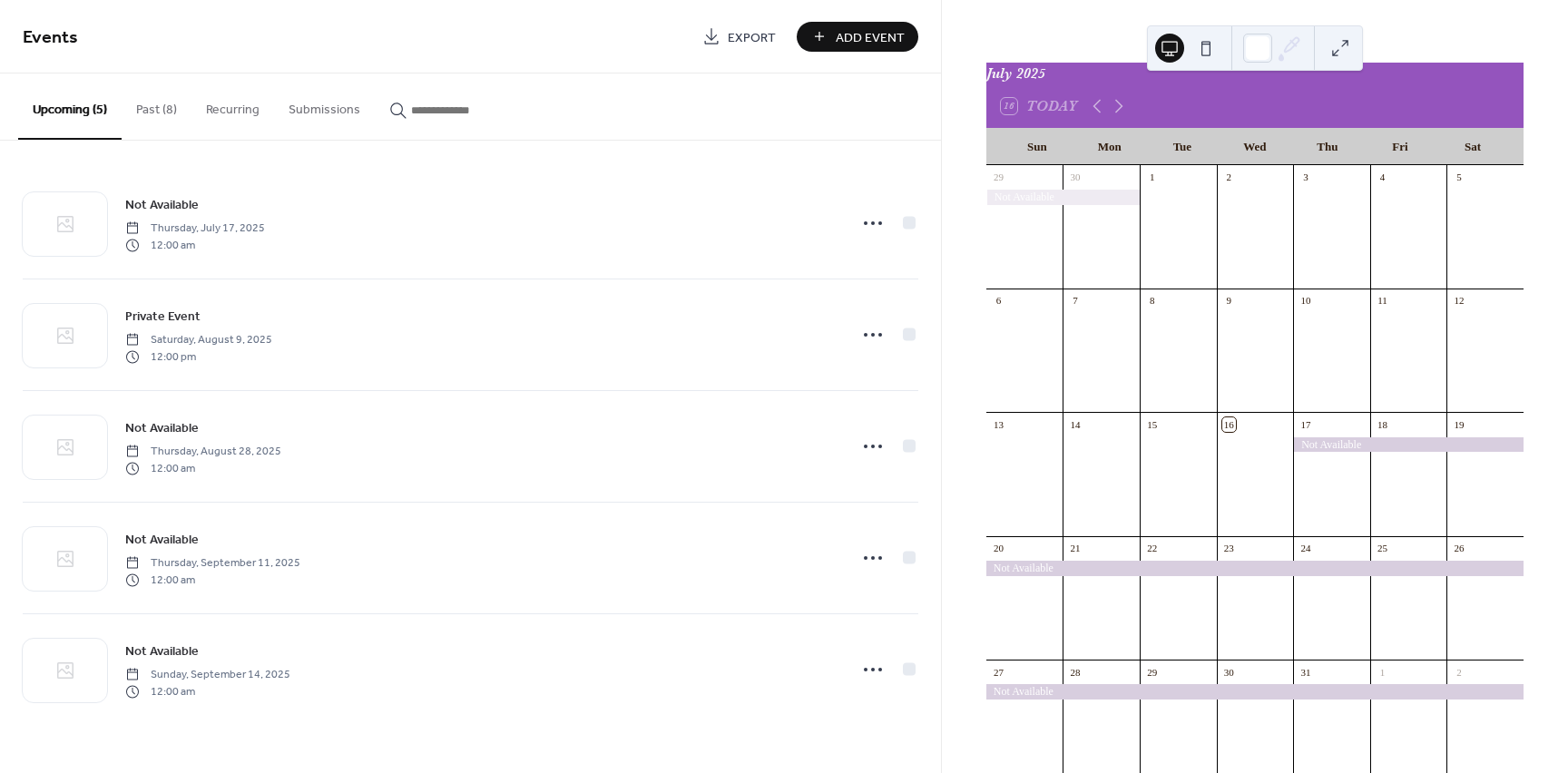 scroll, scrollTop: 54, scrollLeft: 0, axis: vertical 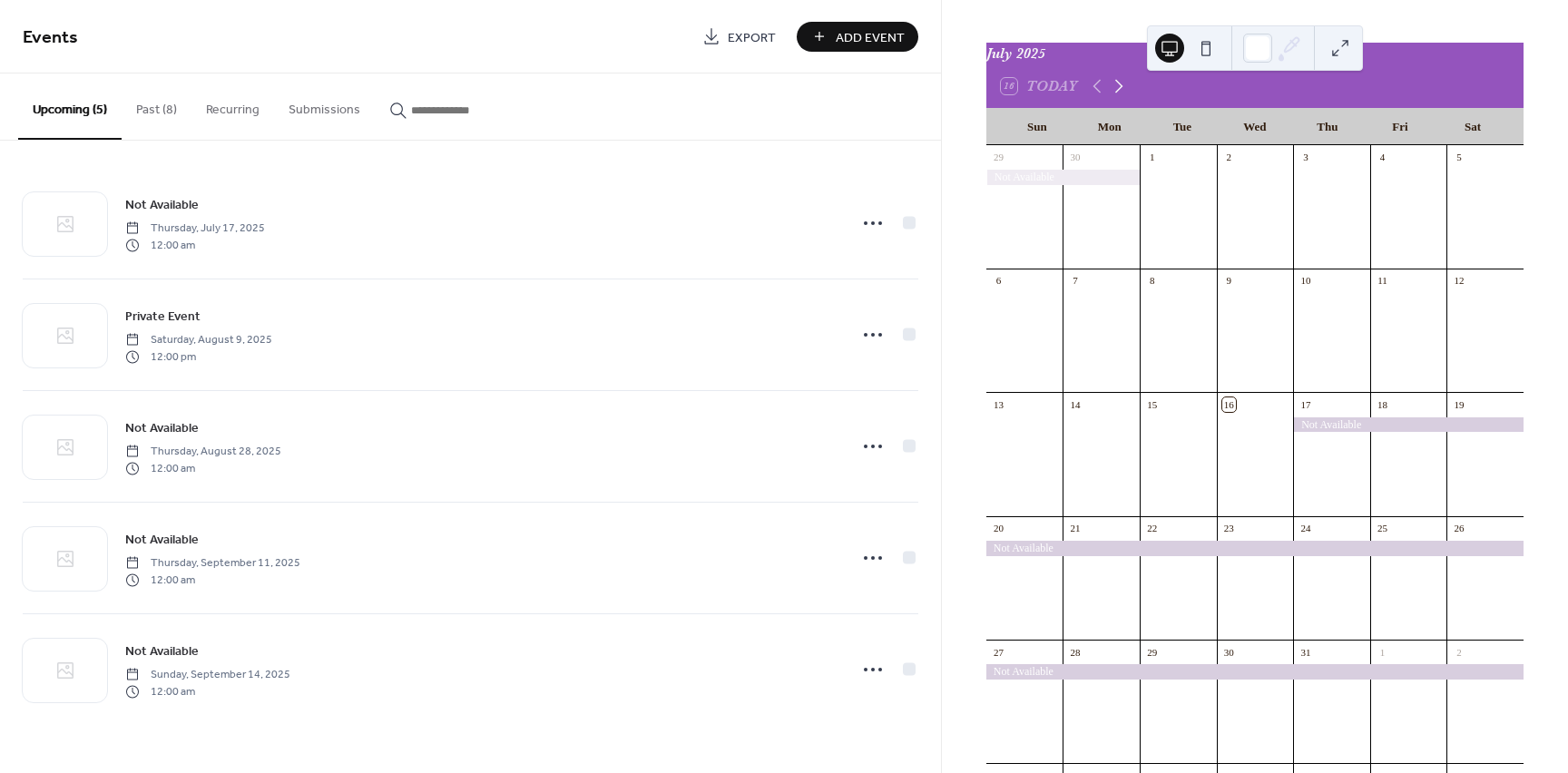 click 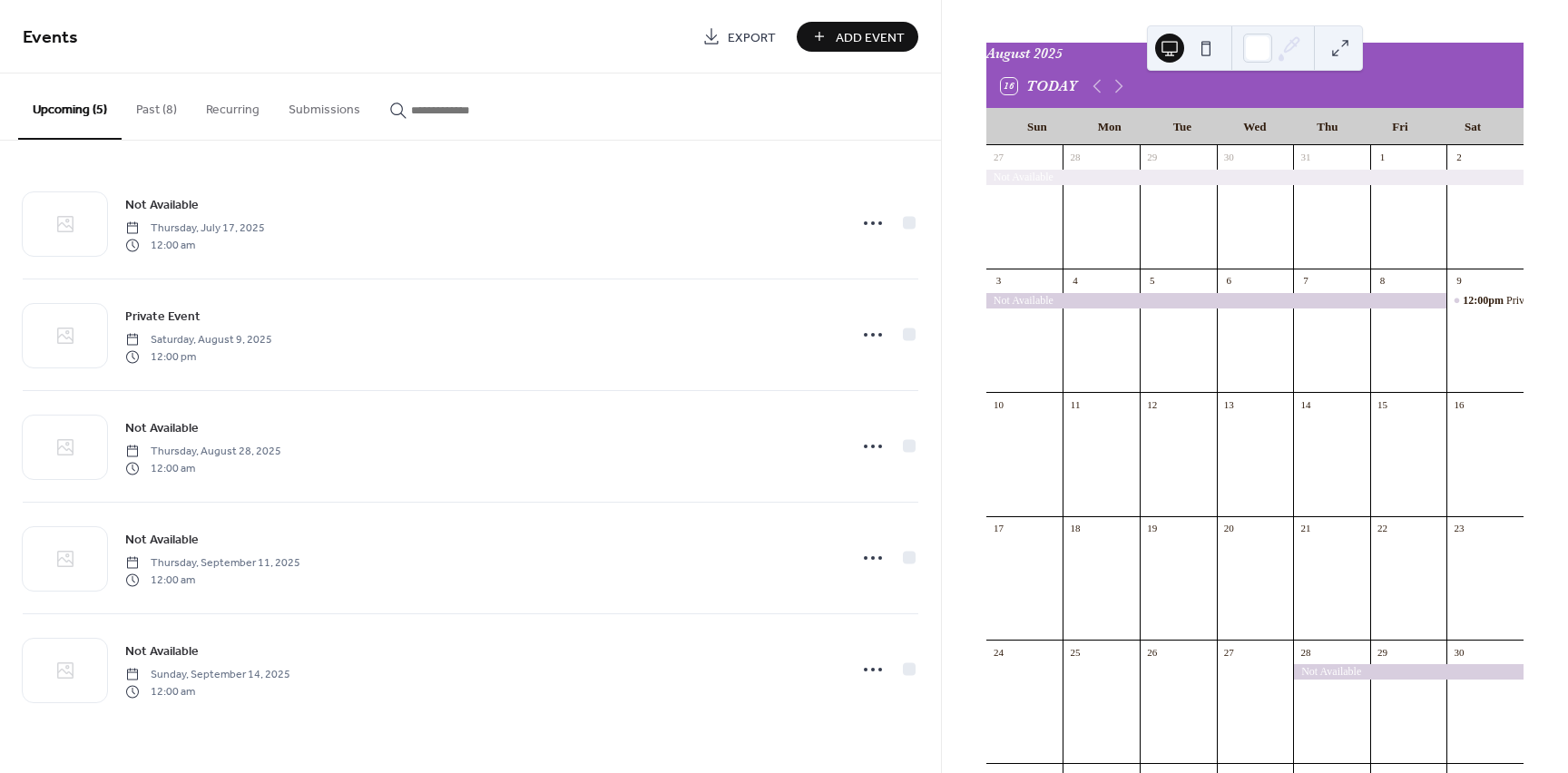 click on "Add Event" at bounding box center (870, 37) 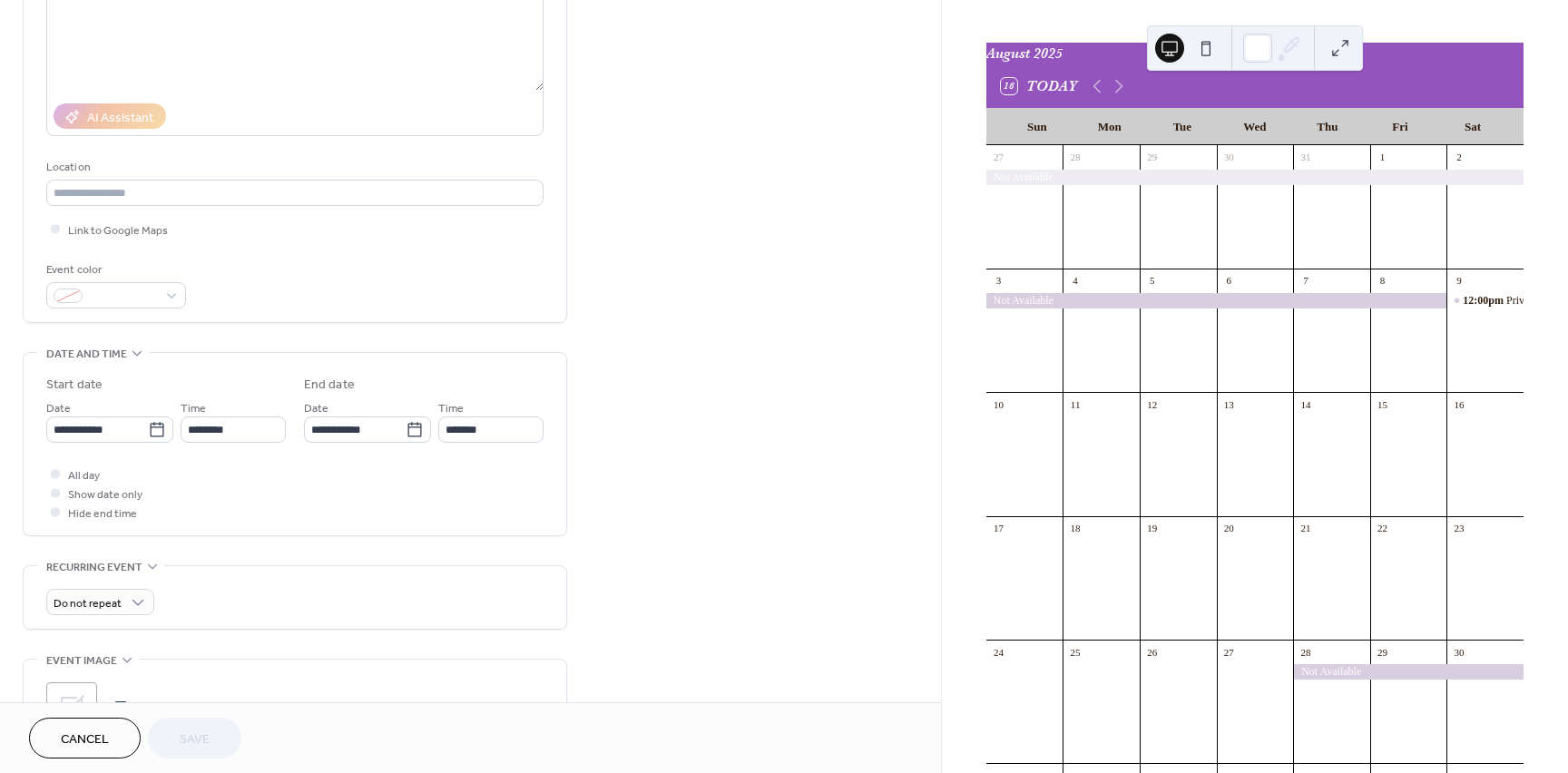 scroll, scrollTop: 0, scrollLeft: 0, axis: both 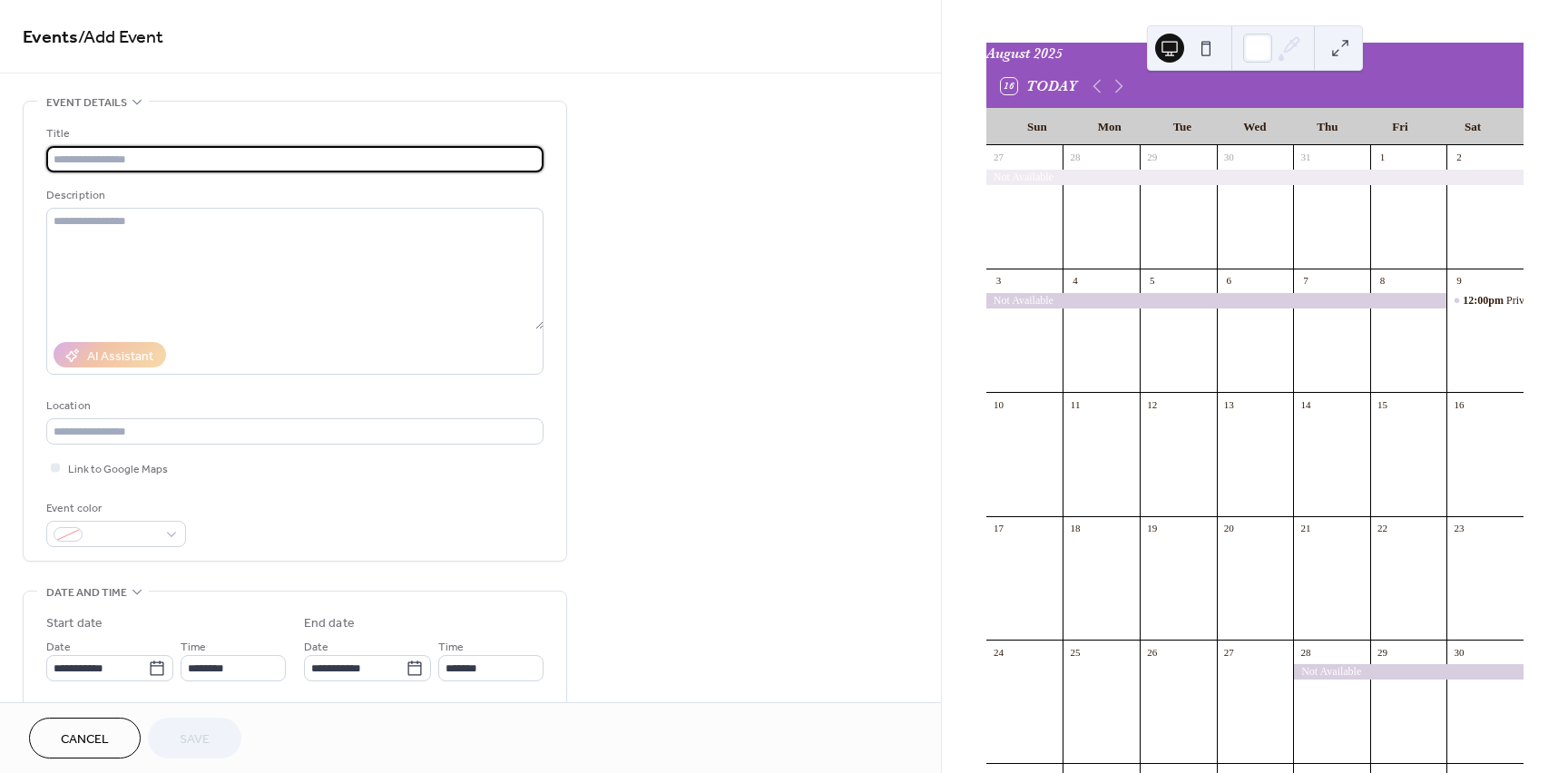 click on "Cancel" at bounding box center [84, 738] 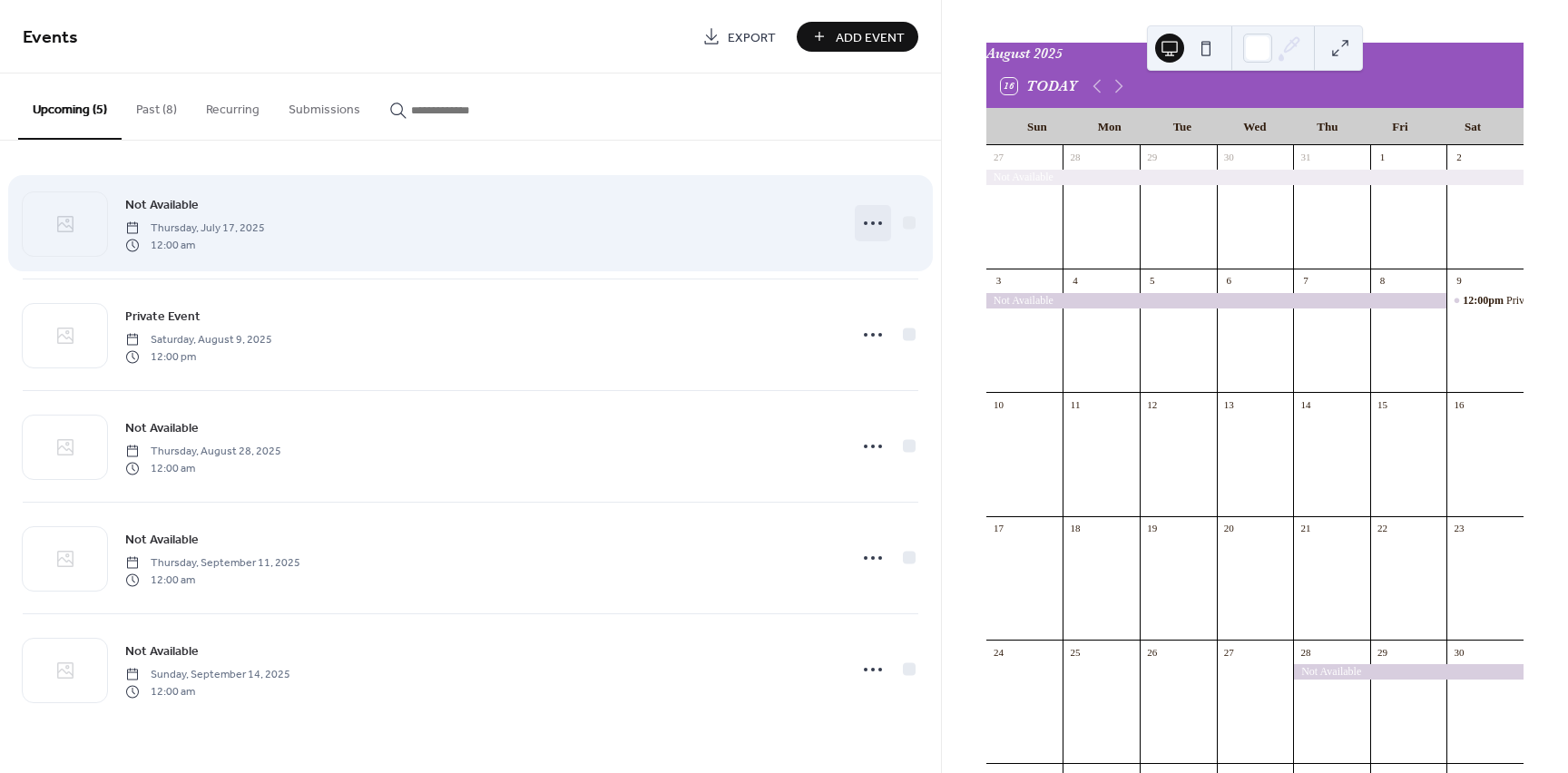click 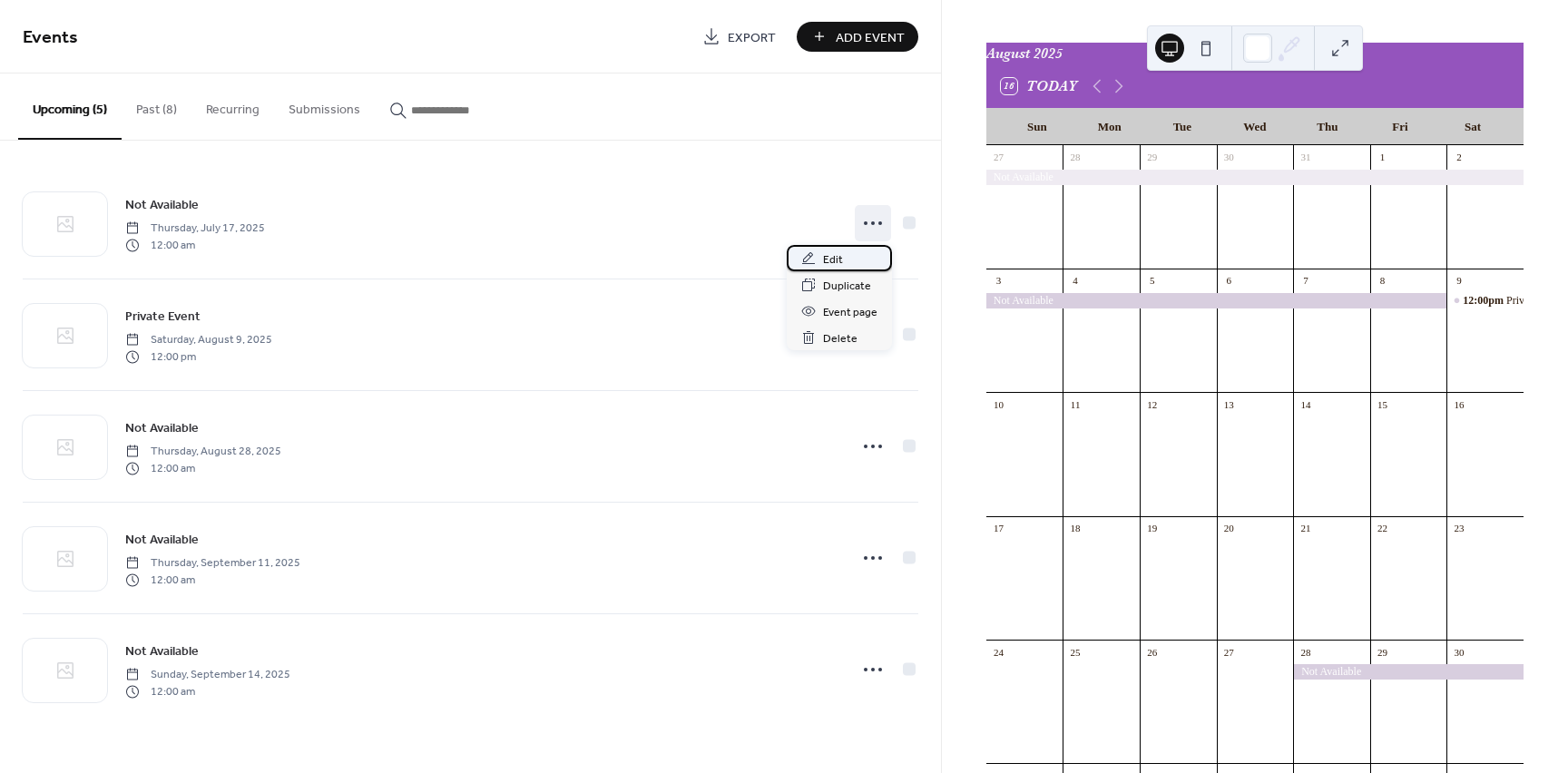click on "Edit" at bounding box center [833, 259] 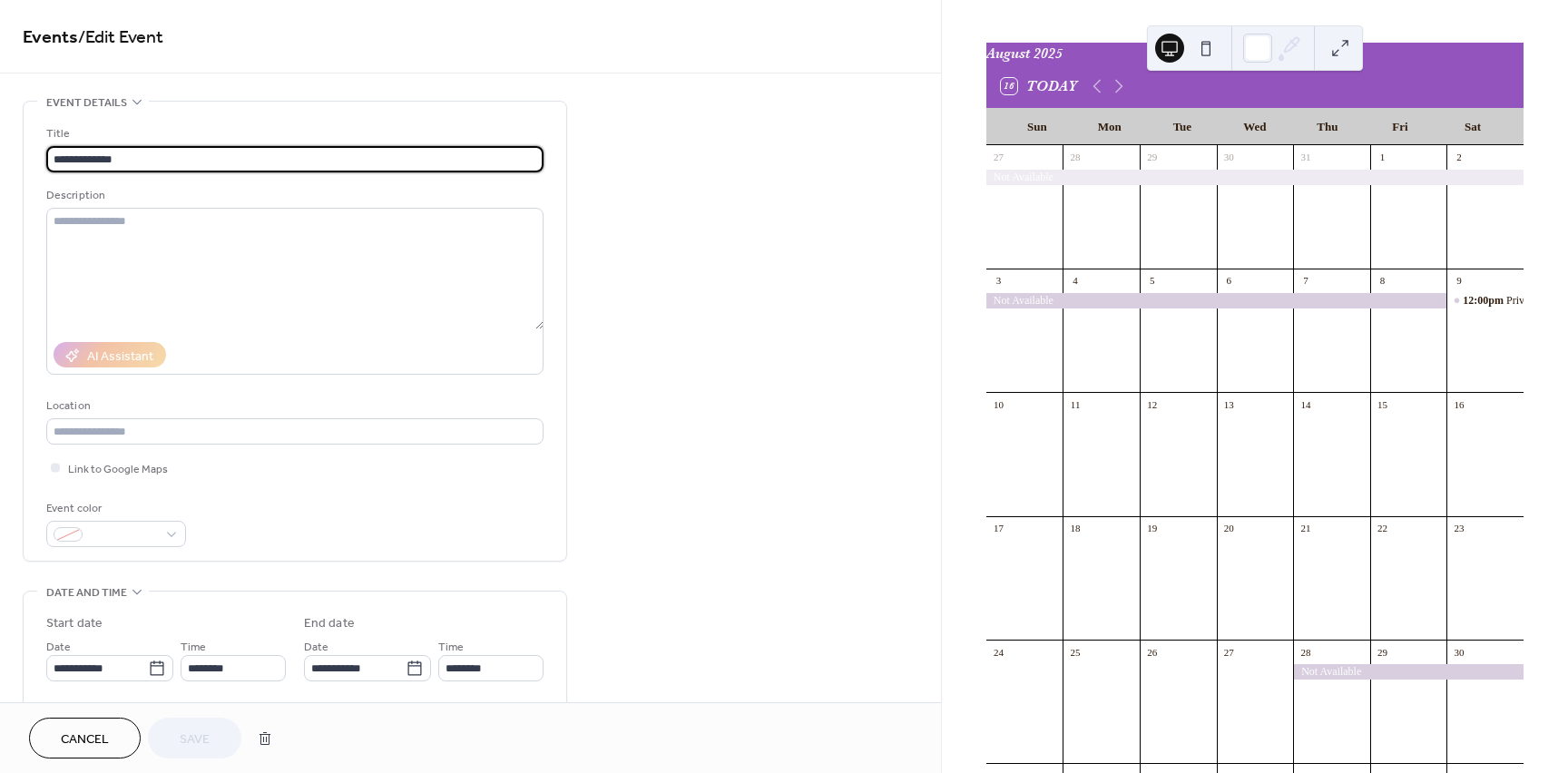 drag, startPoint x: 107, startPoint y: 158, endPoint x: -38, endPoint y: 152, distance: 145.12408 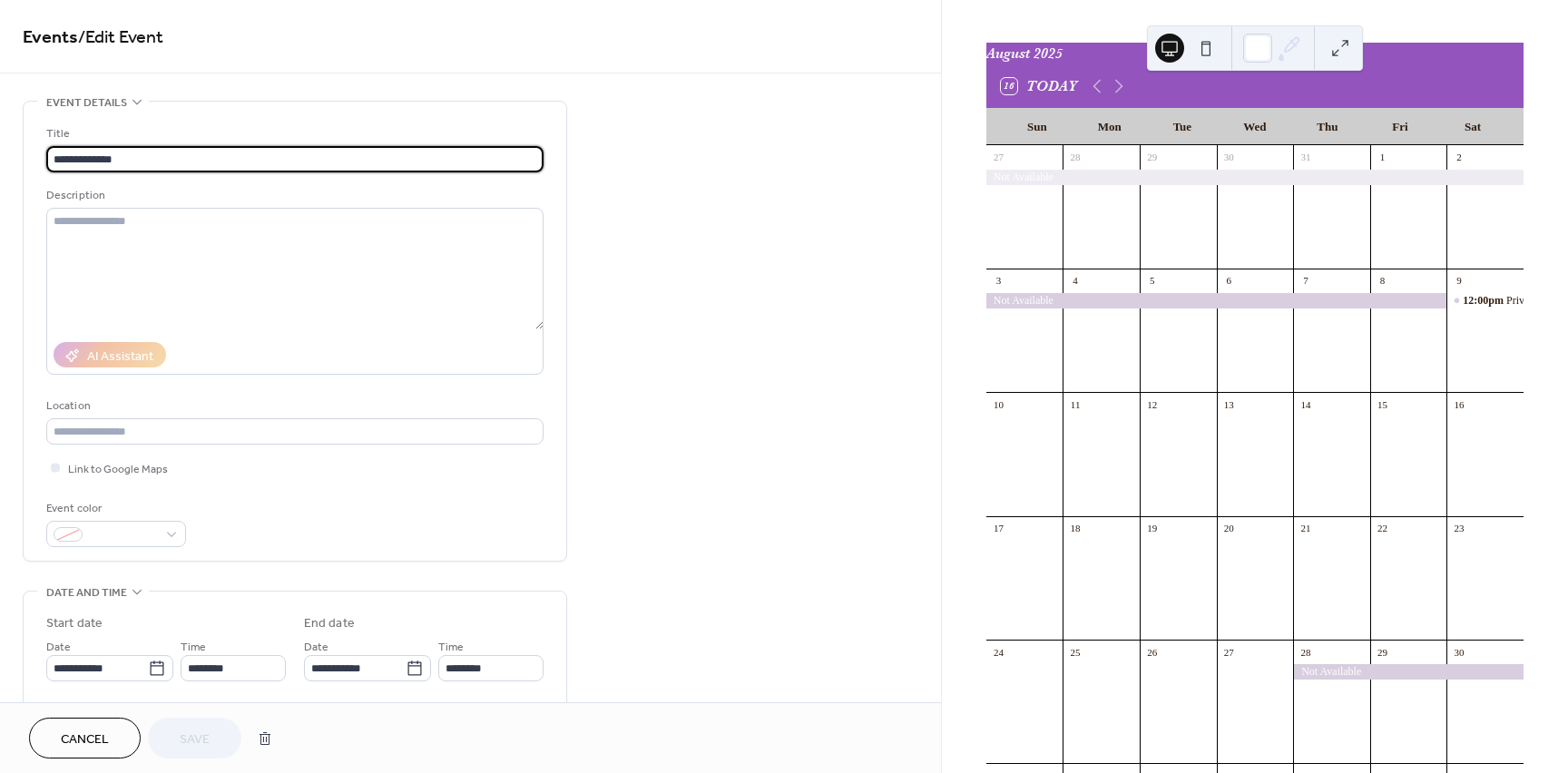 click on "**********" at bounding box center (295, 159) 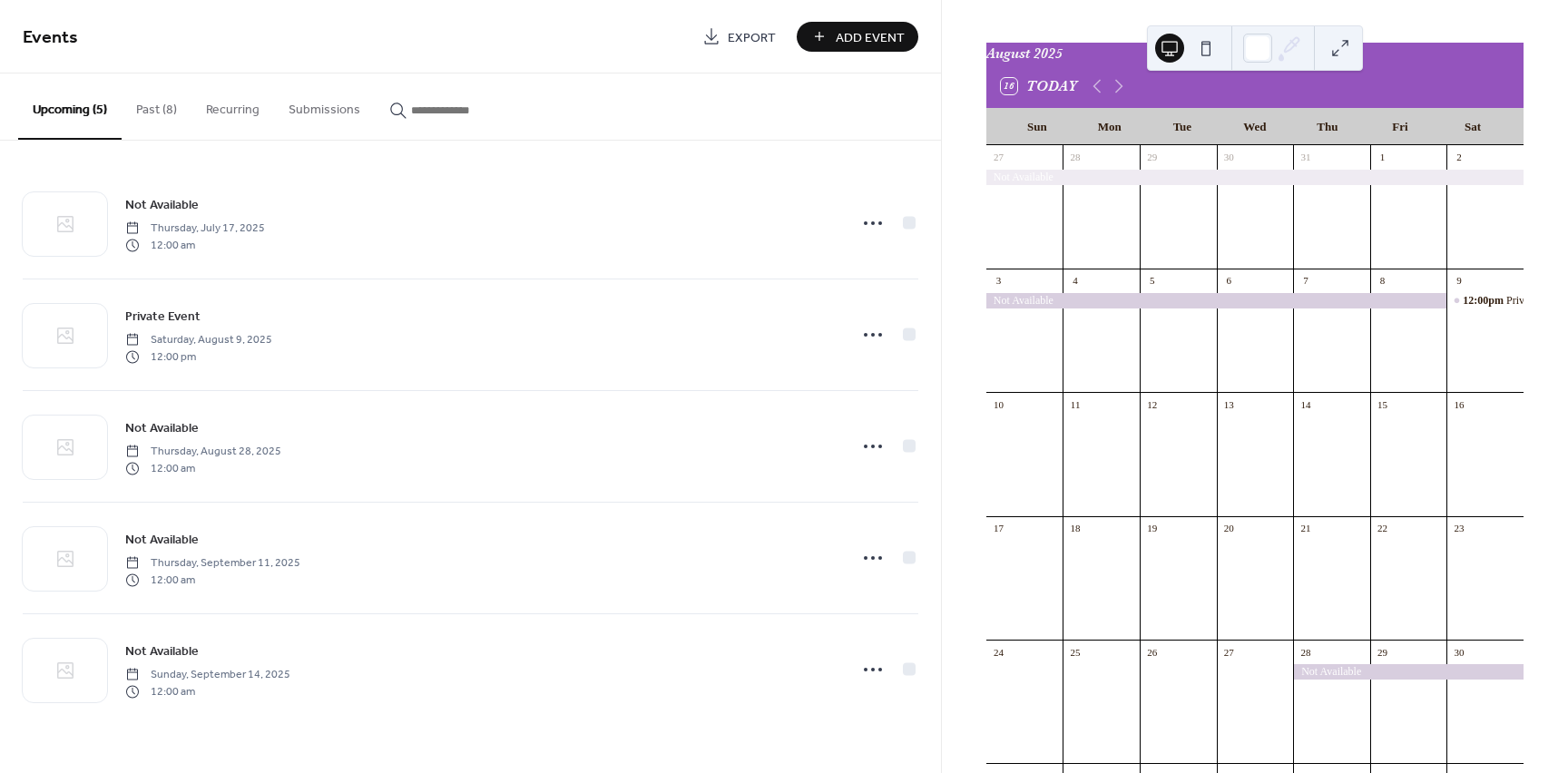 click on "Add Event" at bounding box center (870, 37) 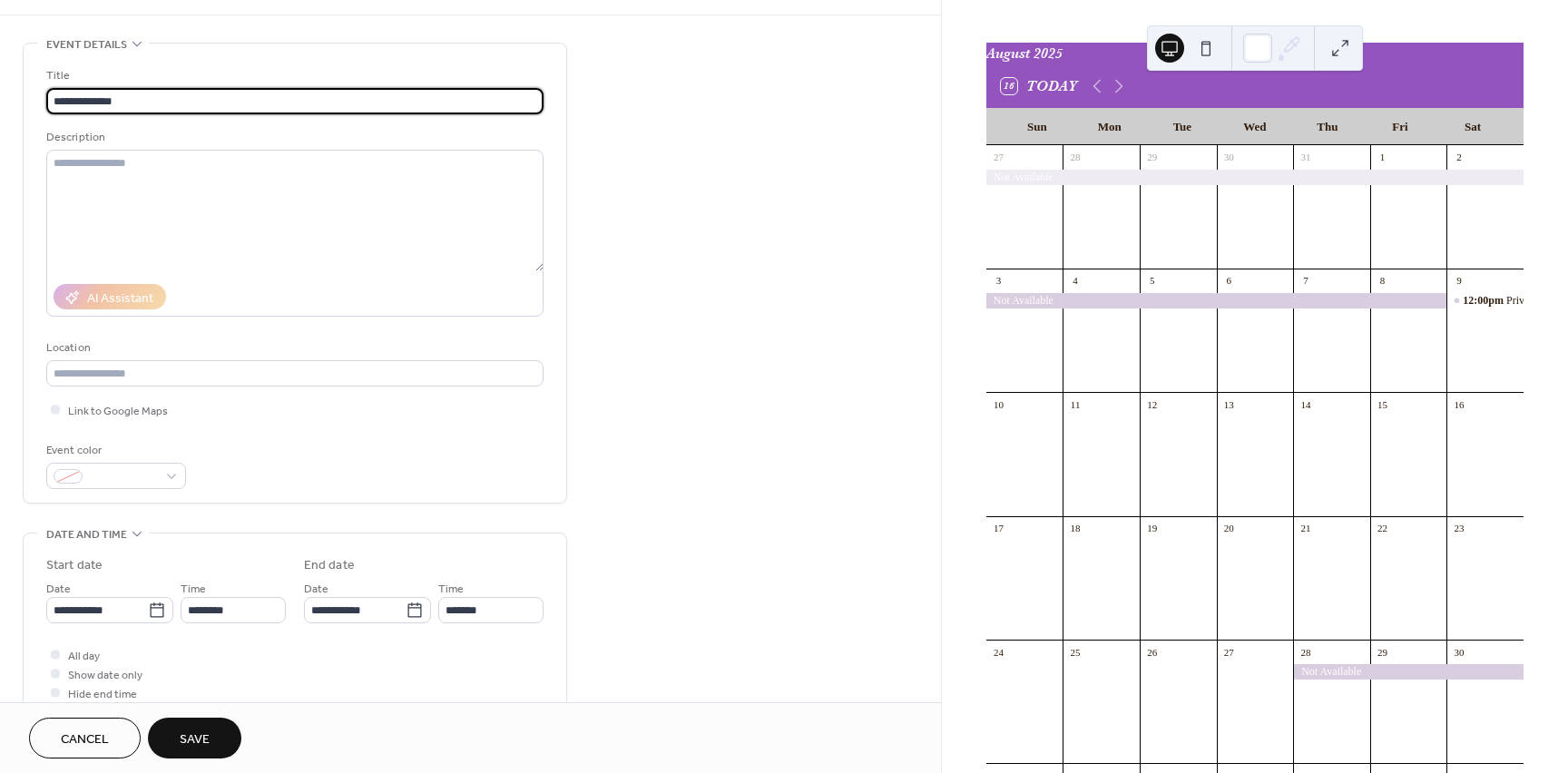 scroll, scrollTop: 109, scrollLeft: 0, axis: vertical 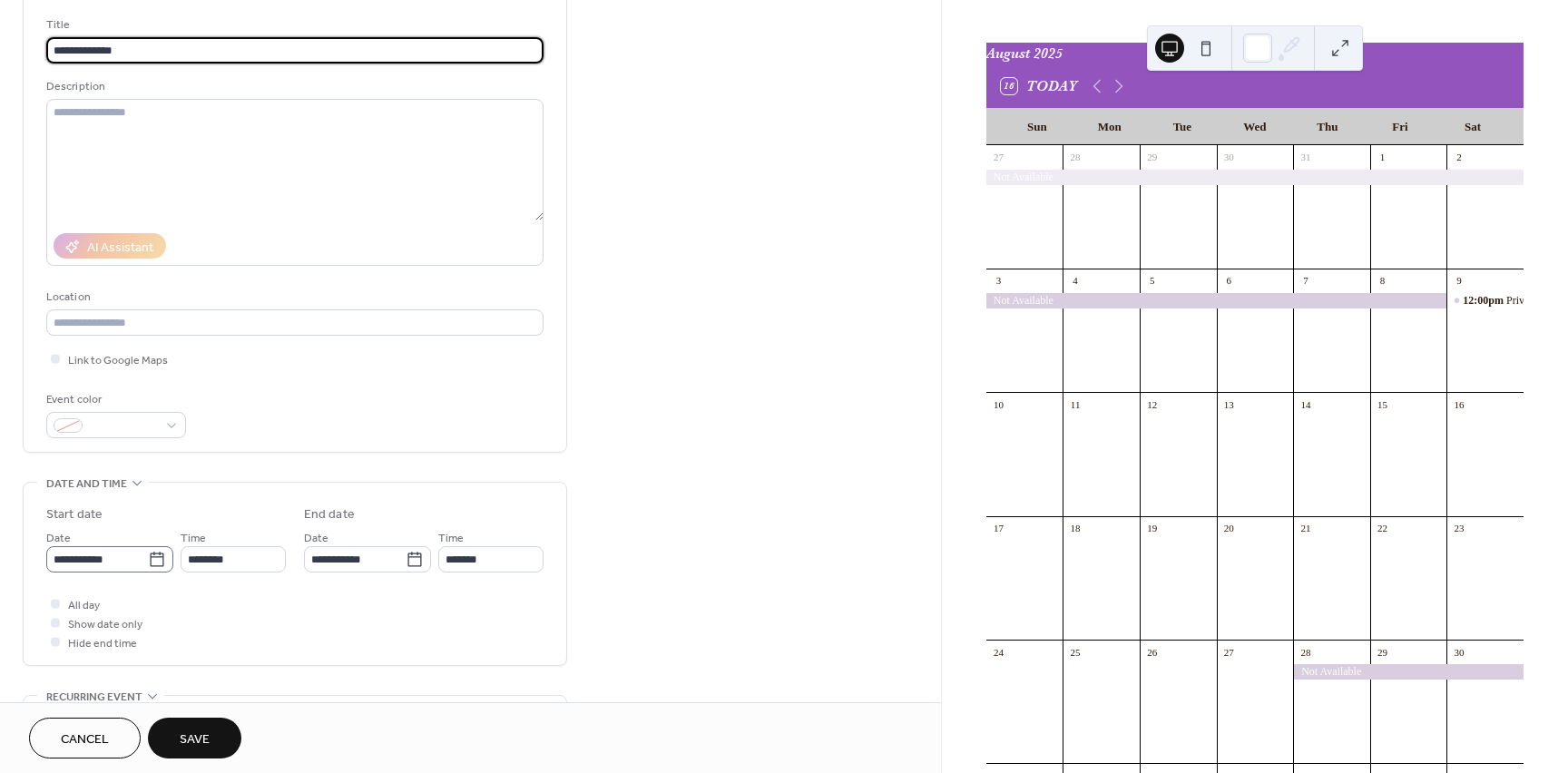 type on "**********" 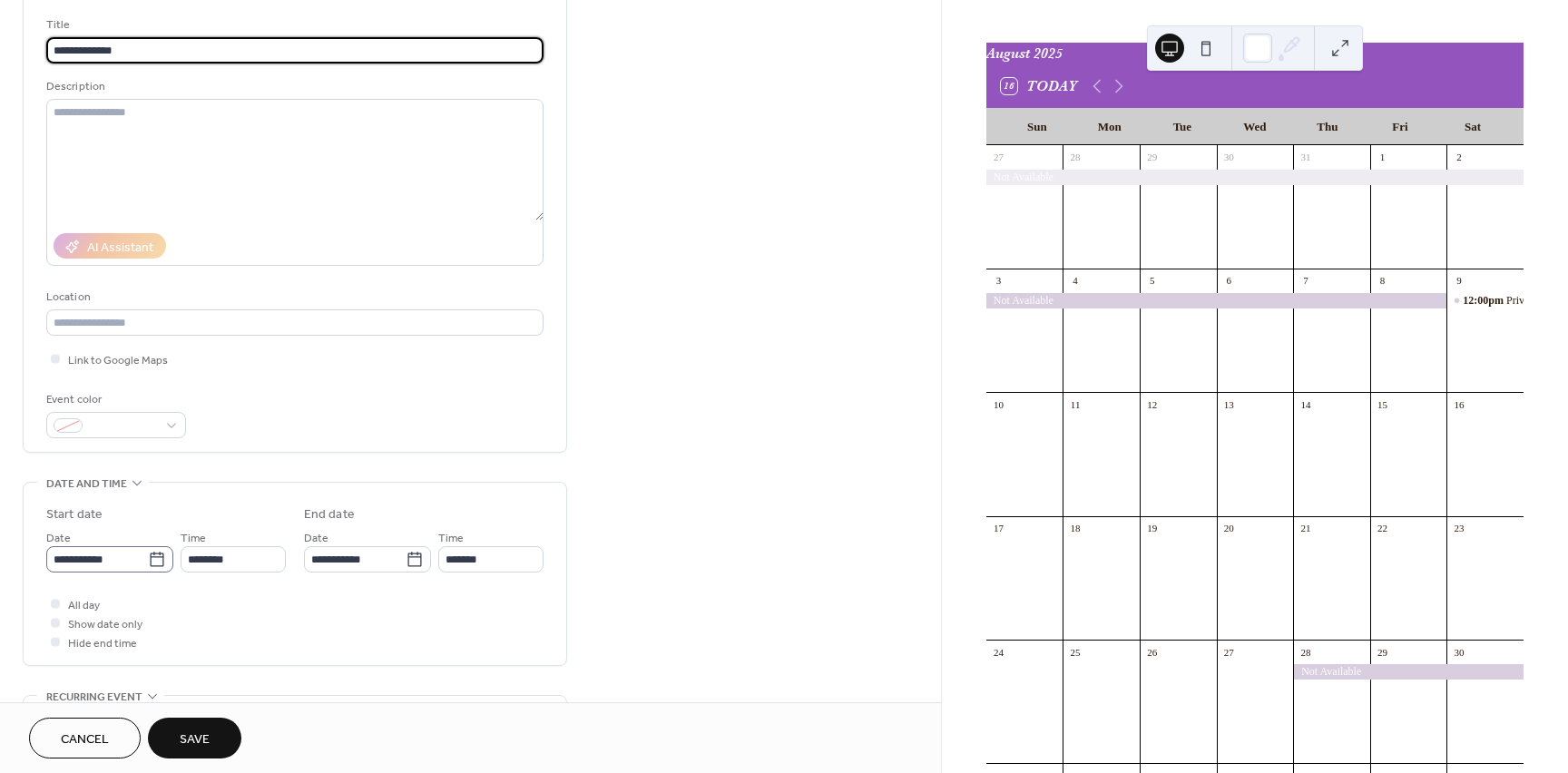 click 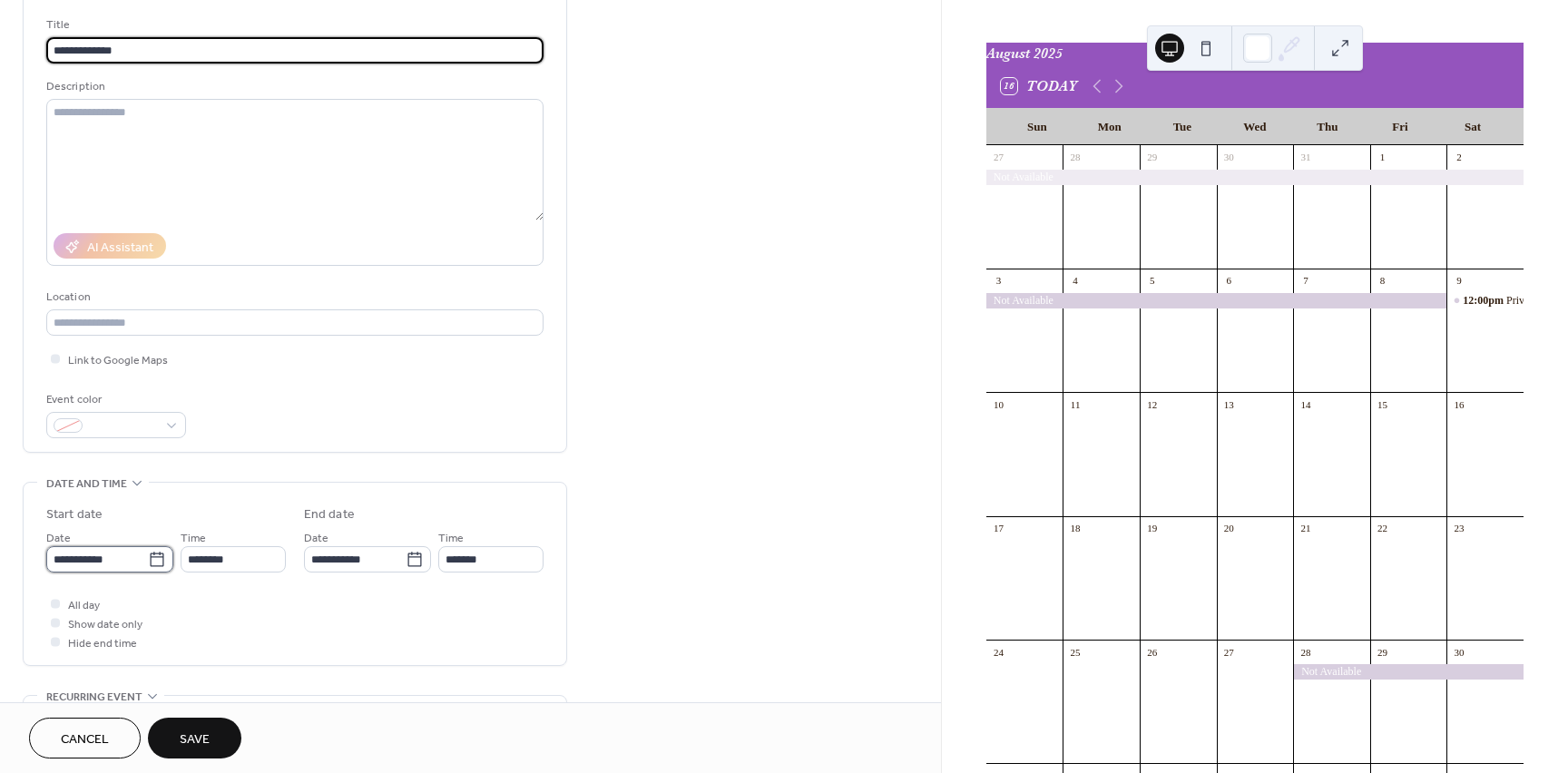 click on "**********" at bounding box center [97, 559] 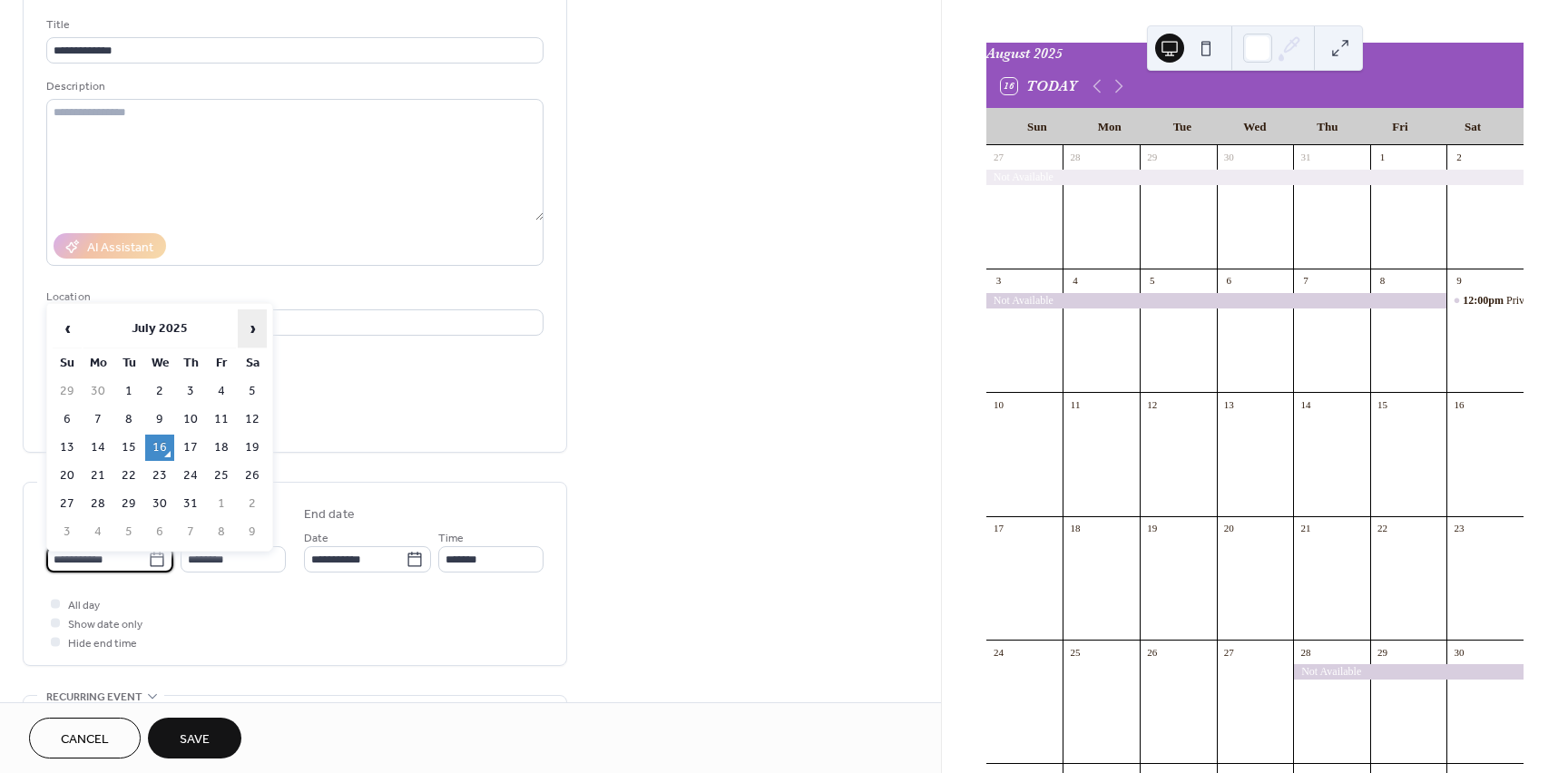 click on "›" at bounding box center [252, 328] 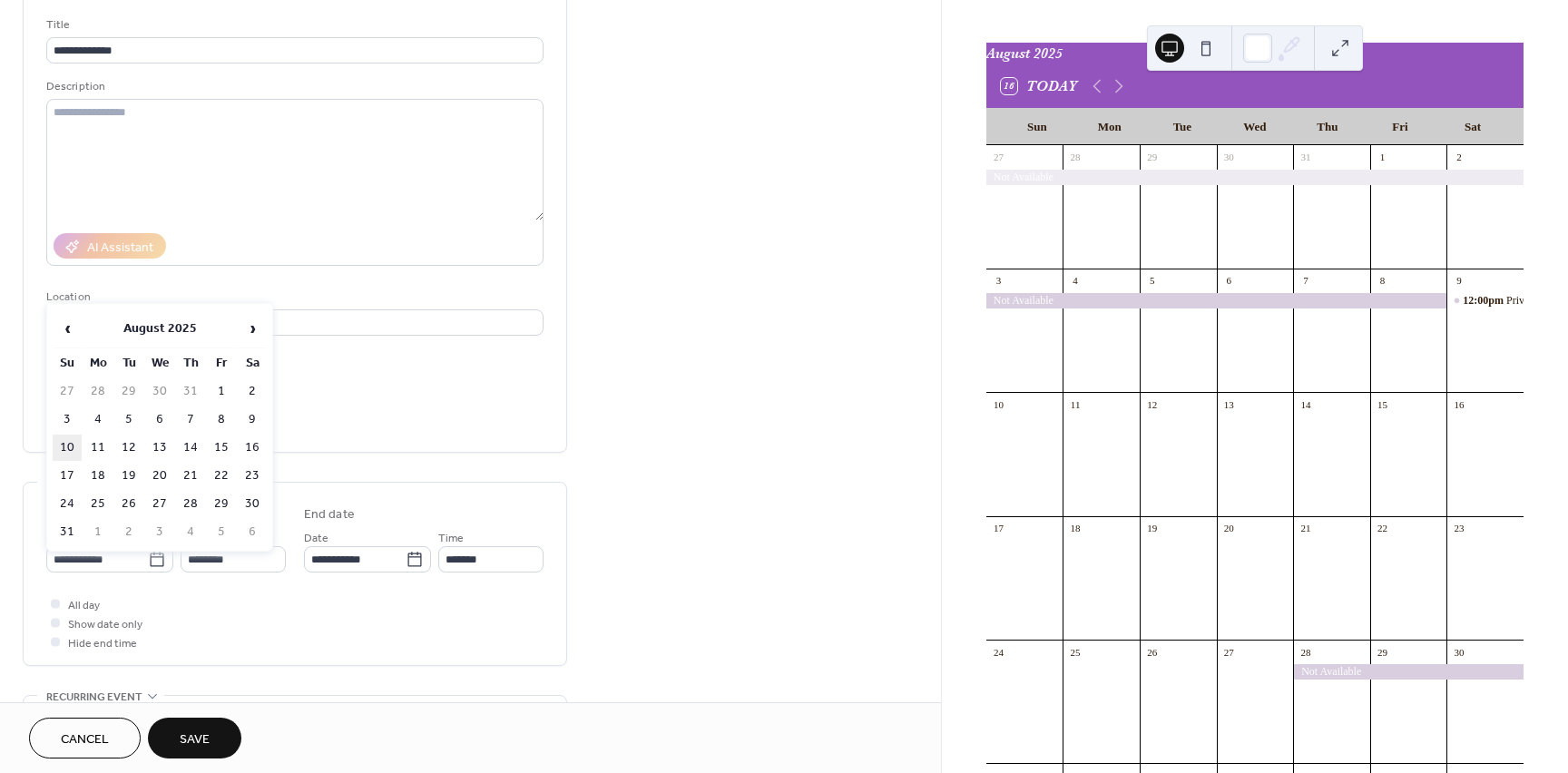click on "10" at bounding box center (67, 447) 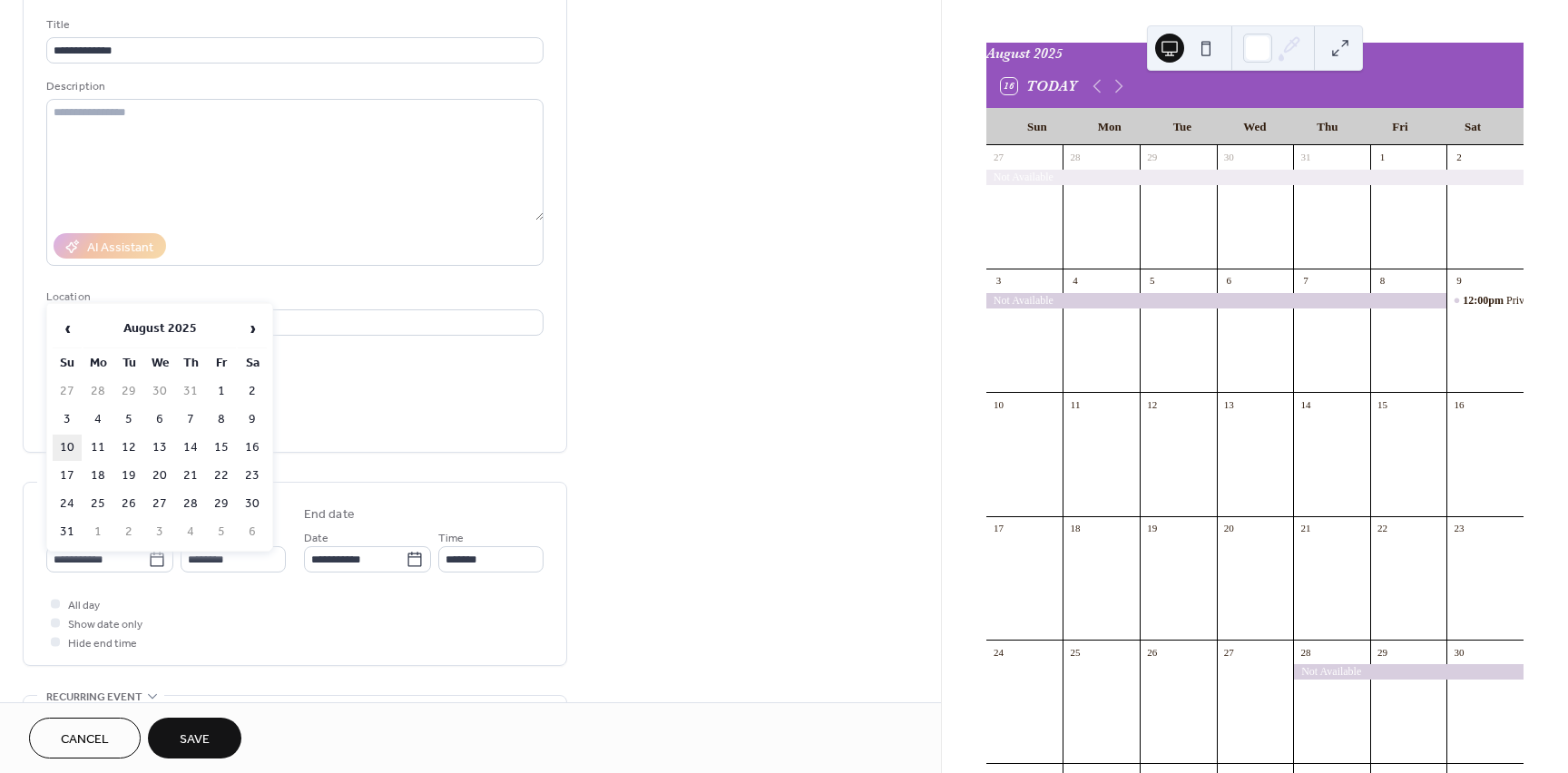 type on "**********" 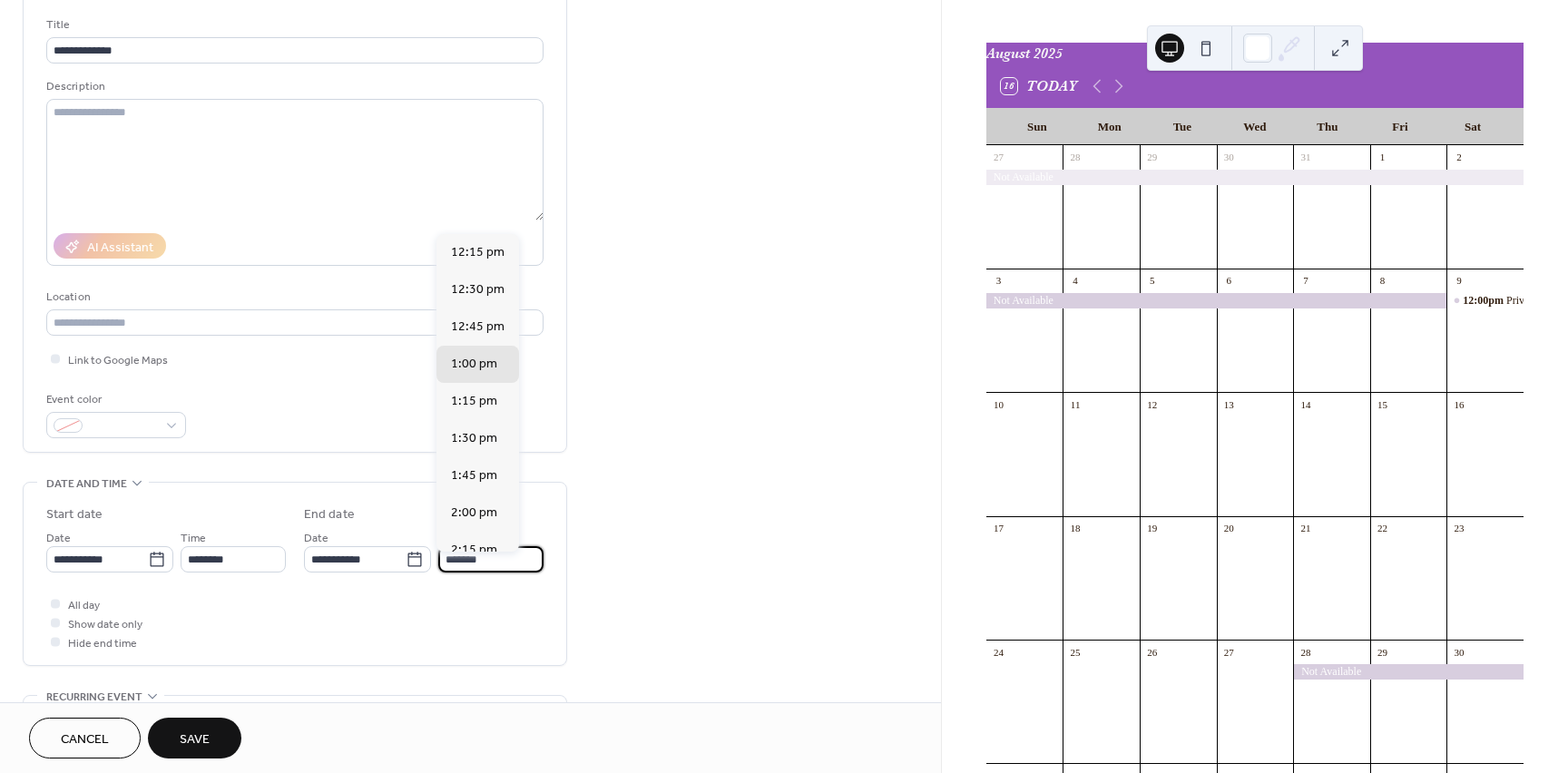 click on "*******" at bounding box center (491, 559) 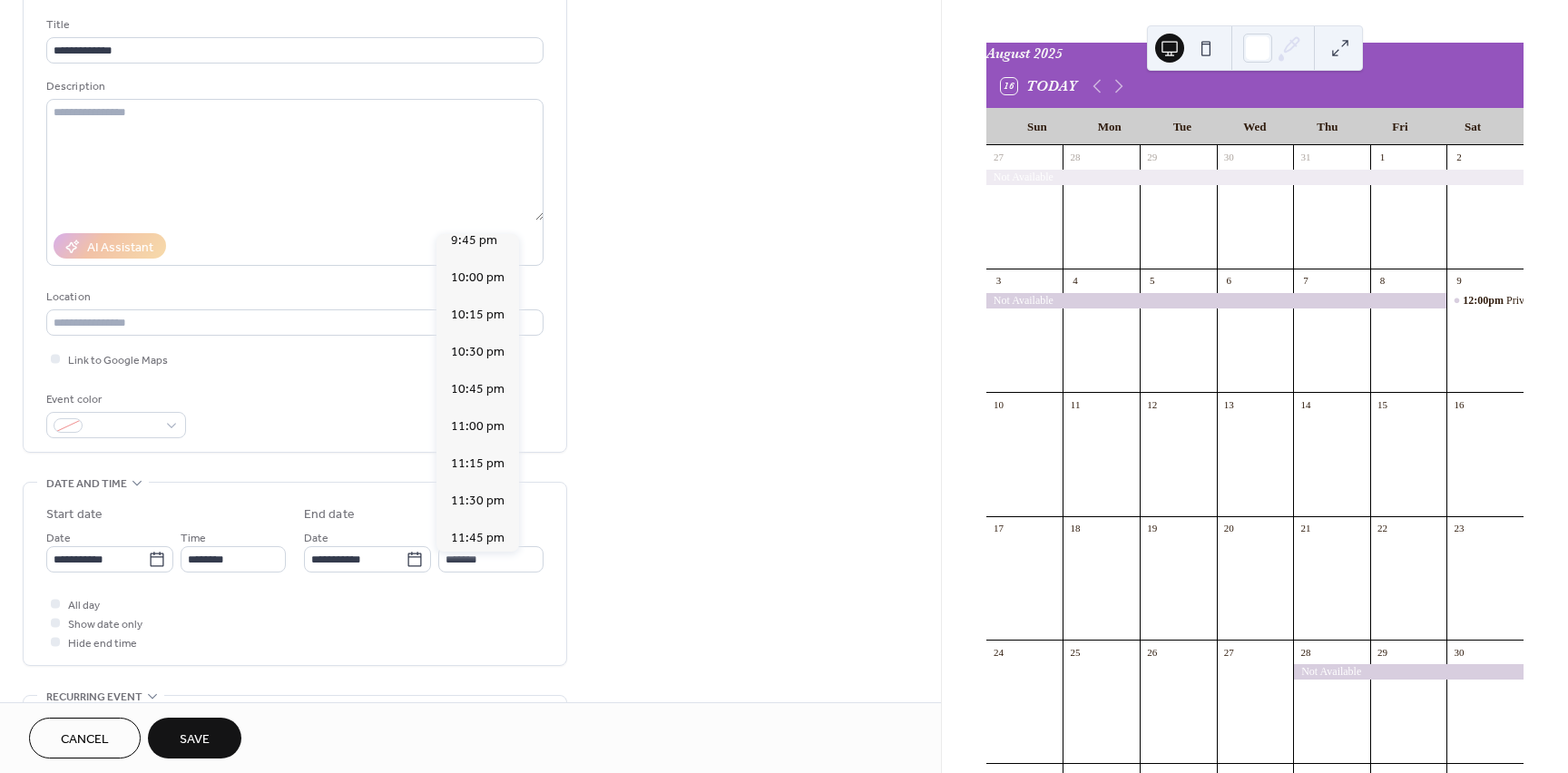 scroll, scrollTop: 0, scrollLeft: 0, axis: both 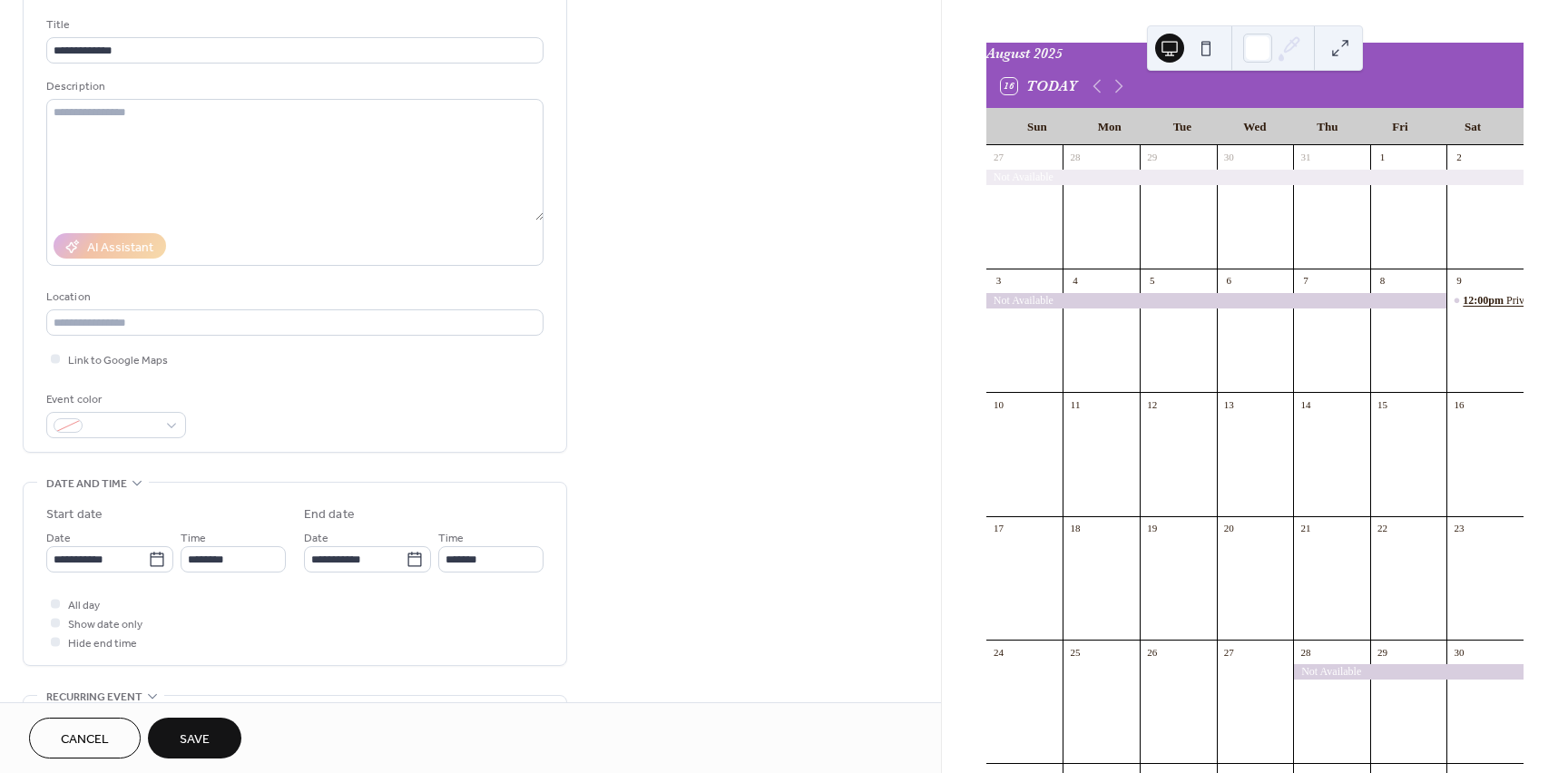 click on "12:00pm" at bounding box center [1485, 300] 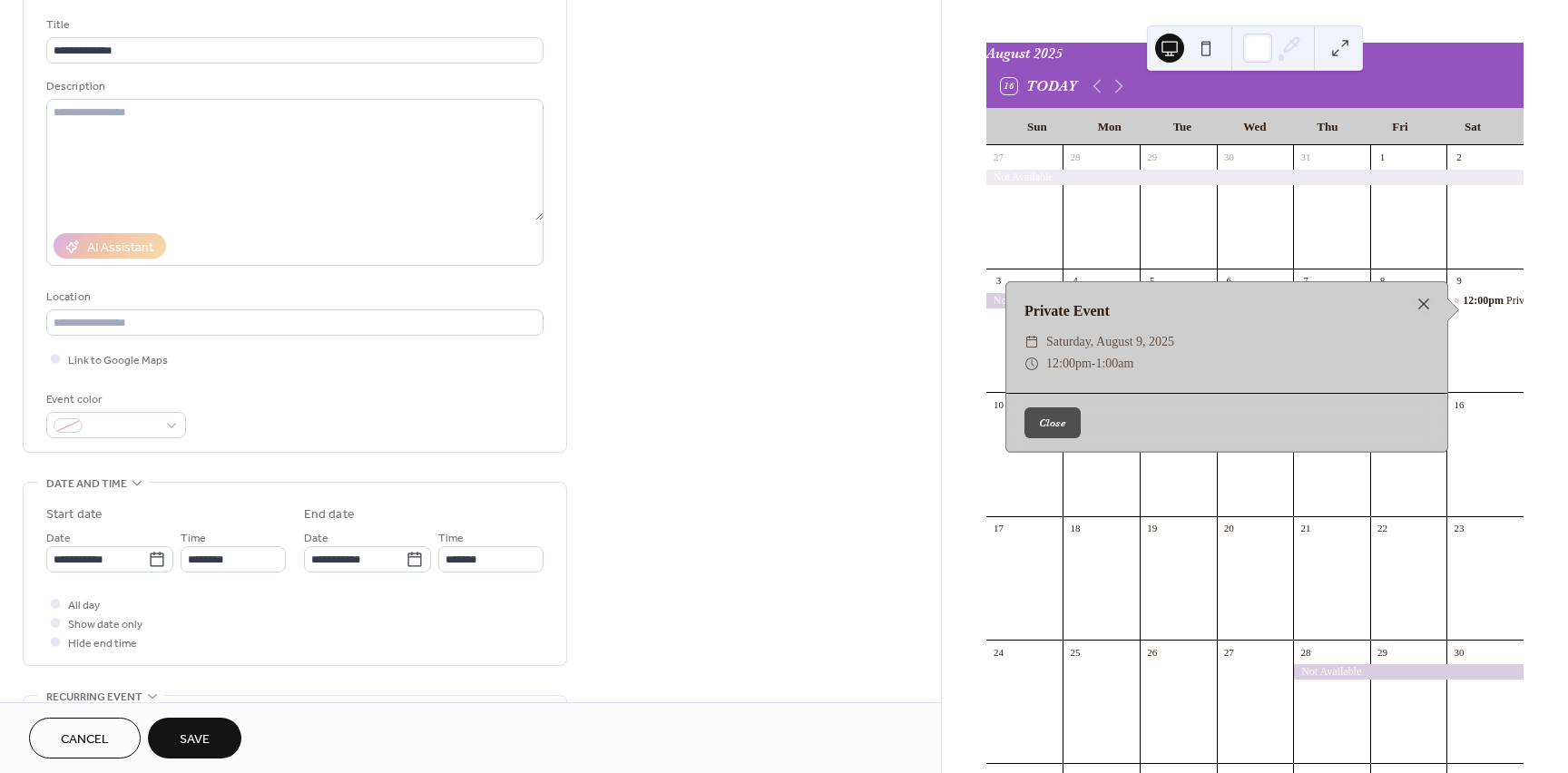 click on "**********" at bounding box center (470, 544) 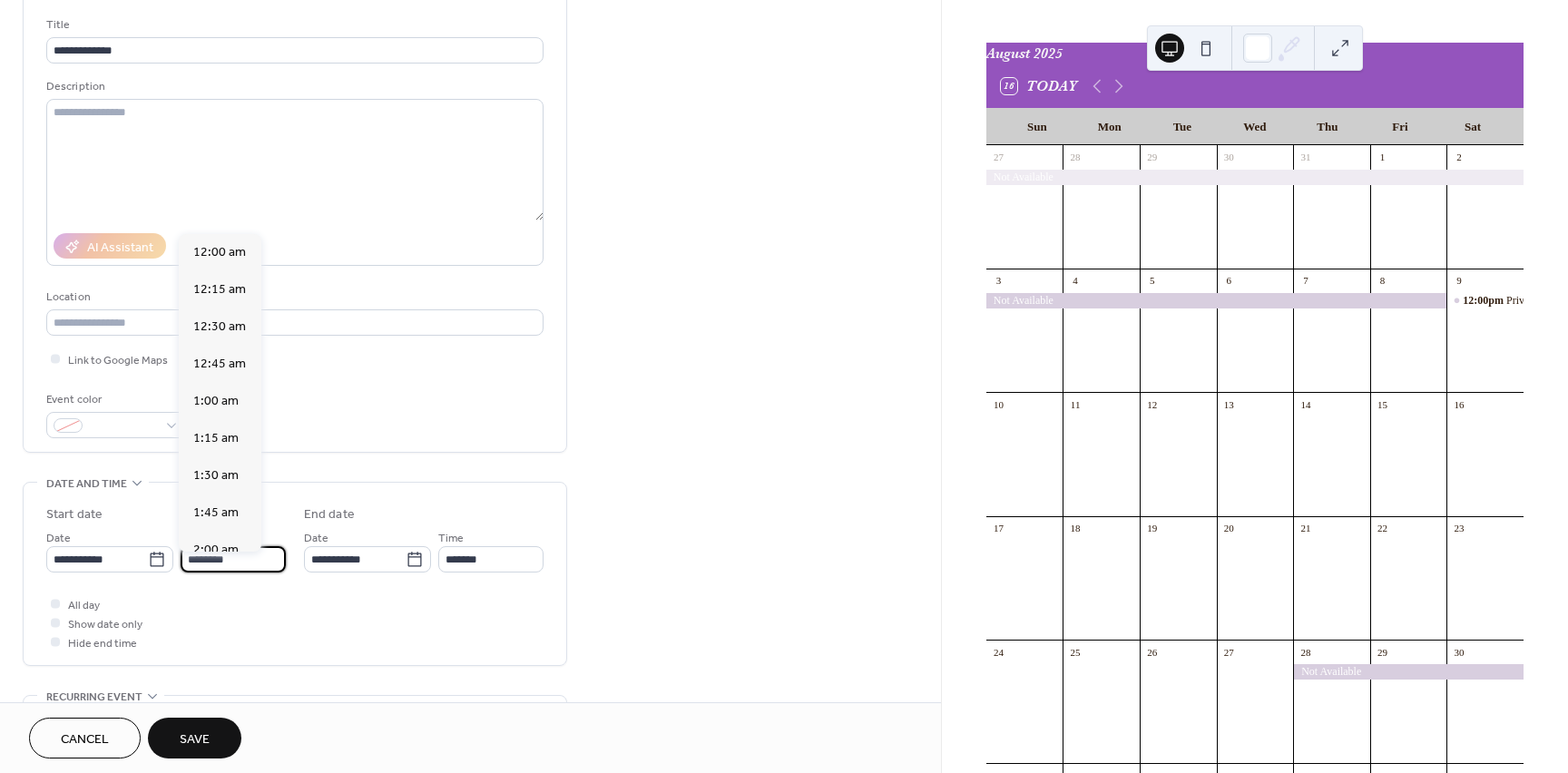 click on "********" at bounding box center [233, 559] 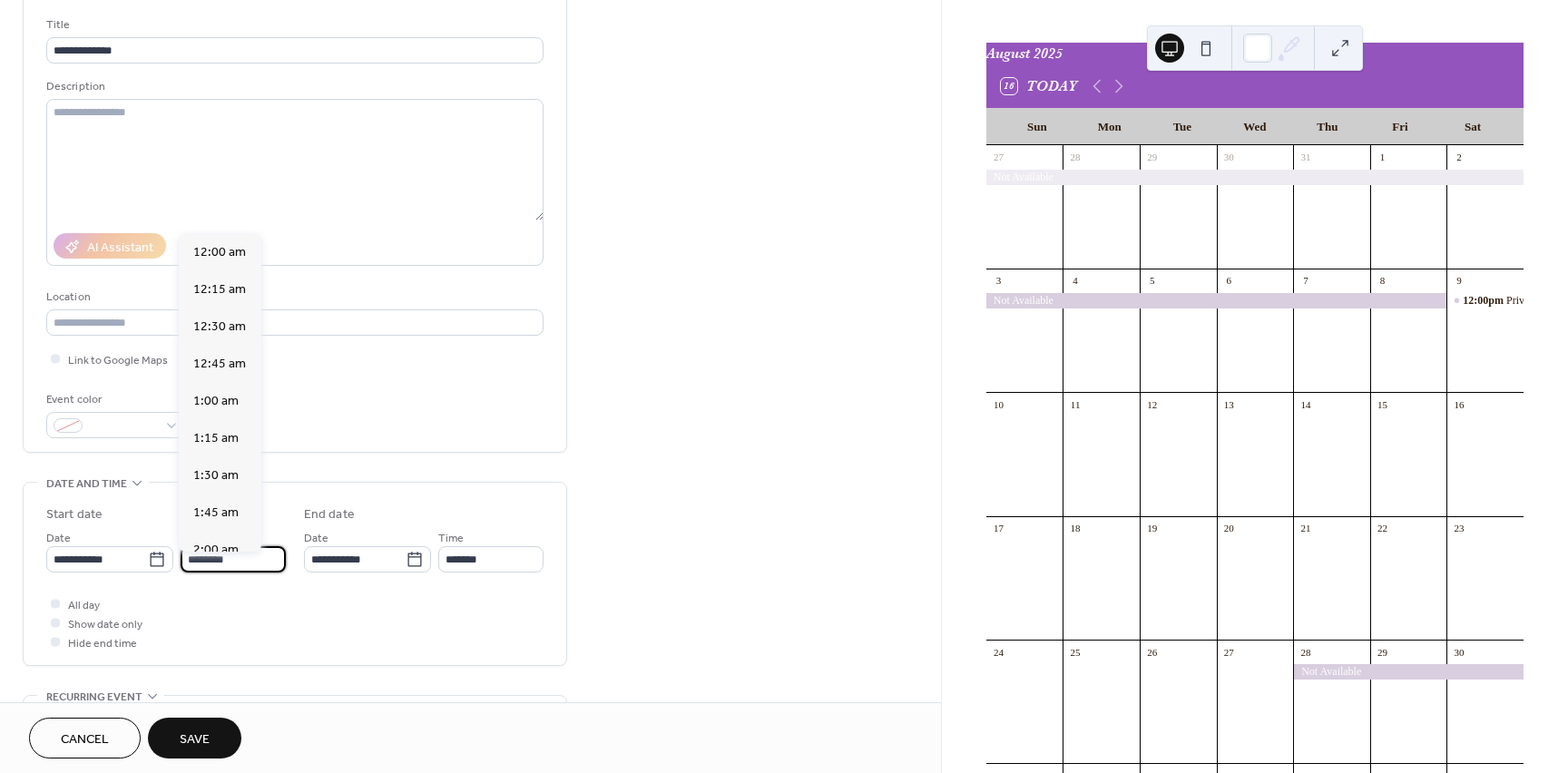 scroll, scrollTop: 1764, scrollLeft: 0, axis: vertical 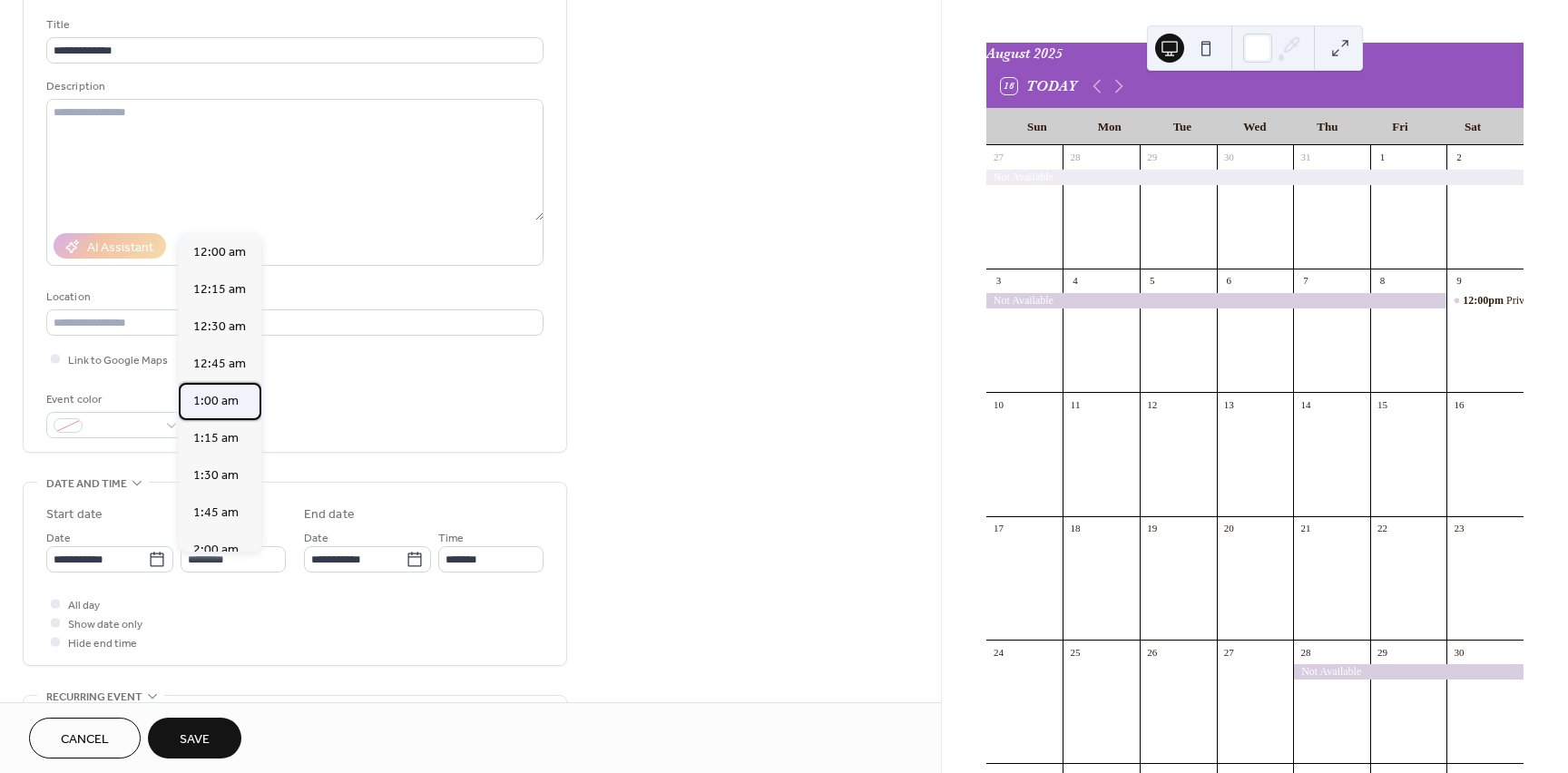 click on "1:00 am" at bounding box center [216, 401] 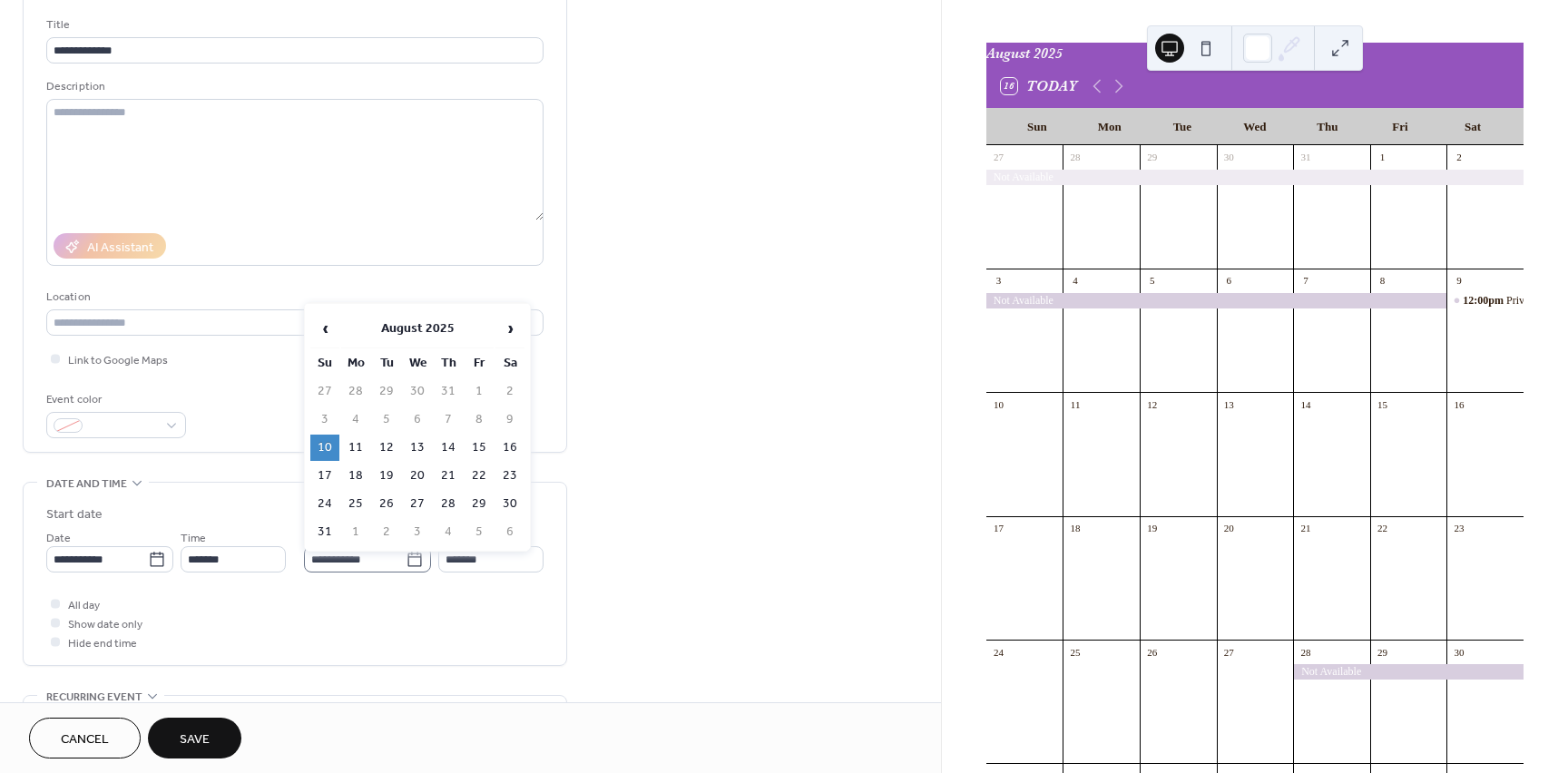 click 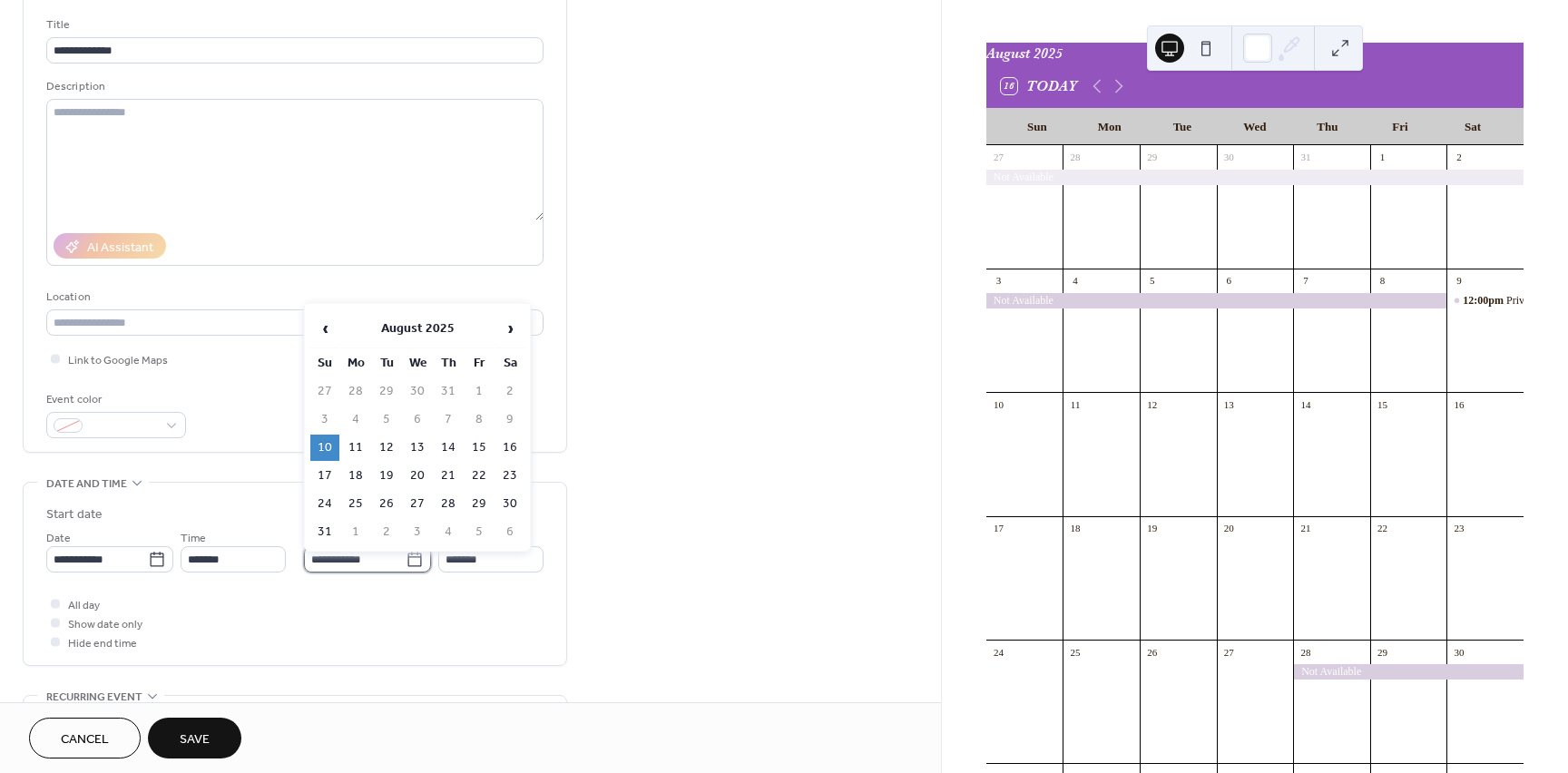 click on "**********" at bounding box center [355, 559] 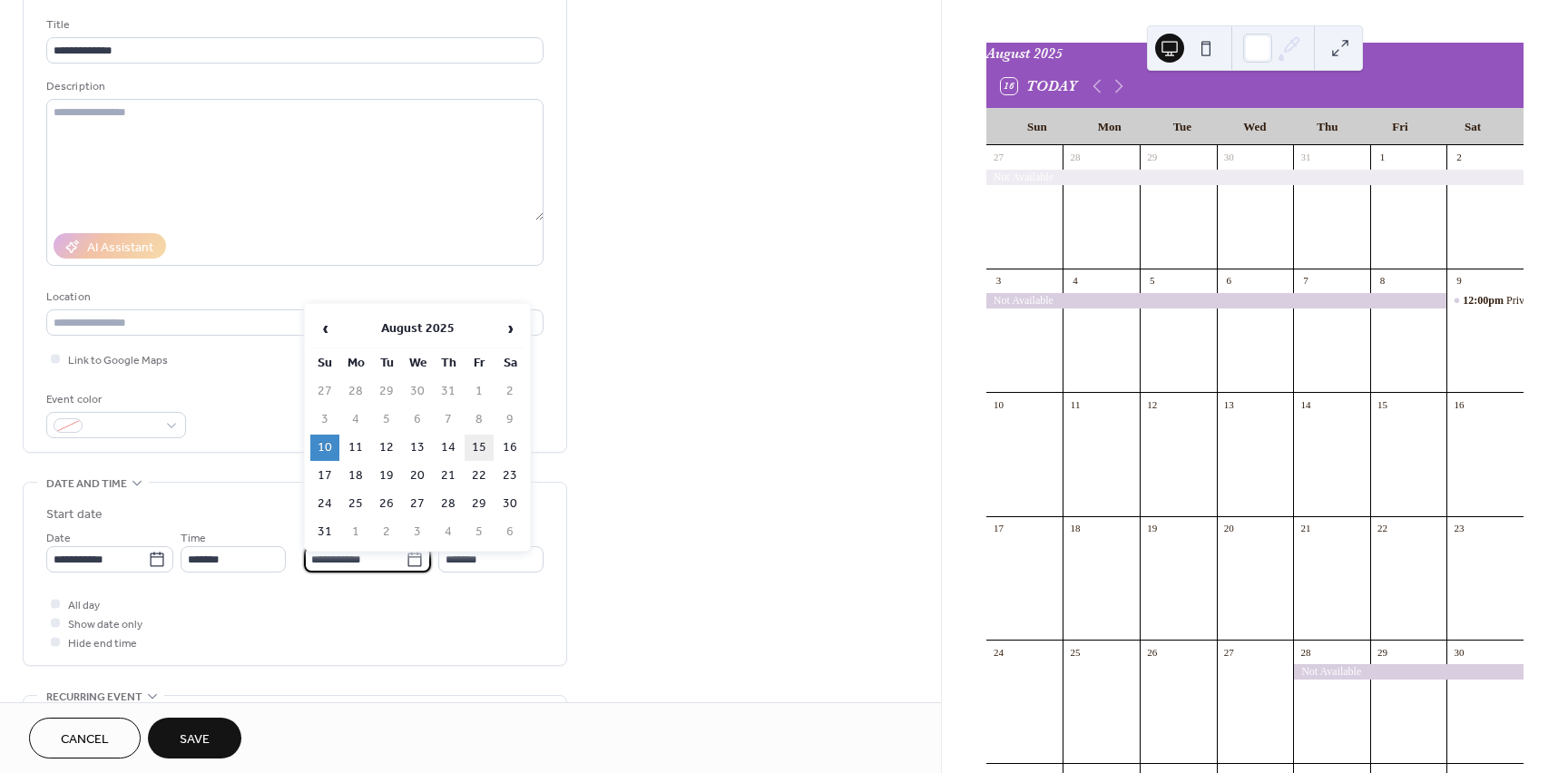 click on "15" at bounding box center [479, 447] 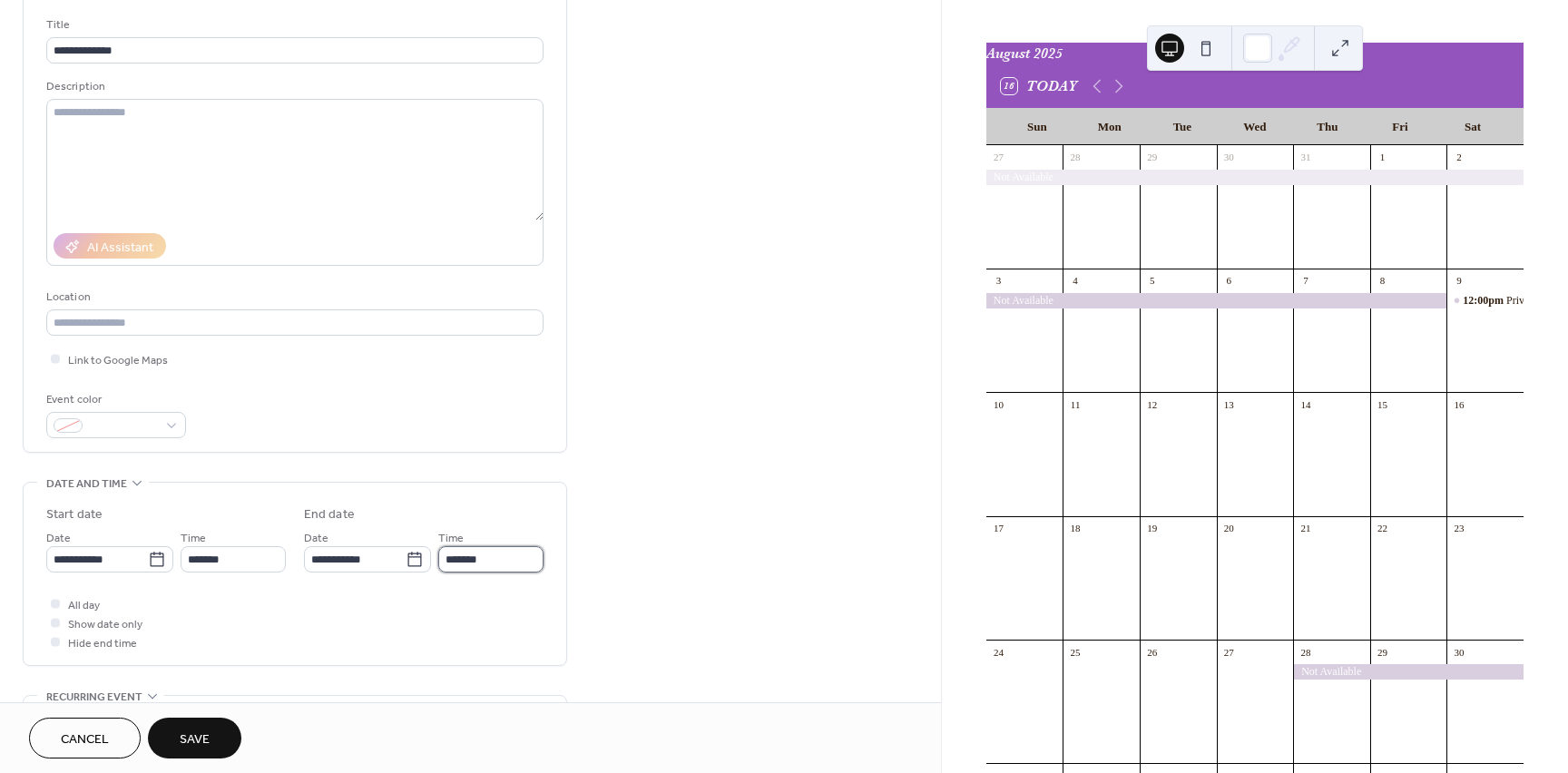 click on "*******" at bounding box center [491, 559] 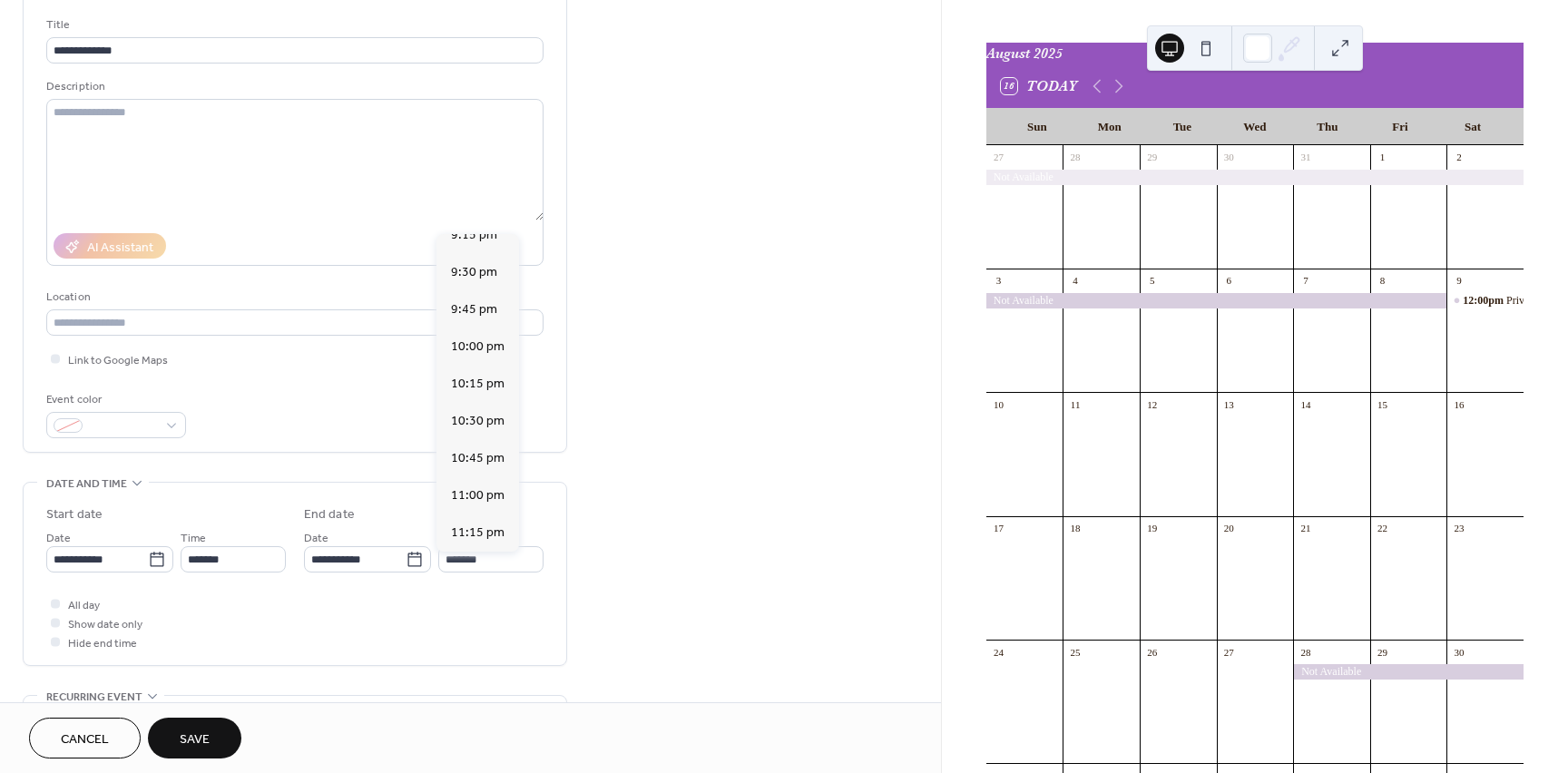scroll, scrollTop: 3225, scrollLeft: 0, axis: vertical 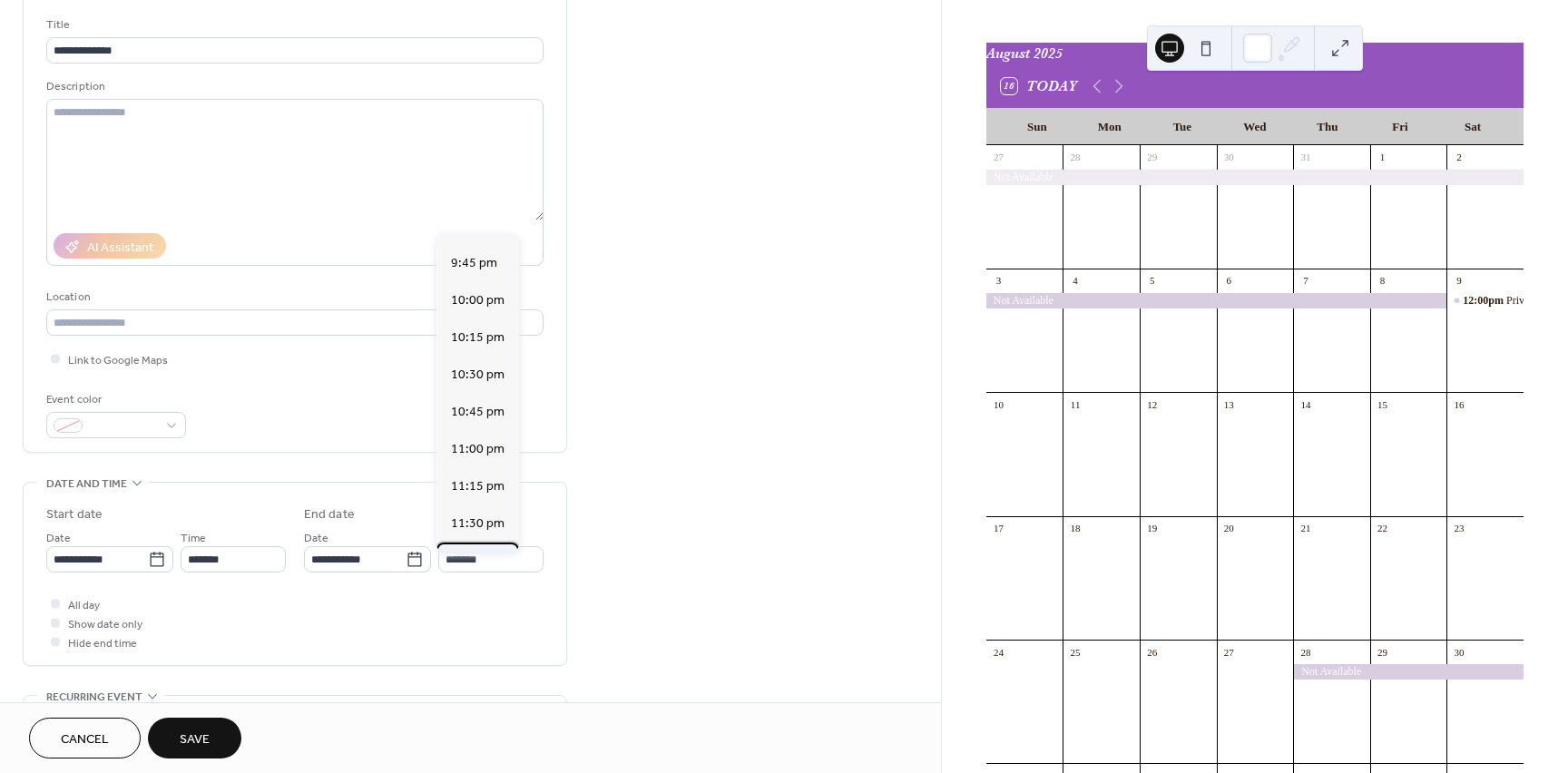 click on "11:45 pm" at bounding box center [477, 561] 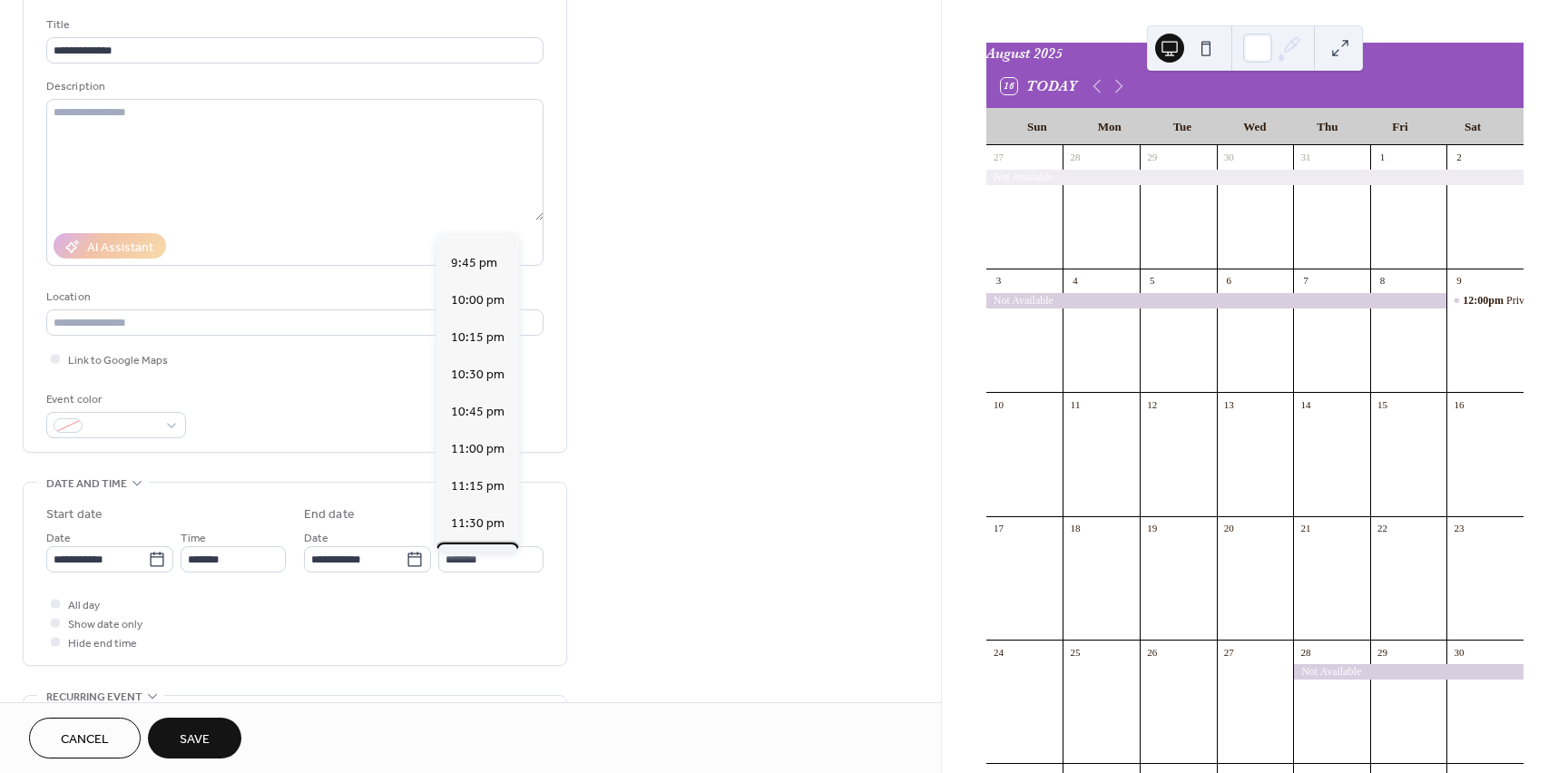 type on "********" 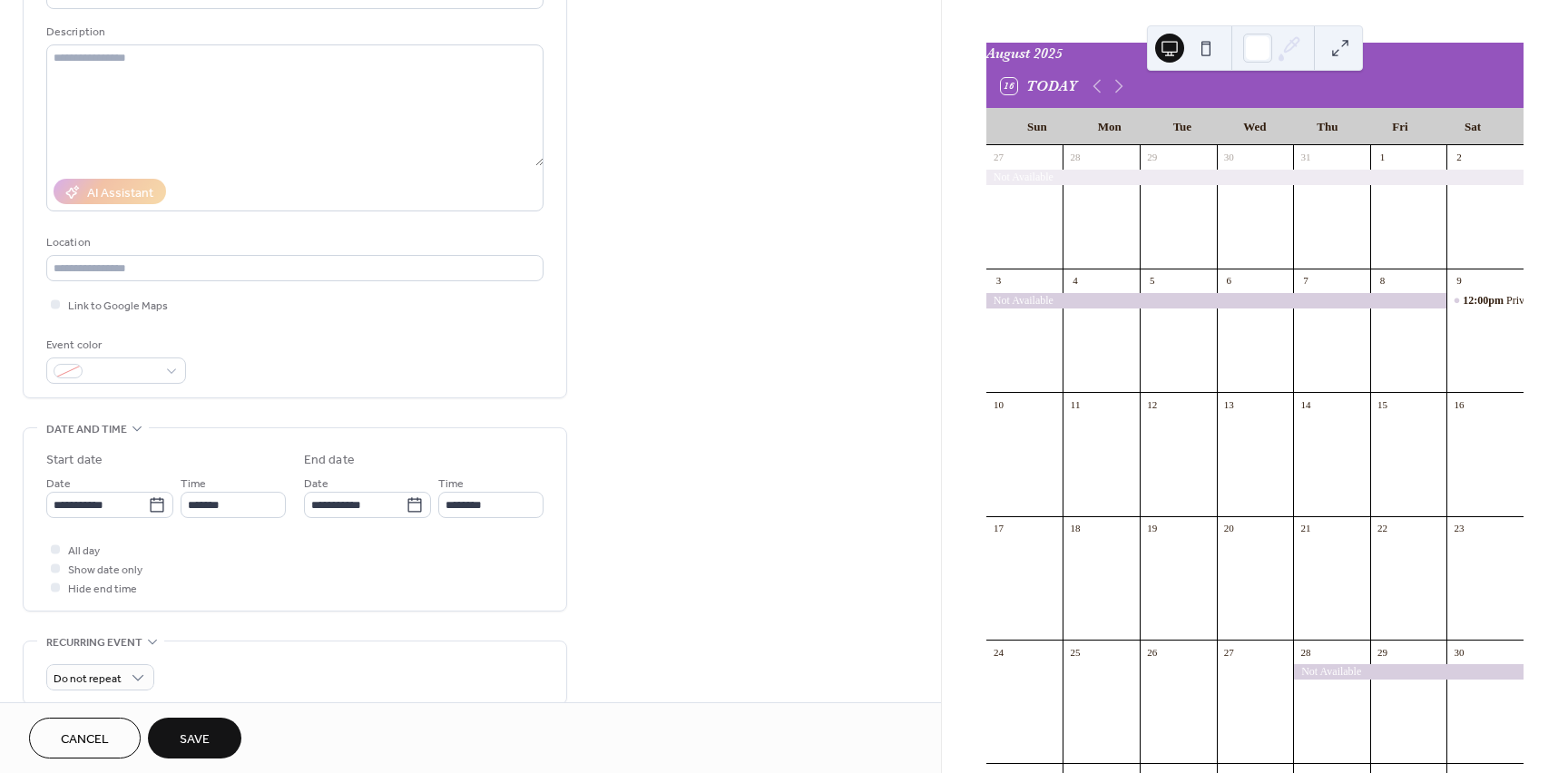 scroll, scrollTop: 218, scrollLeft: 0, axis: vertical 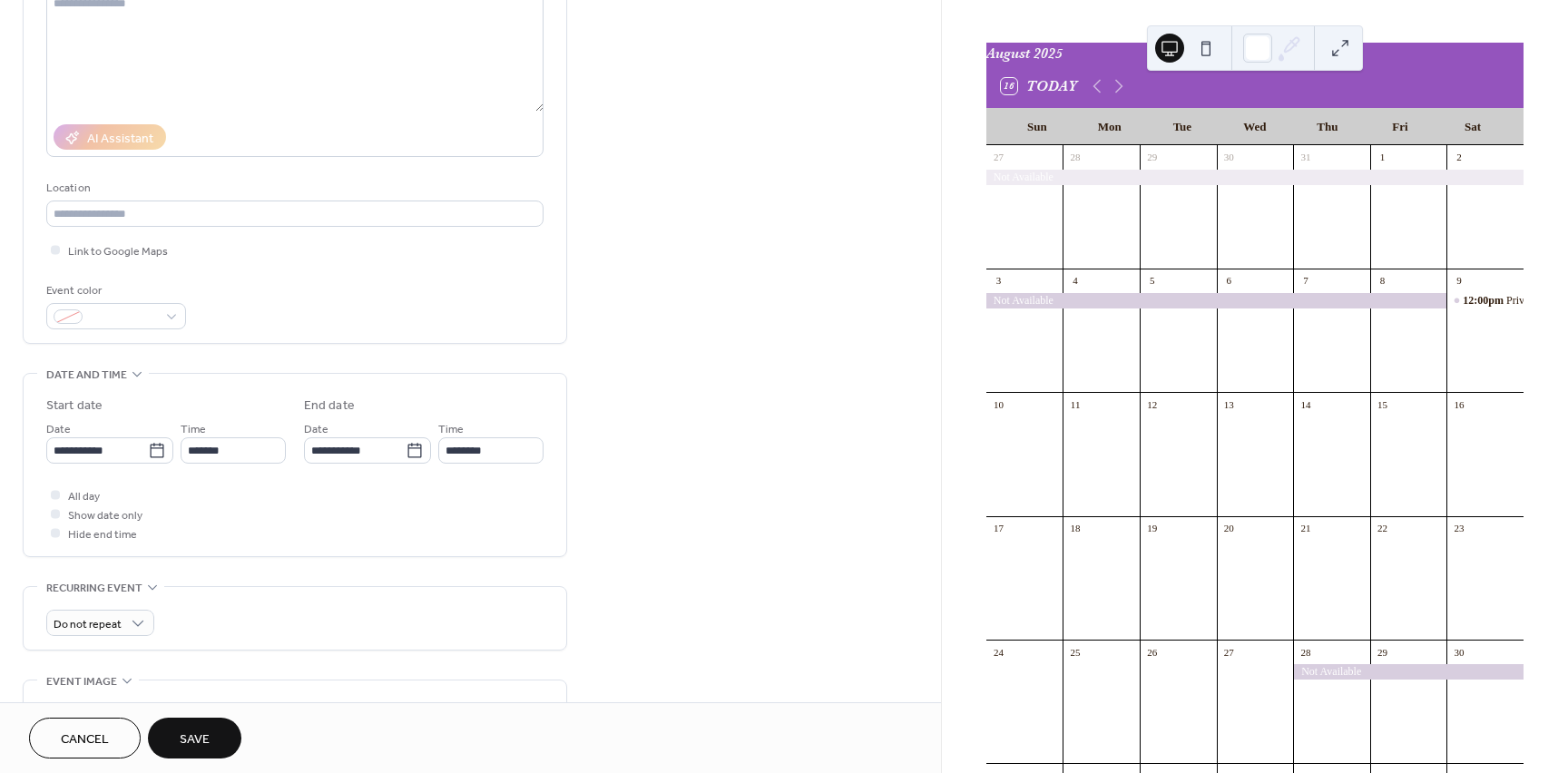 click on "Save" at bounding box center [194, 739] 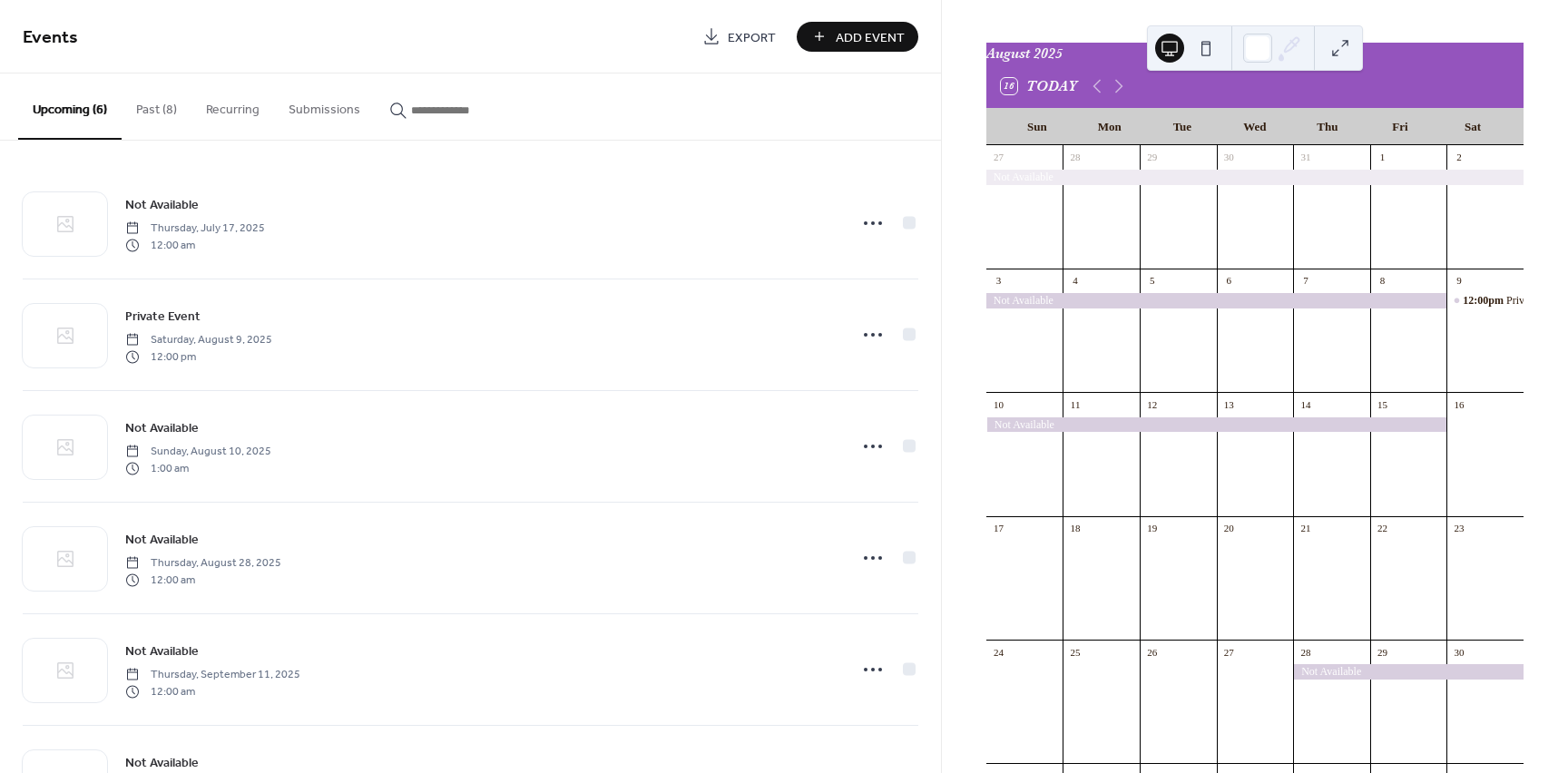click on "Add Event" at bounding box center [870, 37] 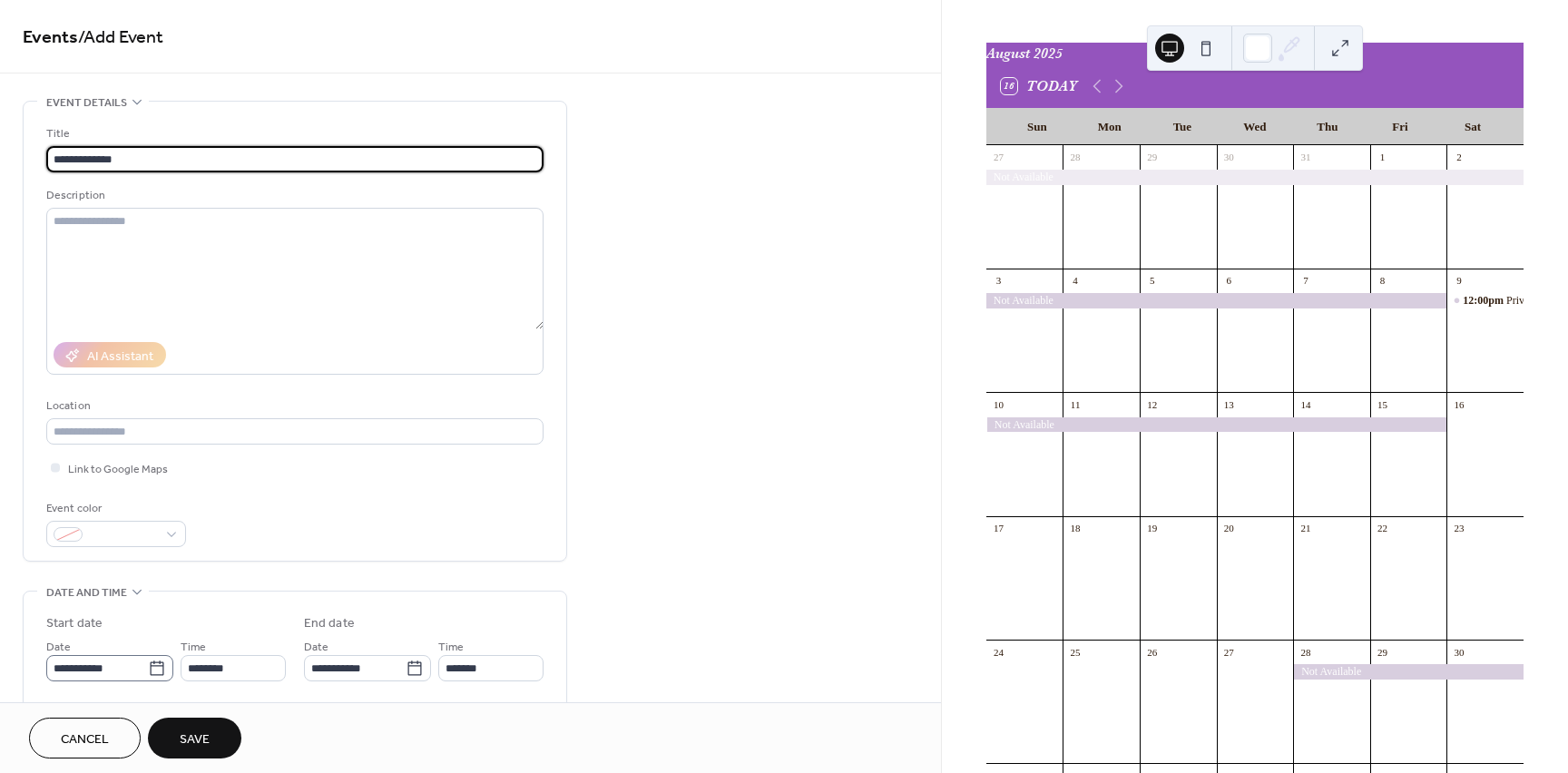 type on "**********" 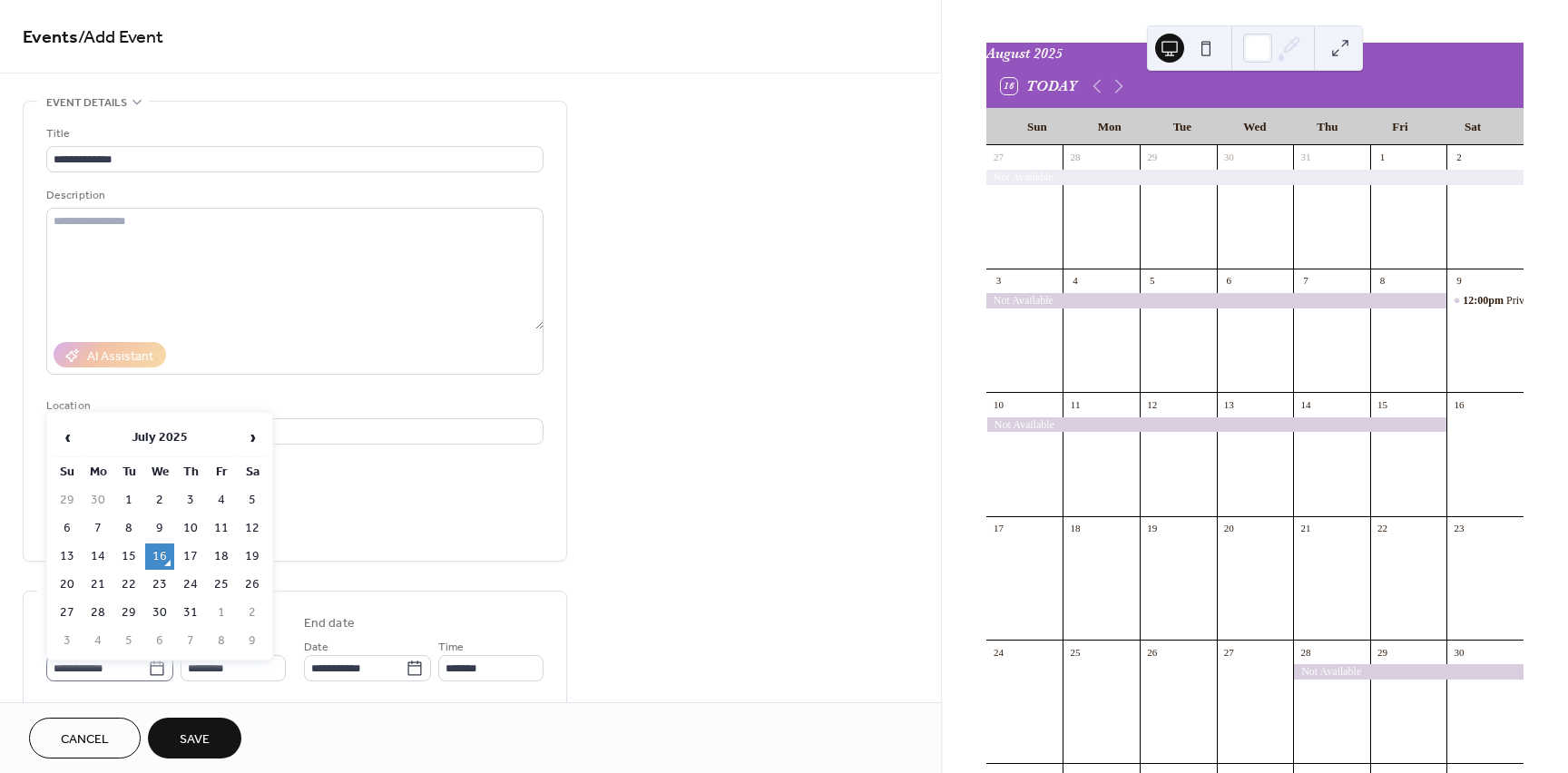 click 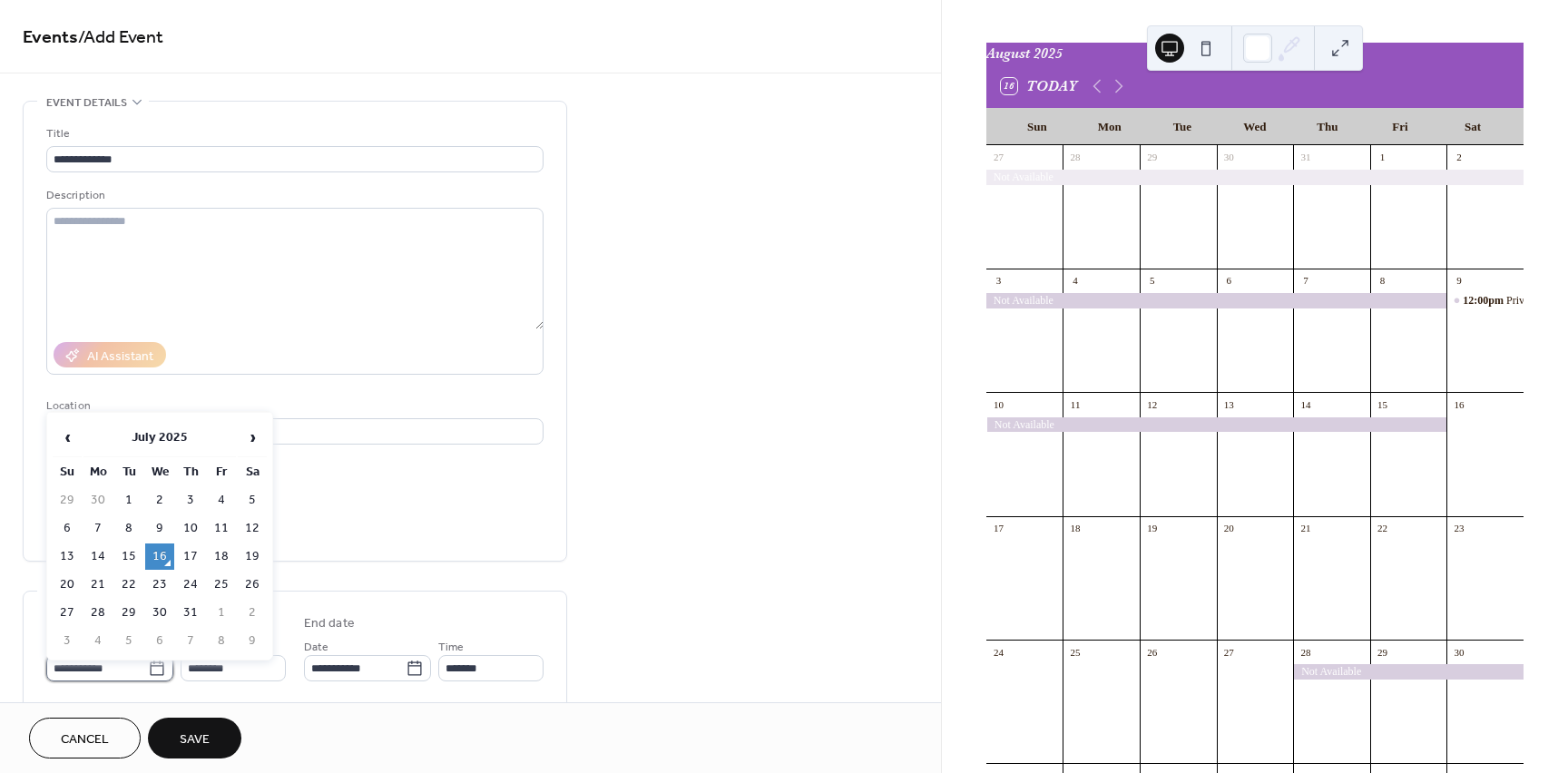 click on "**********" at bounding box center (97, 668) 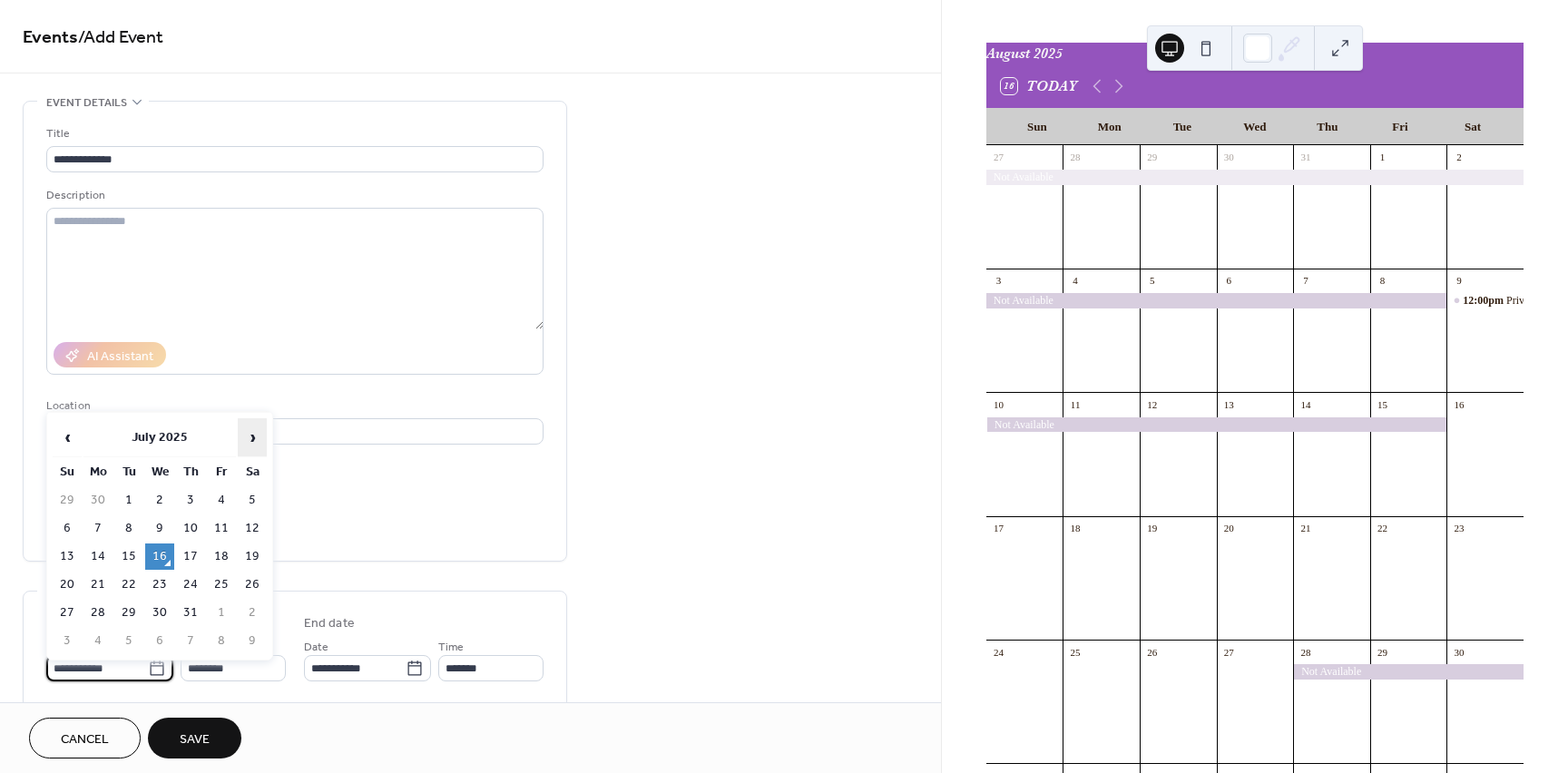 click on "›" at bounding box center (252, 437) 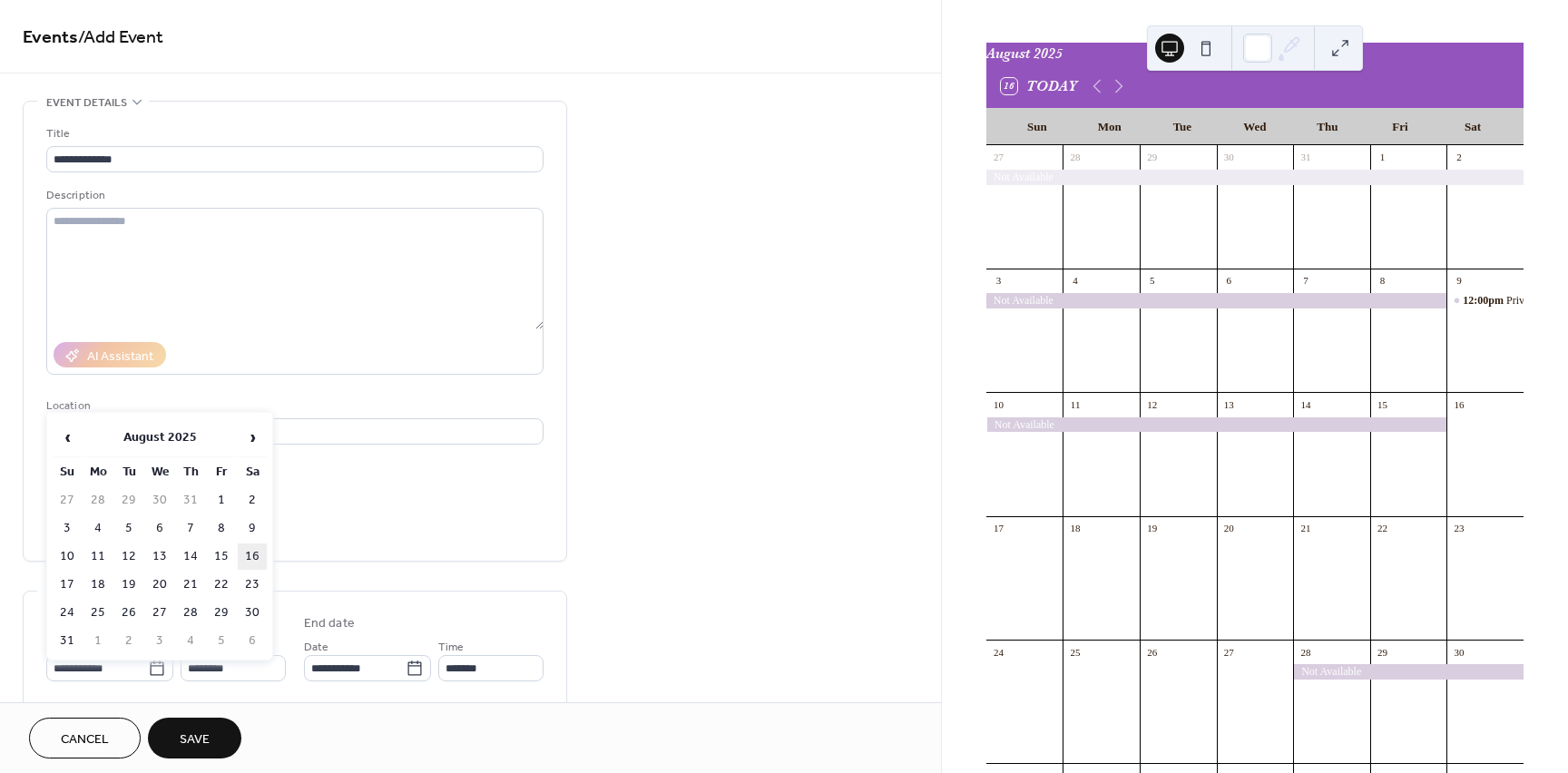 click on "16" at bounding box center (252, 556) 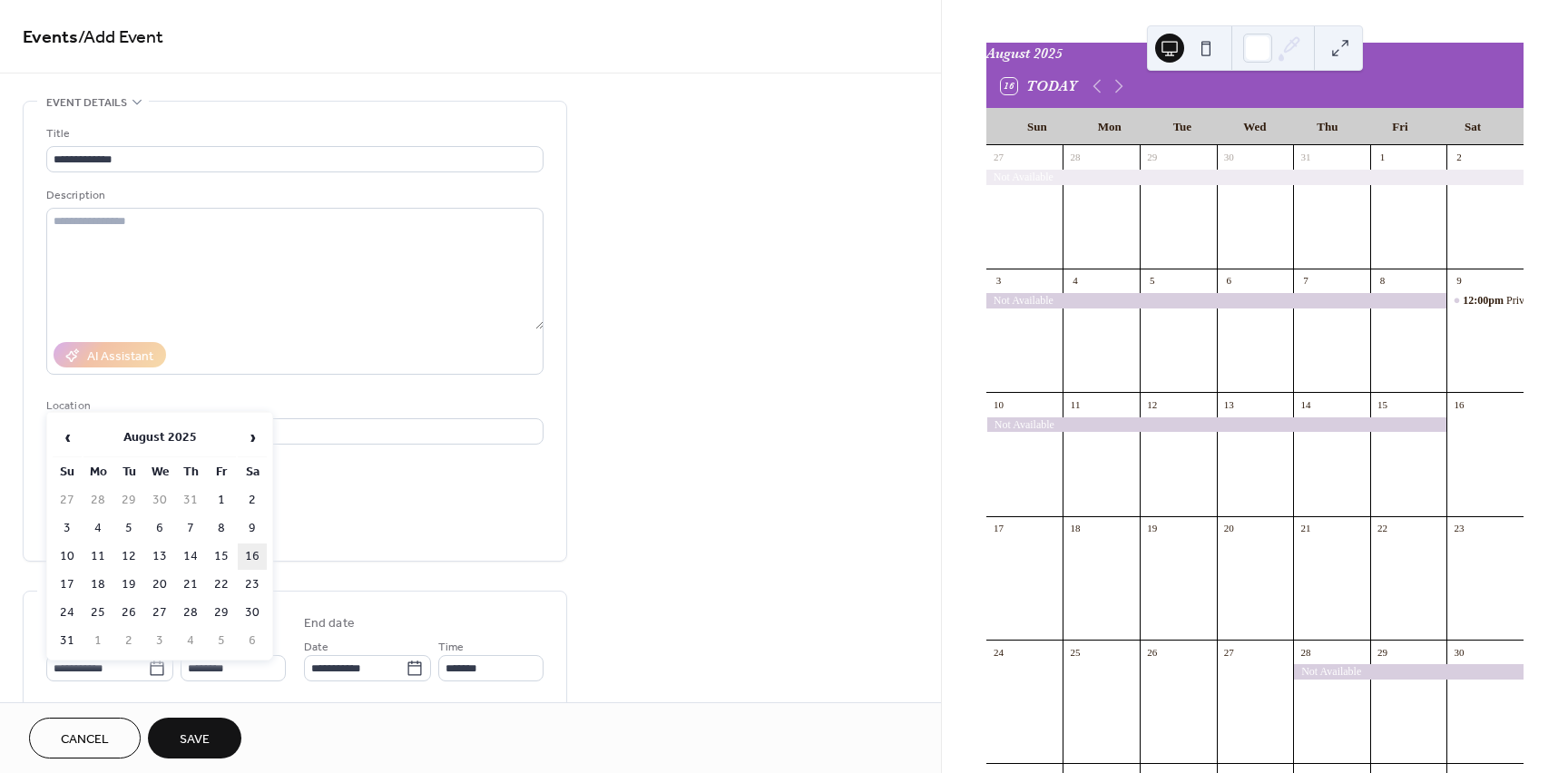type on "**********" 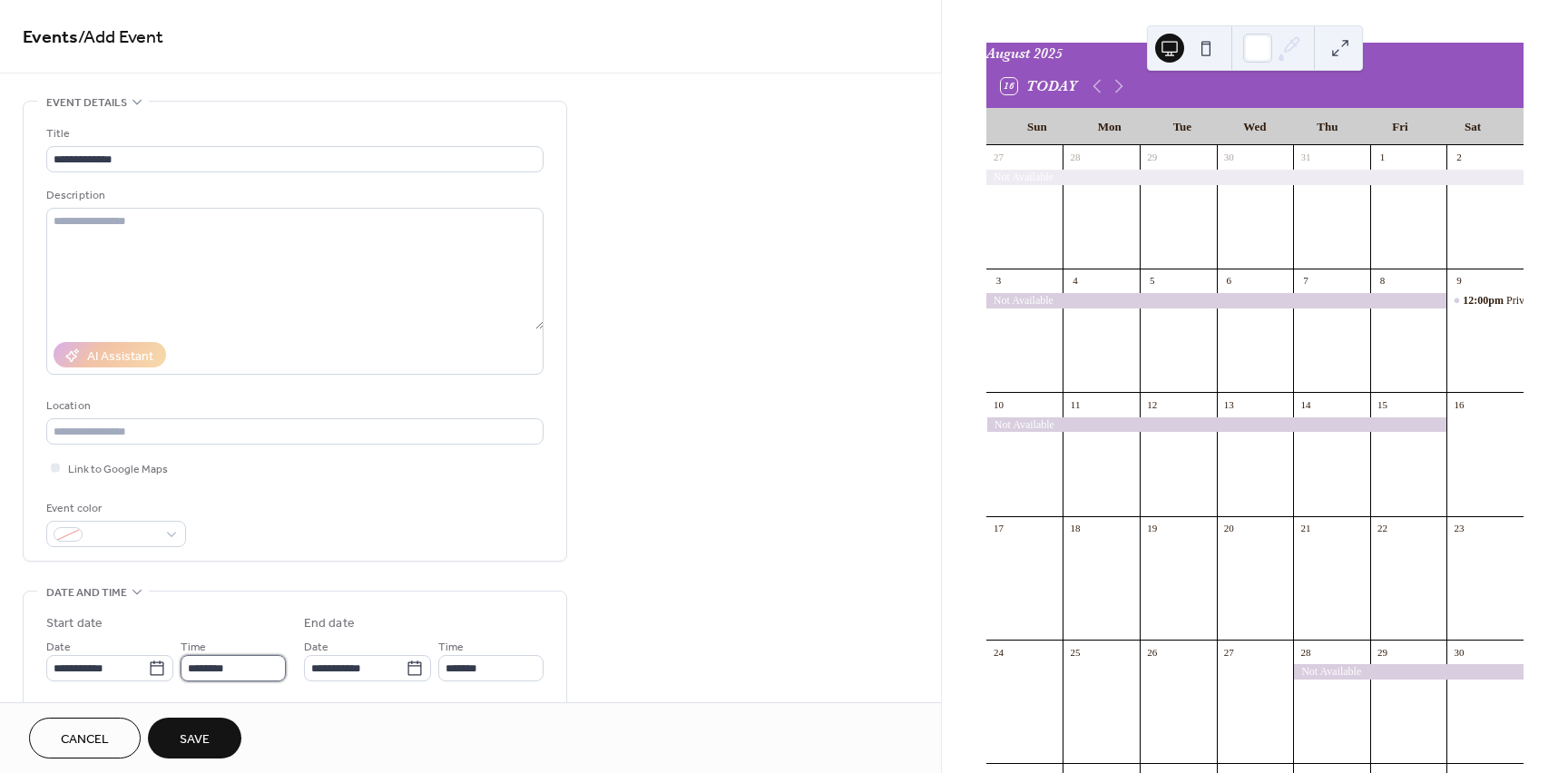 click on "********" at bounding box center [233, 668] 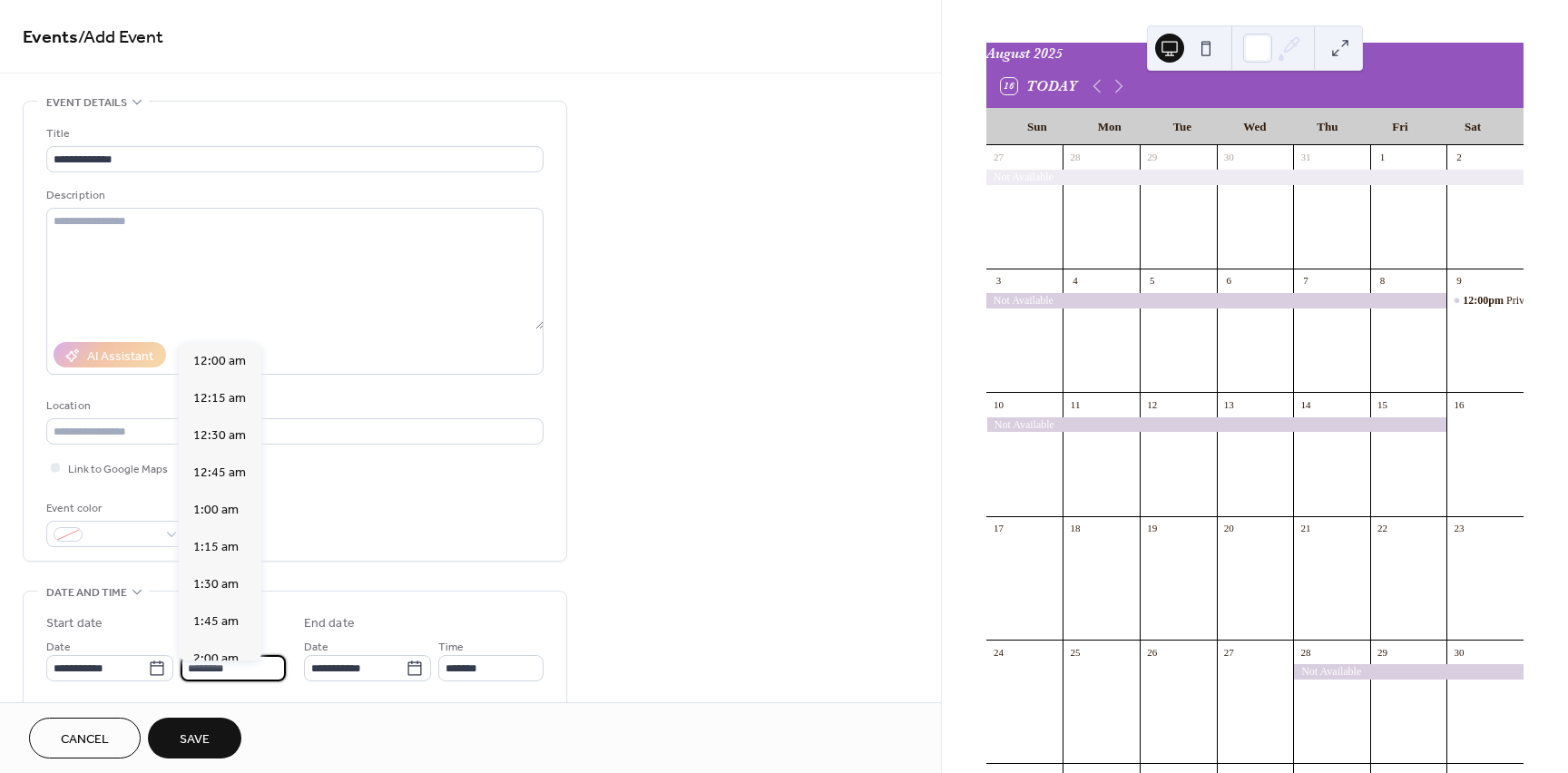 scroll, scrollTop: 1764, scrollLeft: 0, axis: vertical 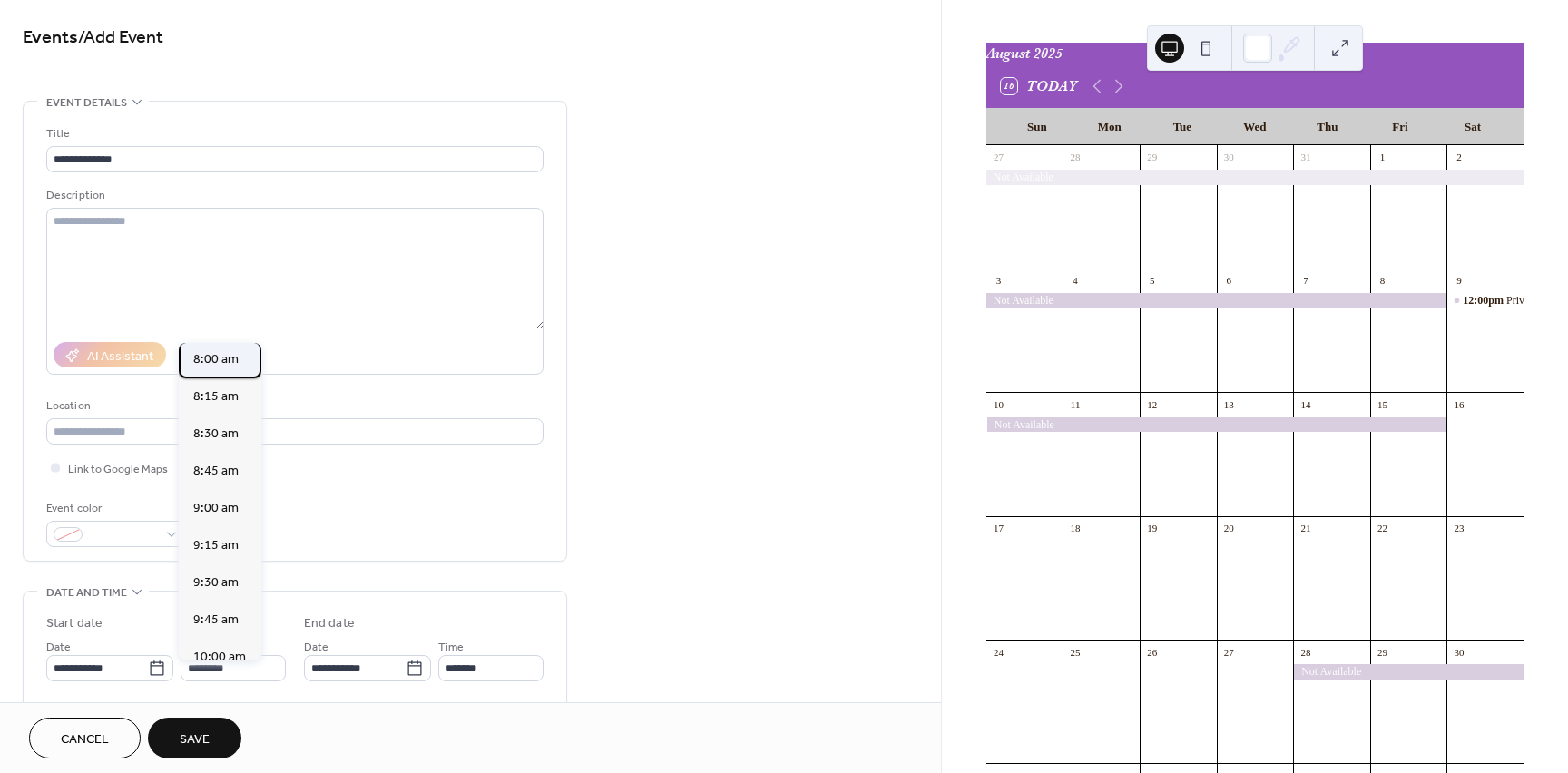 click on "8:00 am" at bounding box center (216, 359) 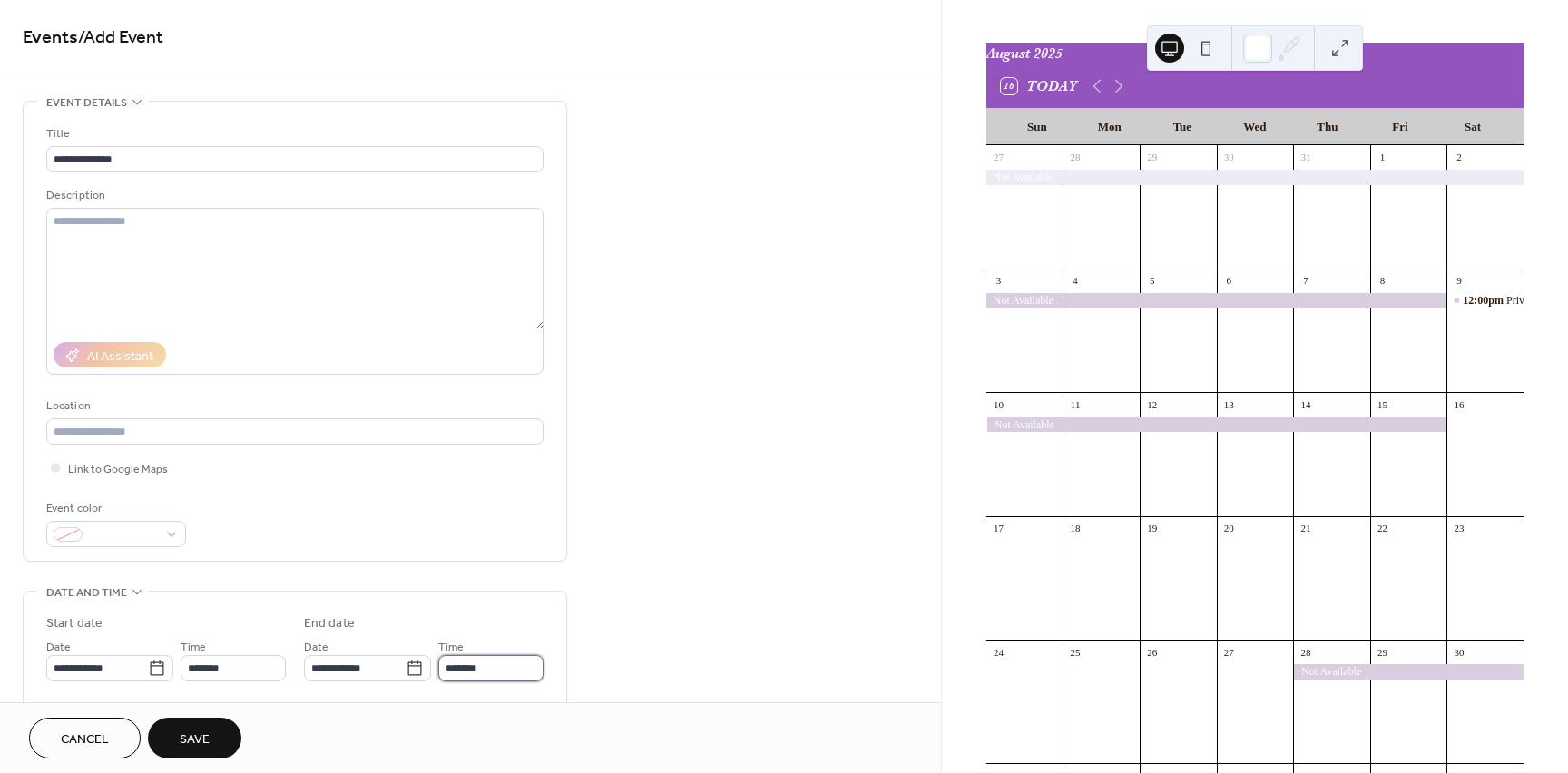 click on "*******" at bounding box center [491, 668] 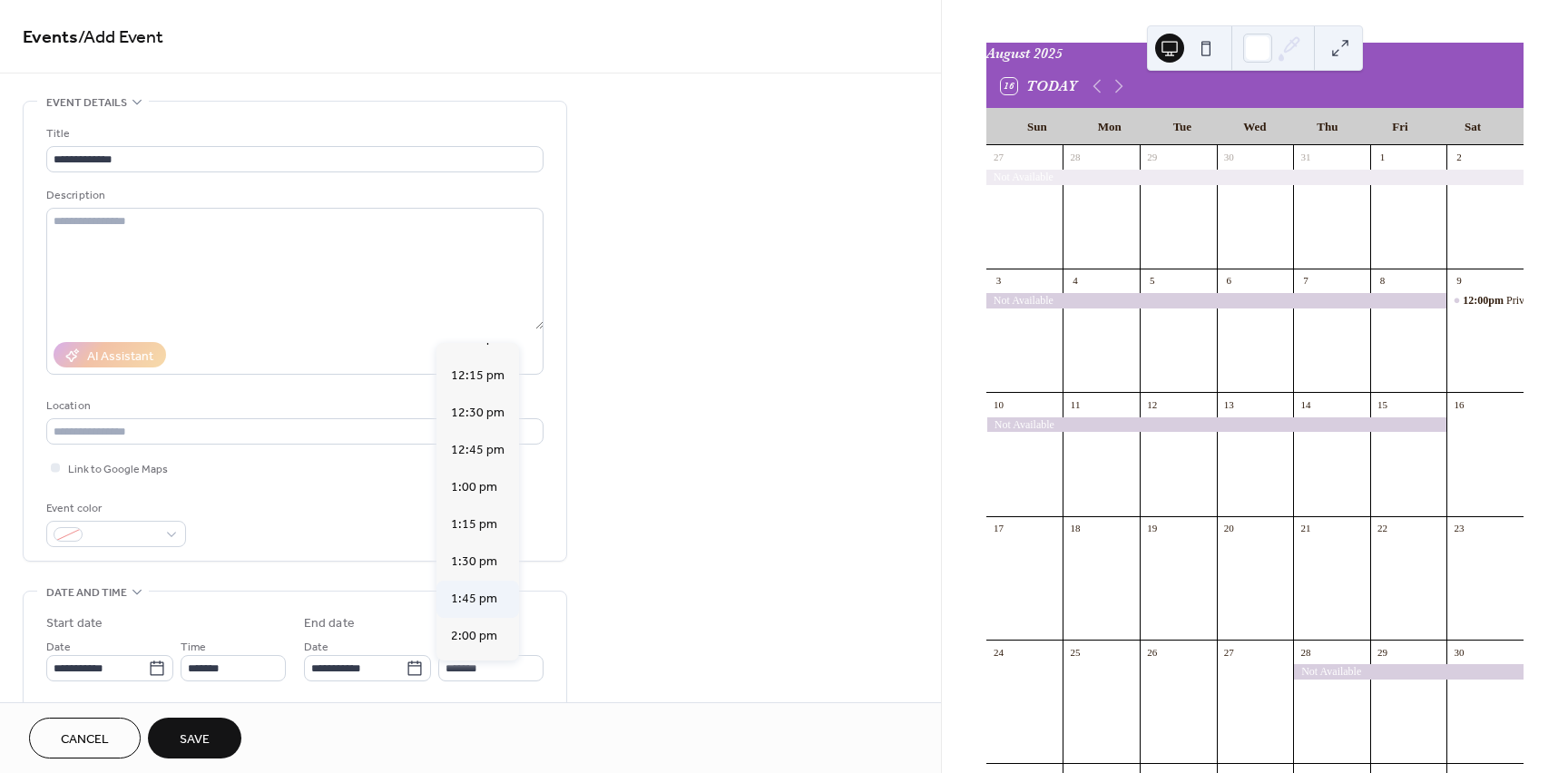 scroll, scrollTop: 582, scrollLeft: 0, axis: vertical 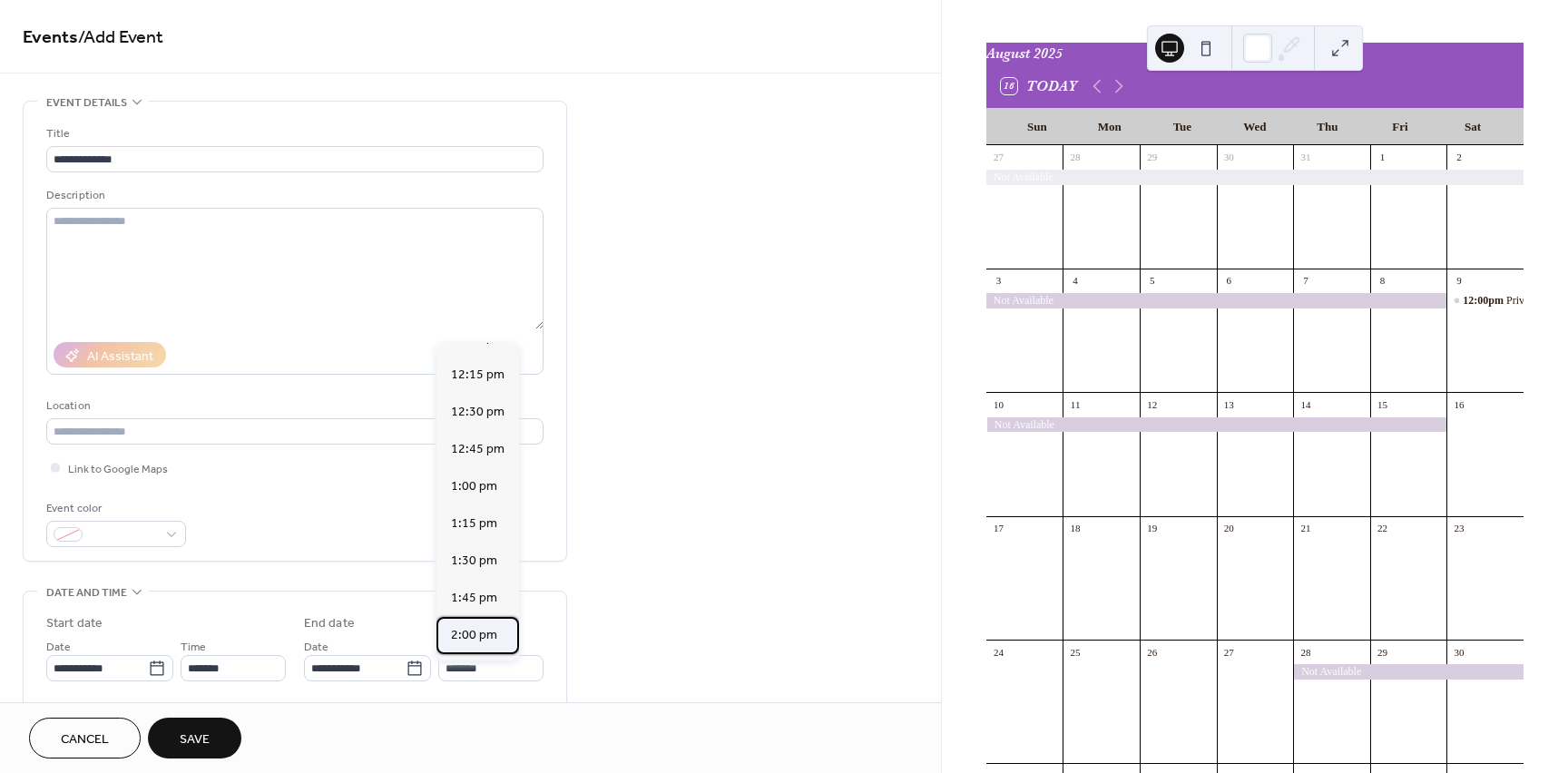 click on "2:00 pm" at bounding box center [474, 635] 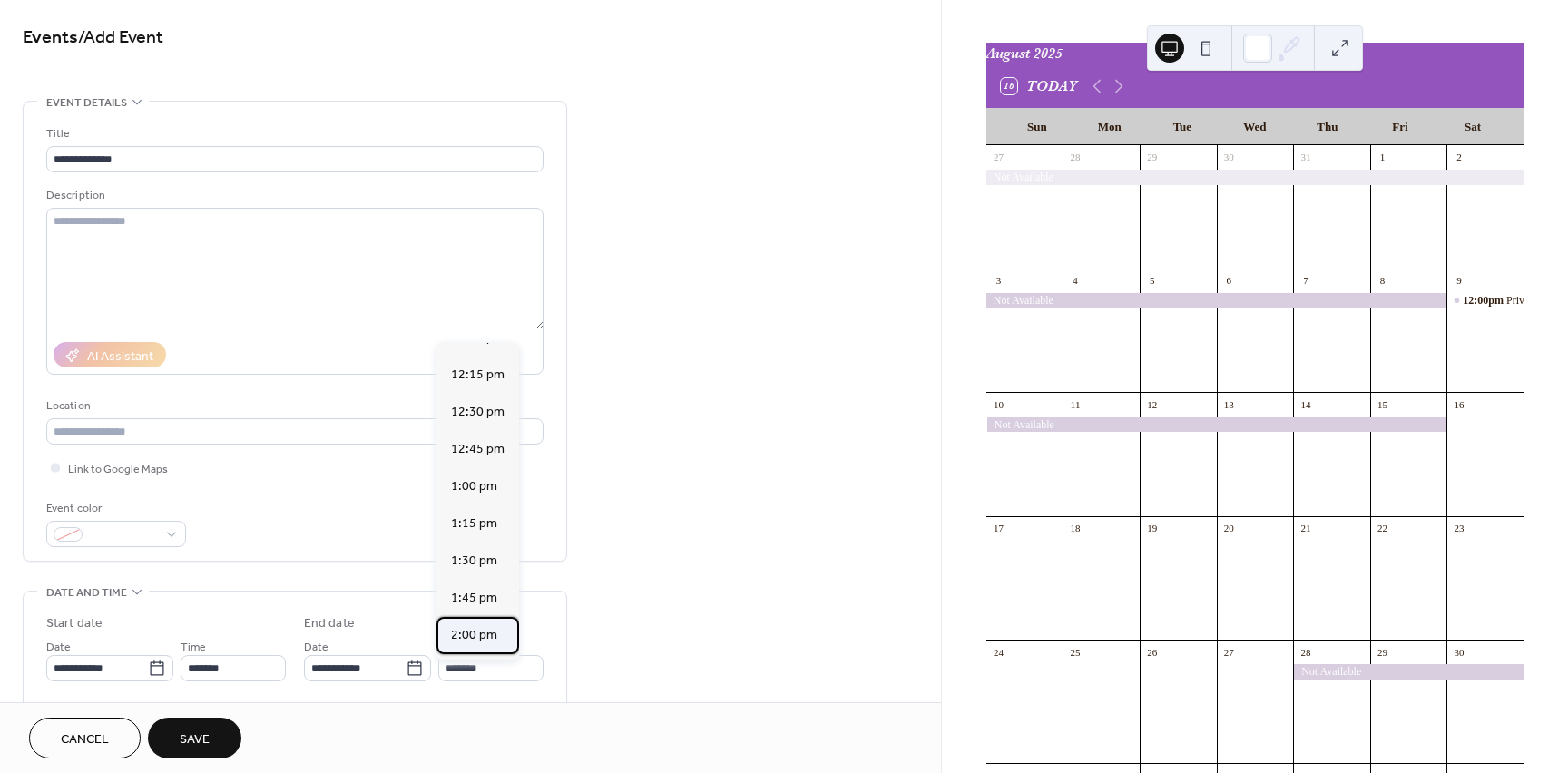 type on "*******" 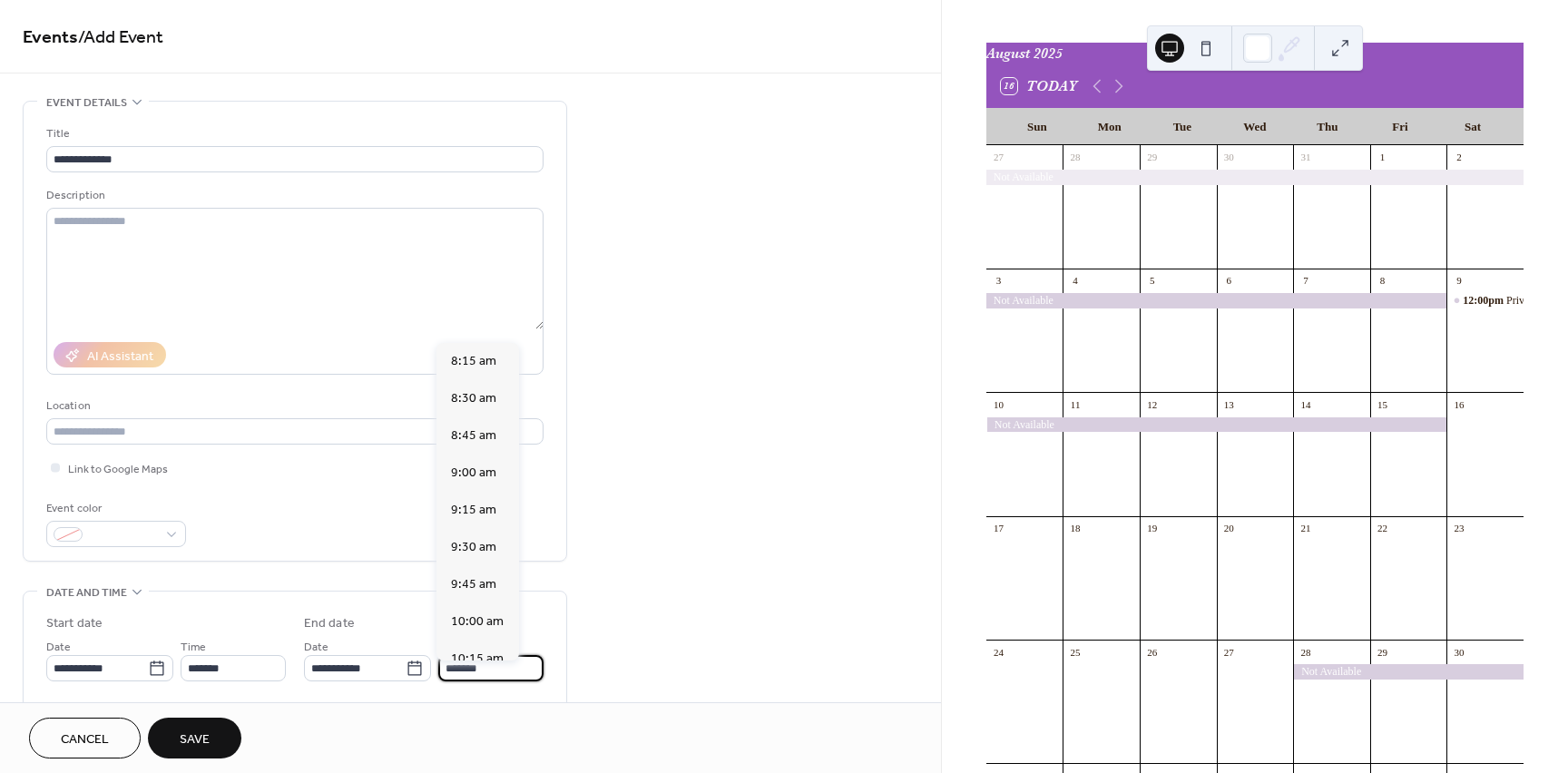click on "*******" at bounding box center [491, 668] 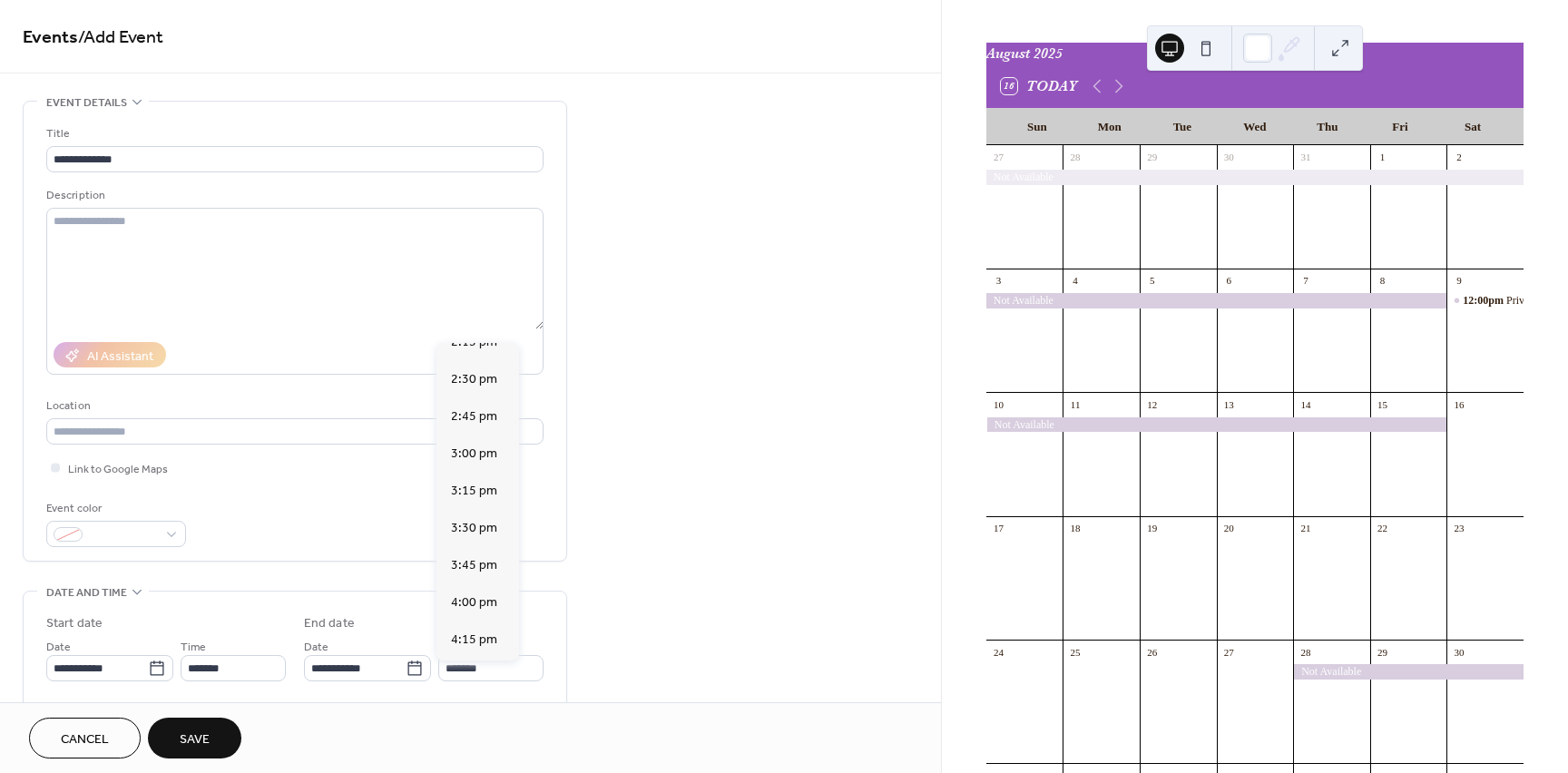 scroll, scrollTop: 919, scrollLeft: 0, axis: vertical 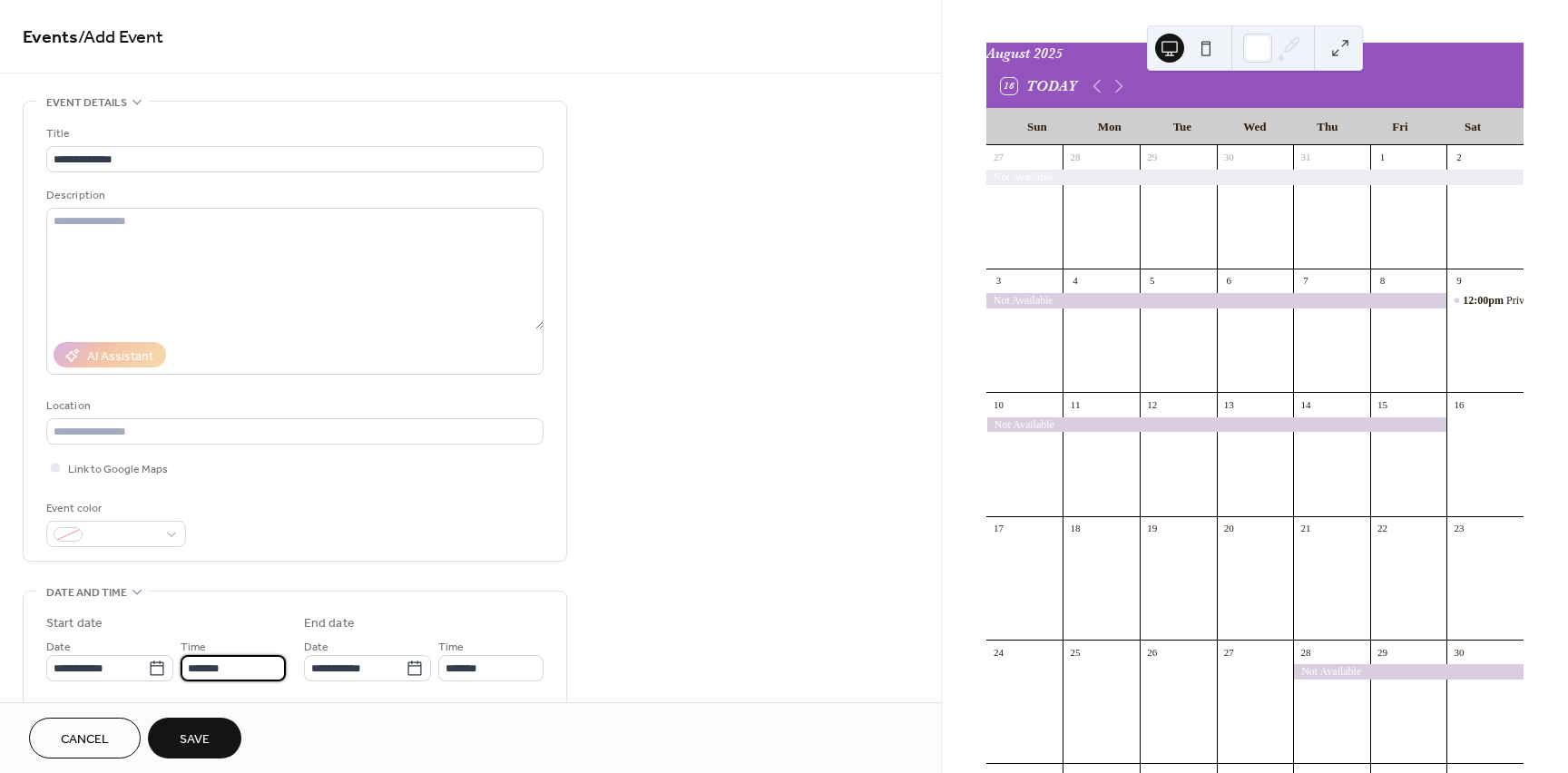 click on "*******" at bounding box center (233, 668) 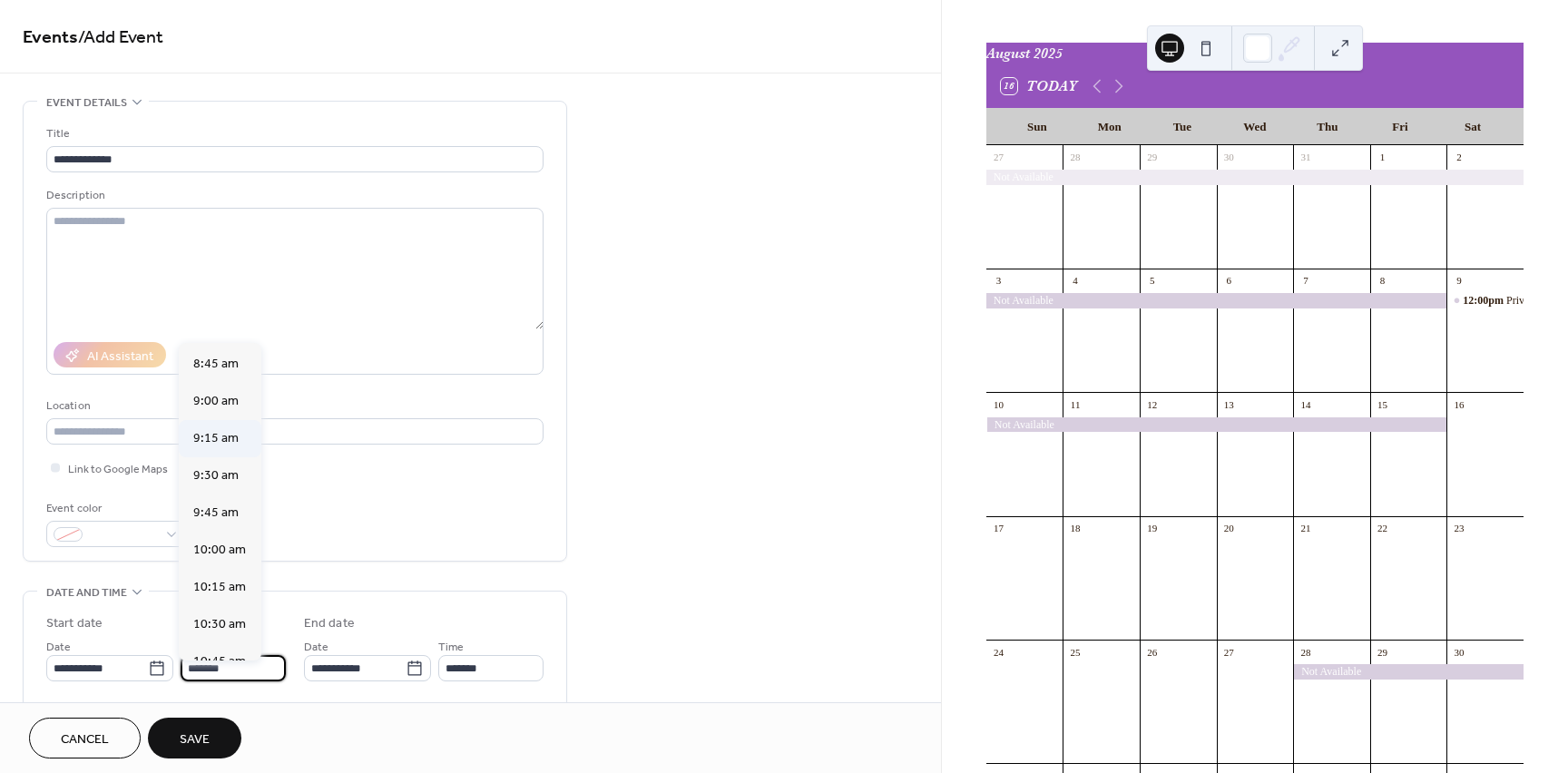 scroll, scrollTop: 1339, scrollLeft: 0, axis: vertical 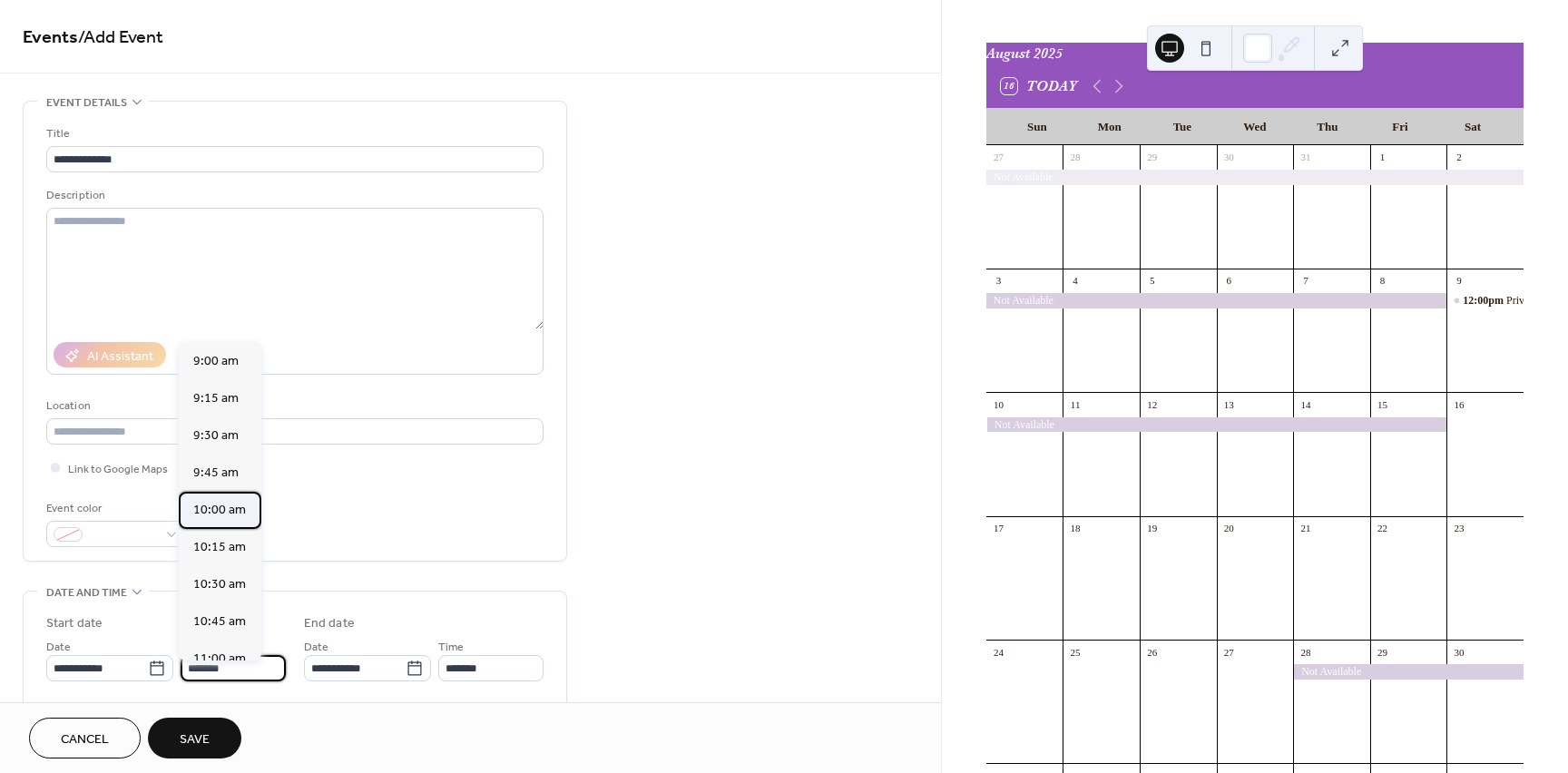 click on "10:00 am" at bounding box center [220, 510] 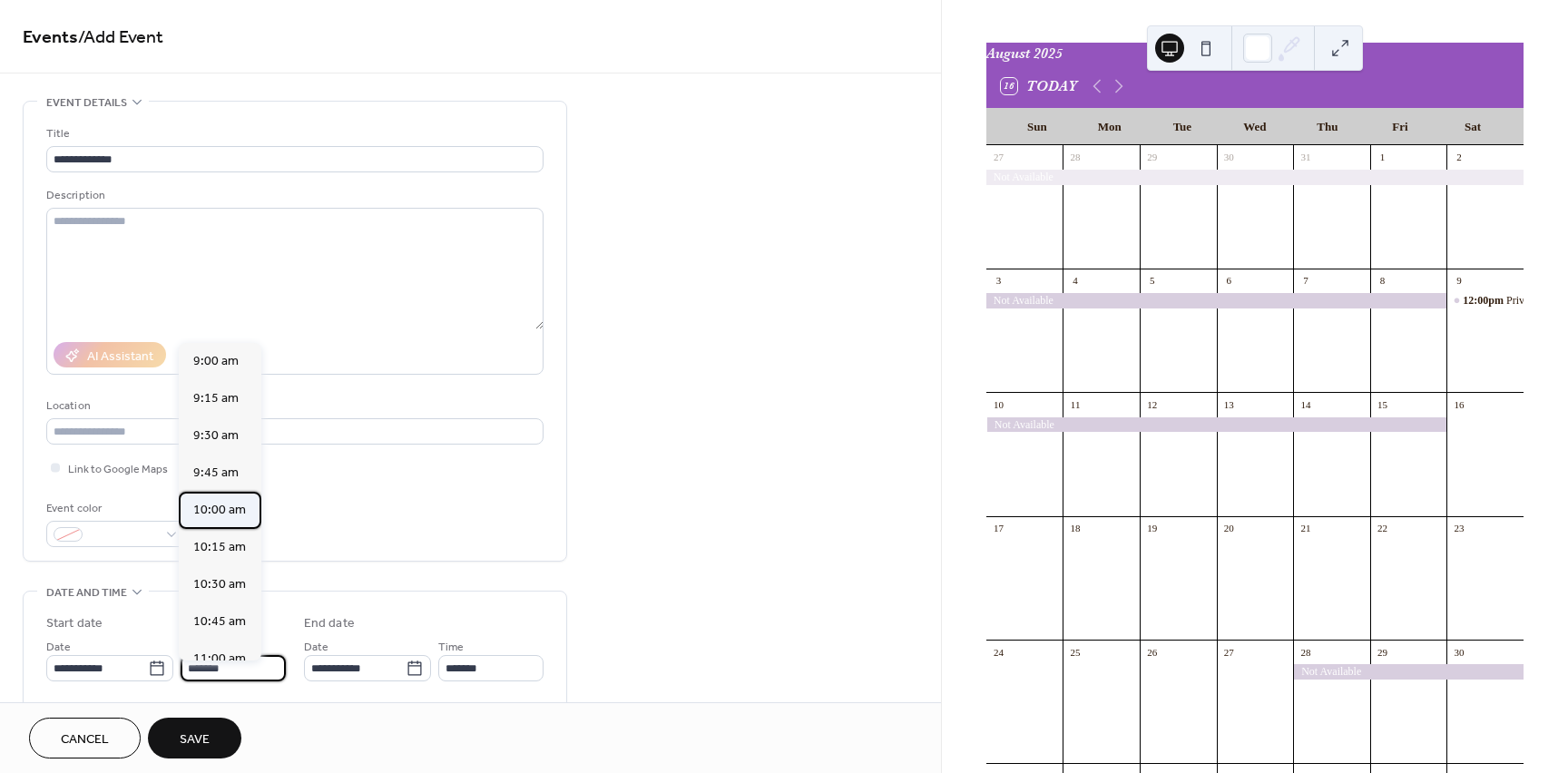 type on "********" 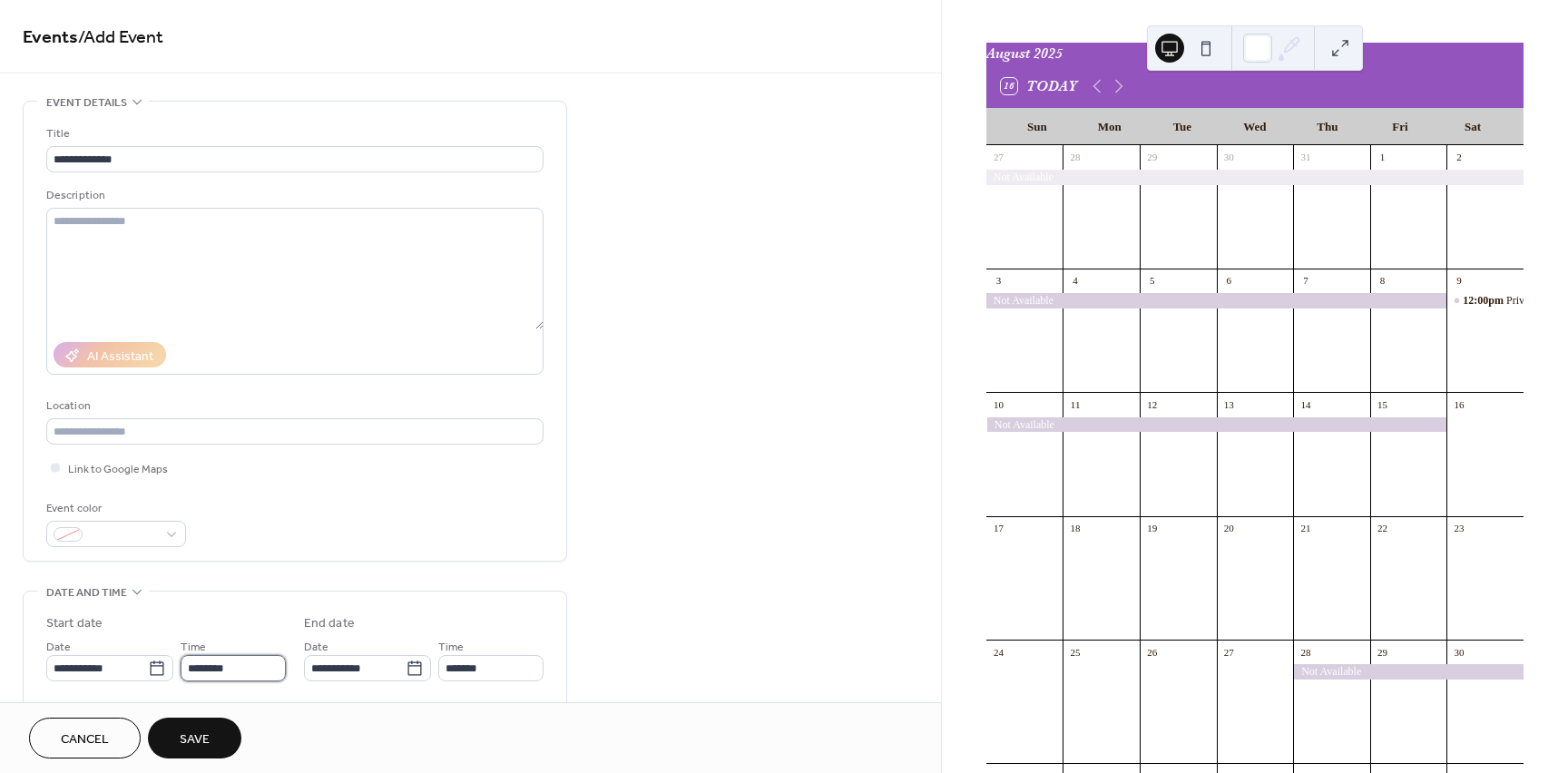 click on "********" at bounding box center (233, 668) 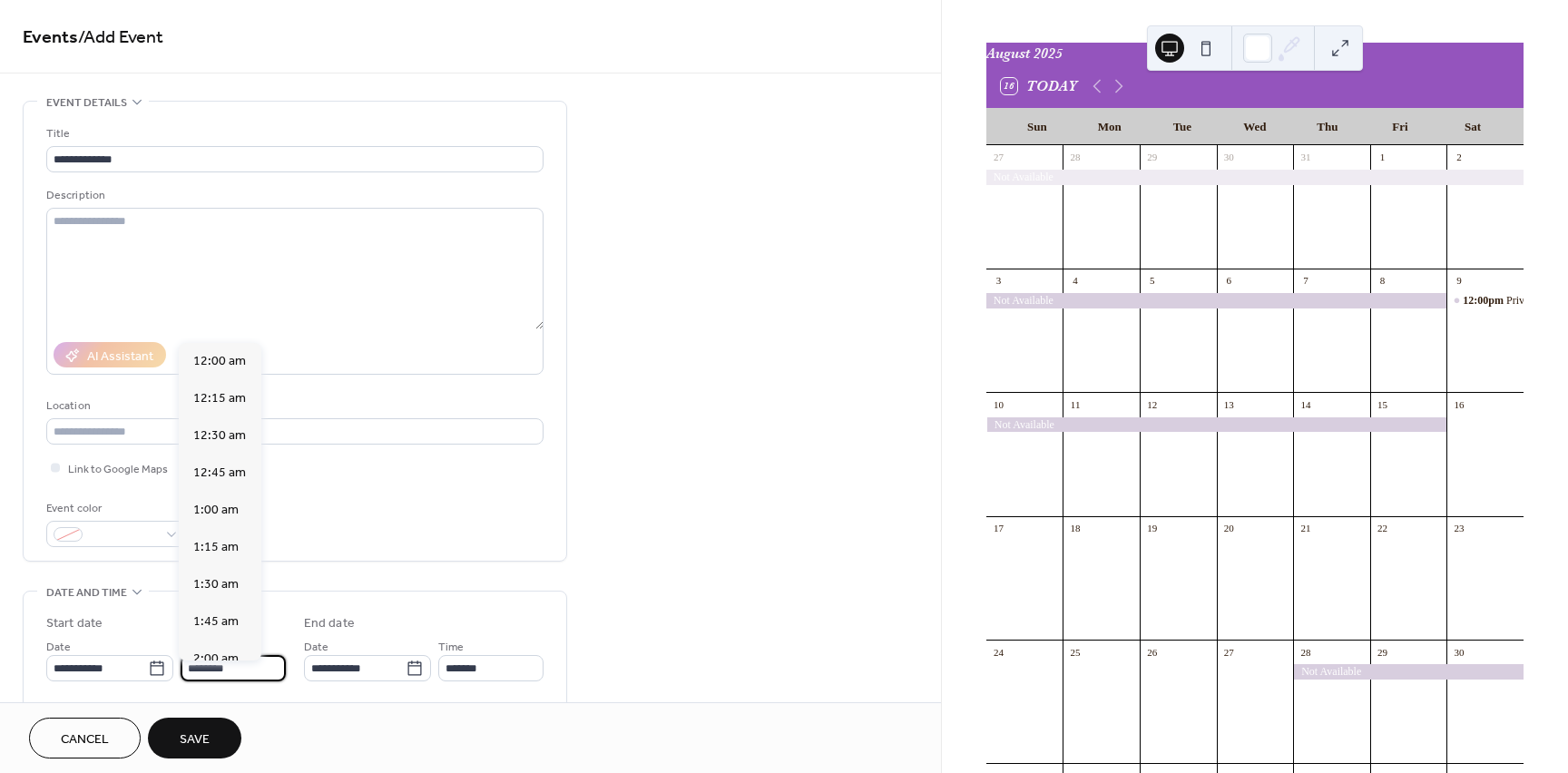 scroll, scrollTop: 1470, scrollLeft: 0, axis: vertical 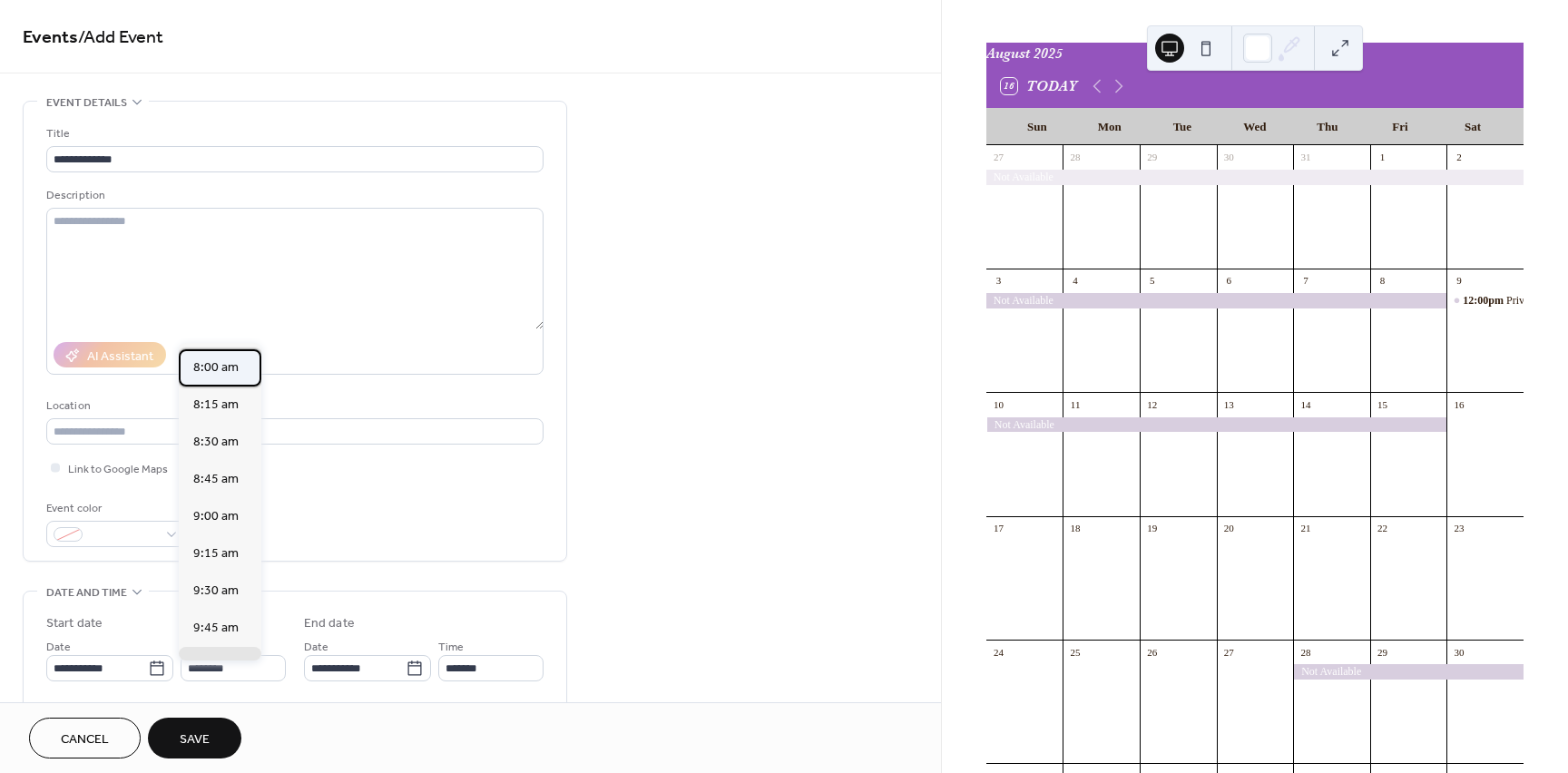 click on "8:00 am" at bounding box center (220, 367) 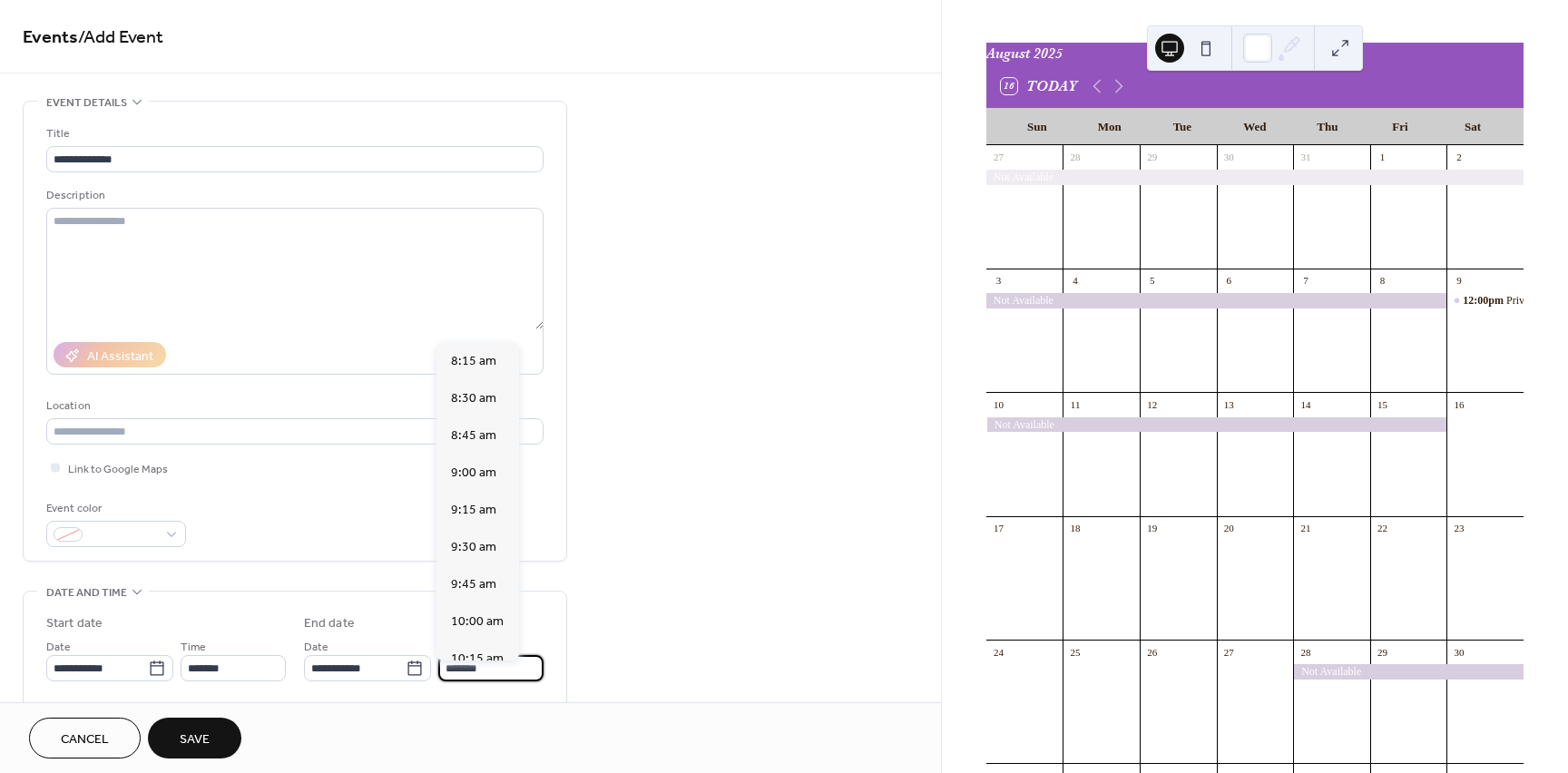click on "*******" at bounding box center (491, 668) 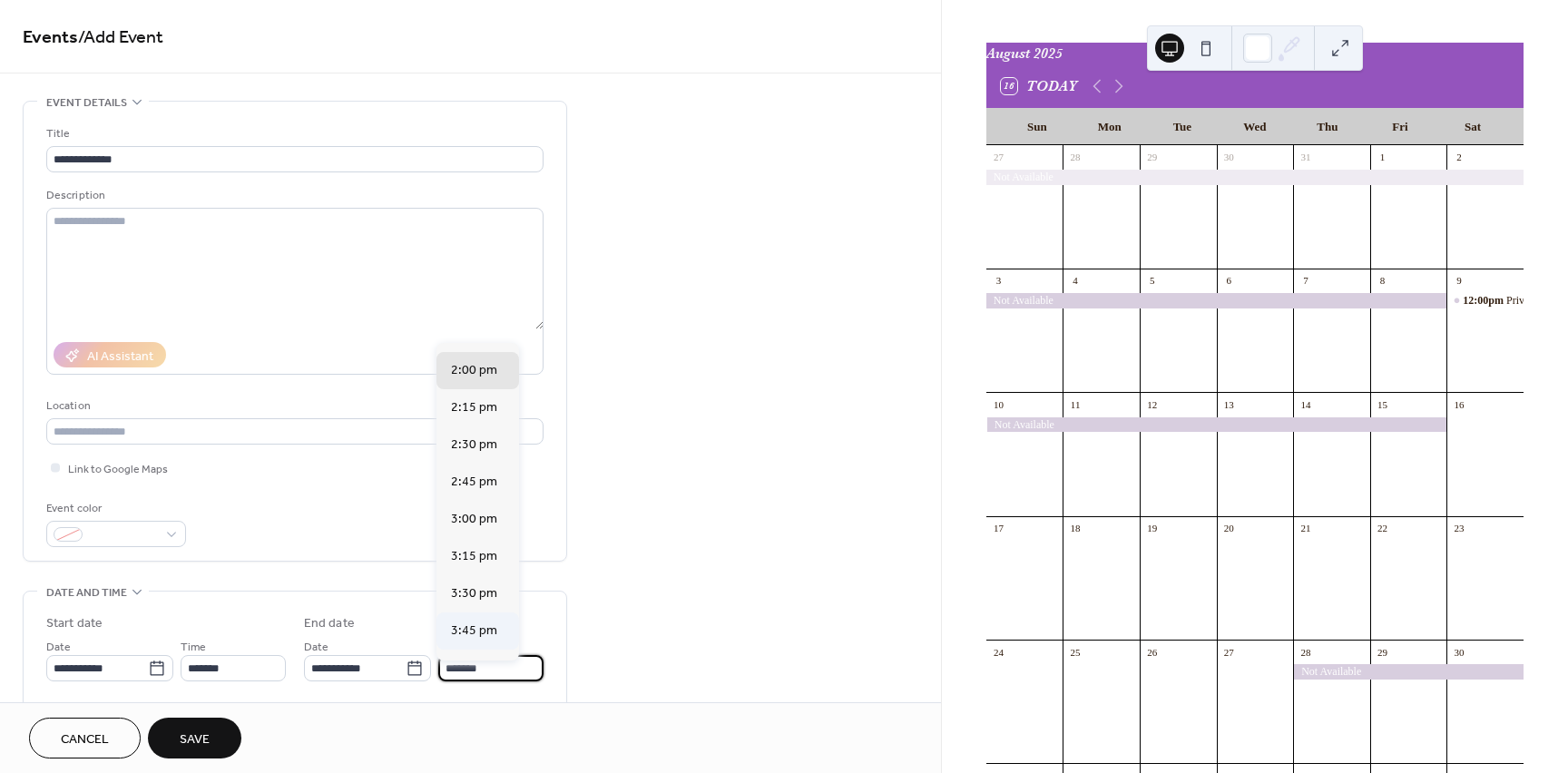 scroll, scrollTop: 845, scrollLeft: 0, axis: vertical 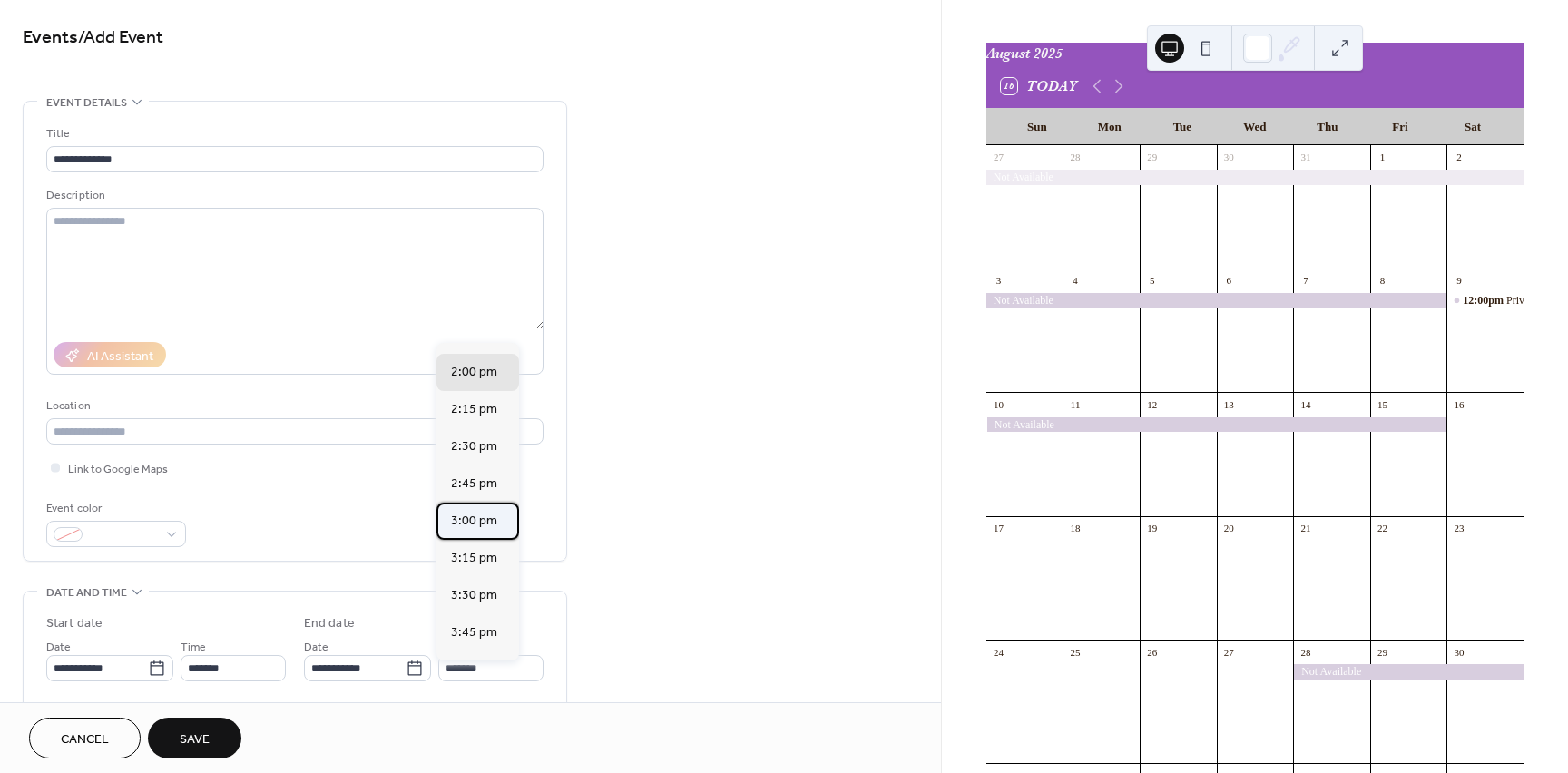 click on "3:00 pm" at bounding box center (474, 521) 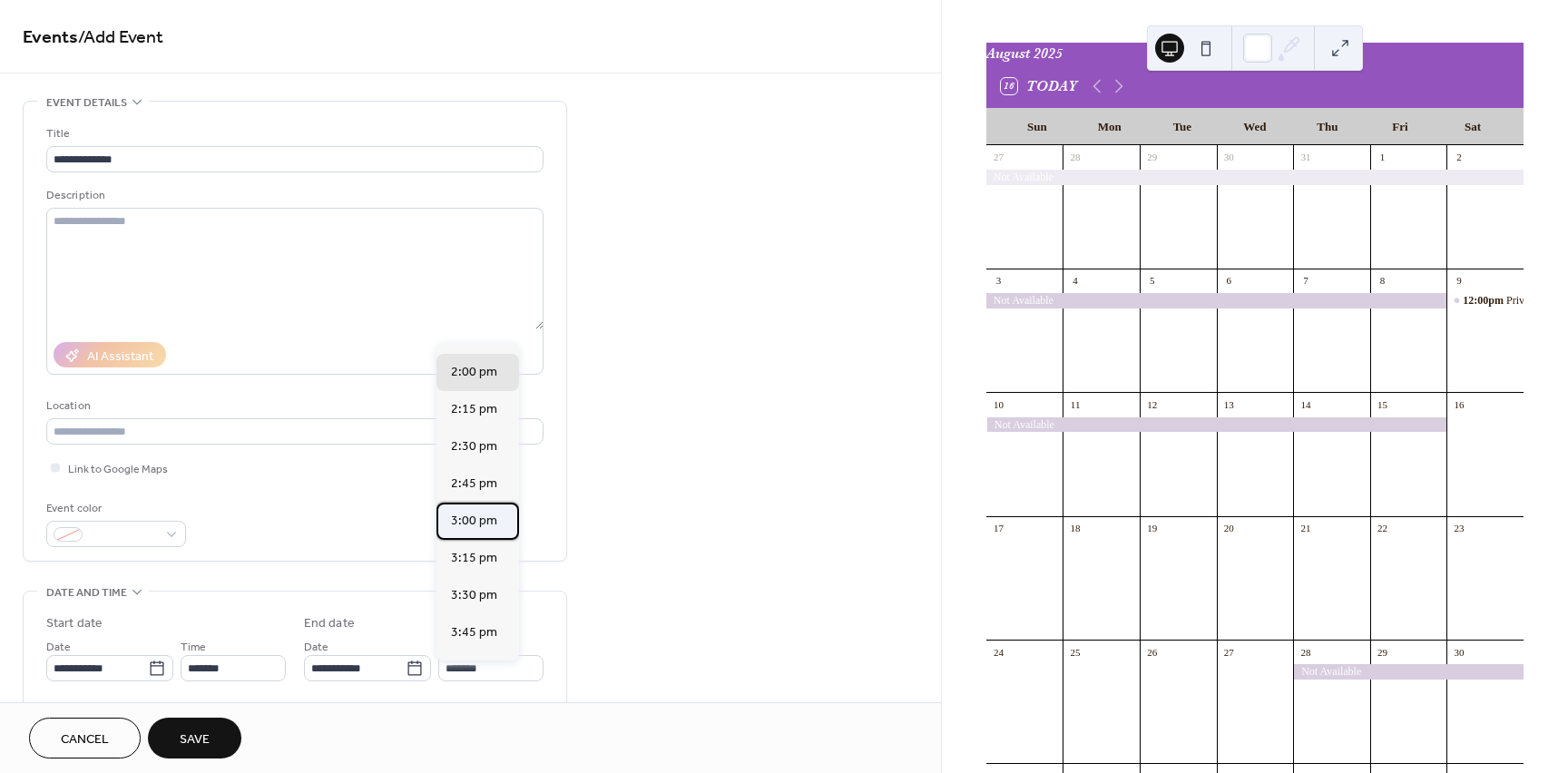 type on "*******" 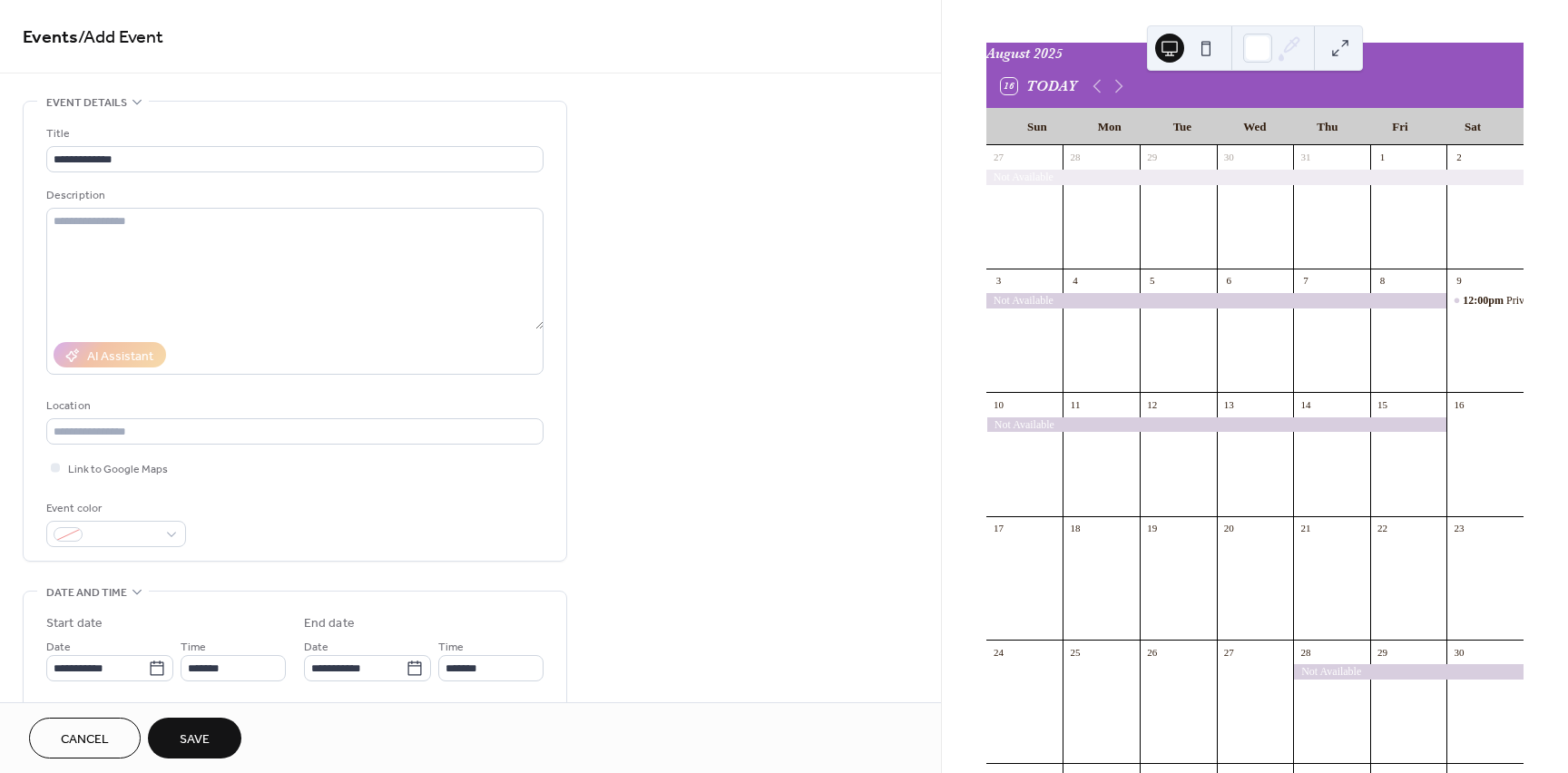 click on "Save" at bounding box center (194, 739) 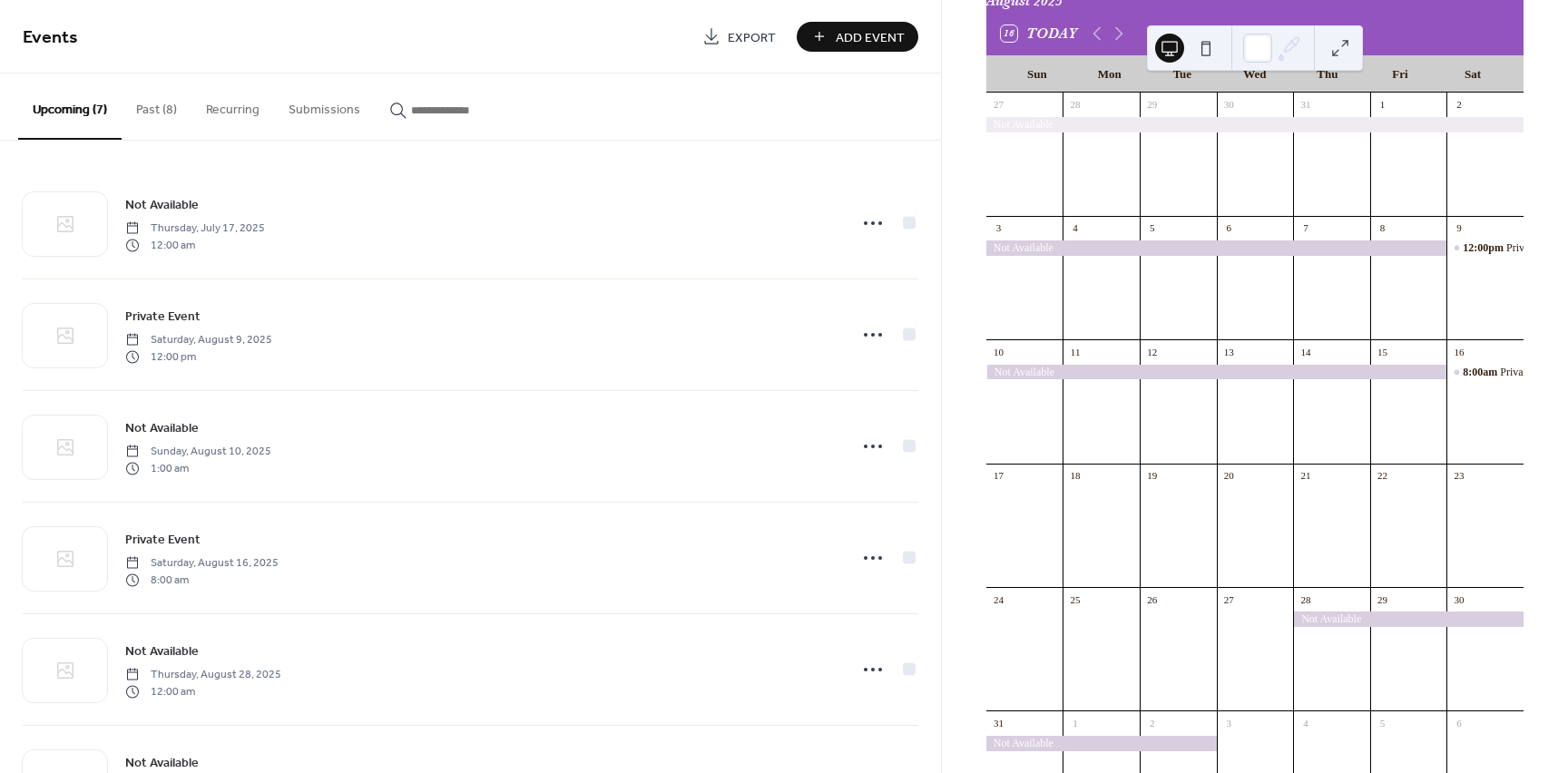 scroll, scrollTop: 136, scrollLeft: 0, axis: vertical 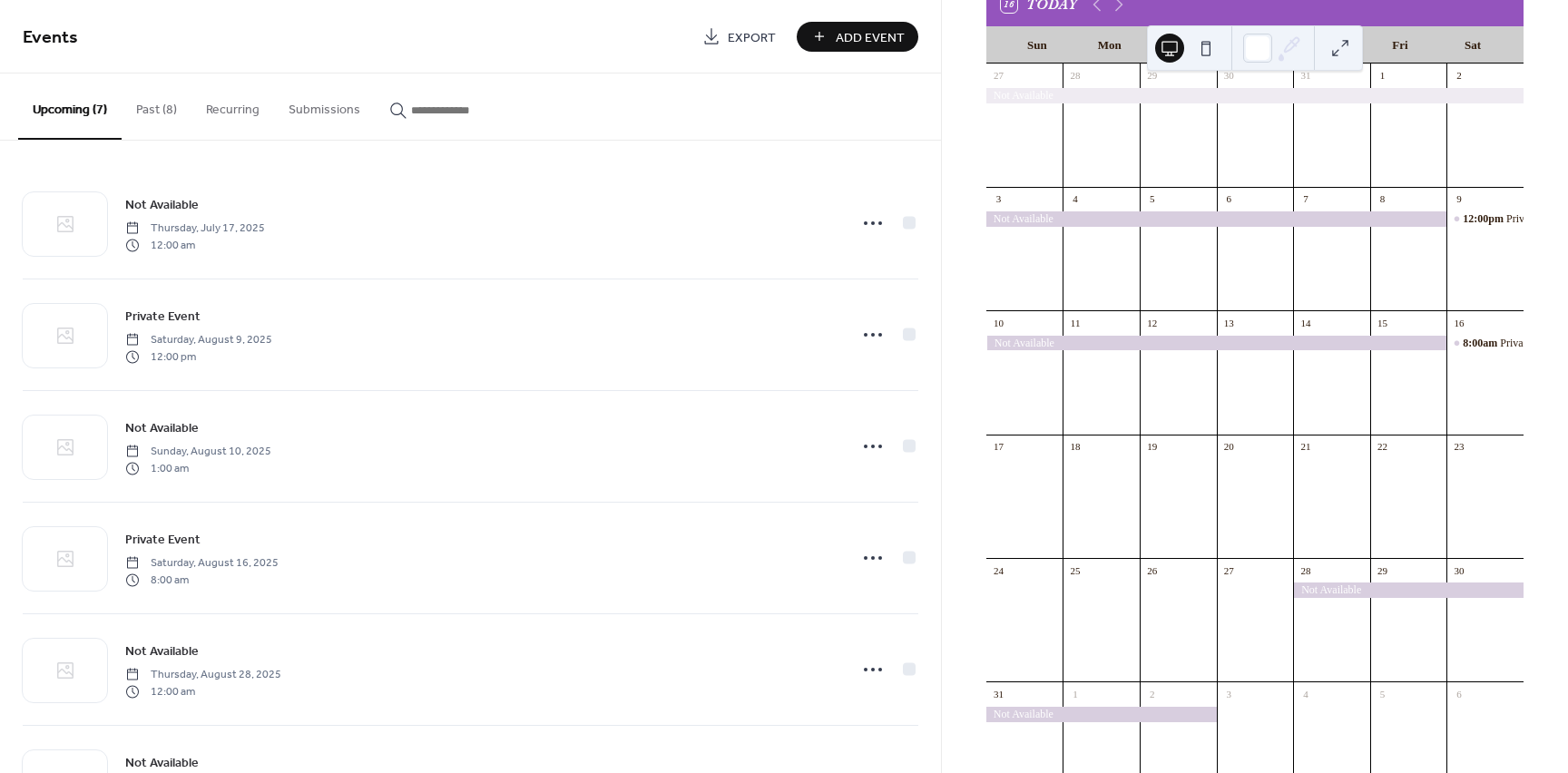 click on "Add Event" at bounding box center (858, 36) 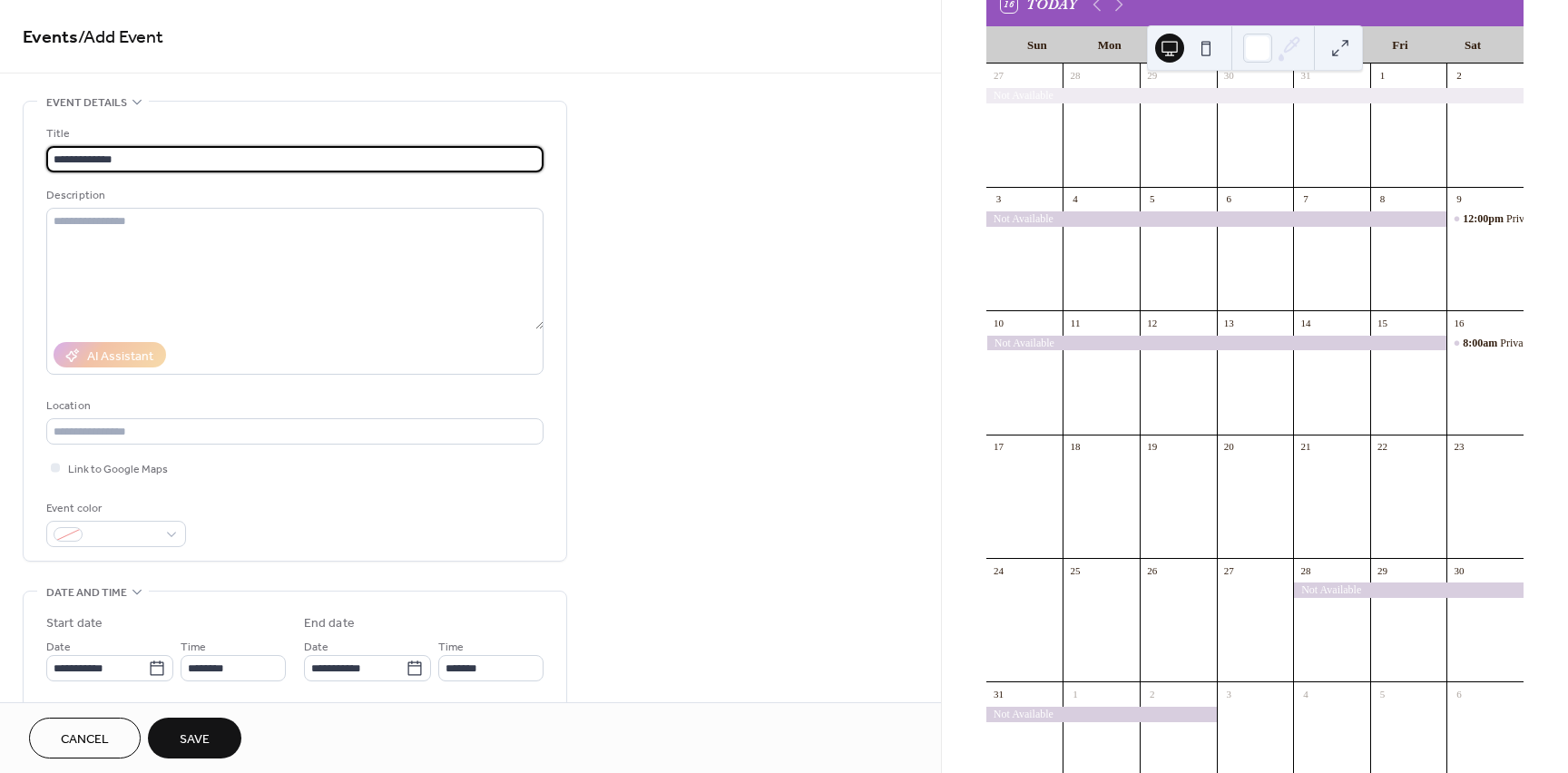 type on "**********" 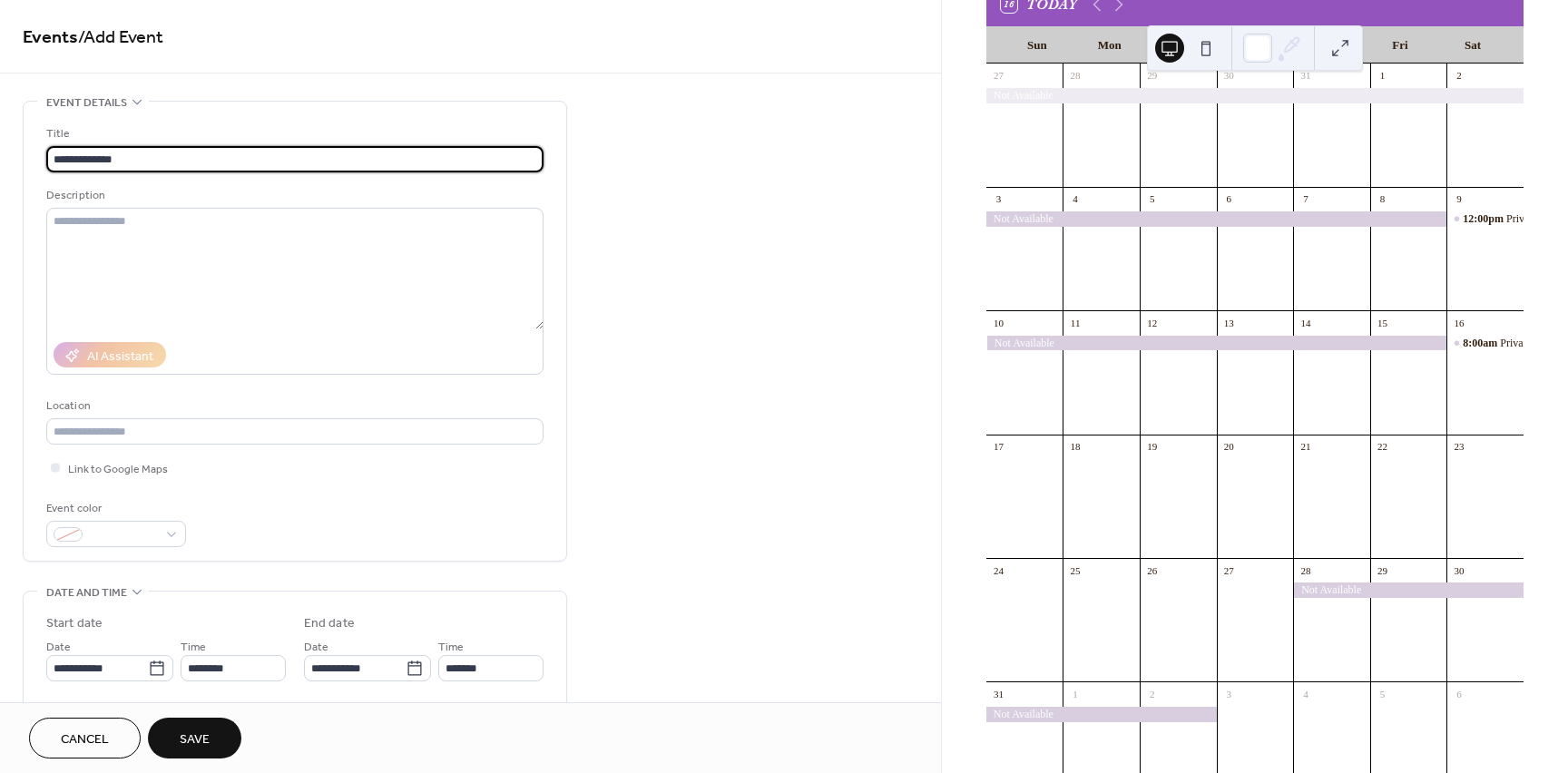 click on "**********" at bounding box center (470, 653) 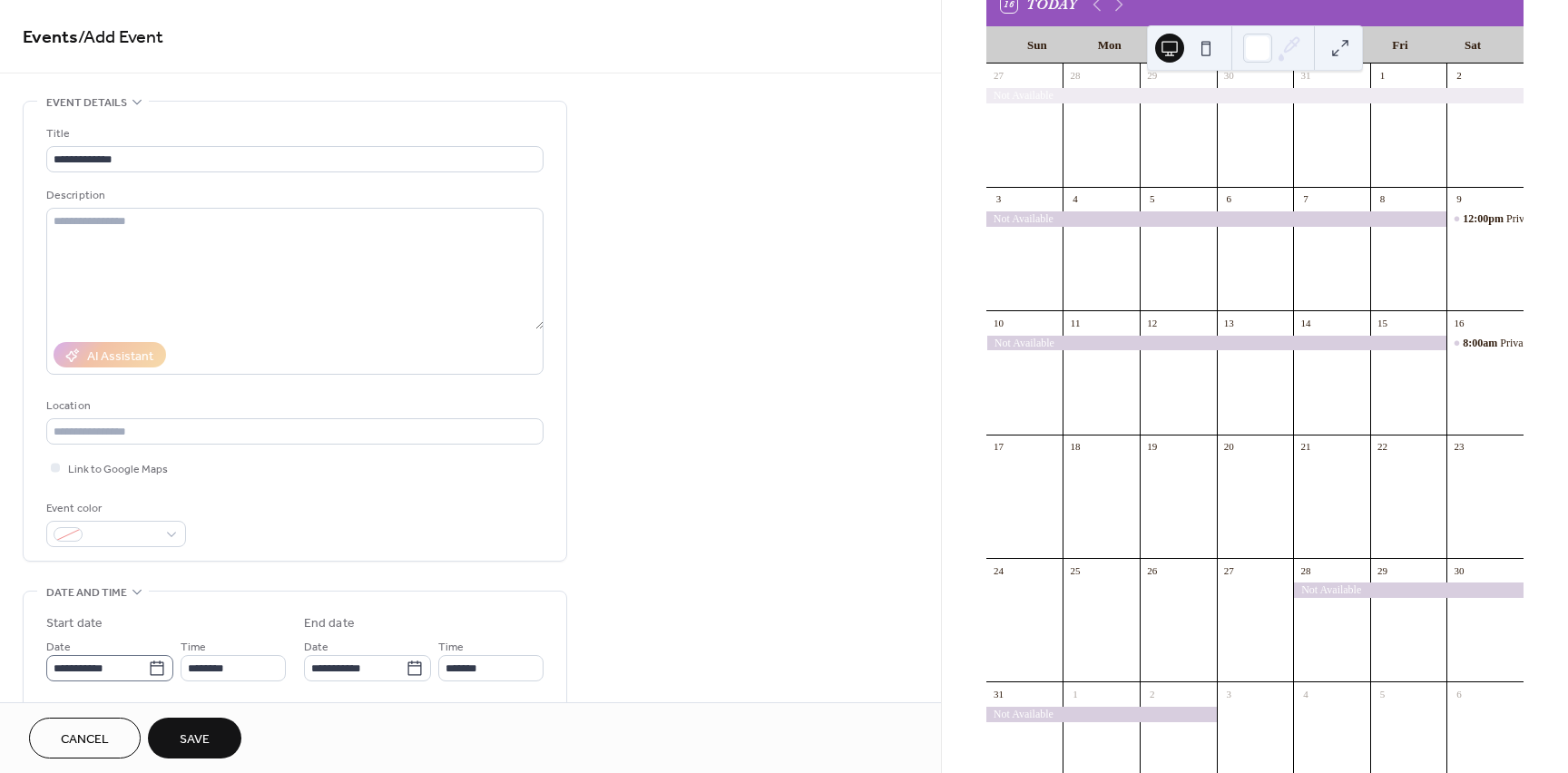 click 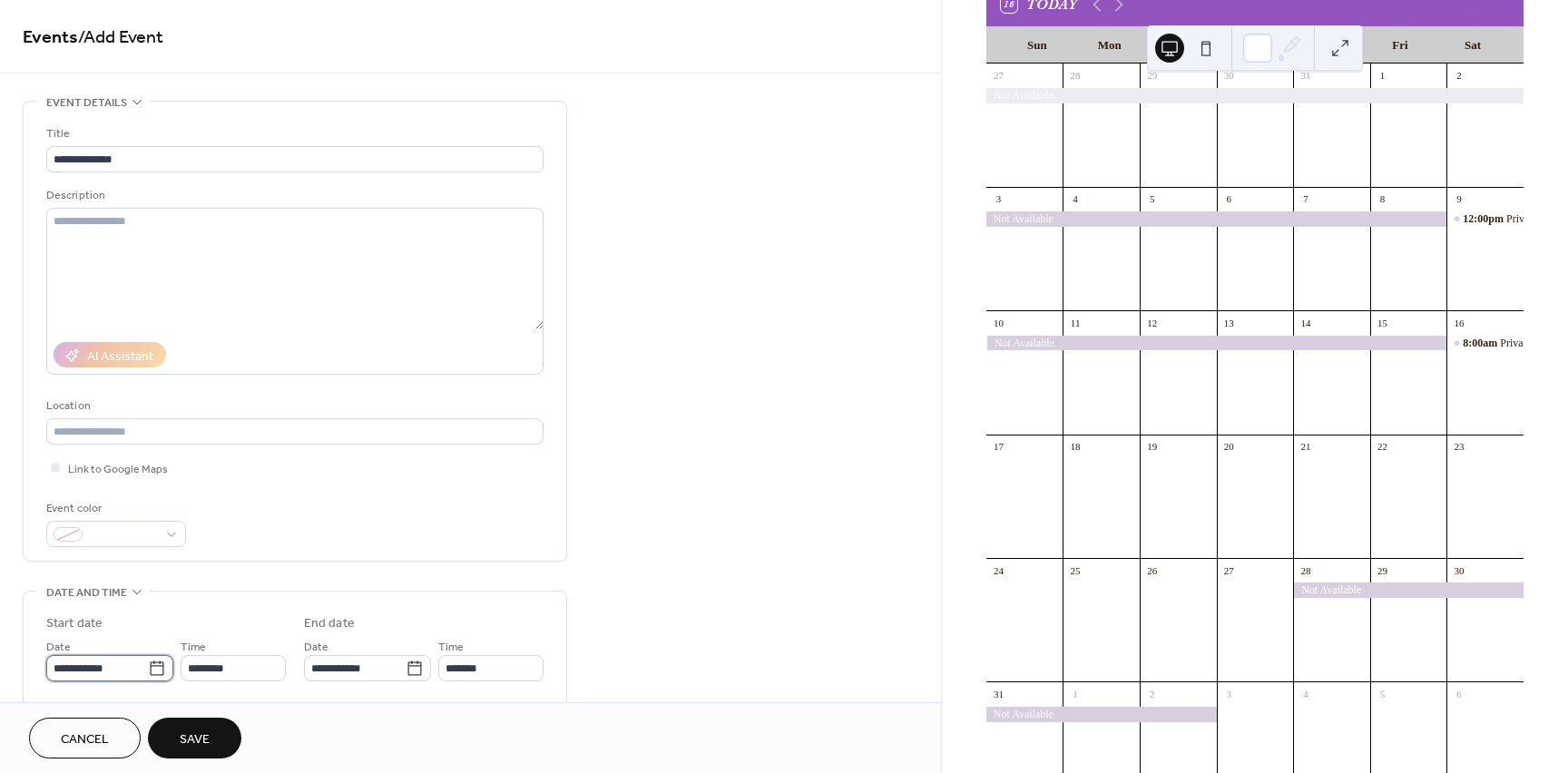 click on "**********" at bounding box center (97, 668) 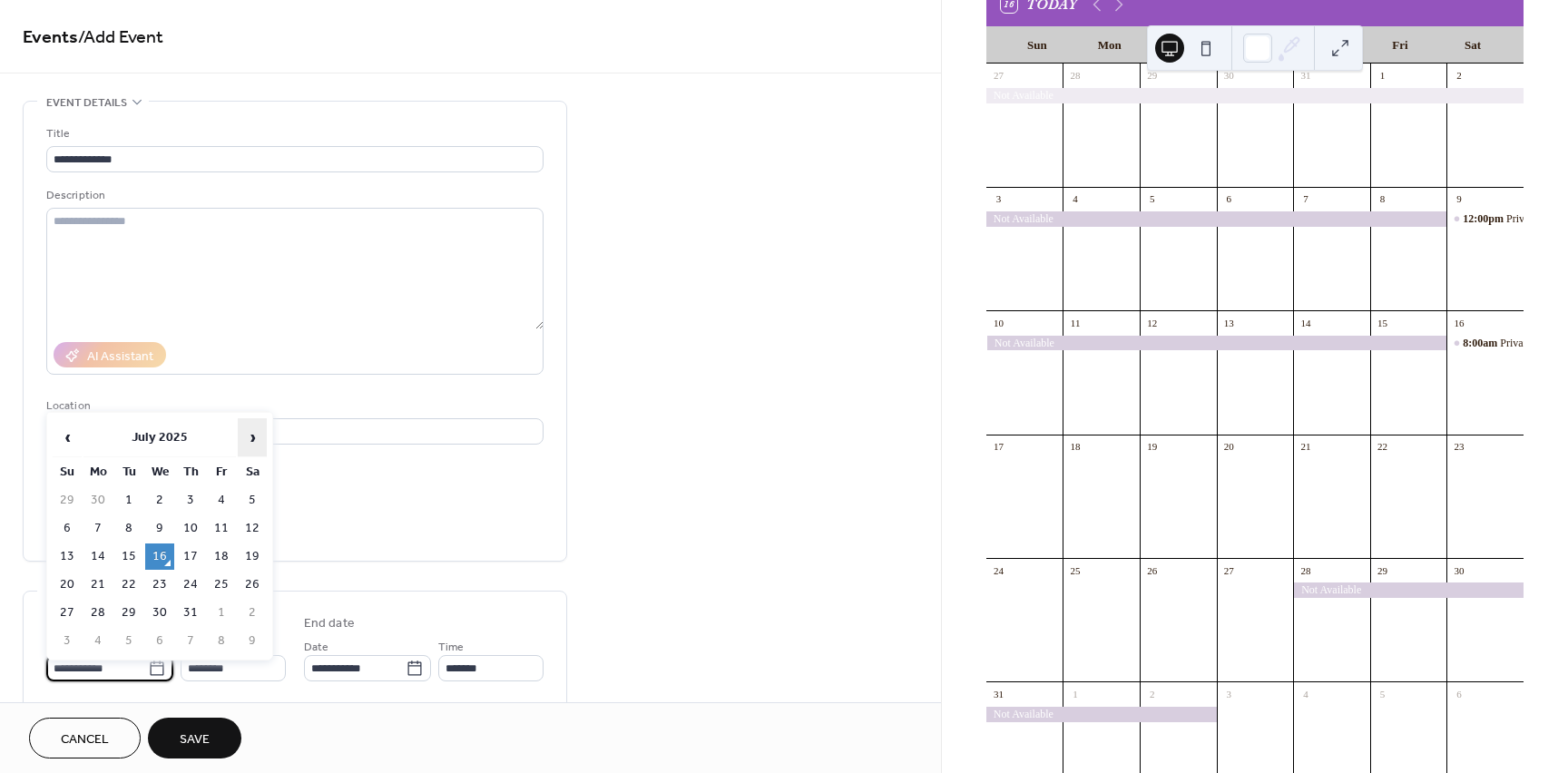 click on "›" at bounding box center (252, 437) 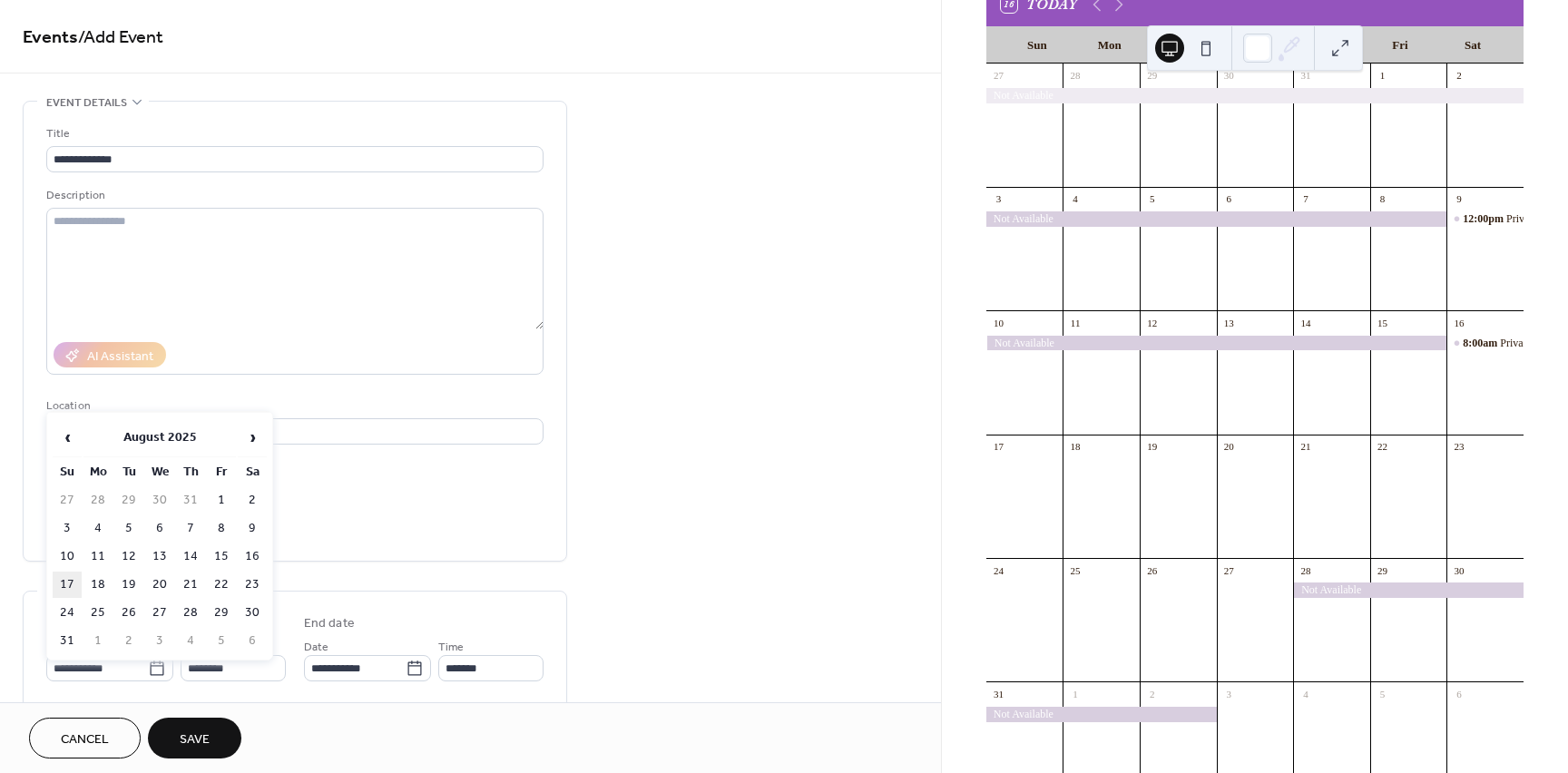 click on "17" at bounding box center (67, 584) 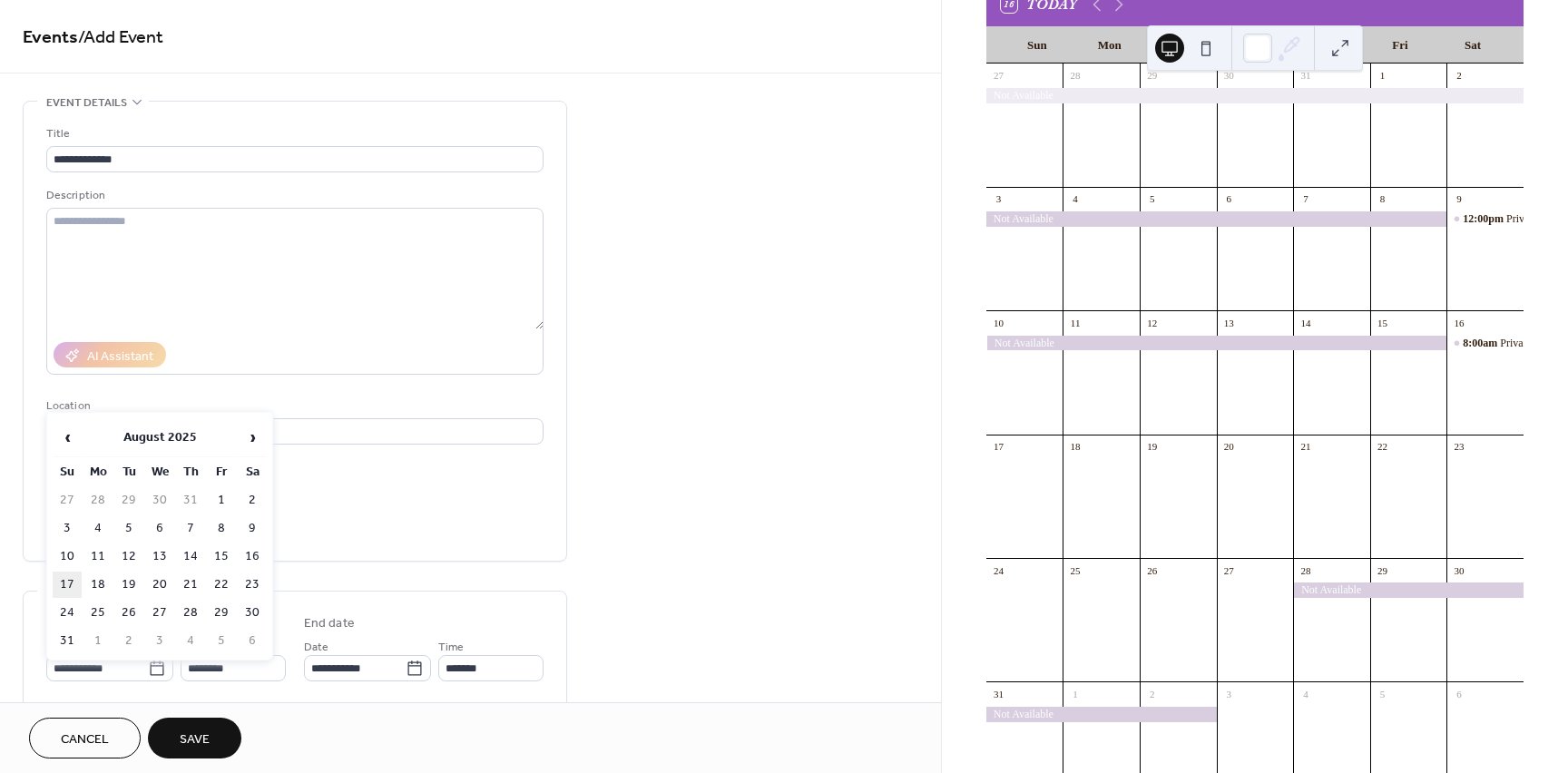 type on "**********" 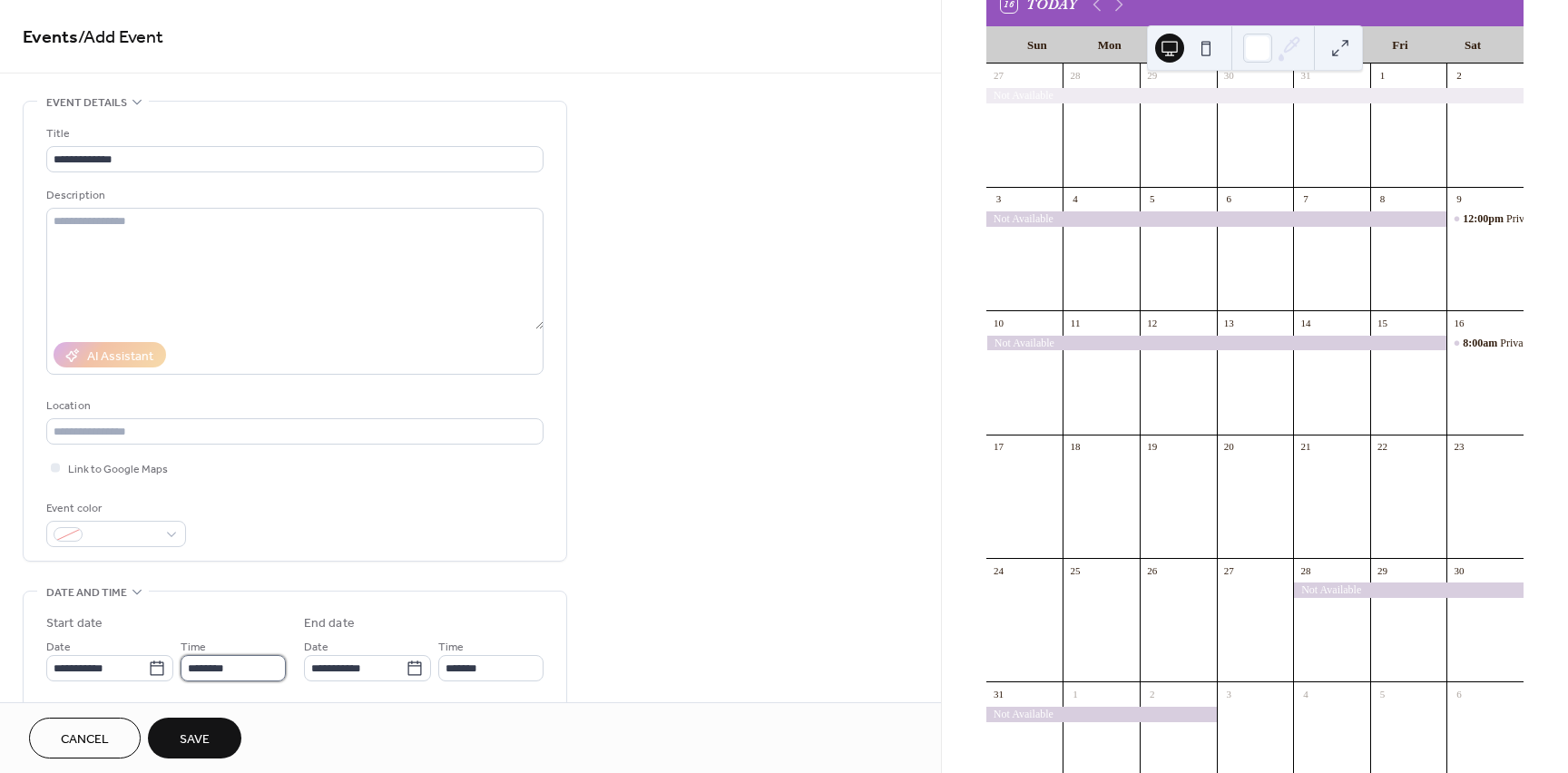 click on "********" at bounding box center (233, 668) 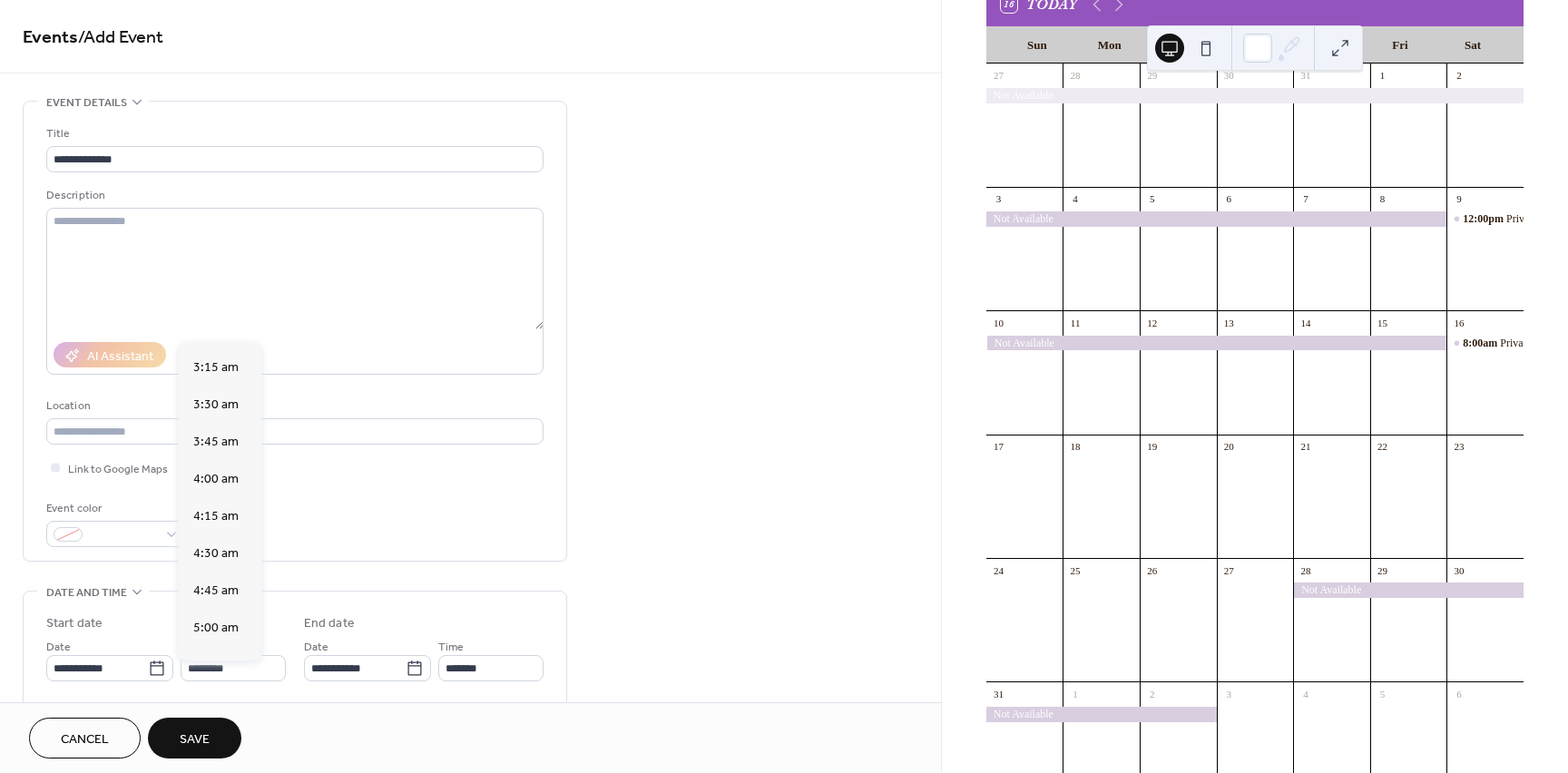 scroll, scrollTop: 0, scrollLeft: 0, axis: both 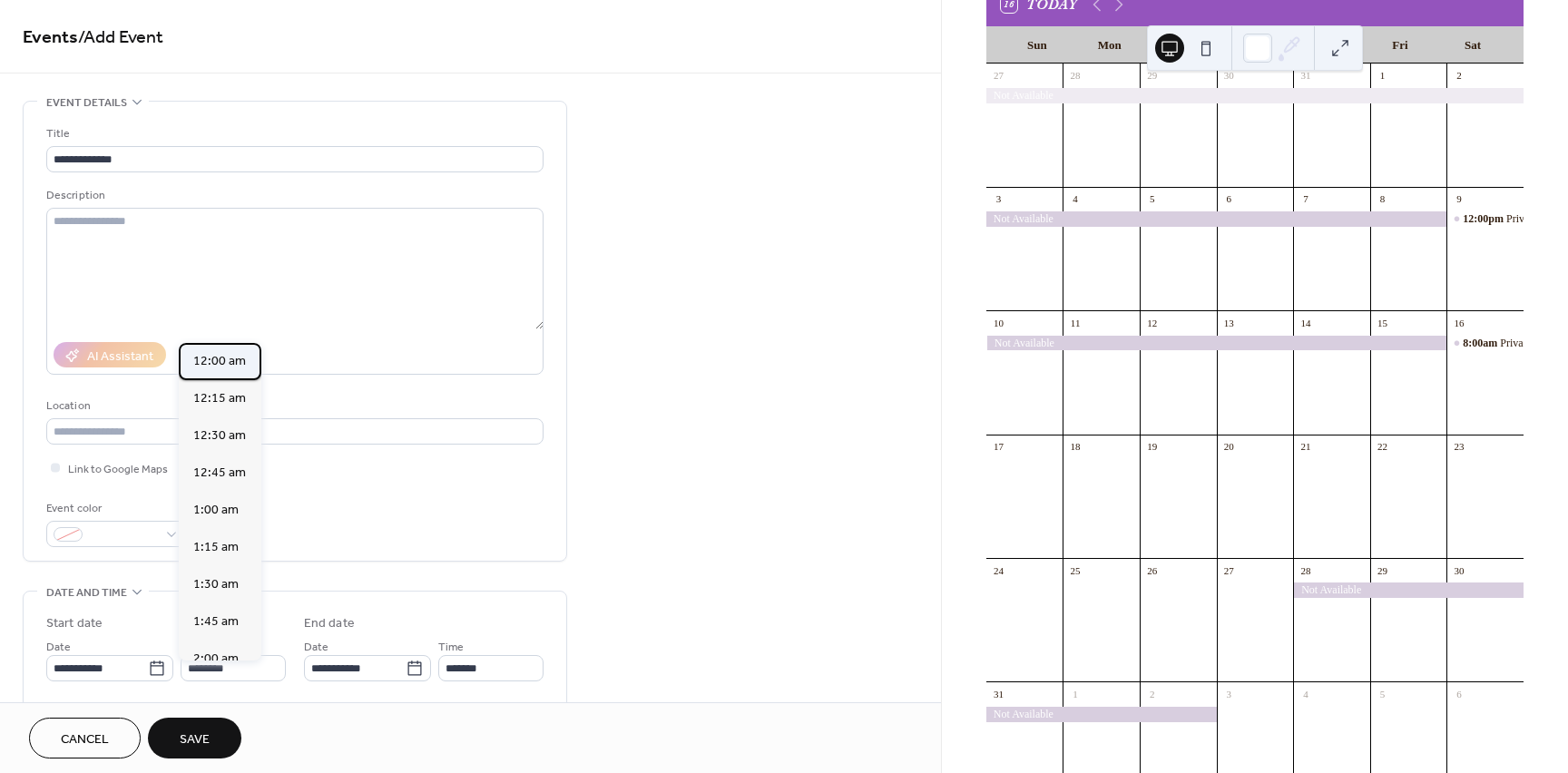 click on "12:00 am" at bounding box center (220, 361) 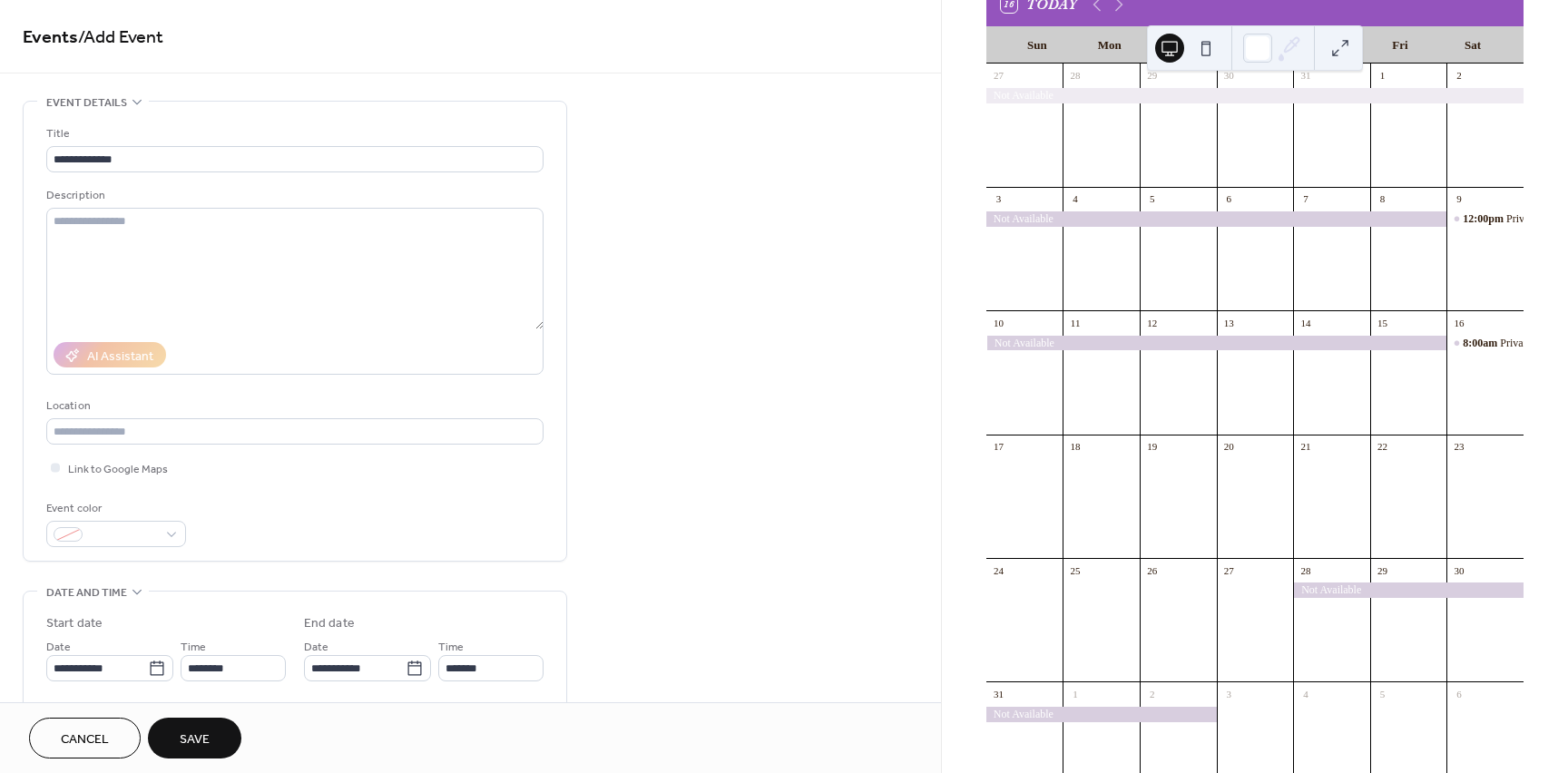 type on "*******" 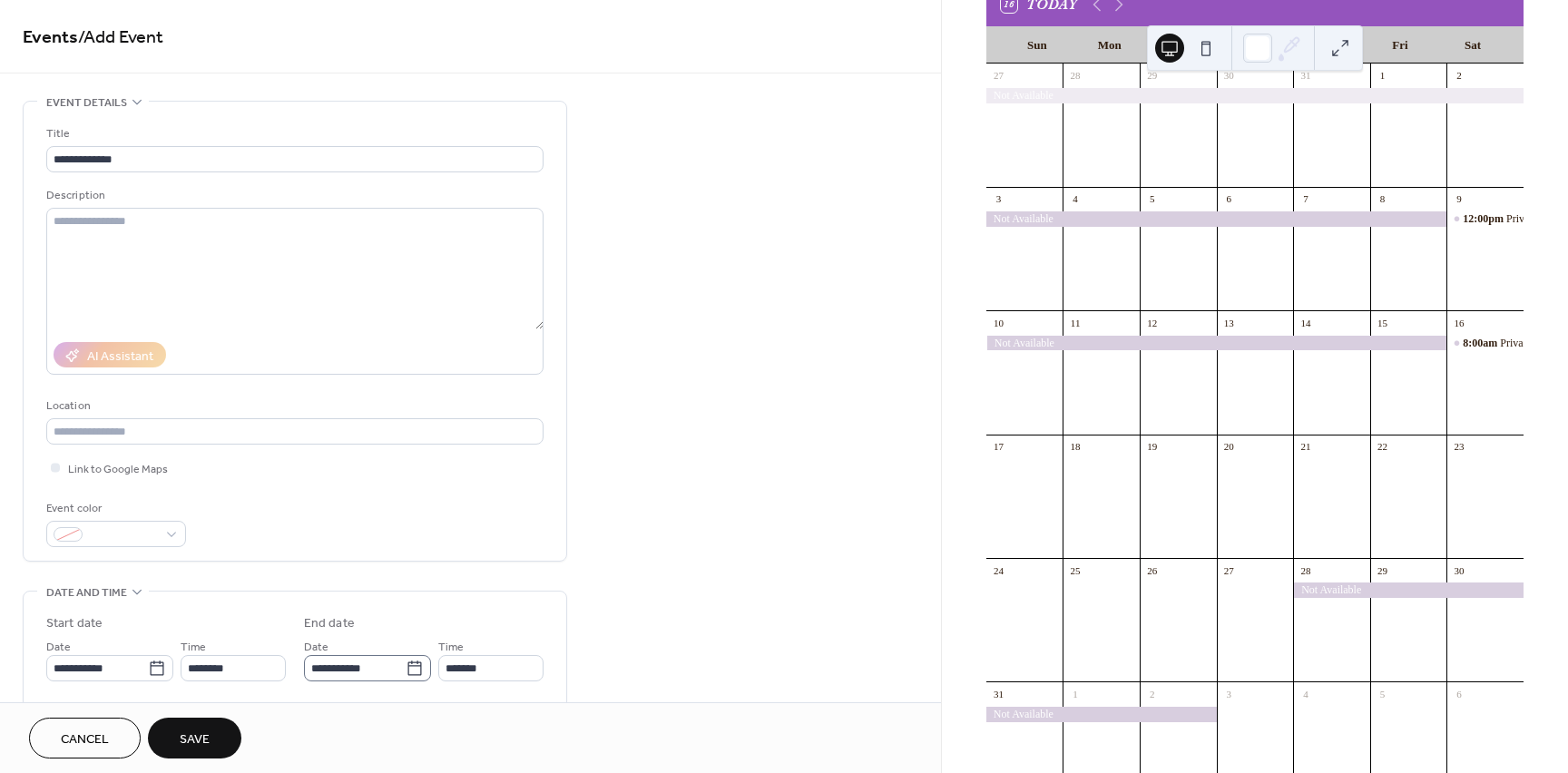 click 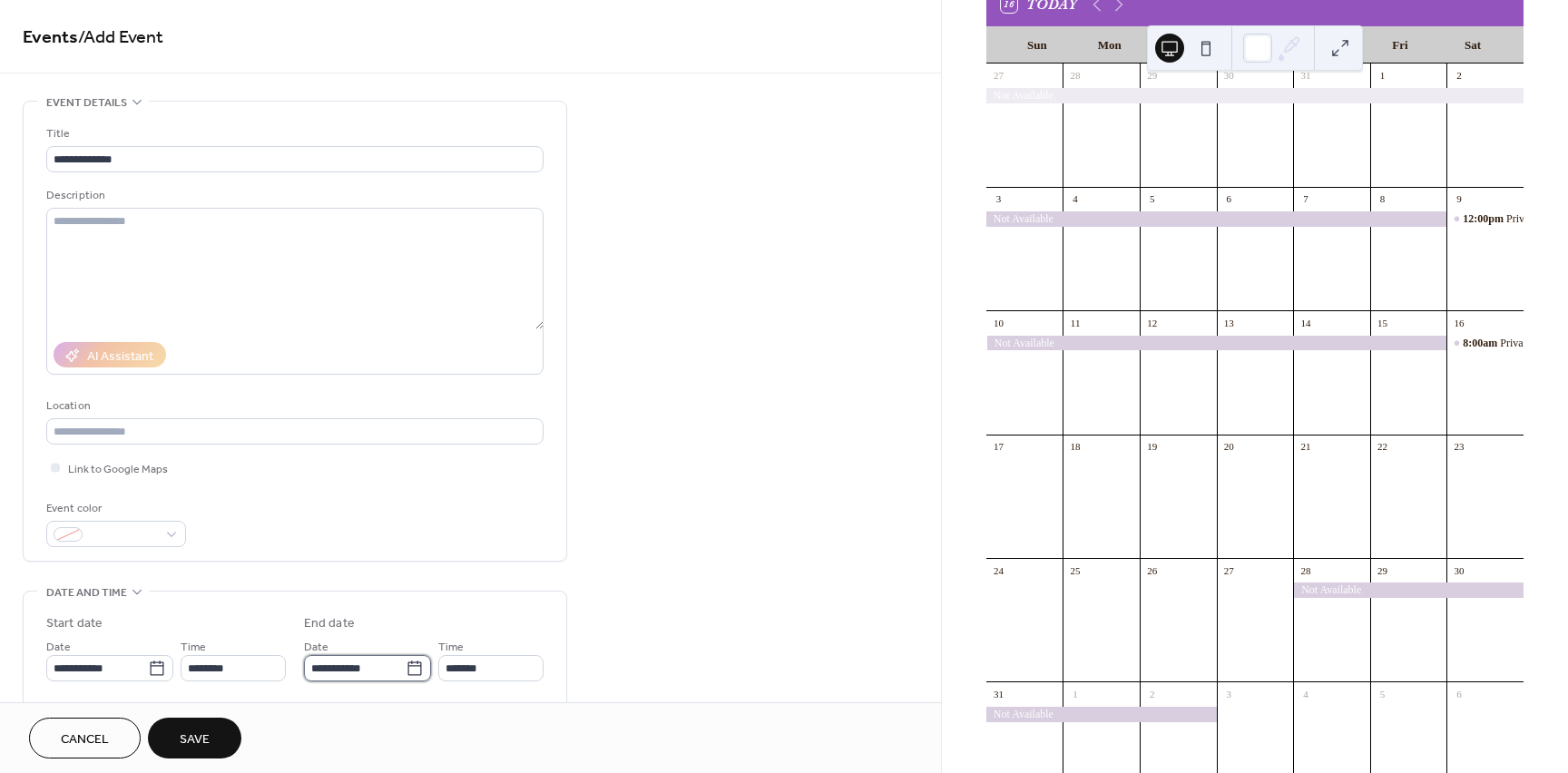 click on "**********" at bounding box center (355, 668) 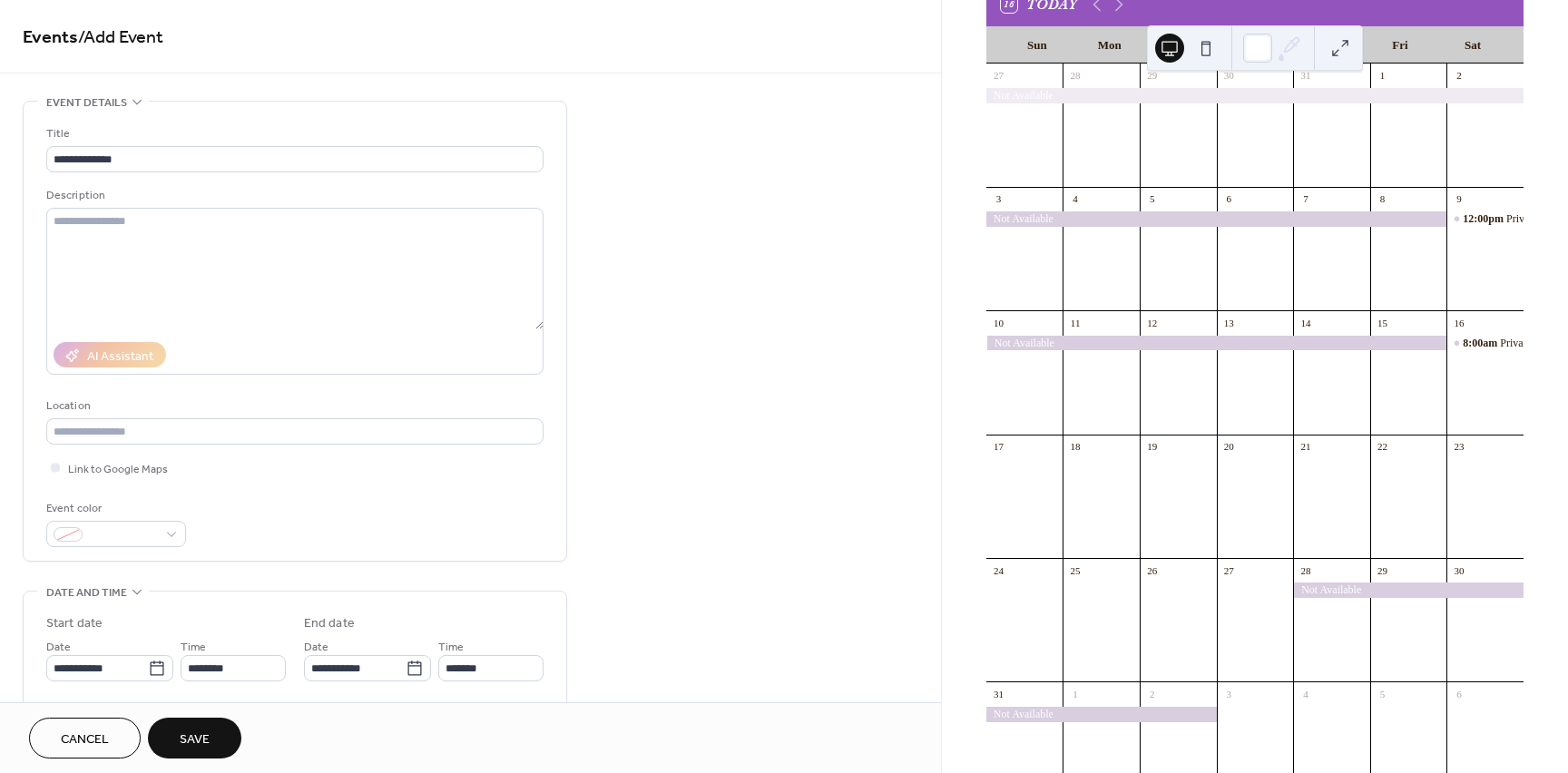 click on "Cancel" at bounding box center (84, 739) 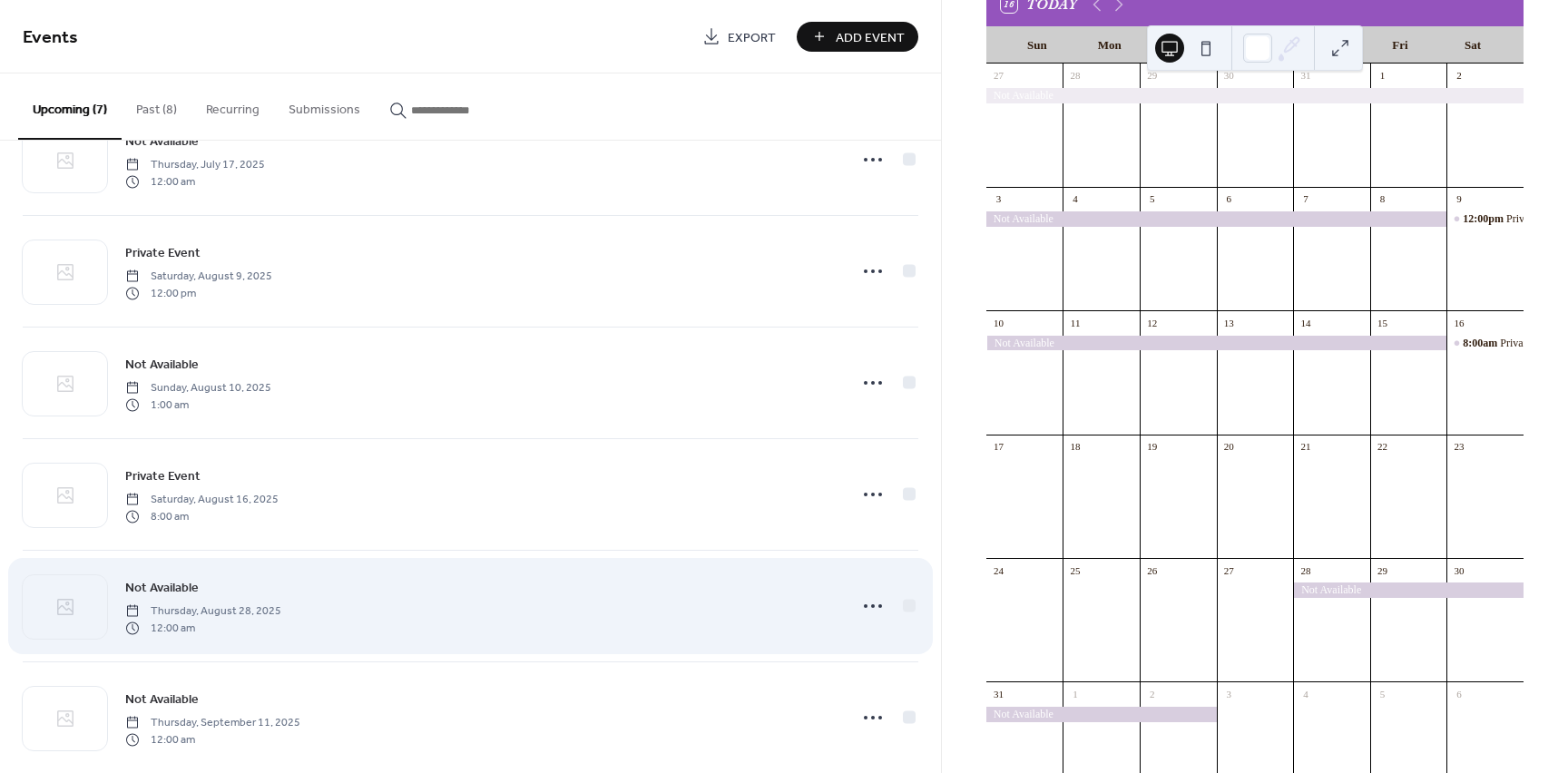 scroll, scrollTop: 109, scrollLeft: 0, axis: vertical 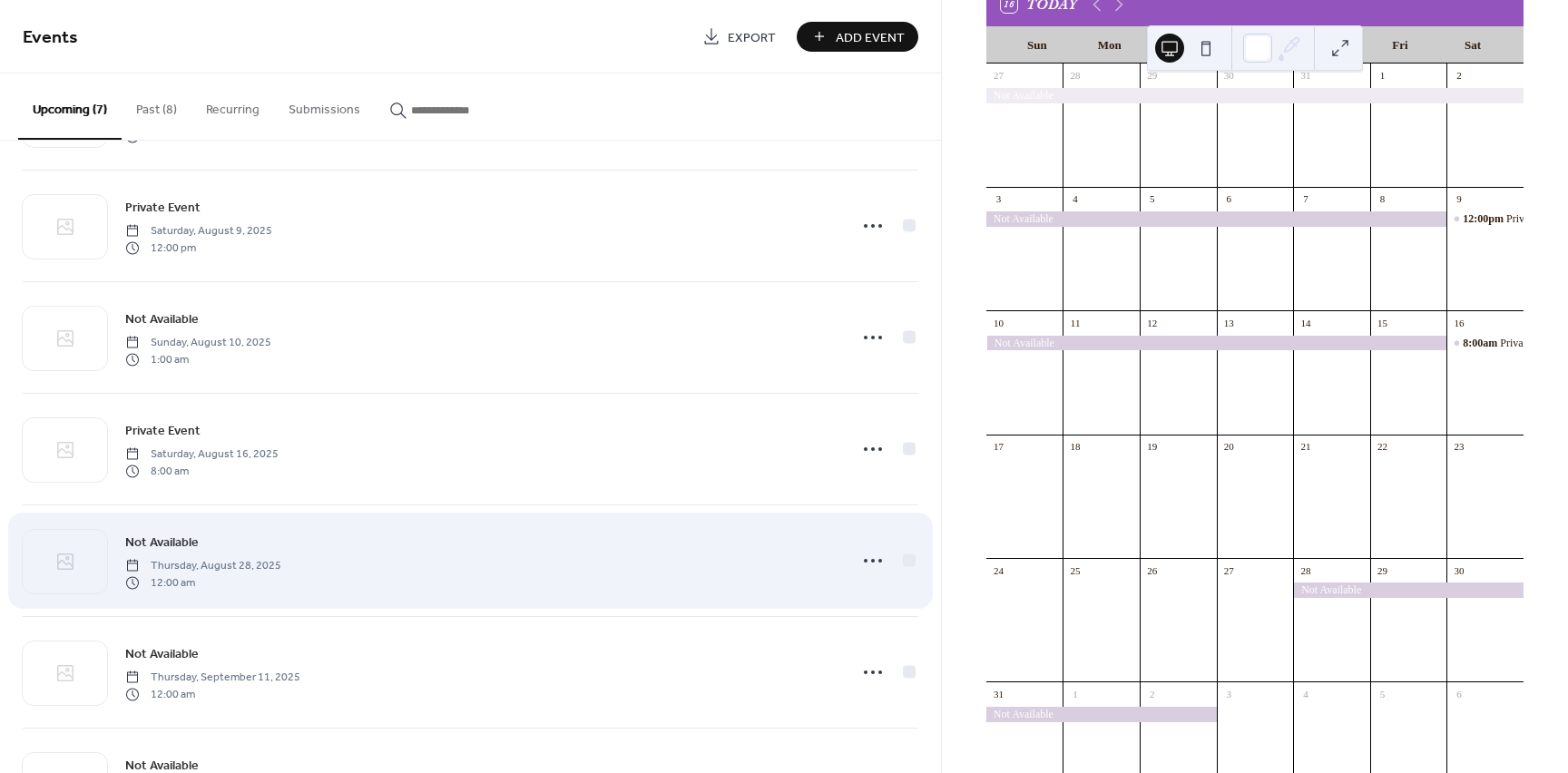 click on "Not Available Thursday, August 28, 2025 12:00 am" at bounding box center [480, 561] 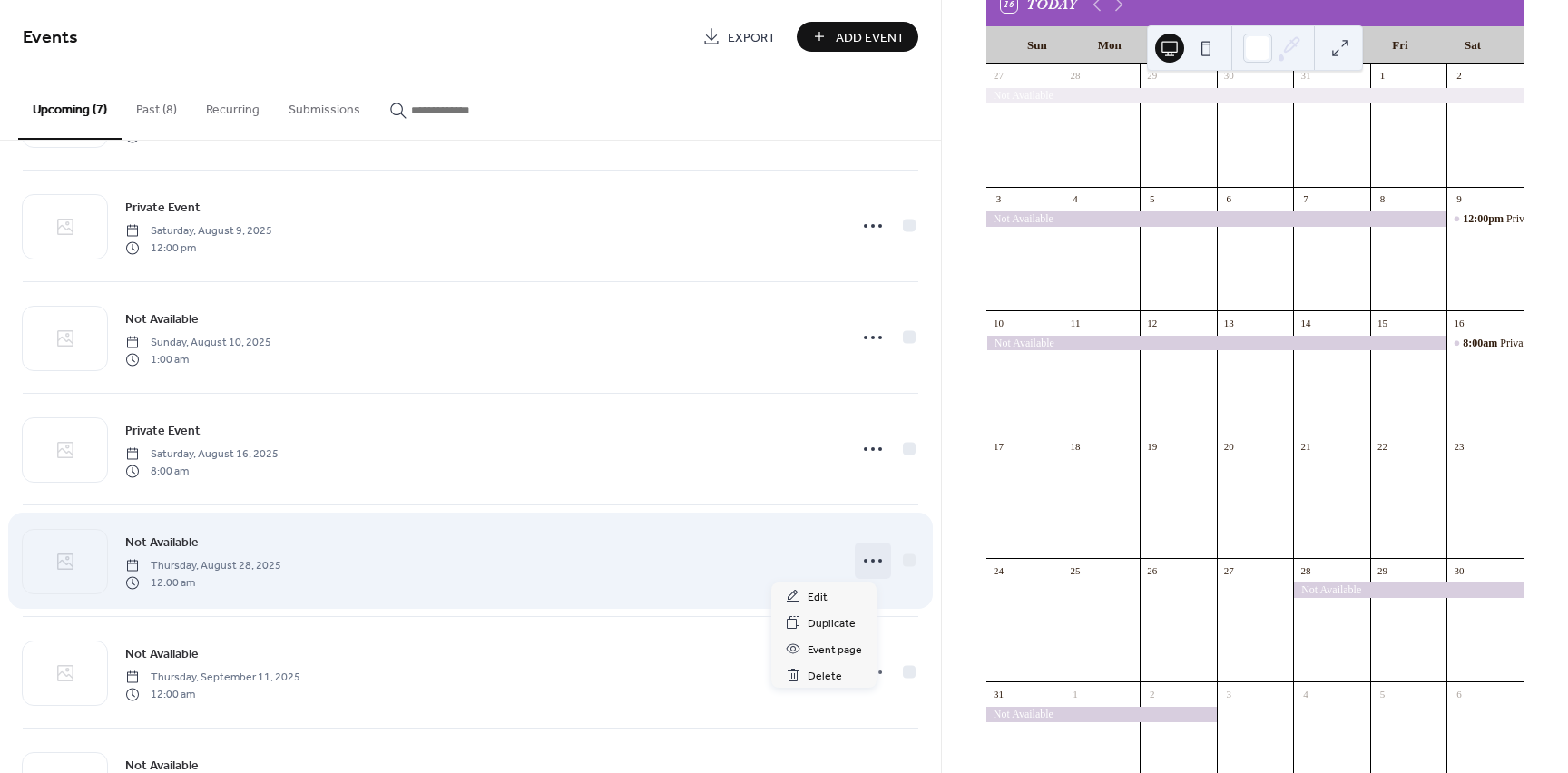 click 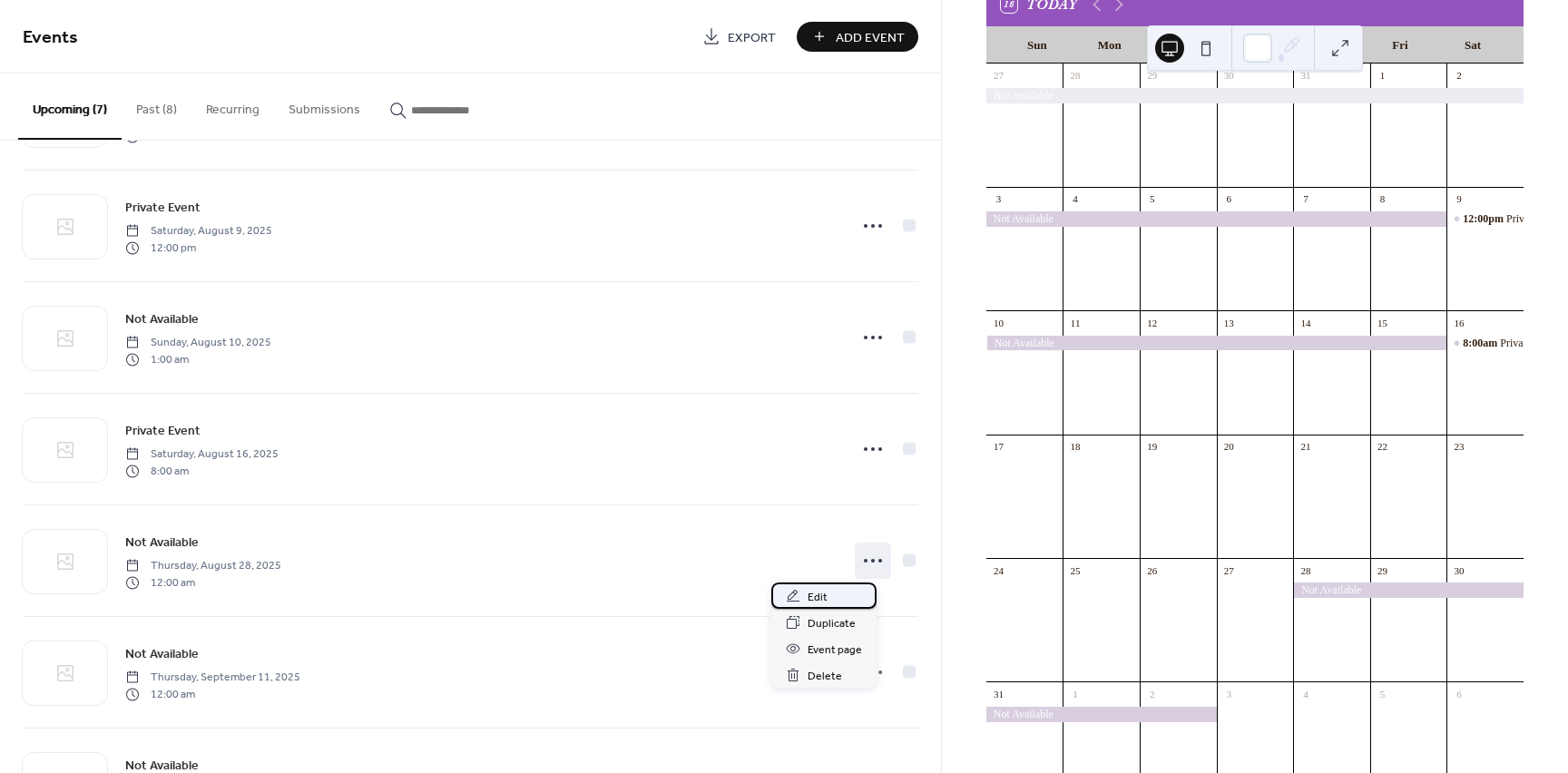 click on "Edit" at bounding box center [818, 597] 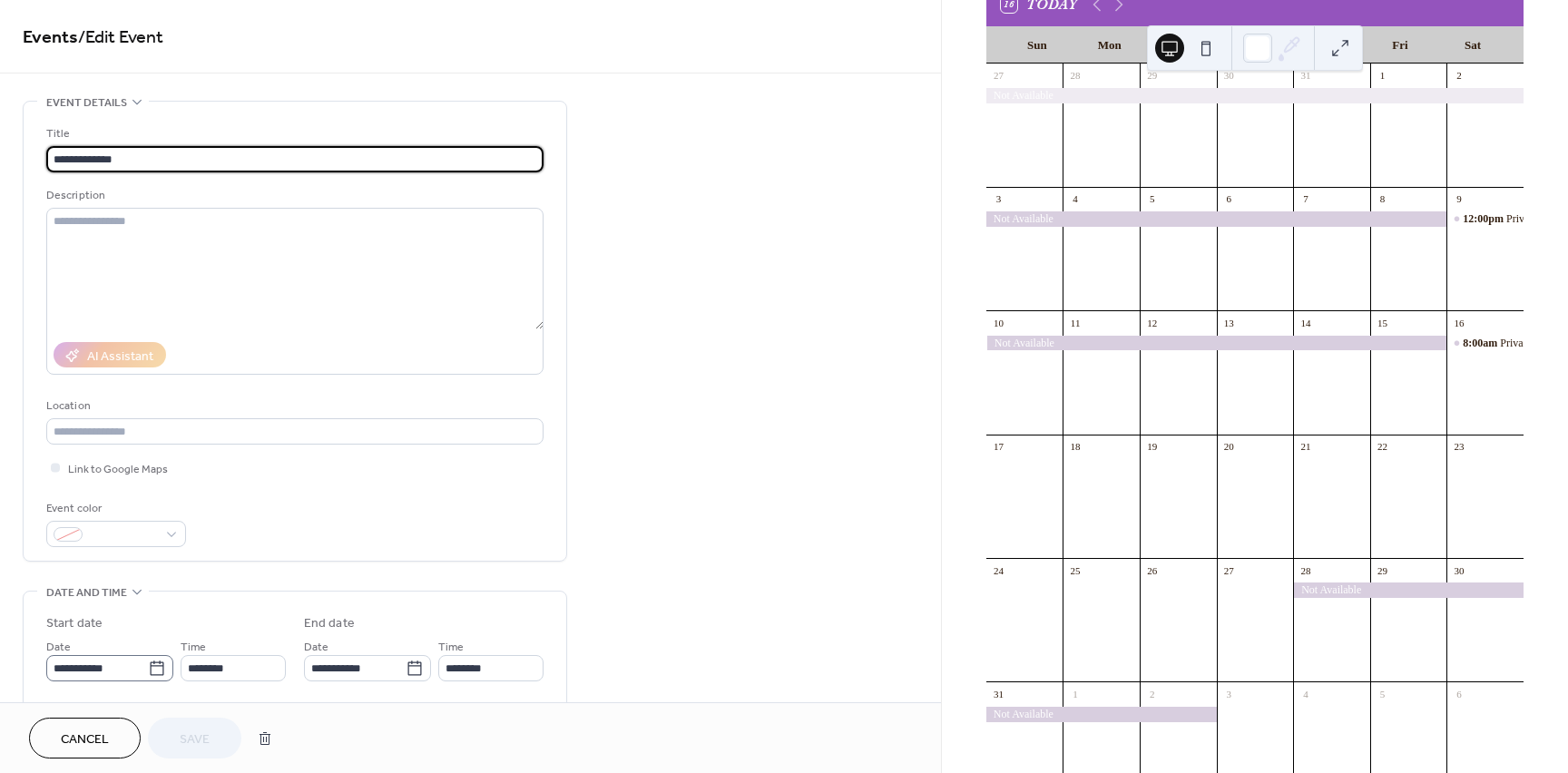 click 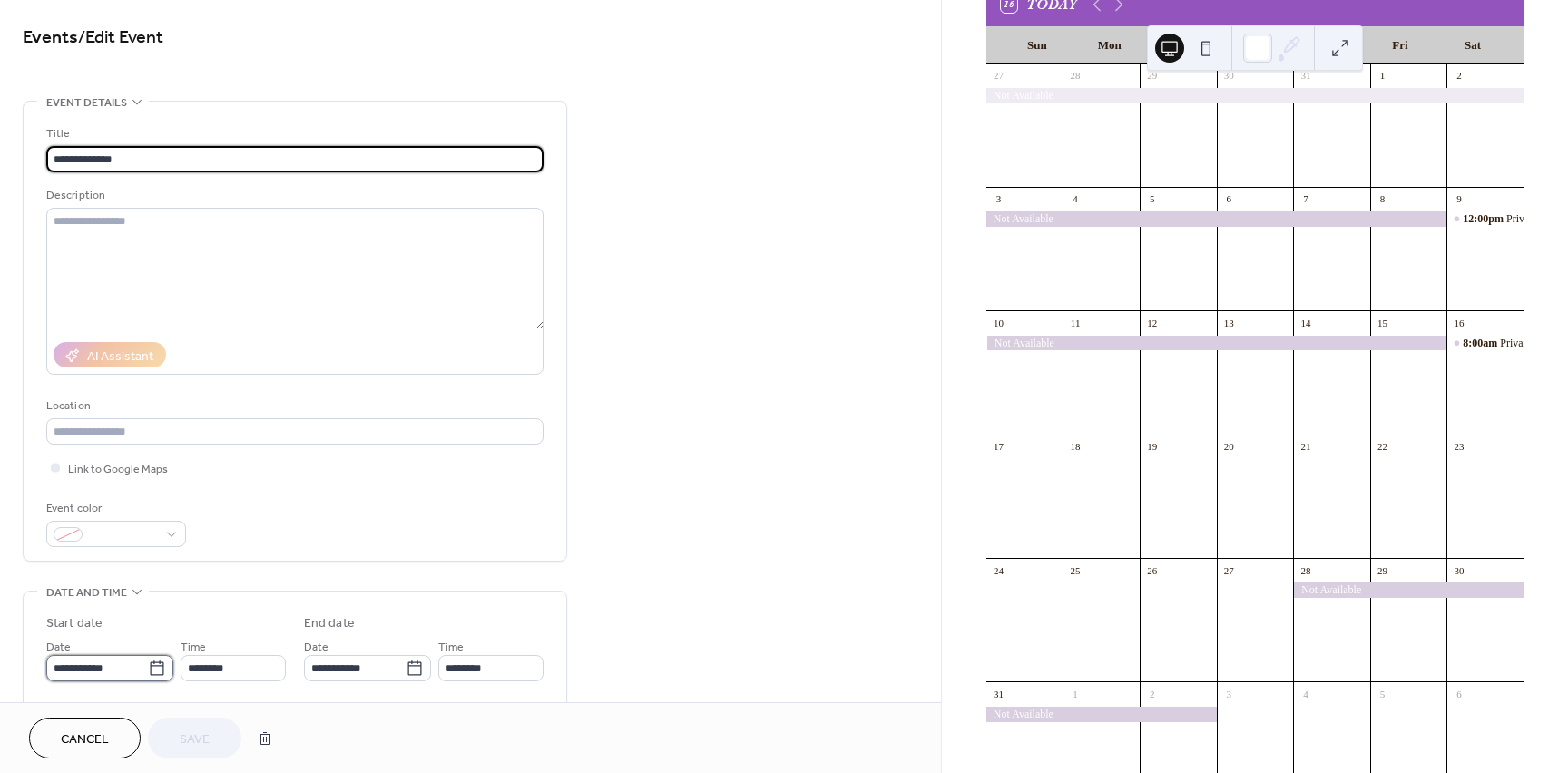 click on "**********" at bounding box center [97, 668] 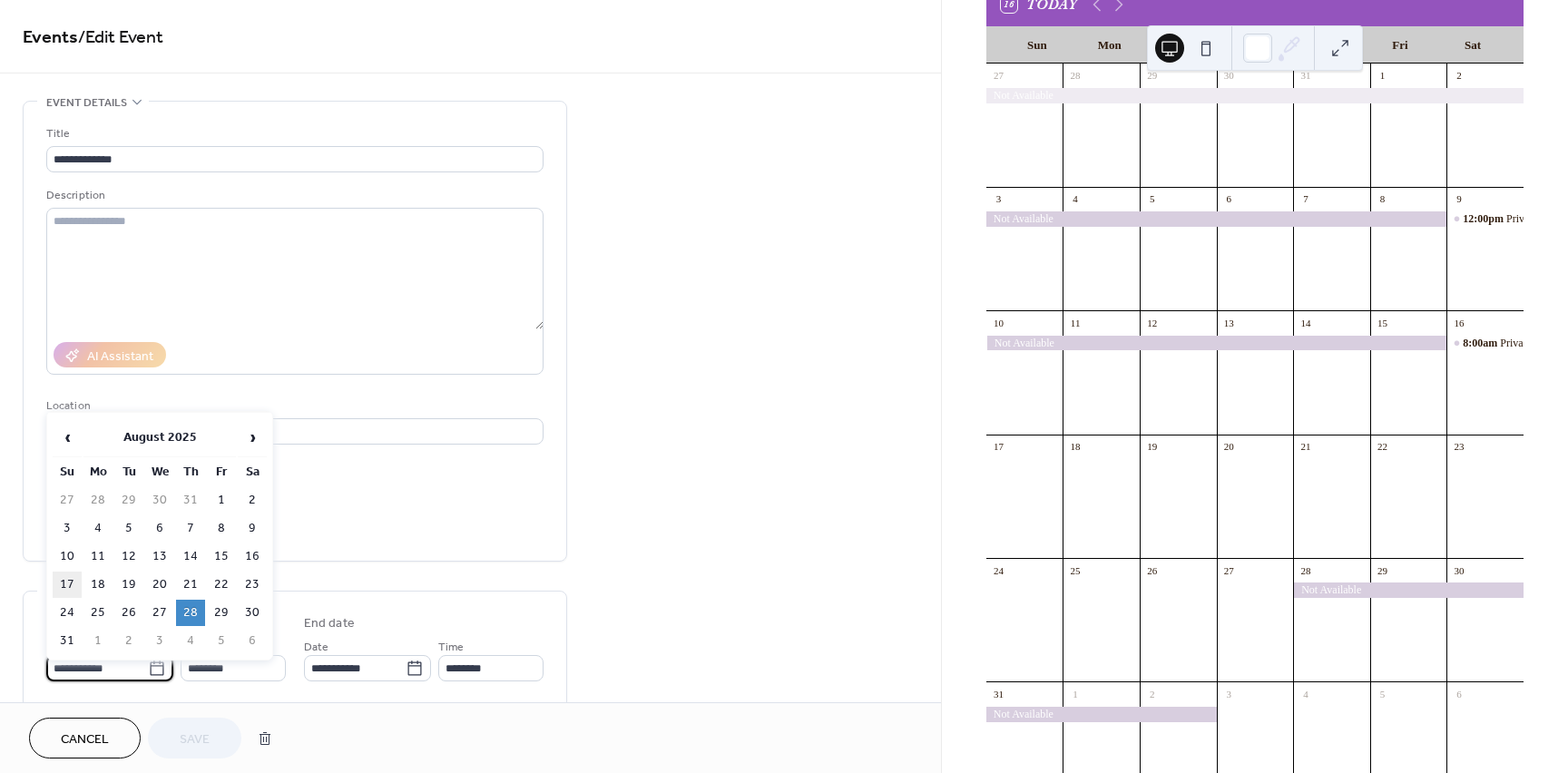 click on "17" at bounding box center (67, 584) 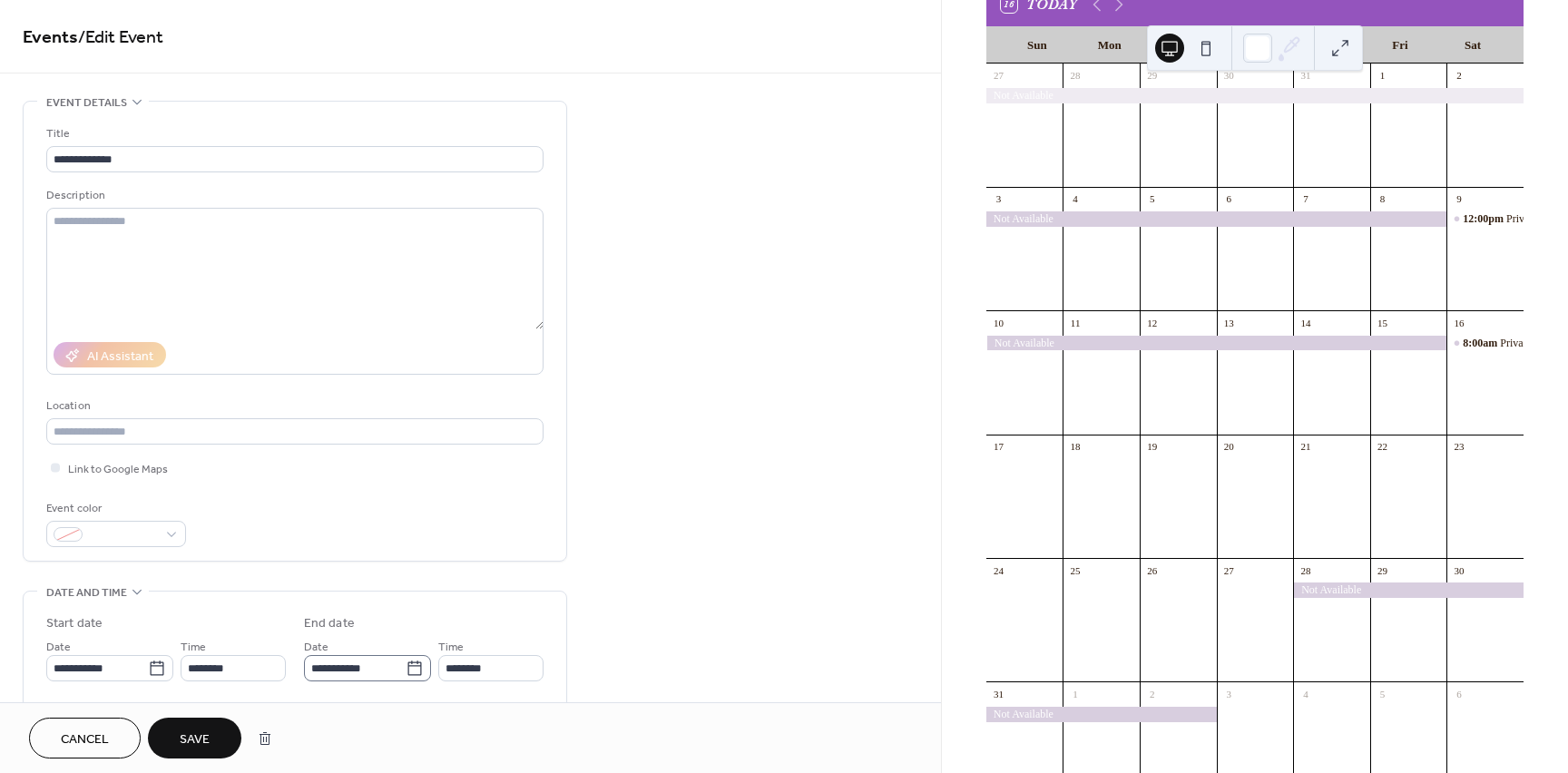 click 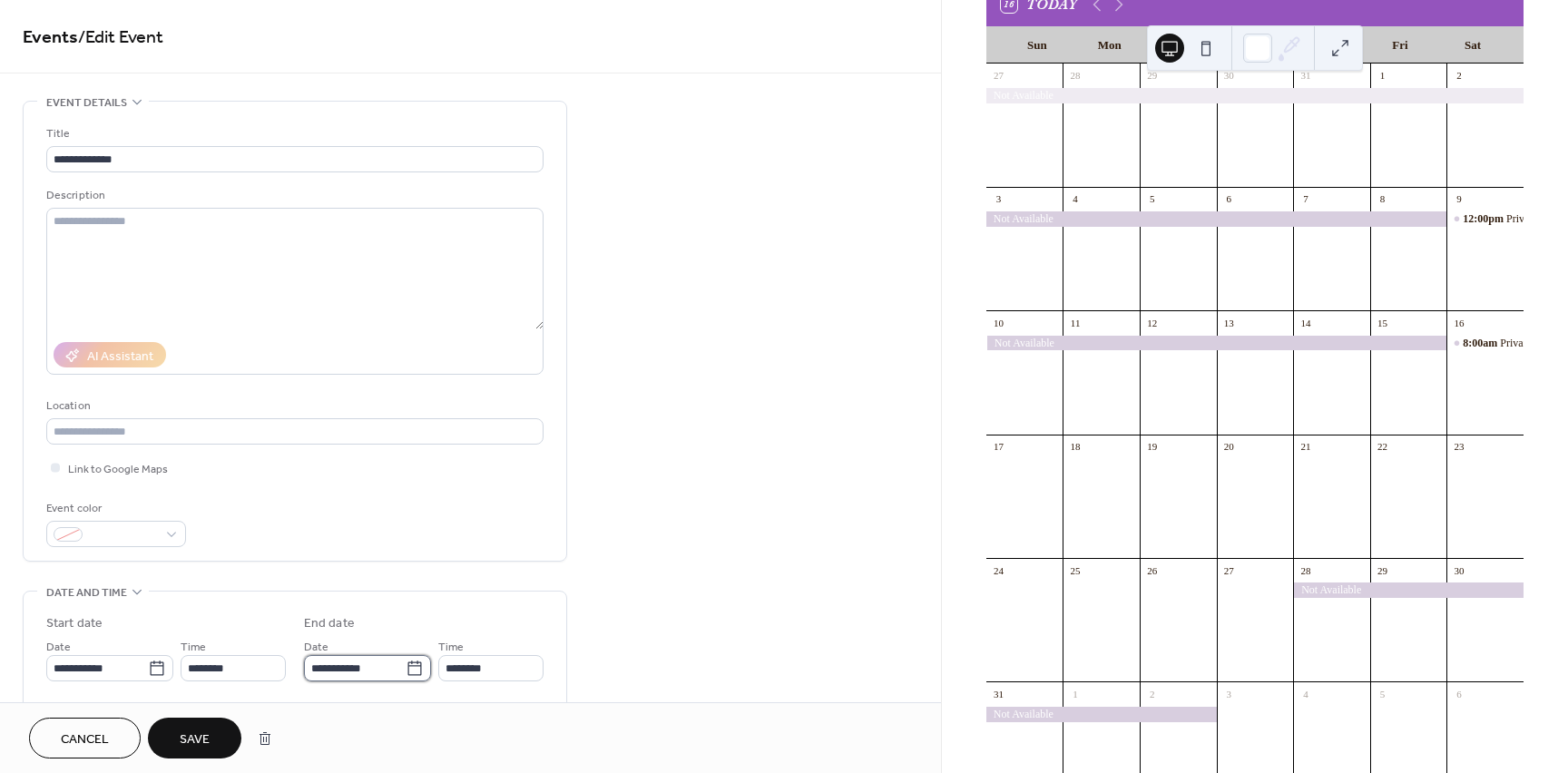click on "**********" at bounding box center (355, 668) 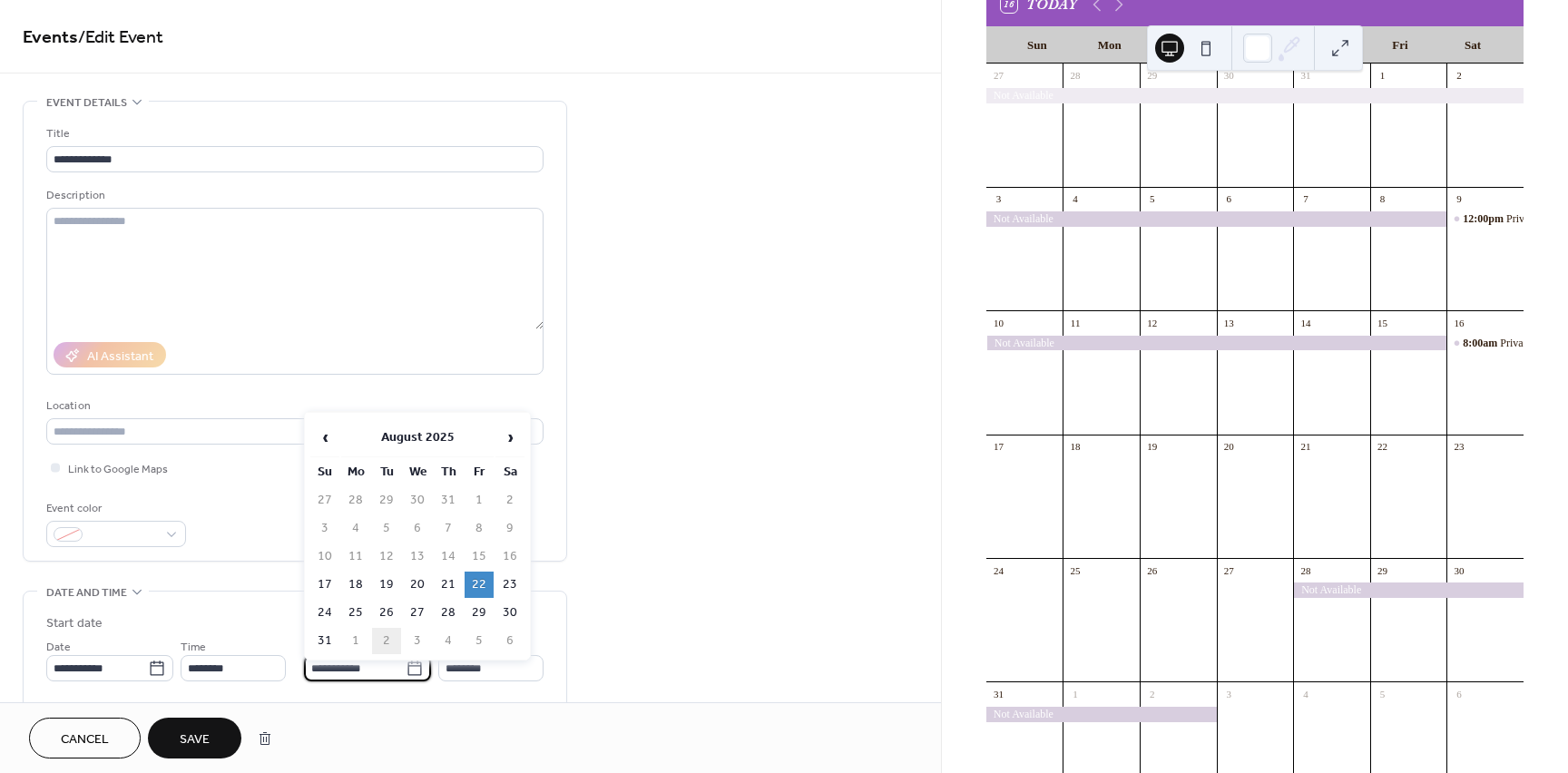 click on "2" at bounding box center (387, 641) 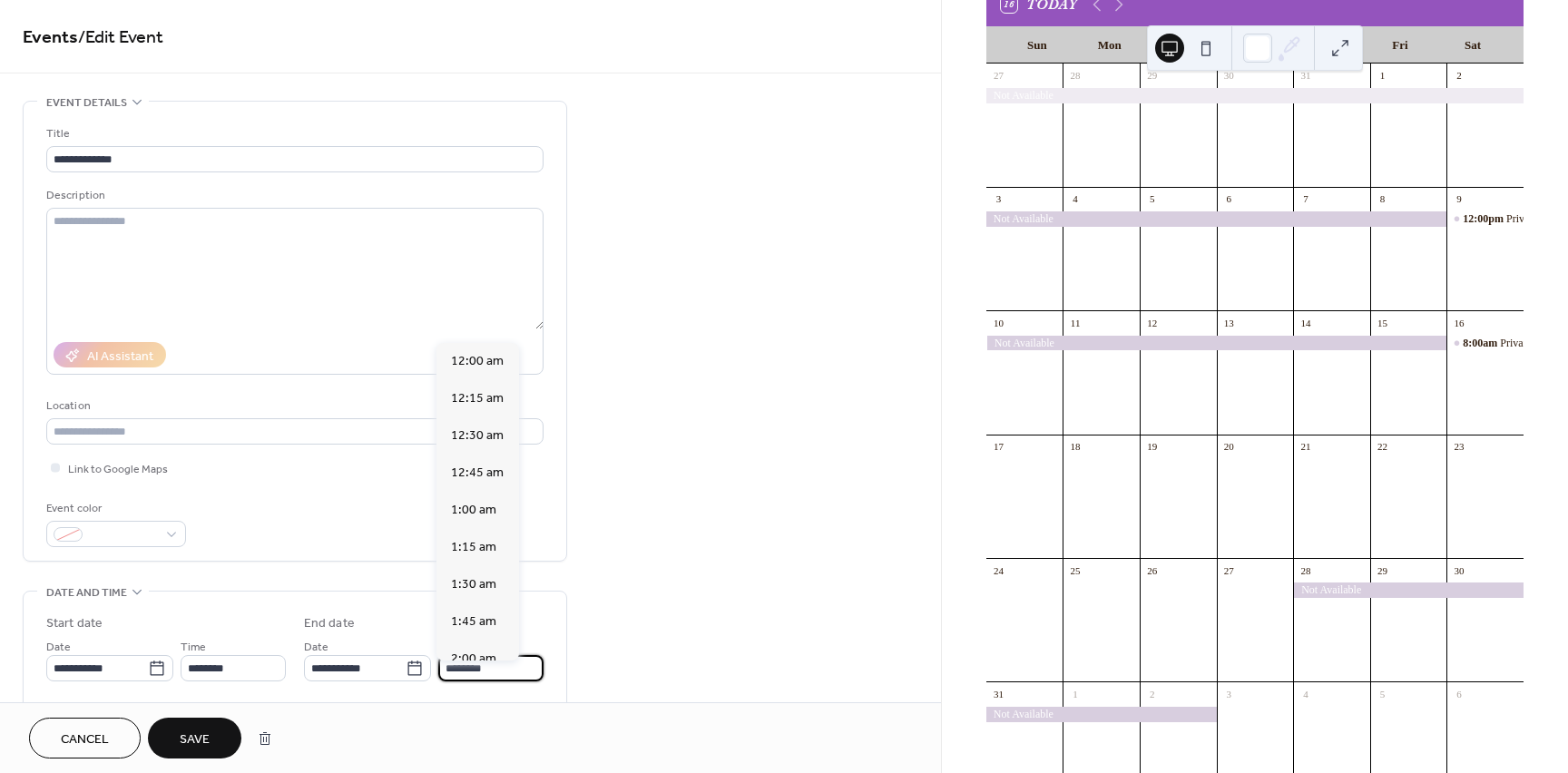 click on "********" at bounding box center [491, 668] 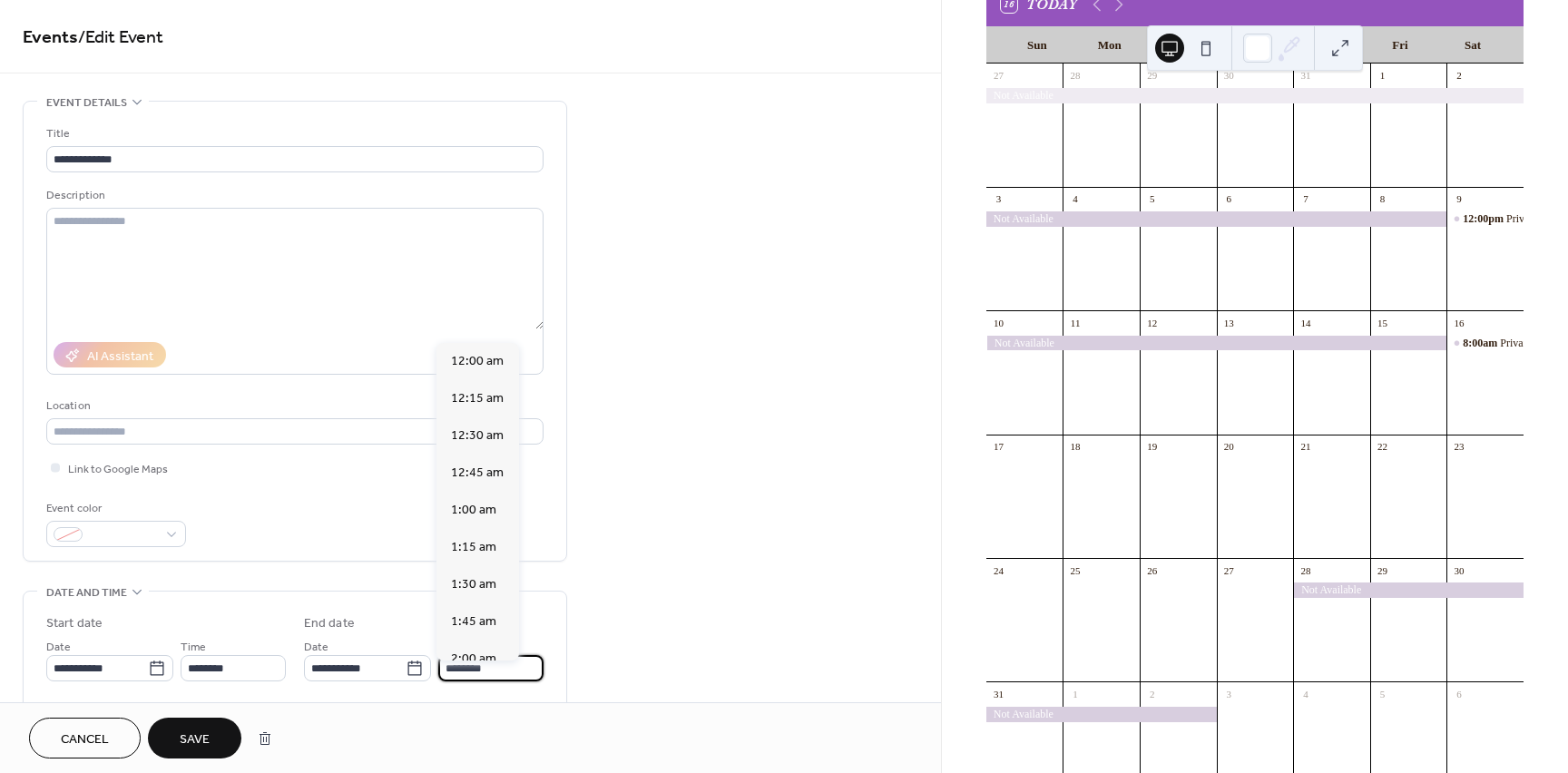 scroll, scrollTop: 3225, scrollLeft: 0, axis: vertical 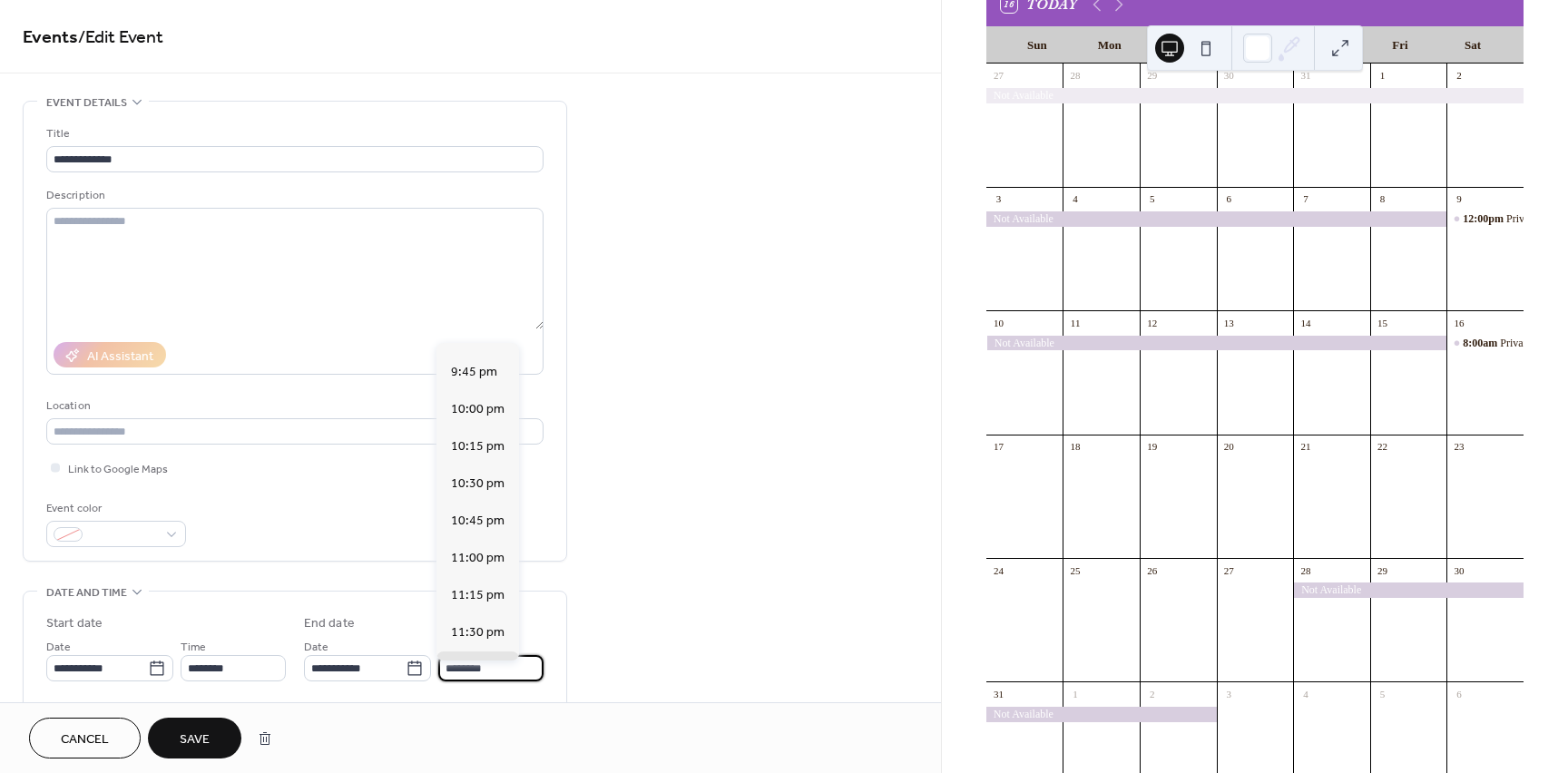 click on "**********" at bounding box center (470, 653) 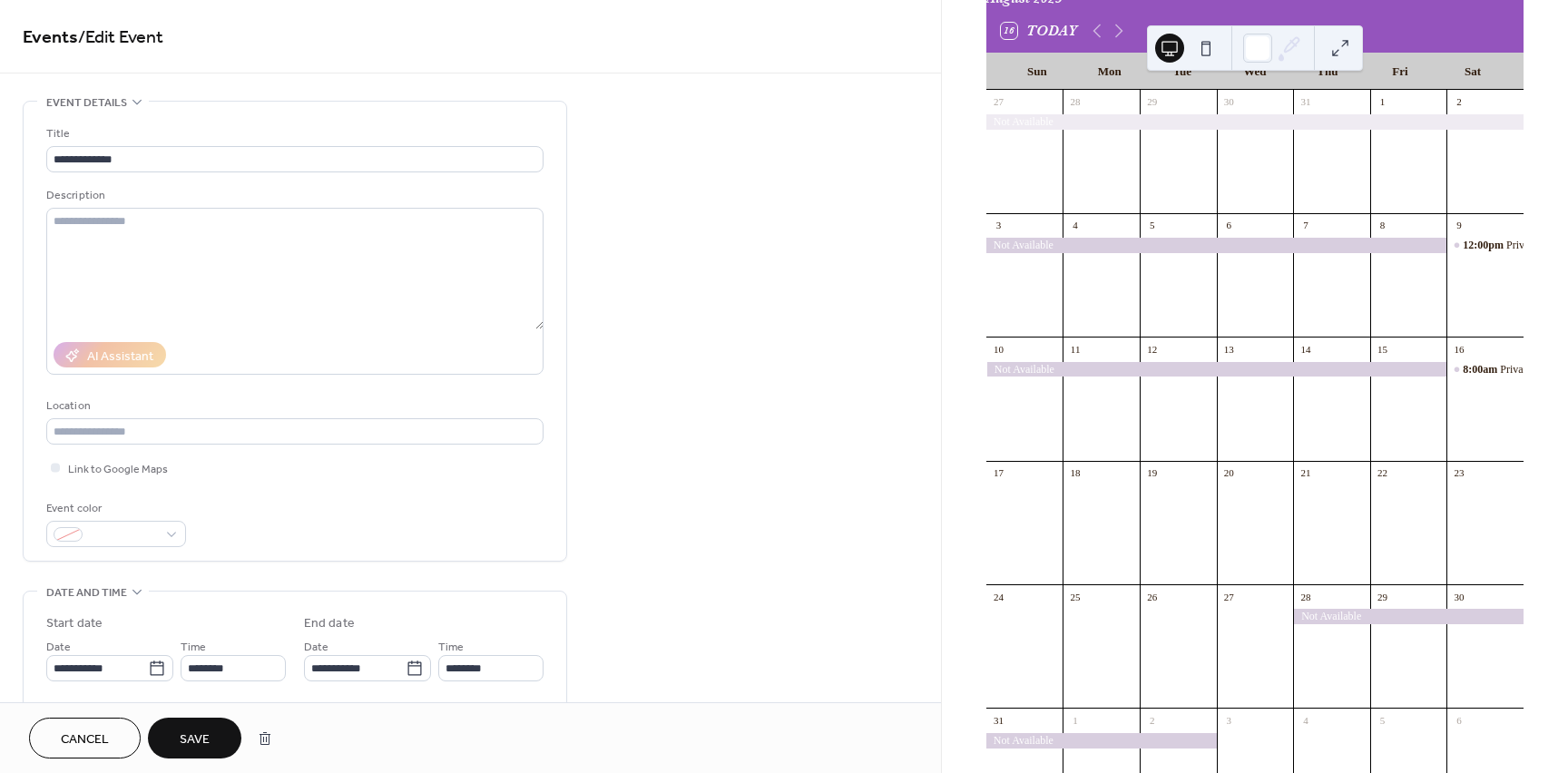 scroll, scrollTop: 109, scrollLeft: 0, axis: vertical 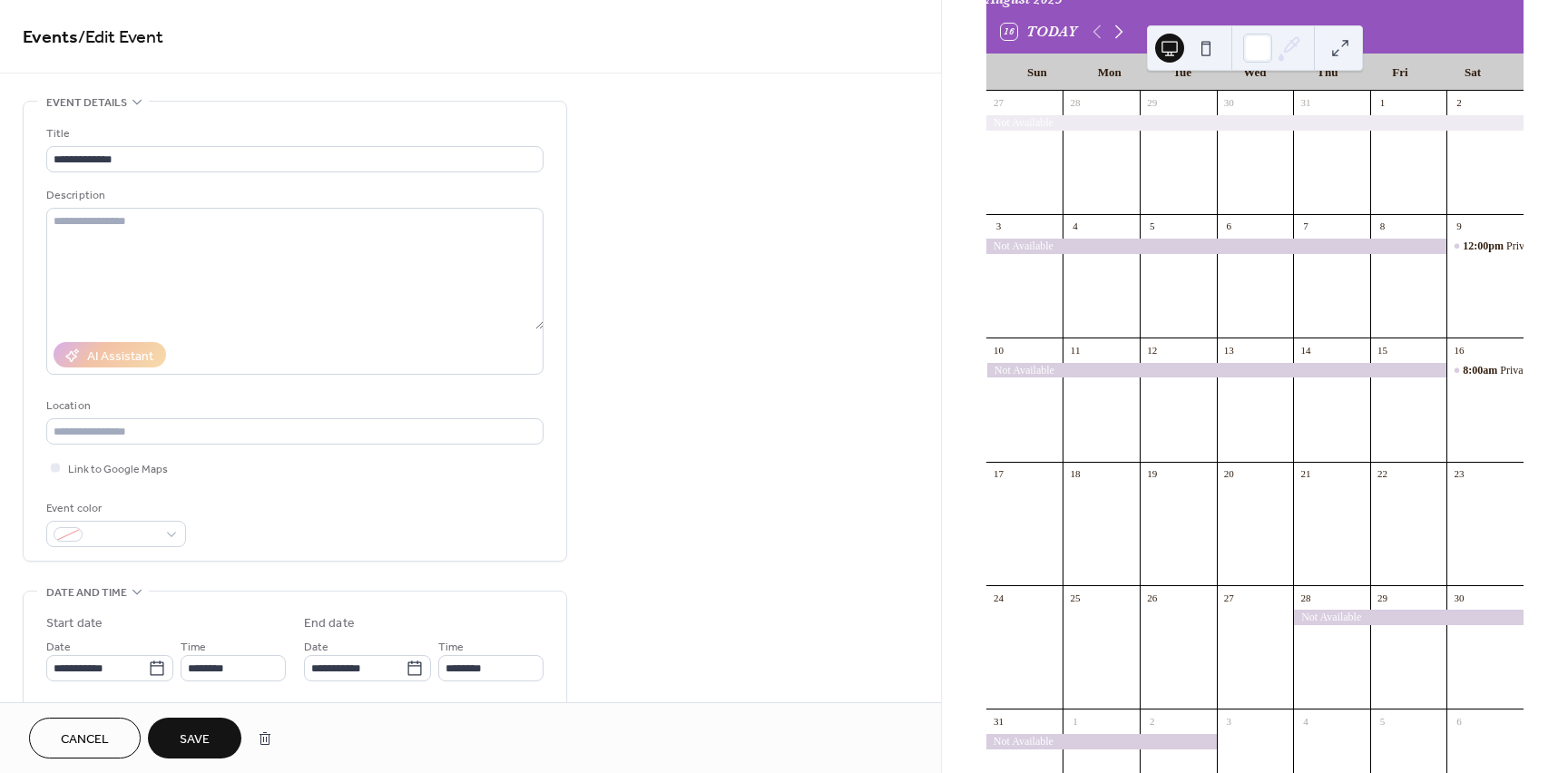 click 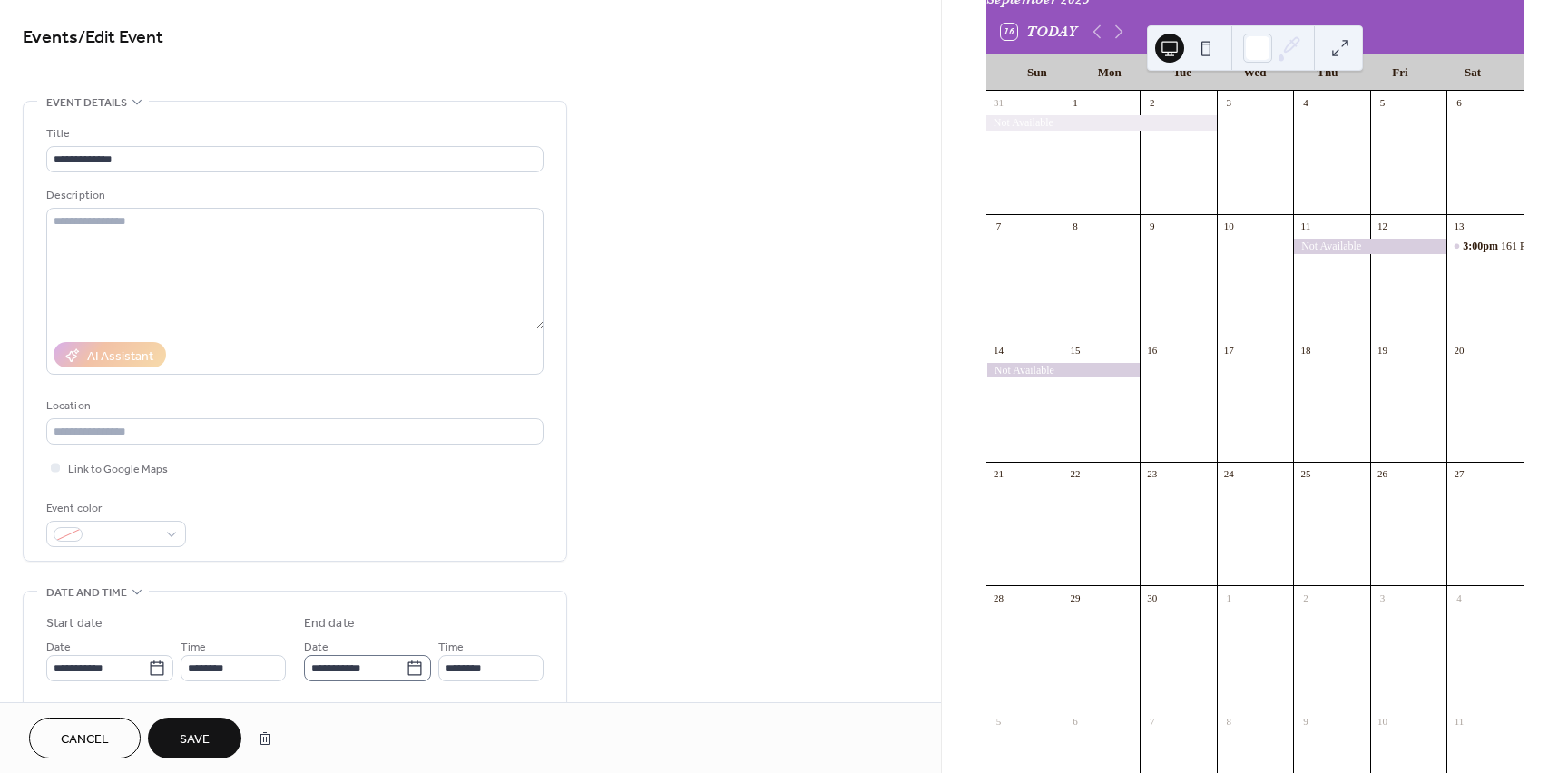 click 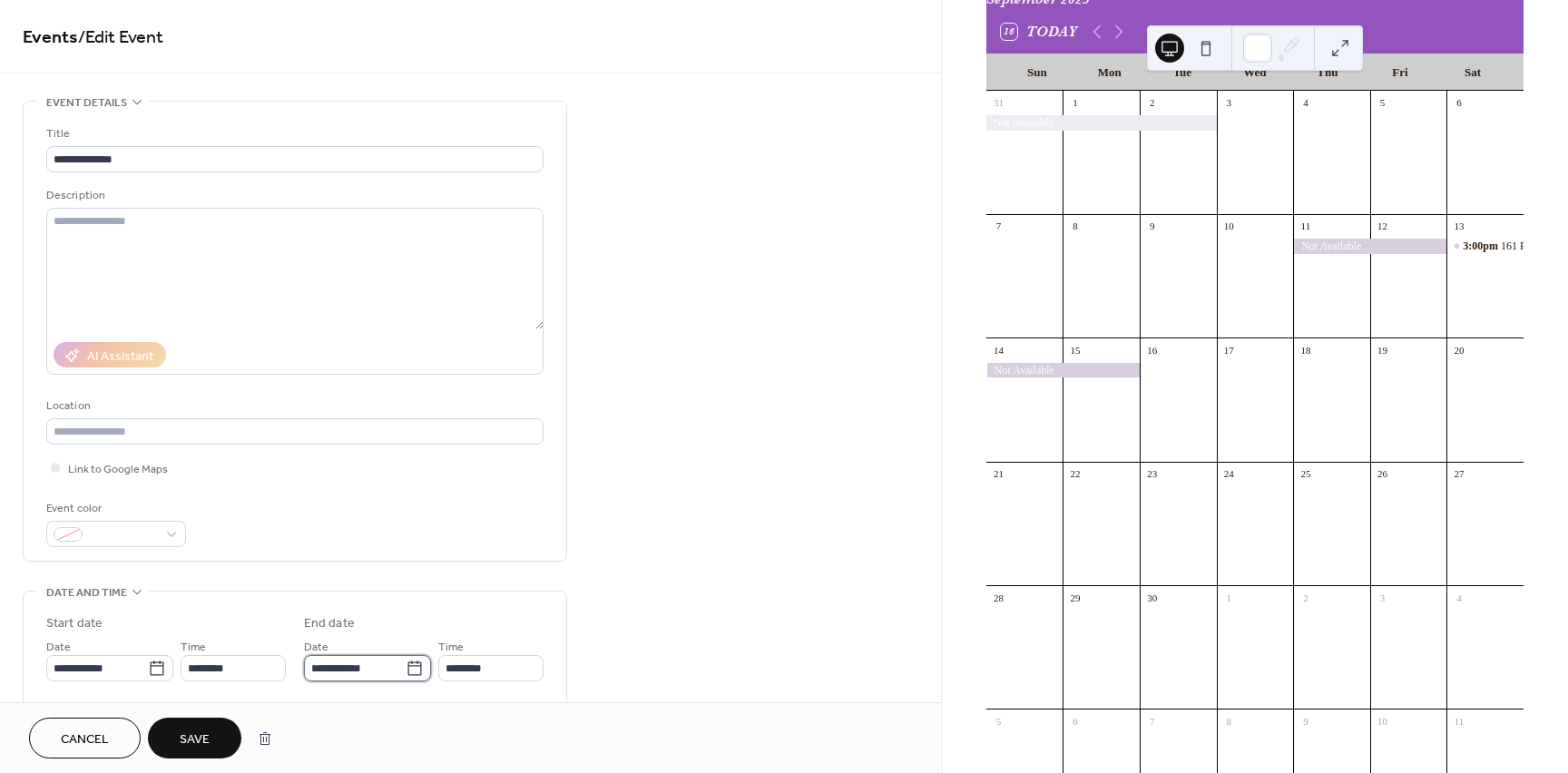 click on "**********" at bounding box center [355, 668] 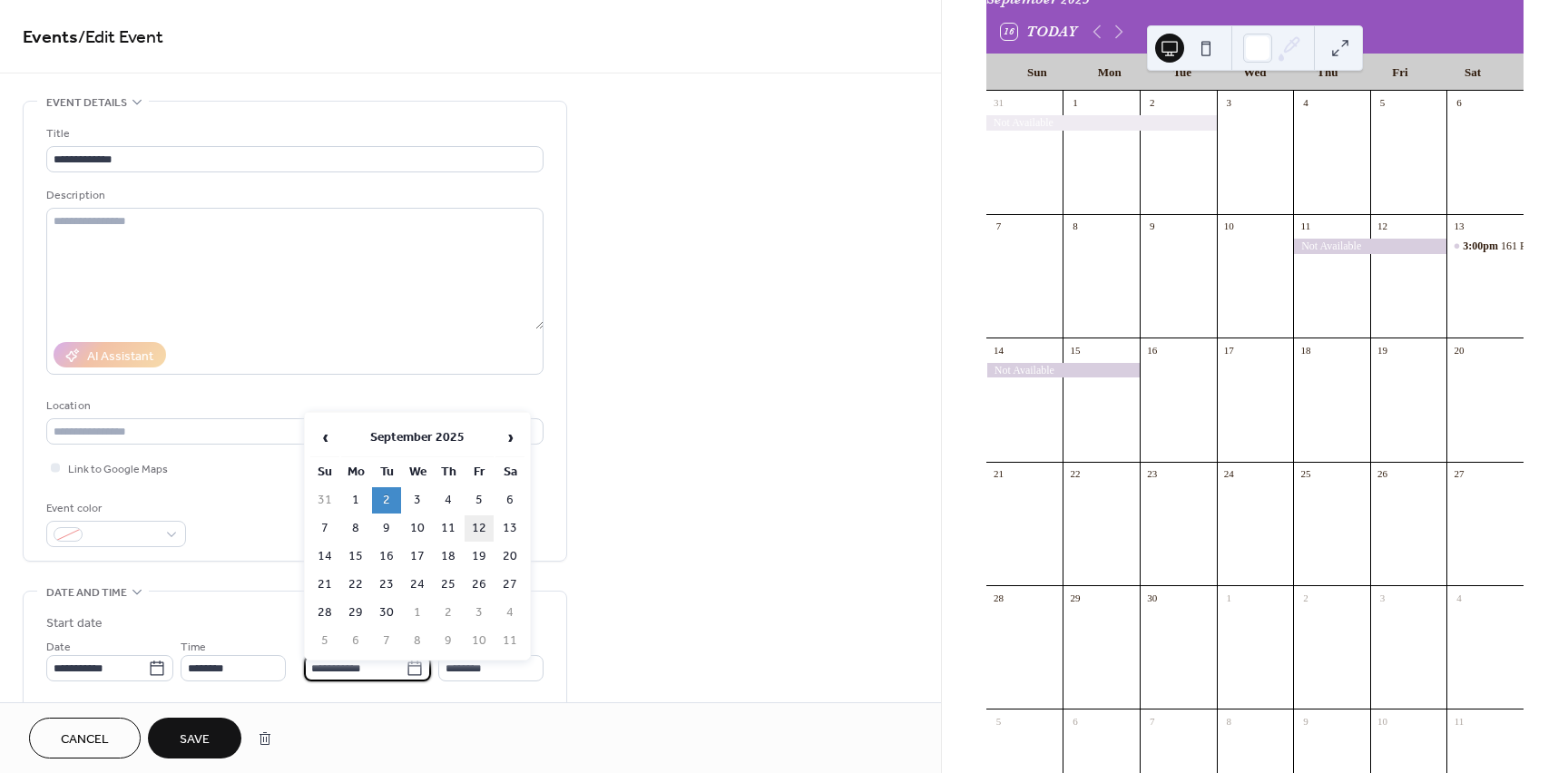click on "12" at bounding box center (479, 528) 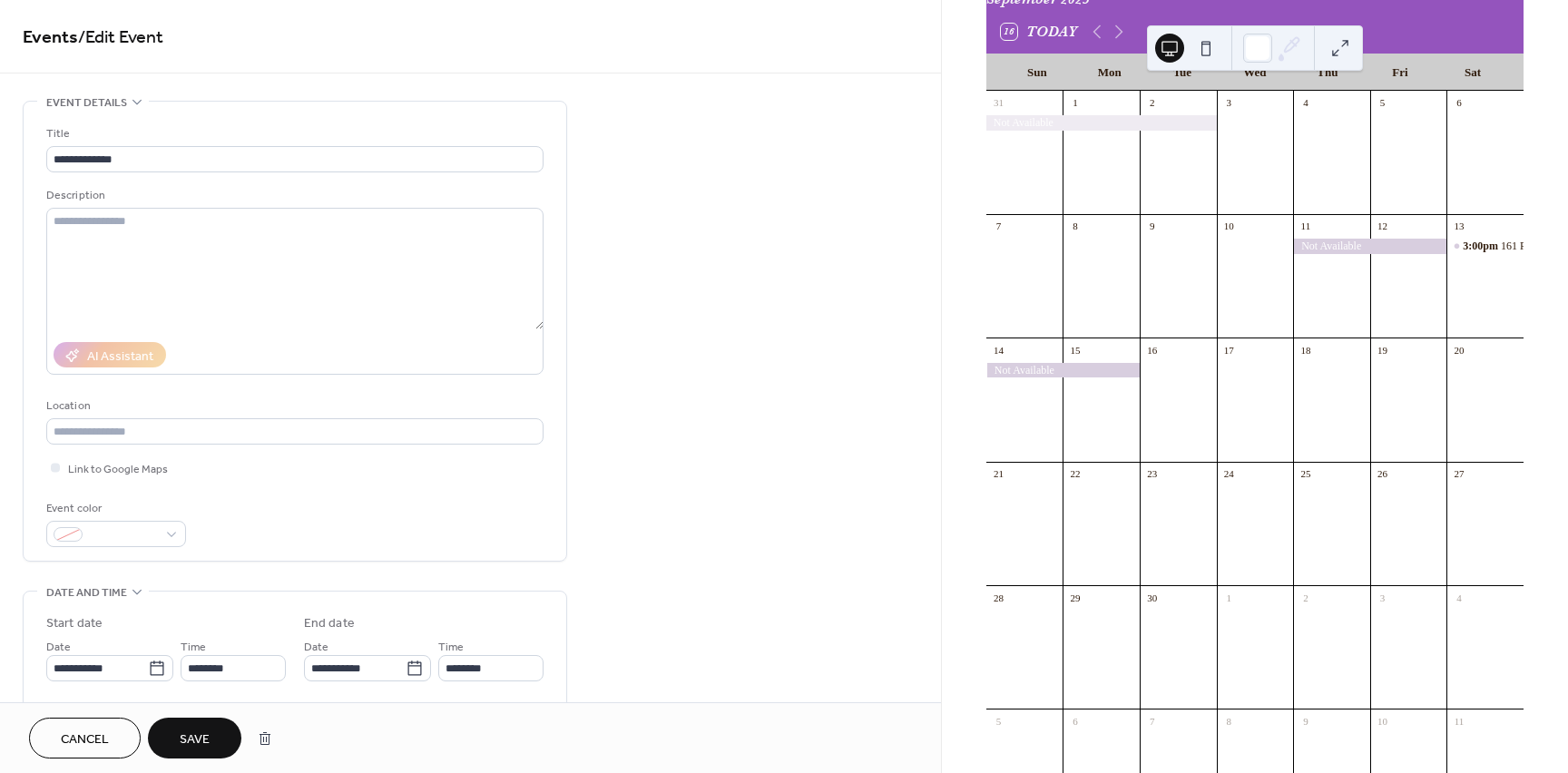 click on "Save" at bounding box center (194, 739) 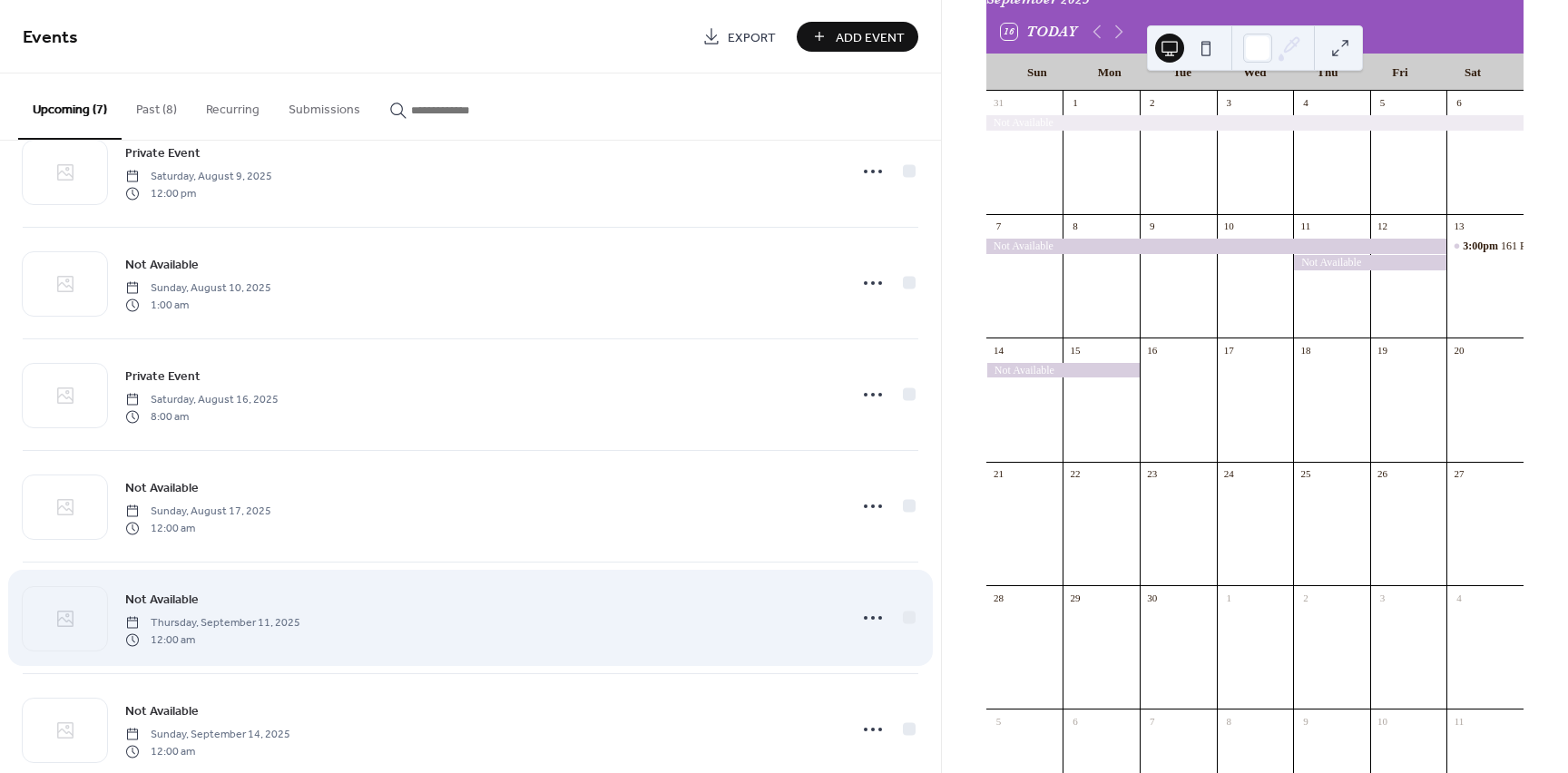 scroll, scrollTop: 202, scrollLeft: 0, axis: vertical 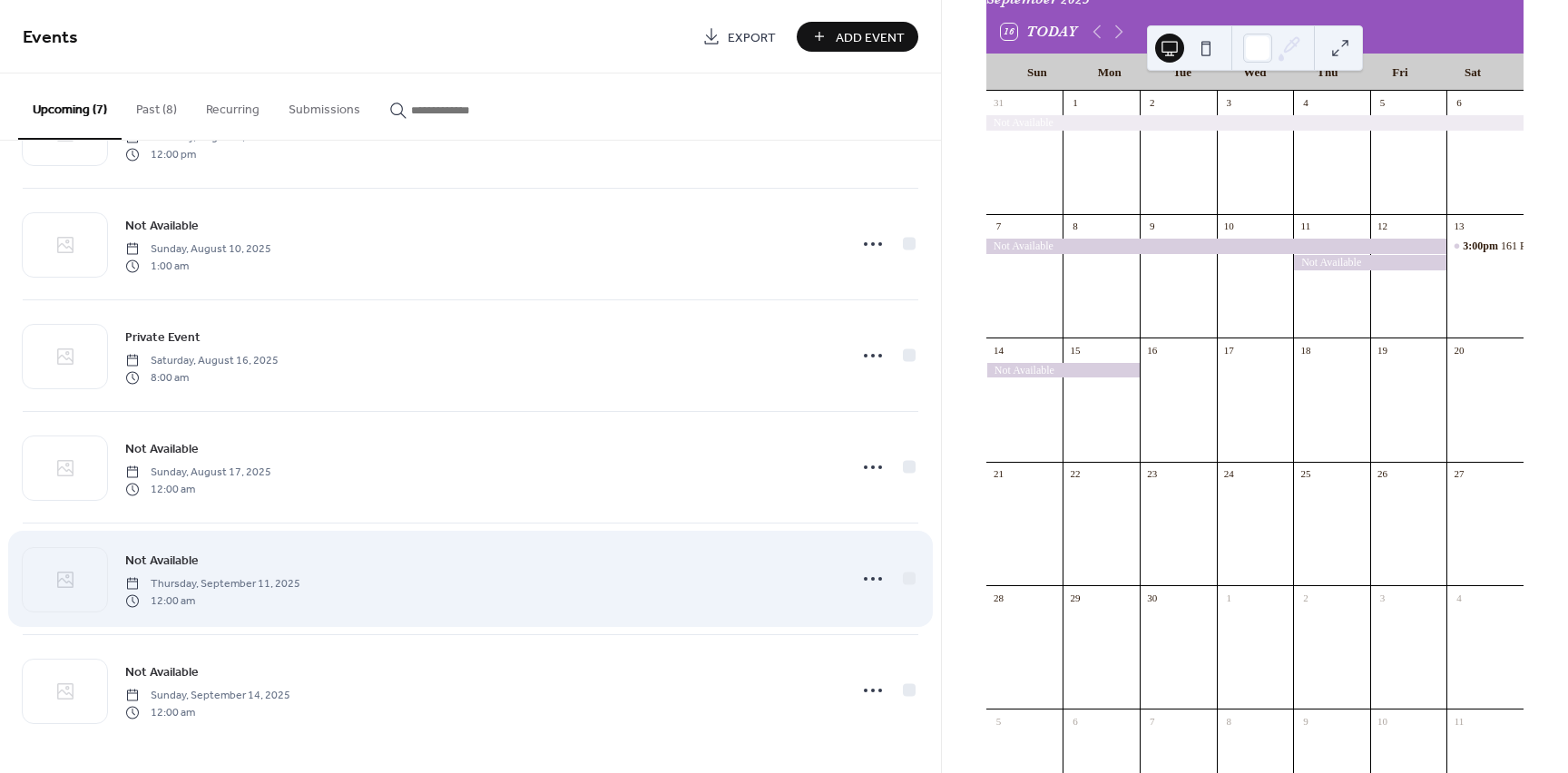 click on "Not Available Thursday, September 11, 2025 12:00 am" at bounding box center [470, 579] 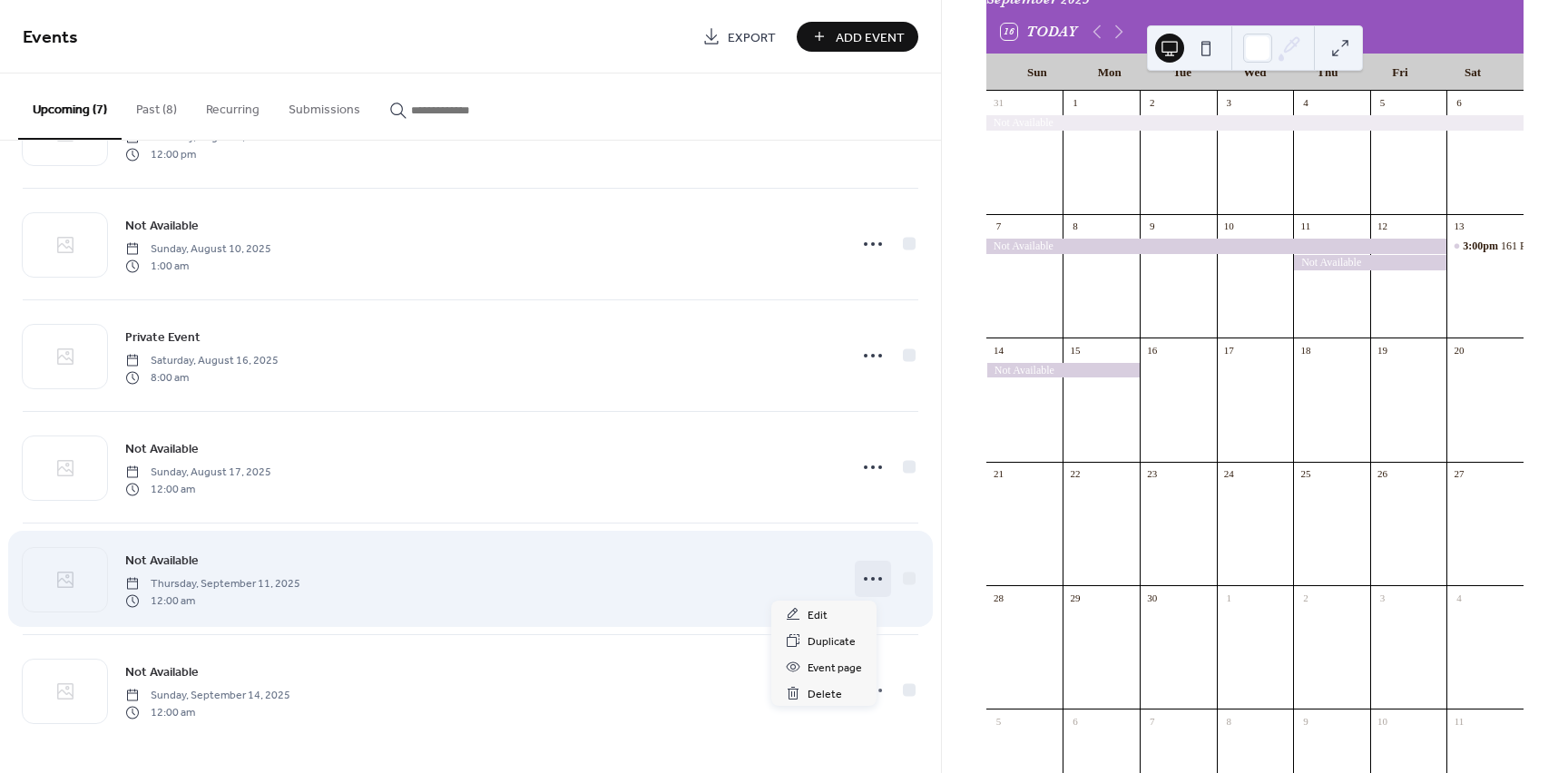 click 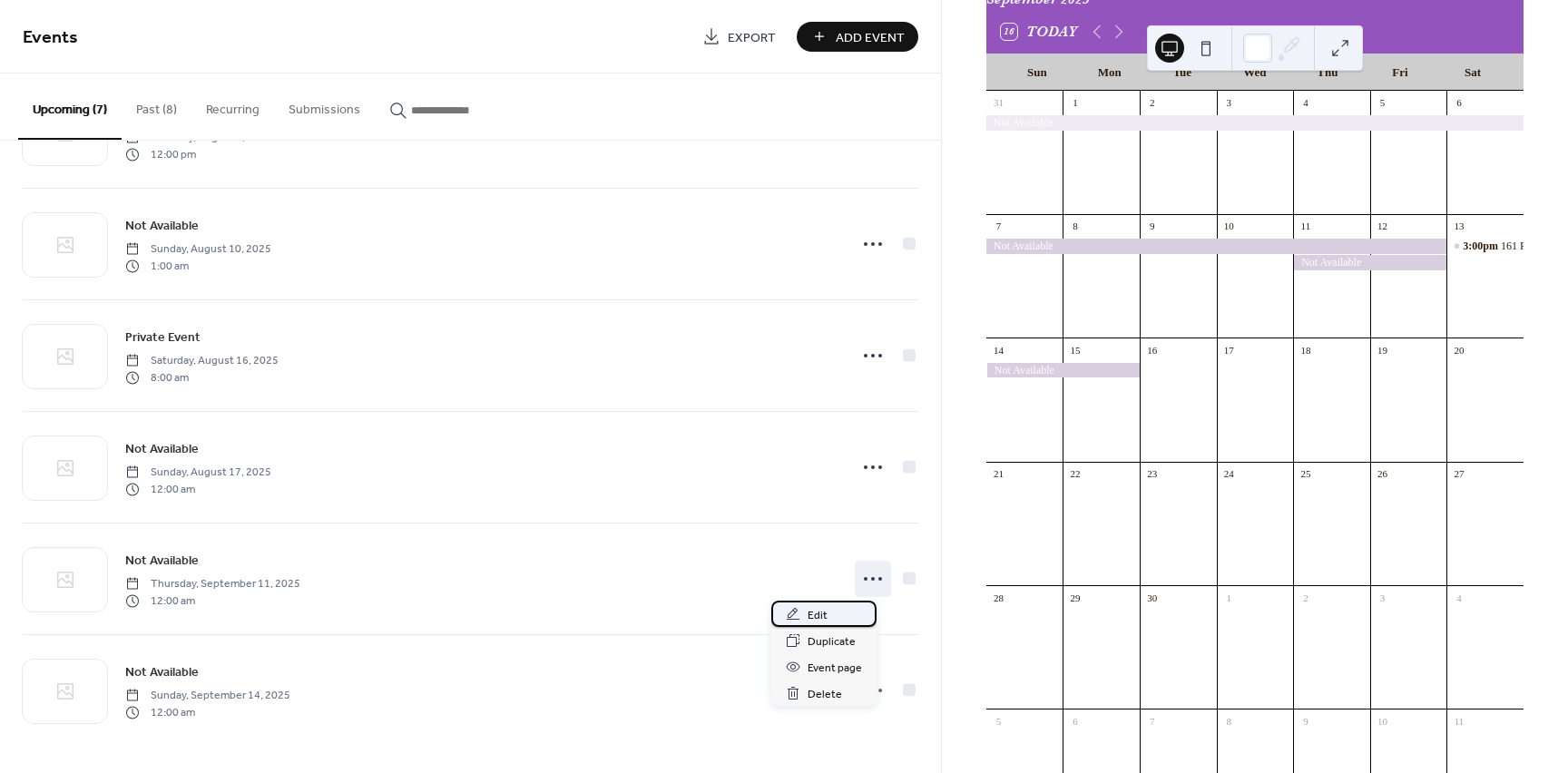 click on "Edit" at bounding box center [824, 613] 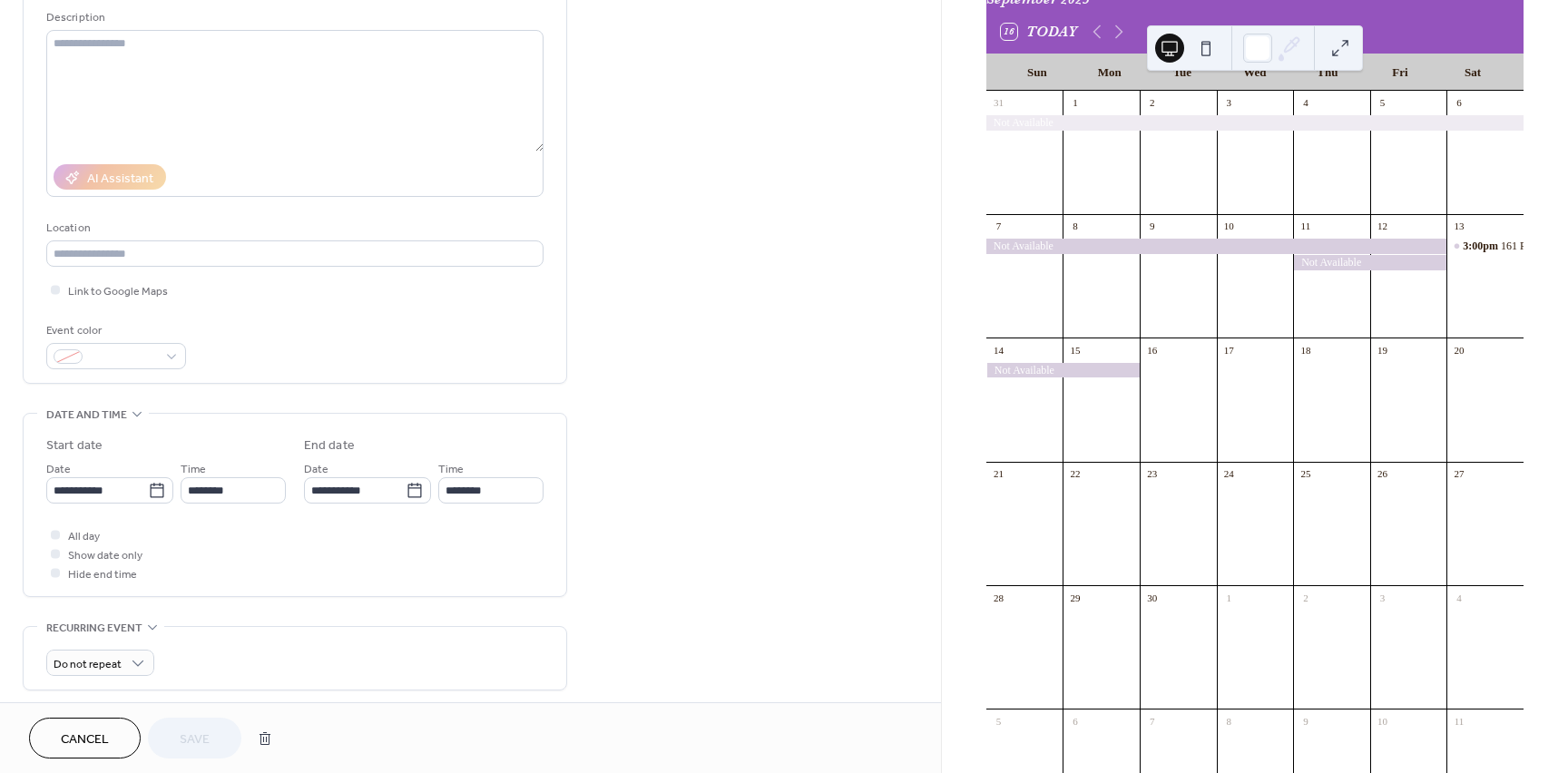 scroll, scrollTop: 218, scrollLeft: 0, axis: vertical 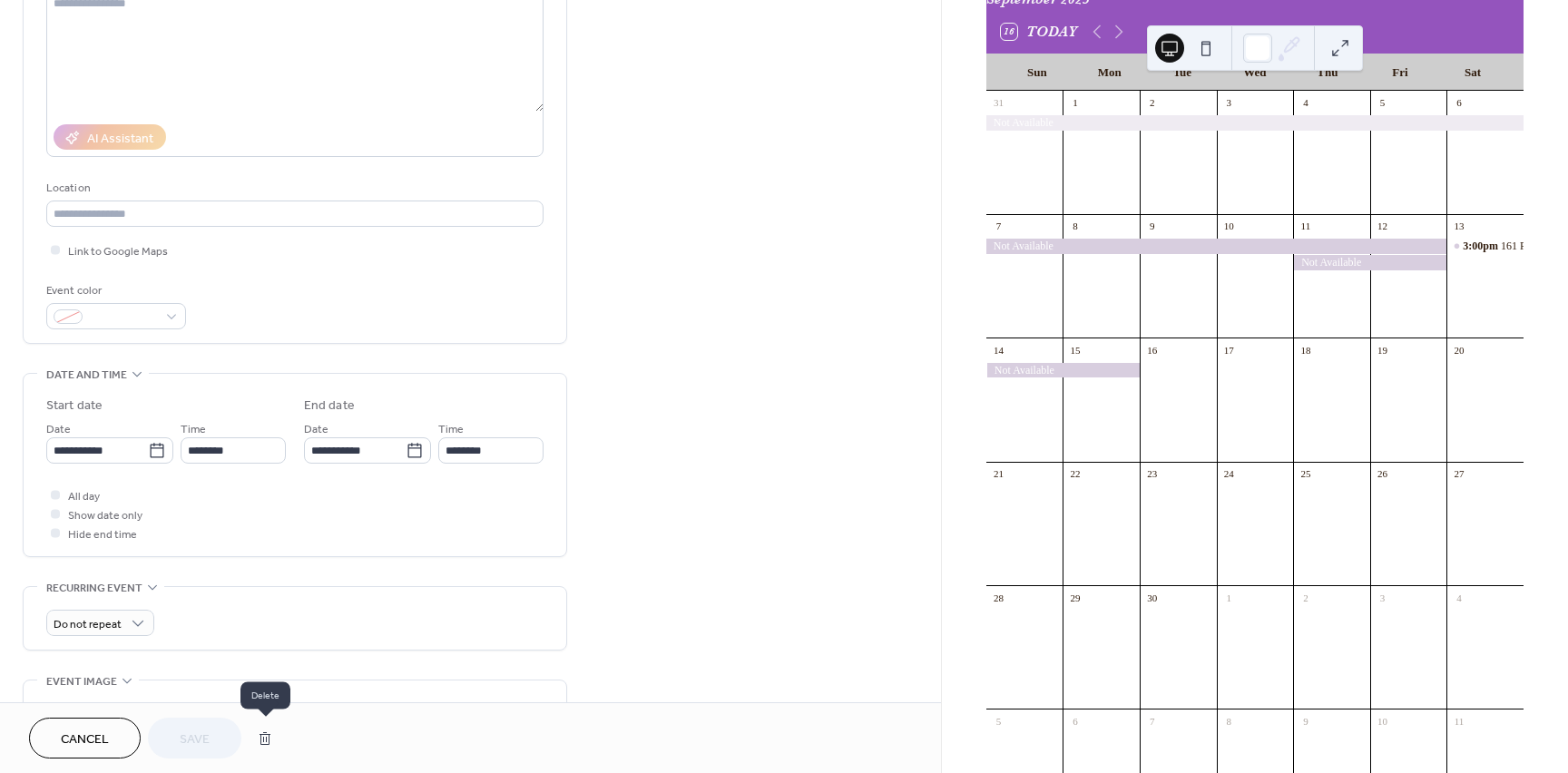 click at bounding box center (265, 739) 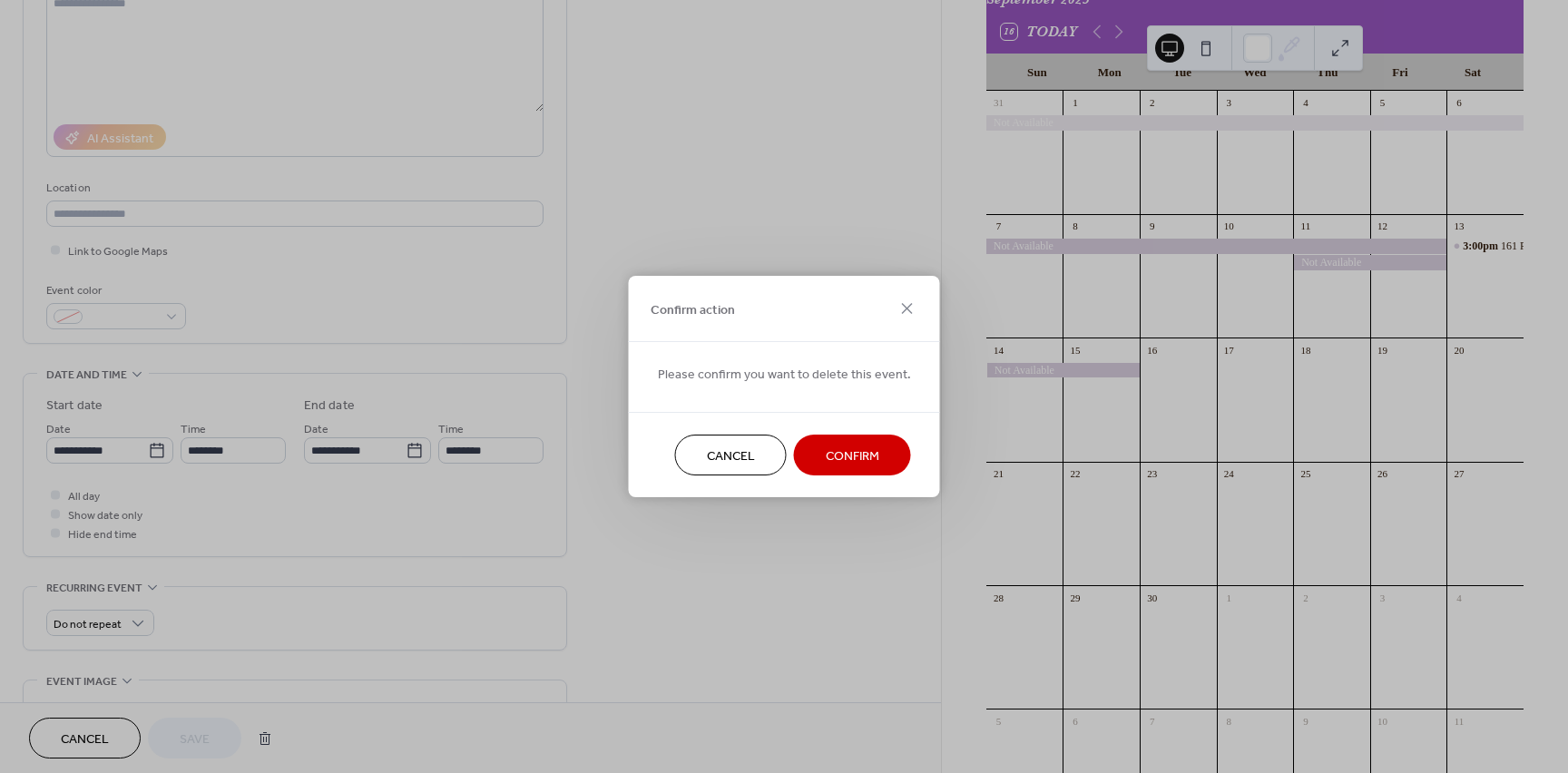 click on "Confirm" at bounding box center [852, 456] 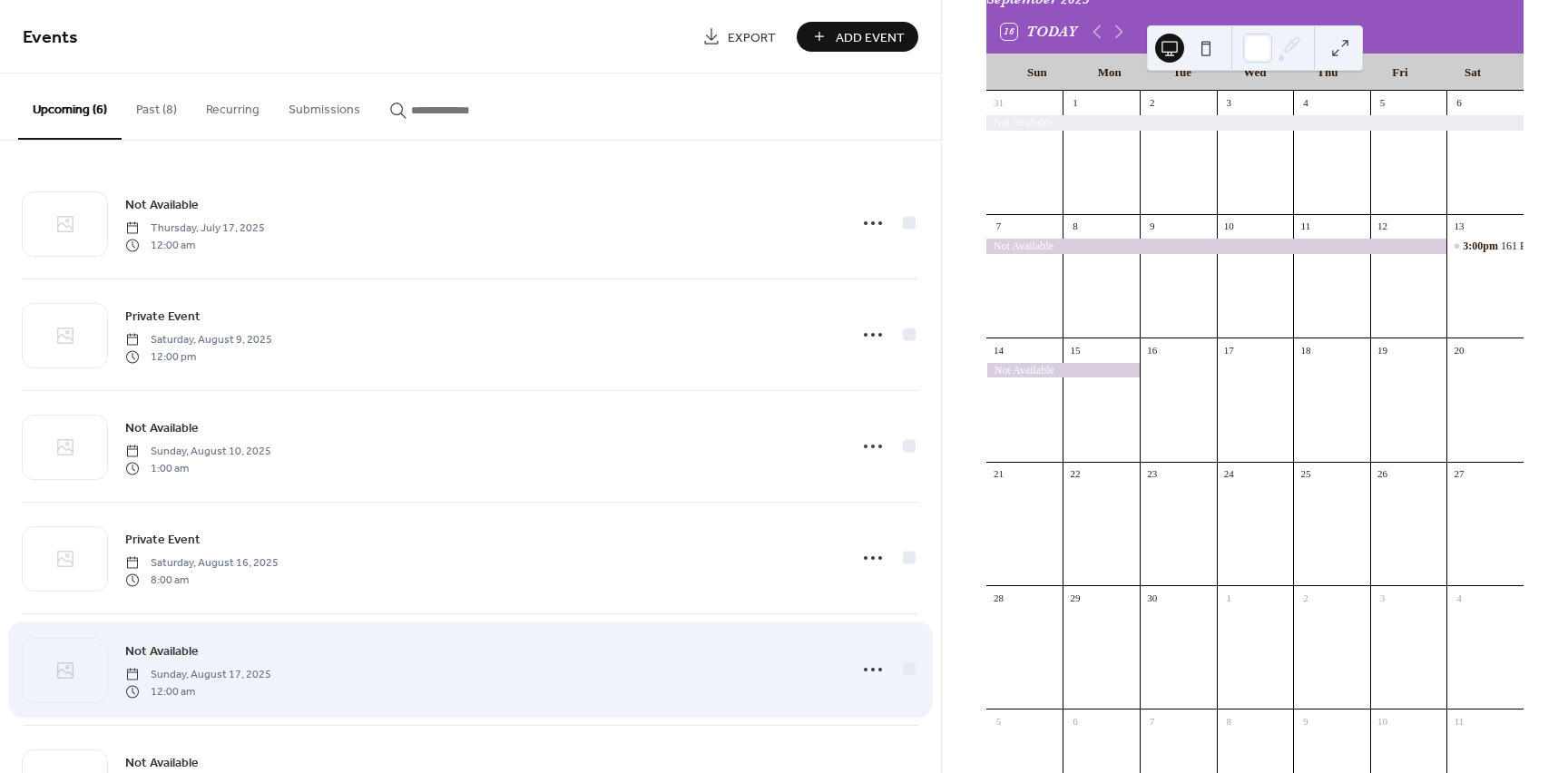 scroll, scrollTop: 91, scrollLeft: 0, axis: vertical 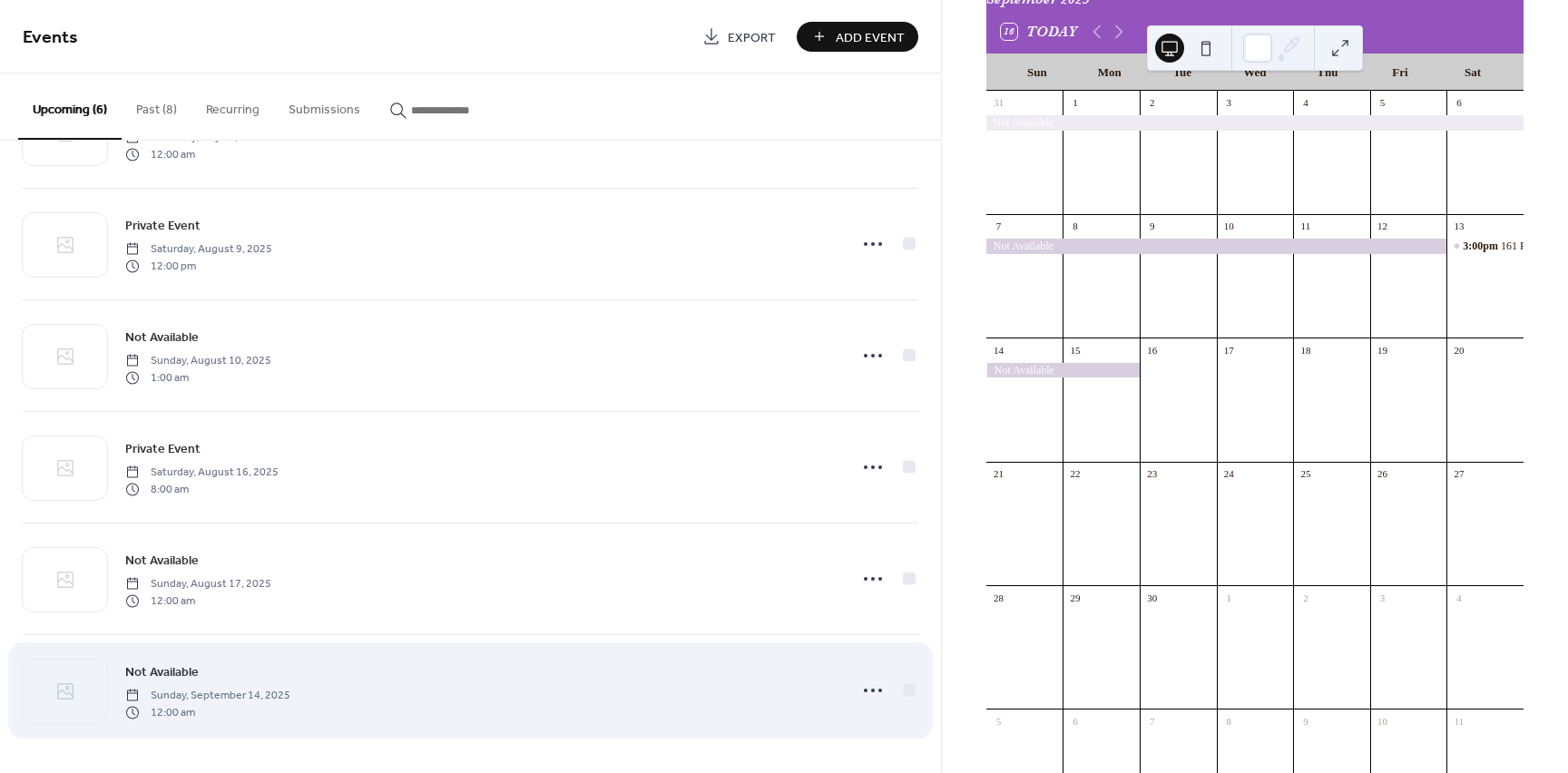 click on "Not Available Sunday, September 14, 2025 12:00 am" at bounding box center [480, 690] 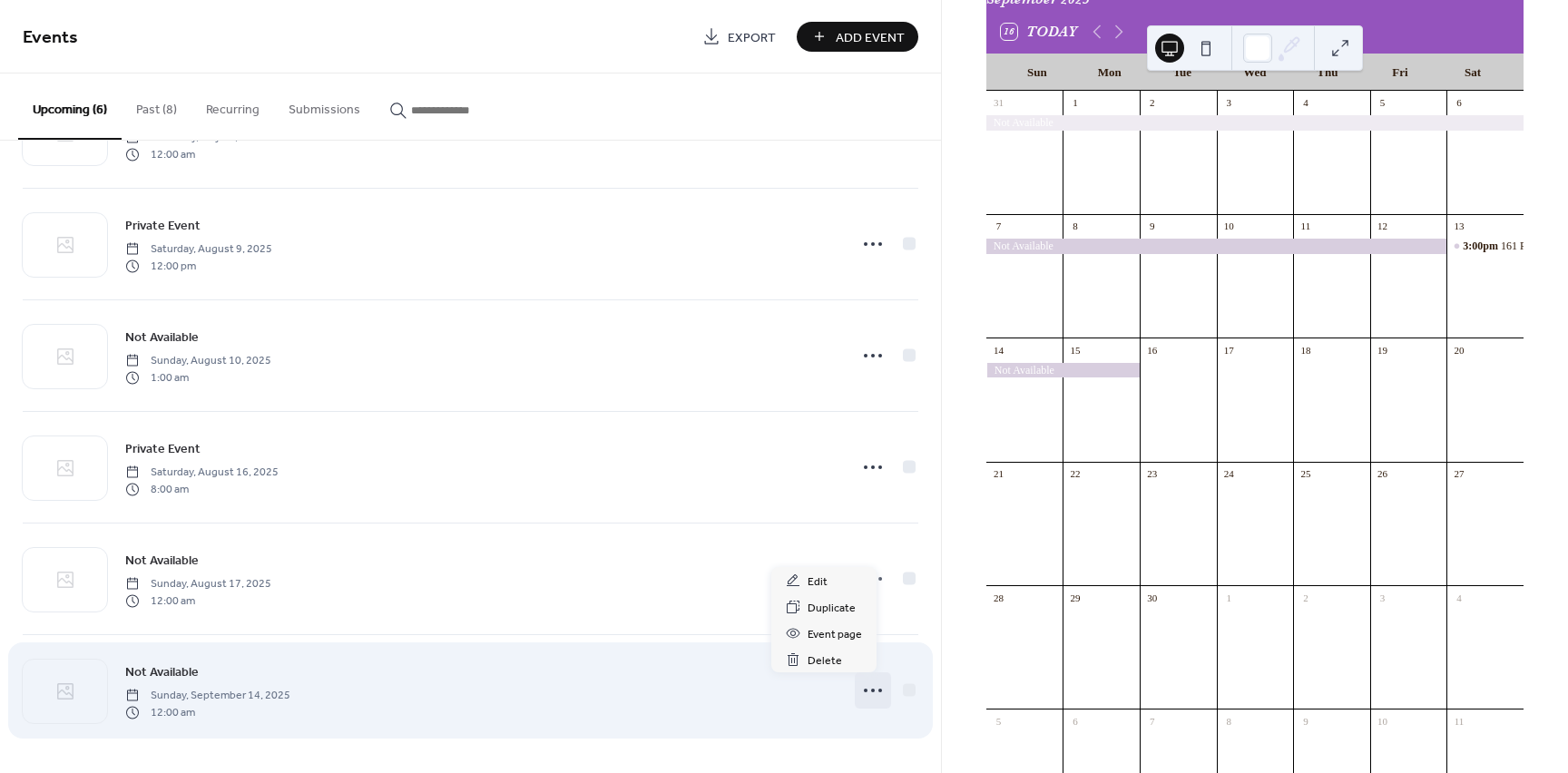 click 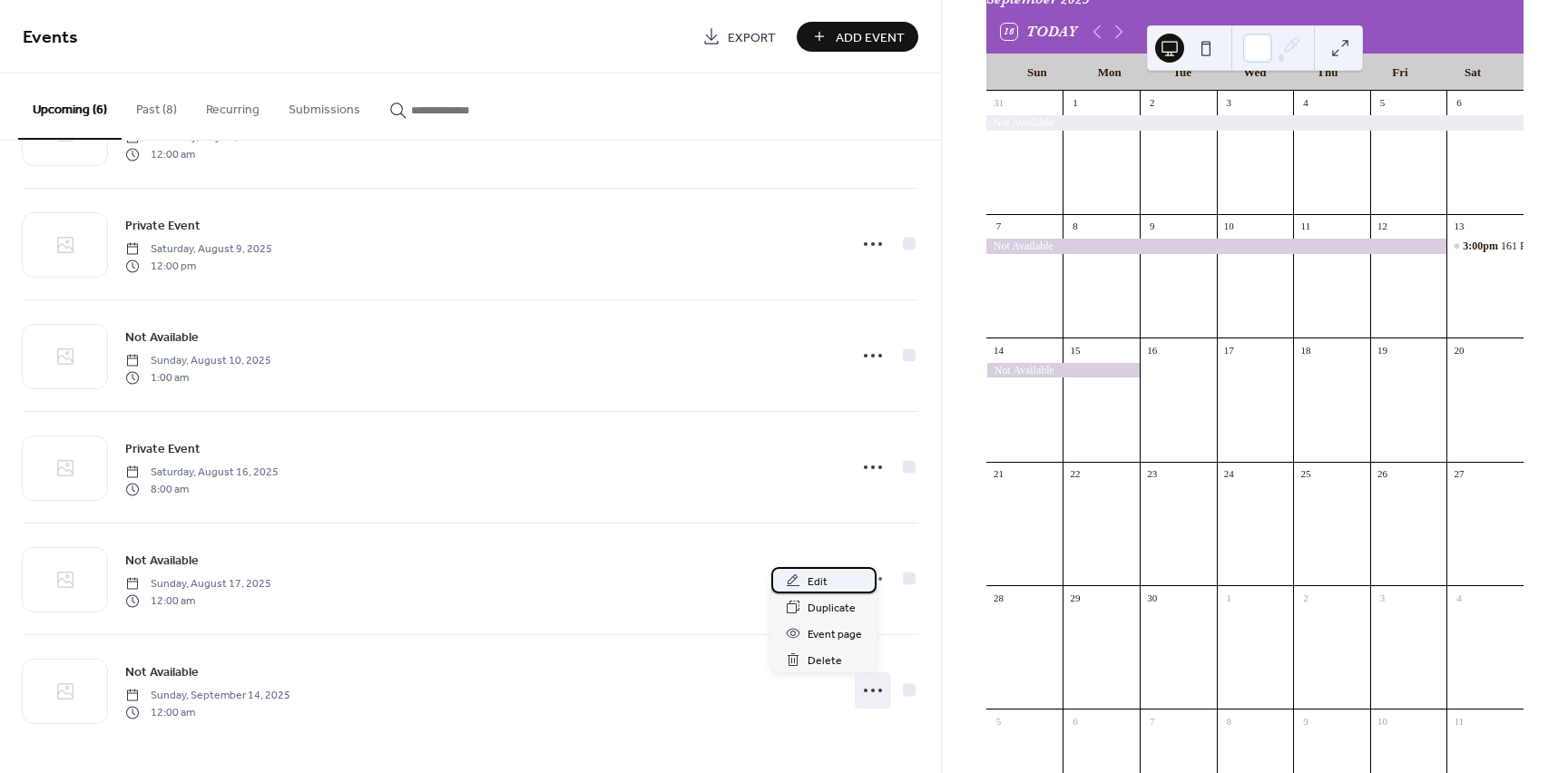 click on "Edit" at bounding box center [818, 582] 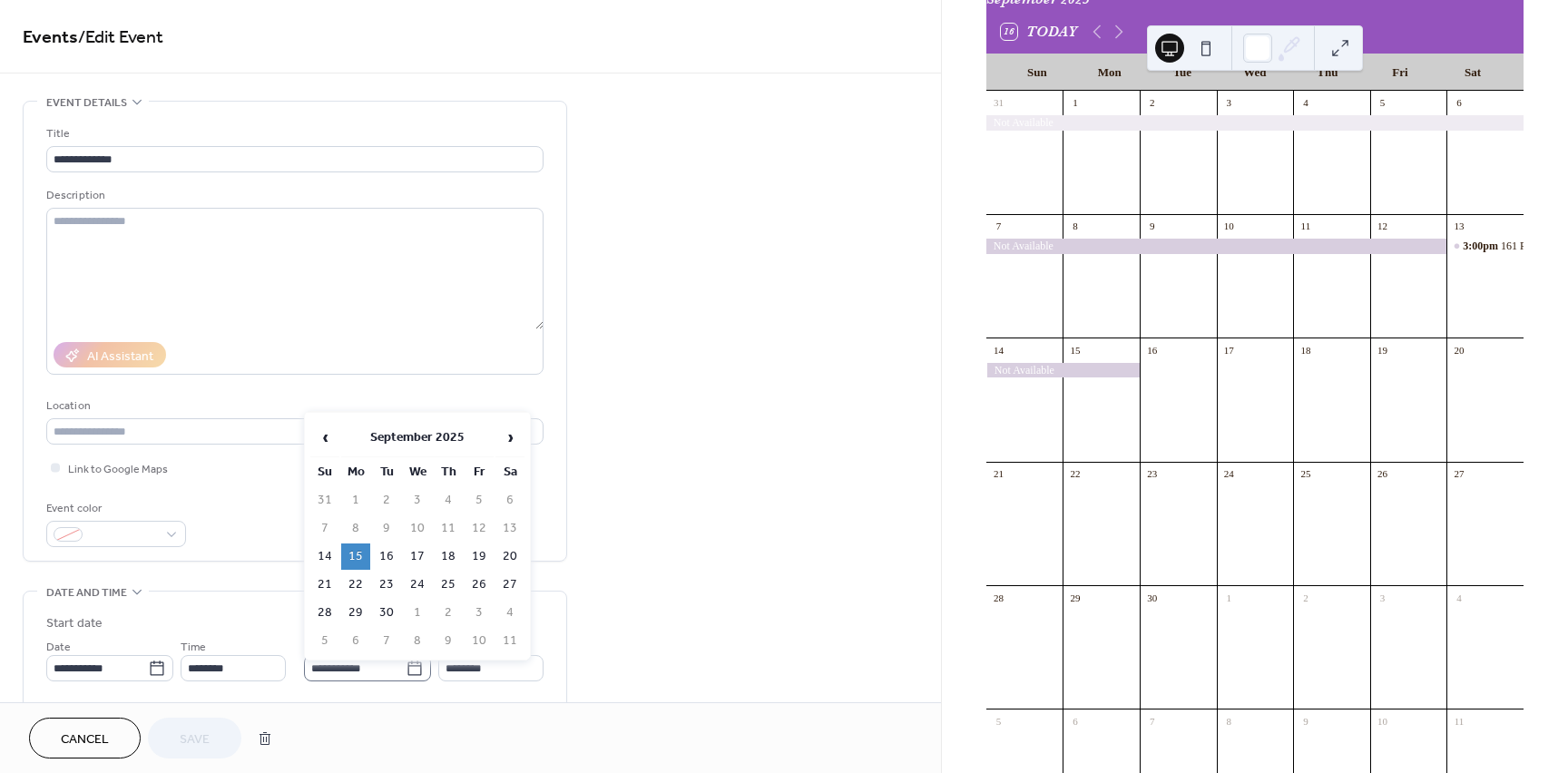 click 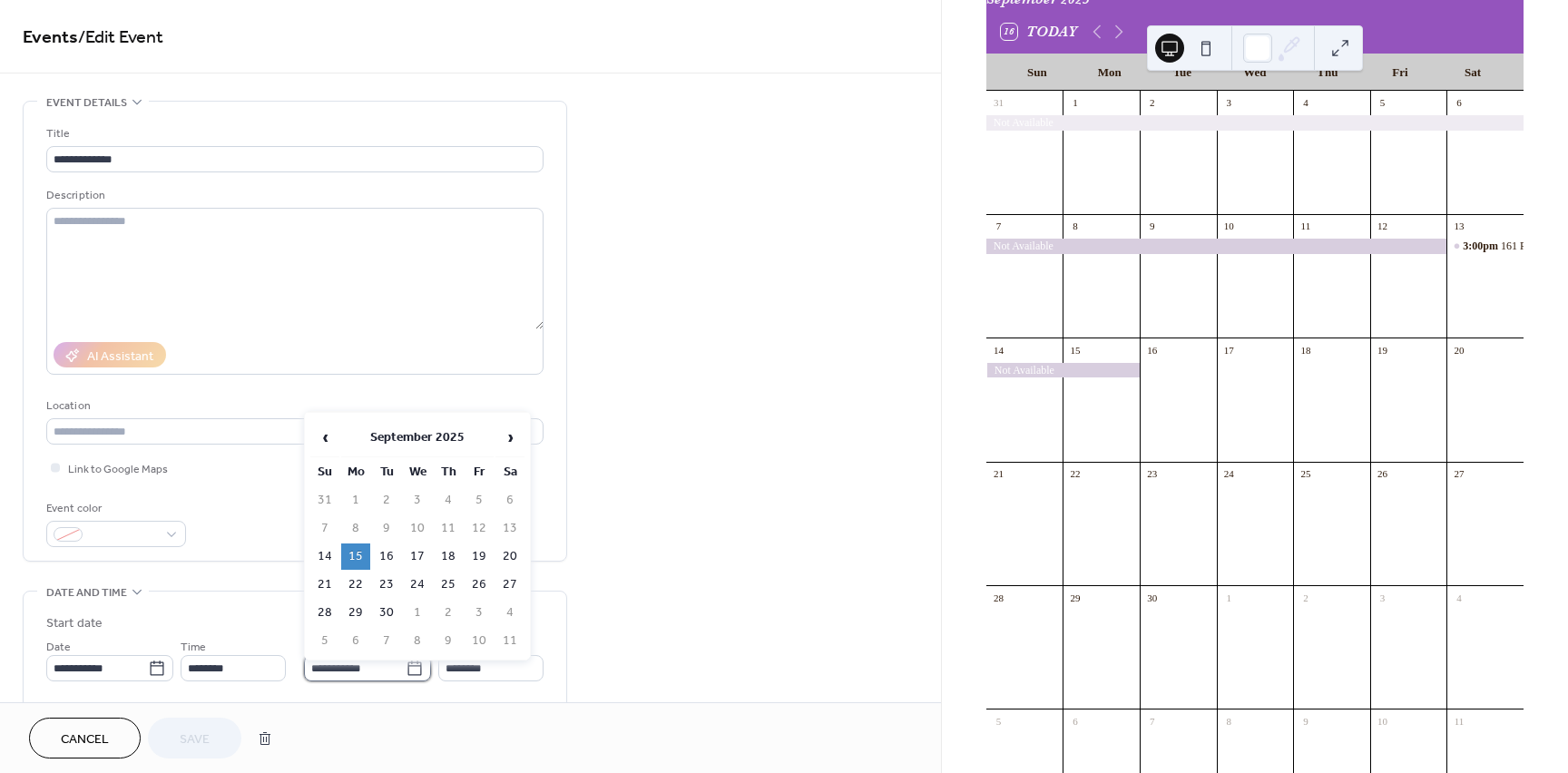click on "**********" at bounding box center (355, 668) 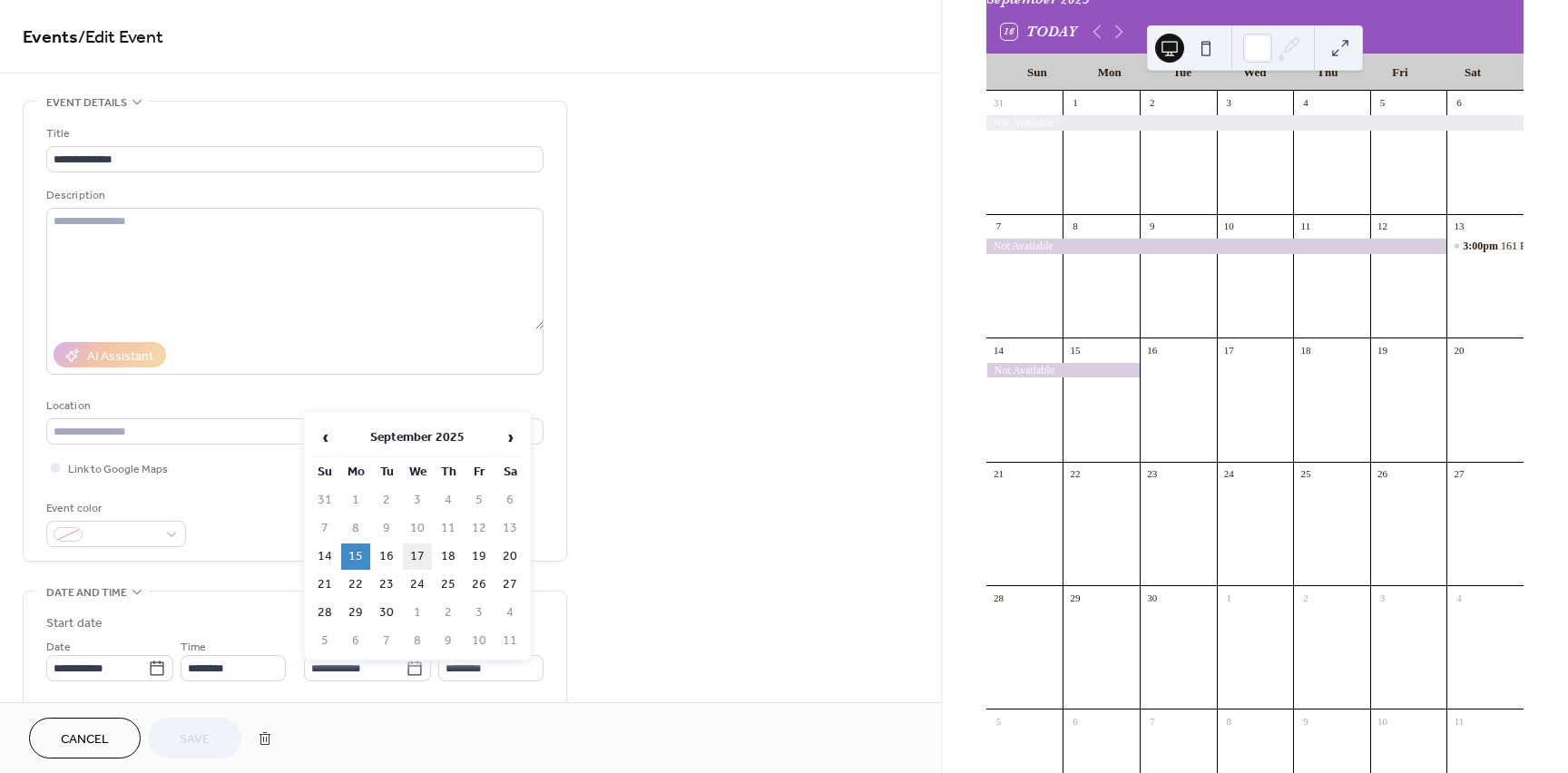 click on "17" at bounding box center (417, 556) 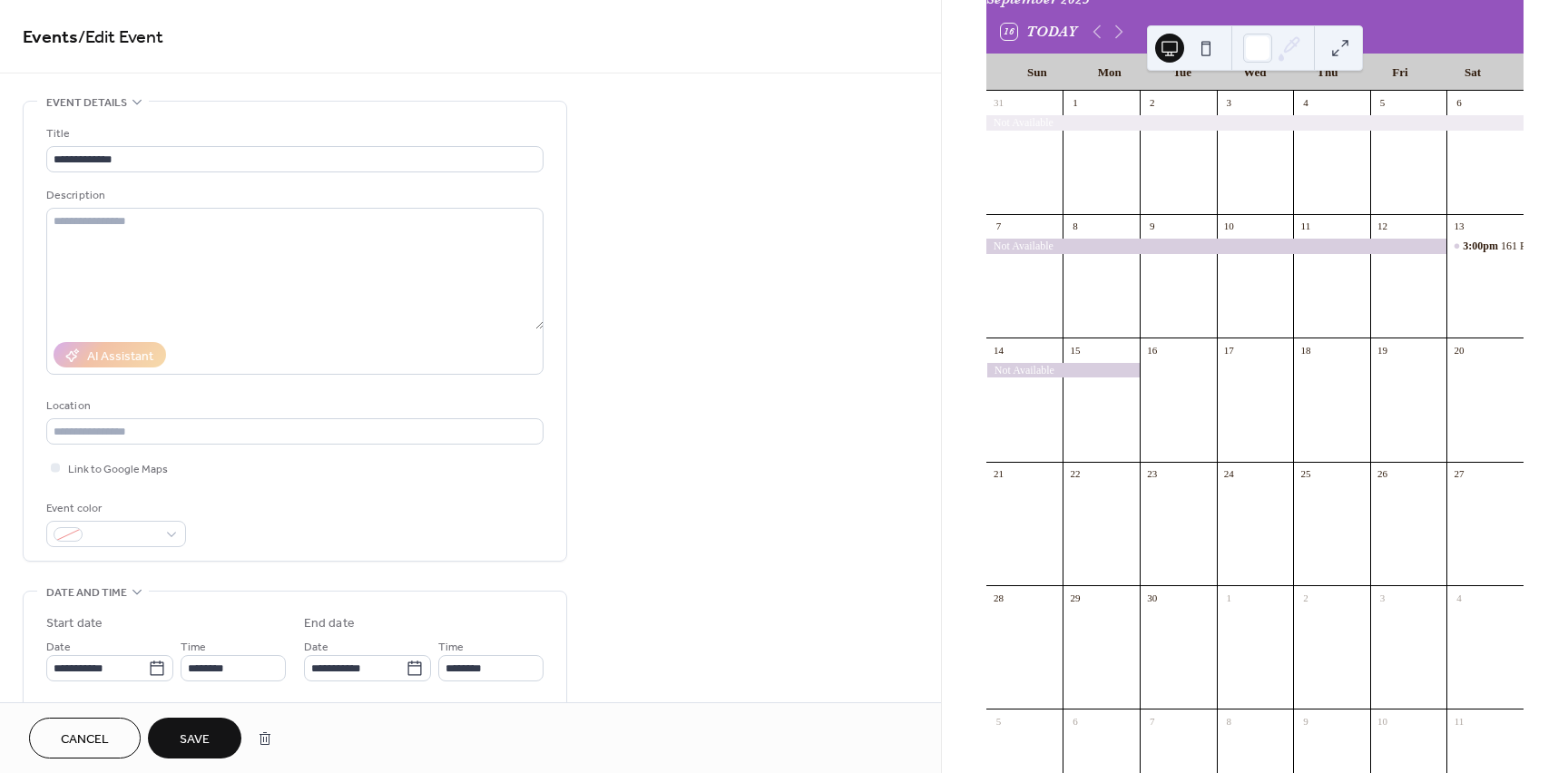click on "Save" at bounding box center [194, 738] 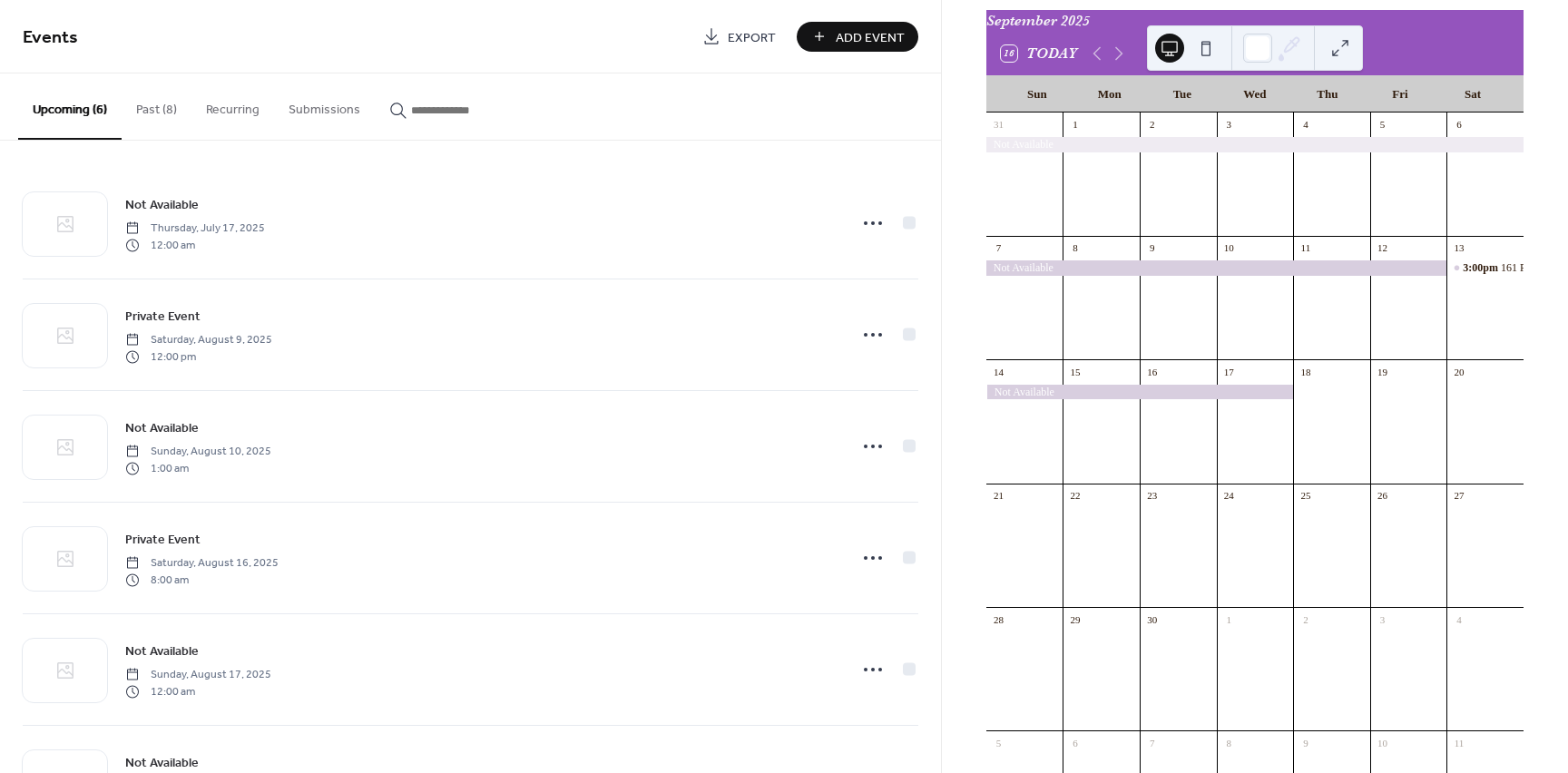 scroll, scrollTop: 60, scrollLeft: 0, axis: vertical 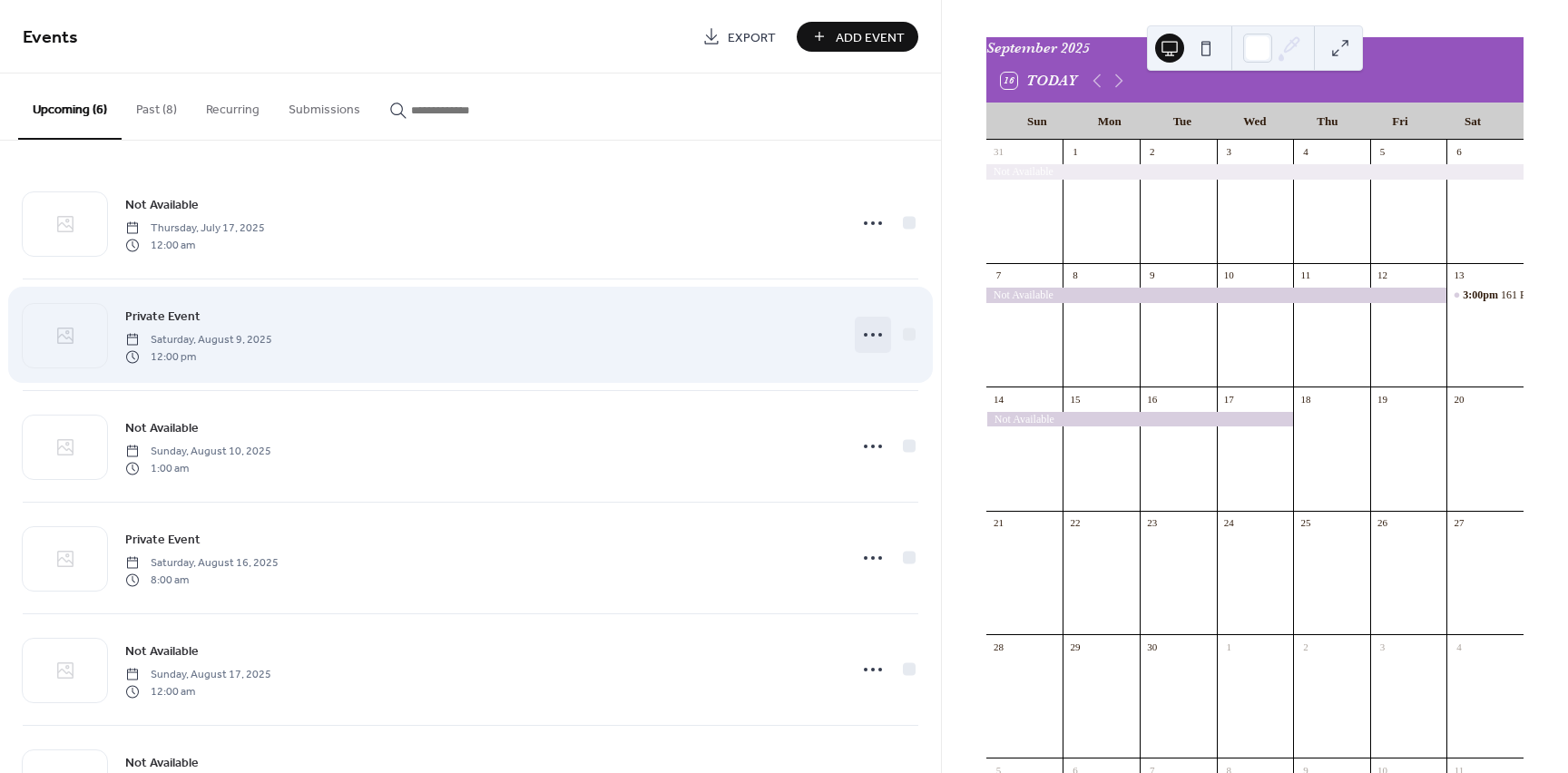 click 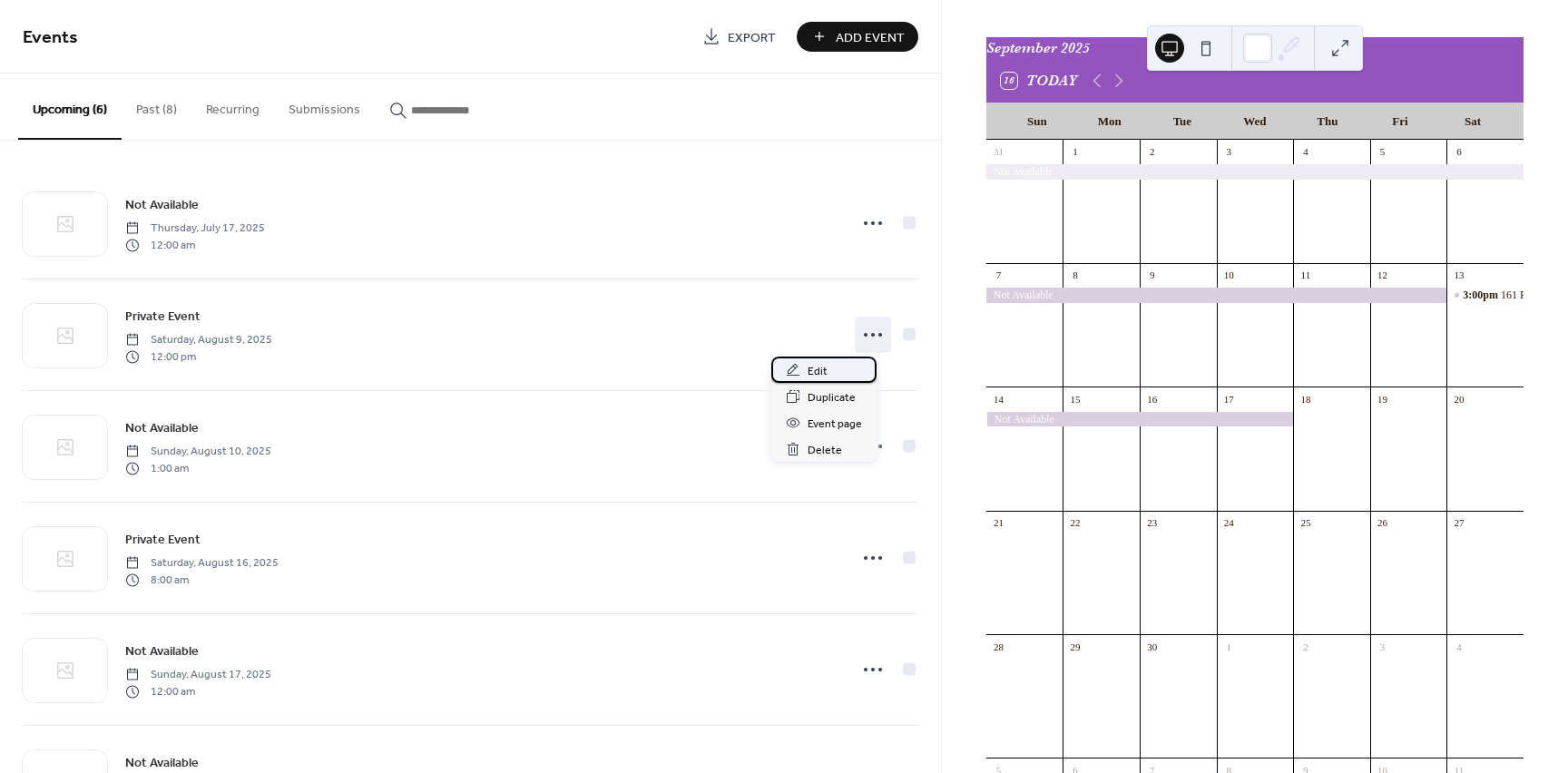 click on "Edit" at bounding box center [818, 371] 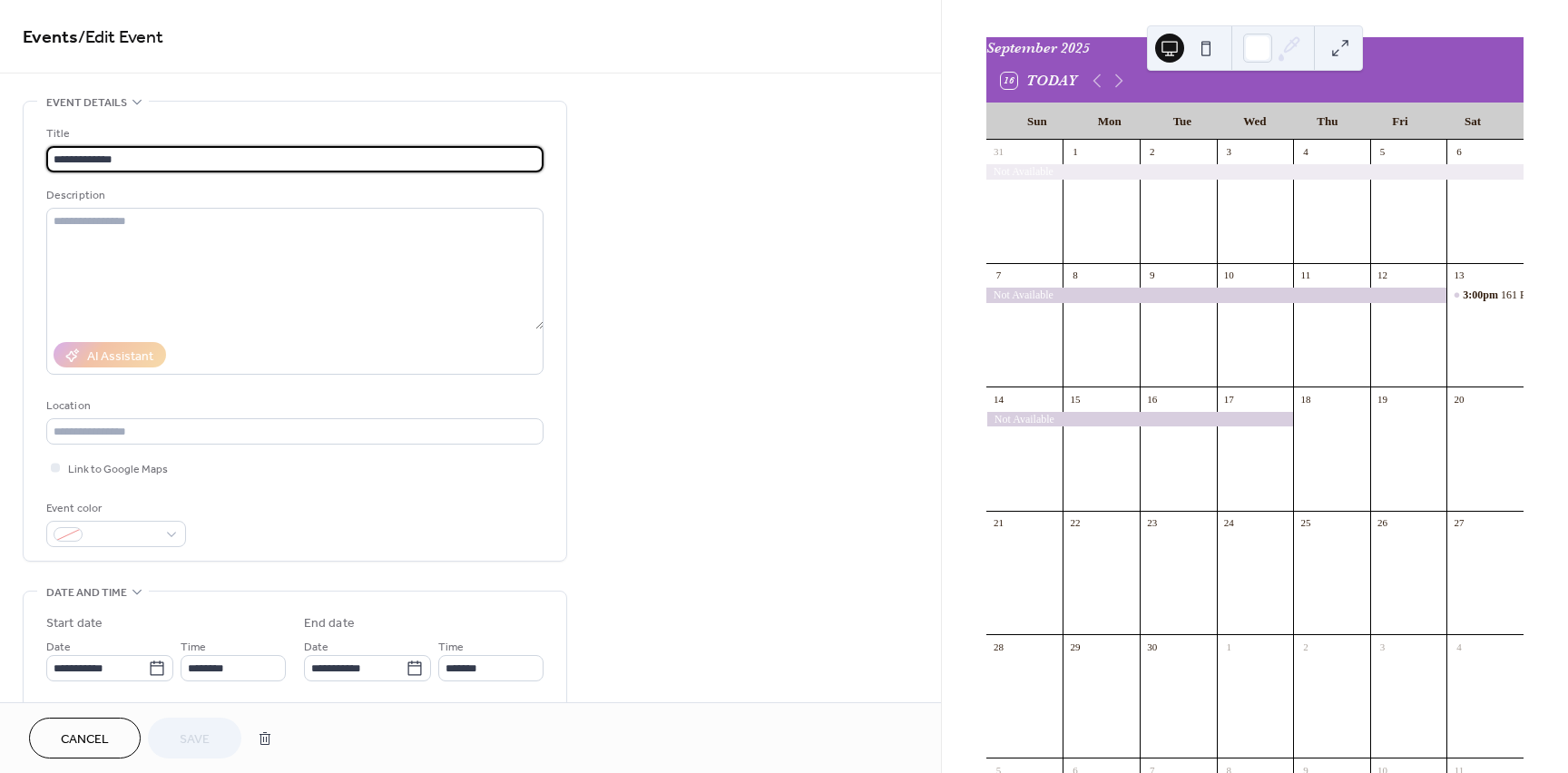 click on "**********" at bounding box center [295, 159] 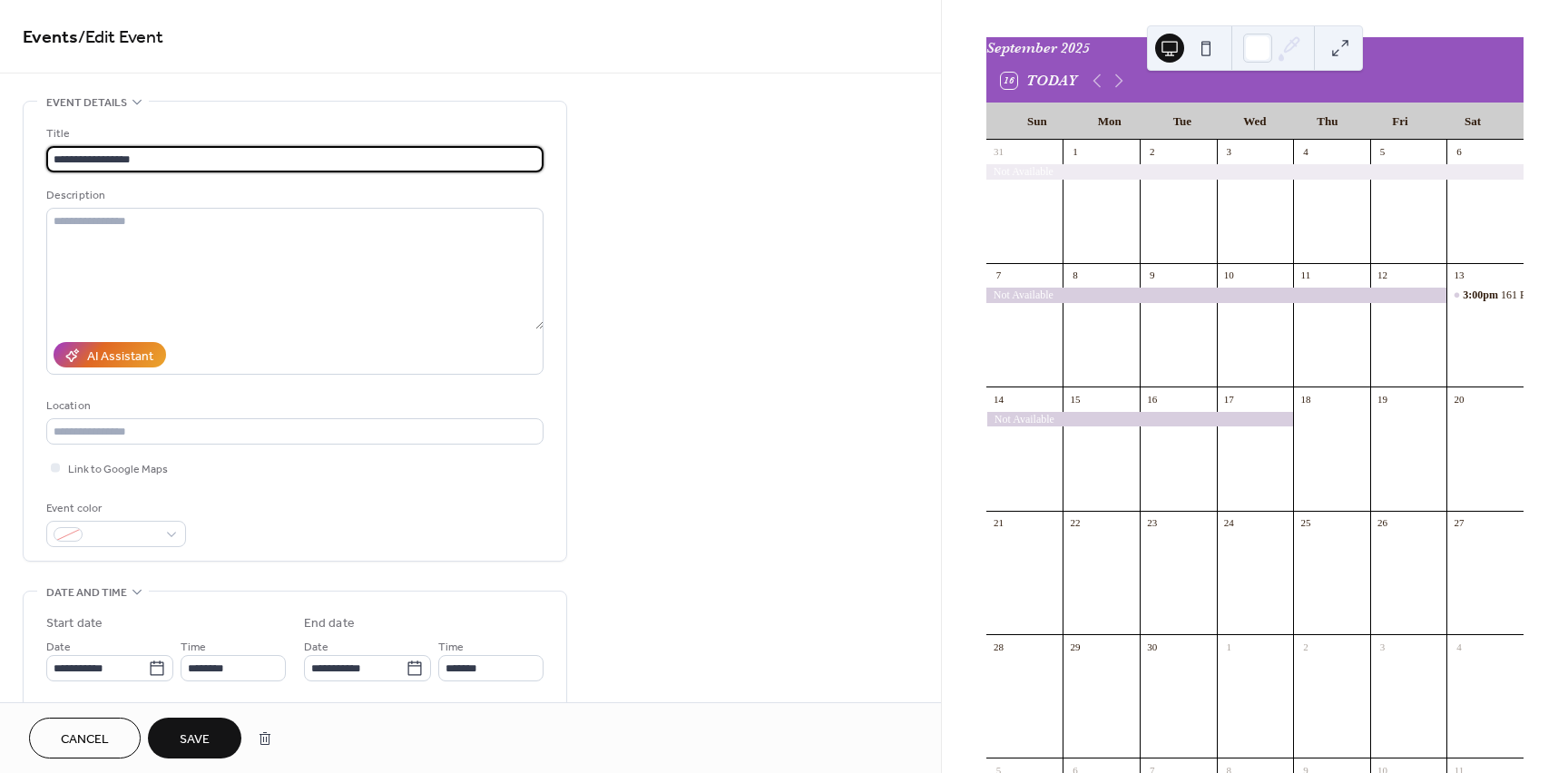 type on "**********" 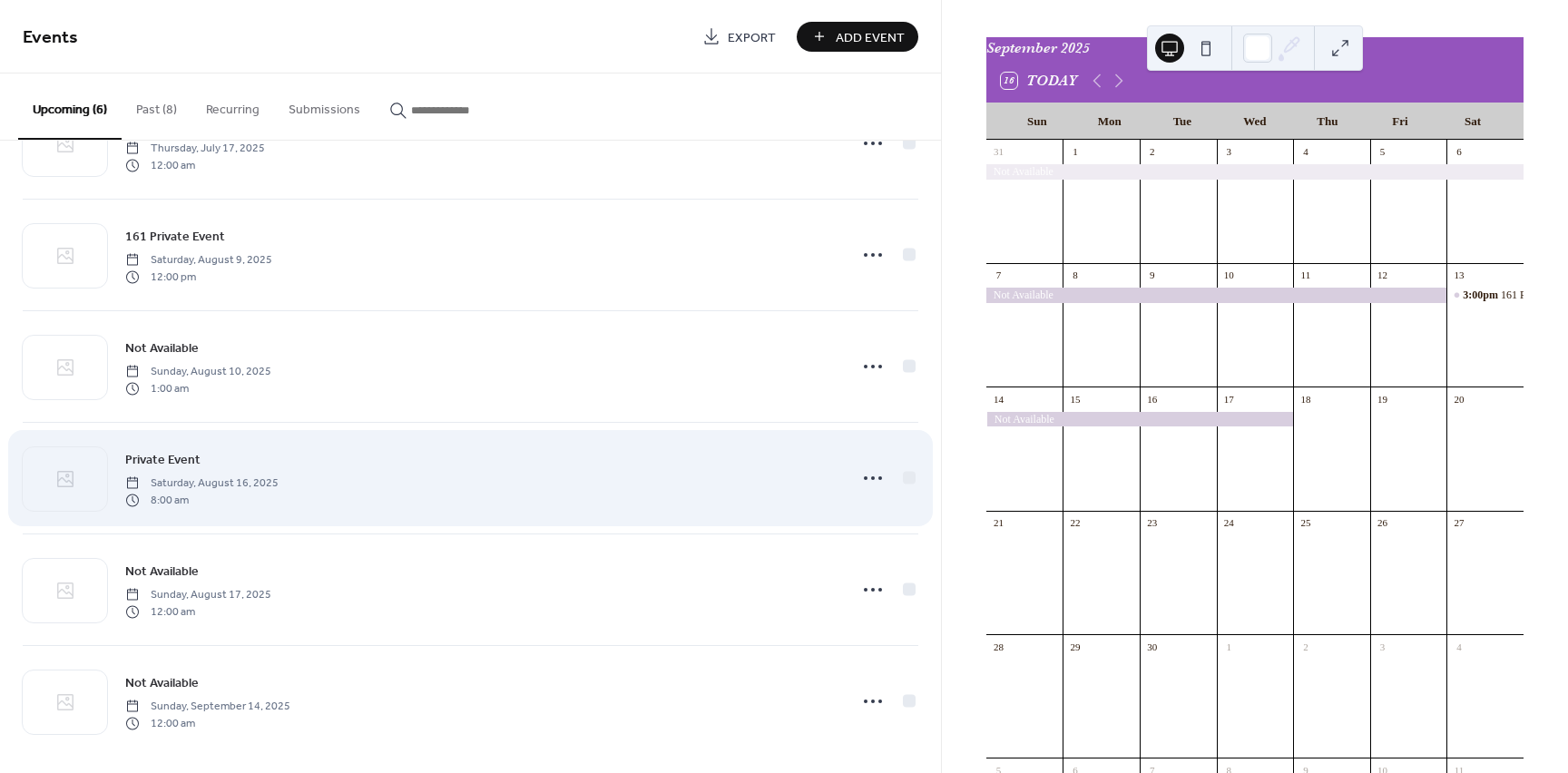 scroll, scrollTop: 91, scrollLeft: 0, axis: vertical 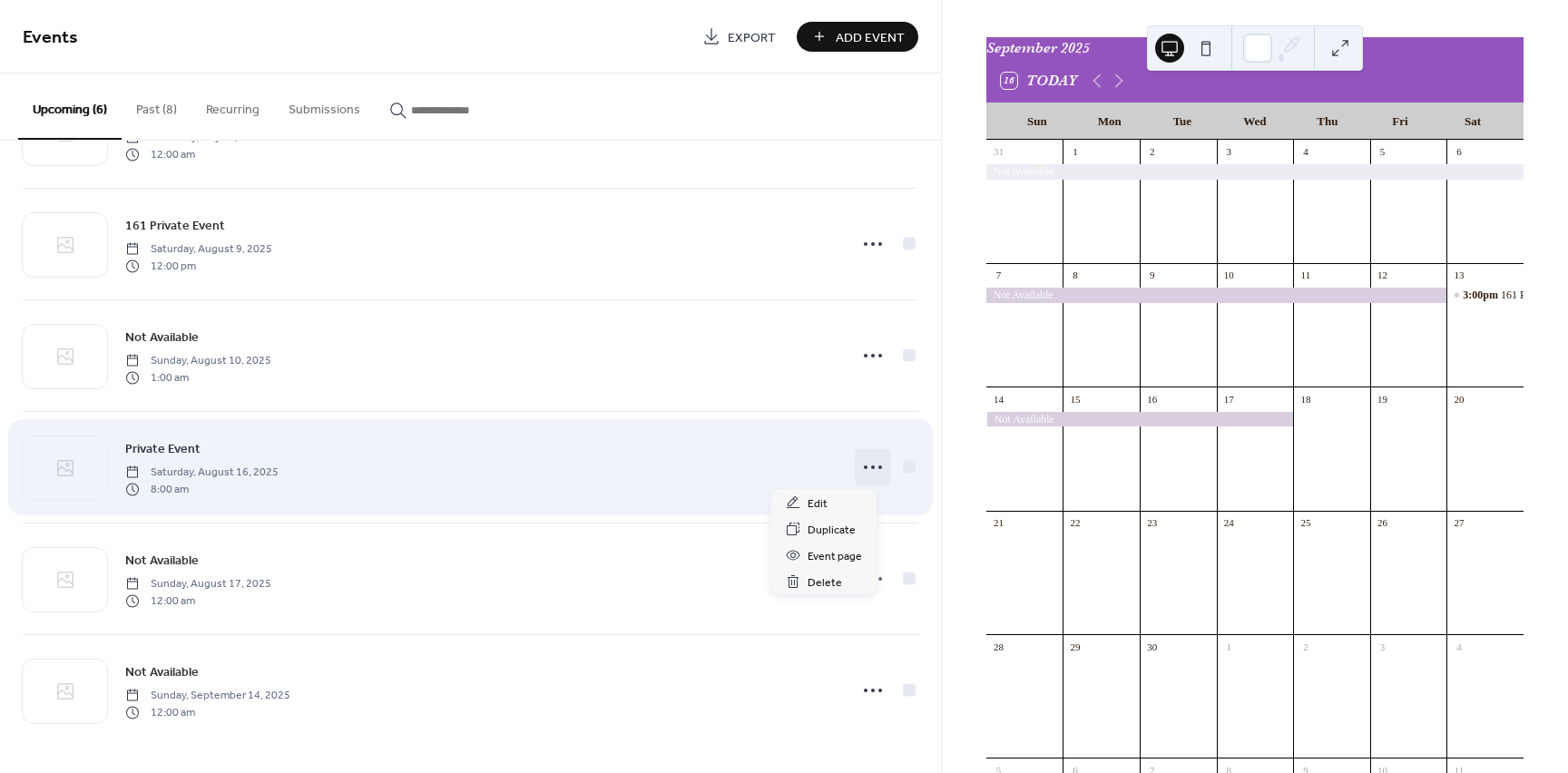 click at bounding box center [873, 467] 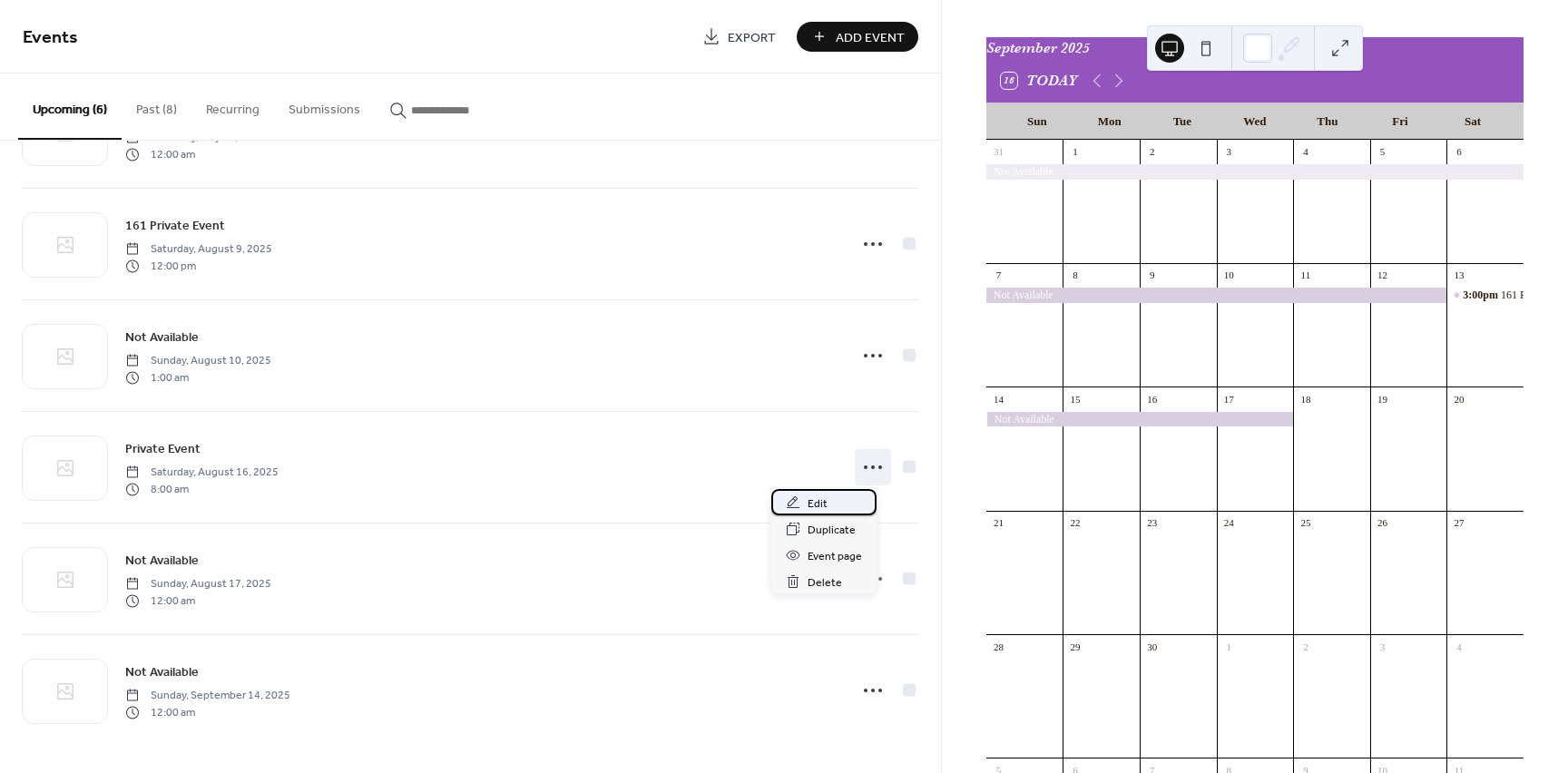 click on "Edit" at bounding box center (818, 504) 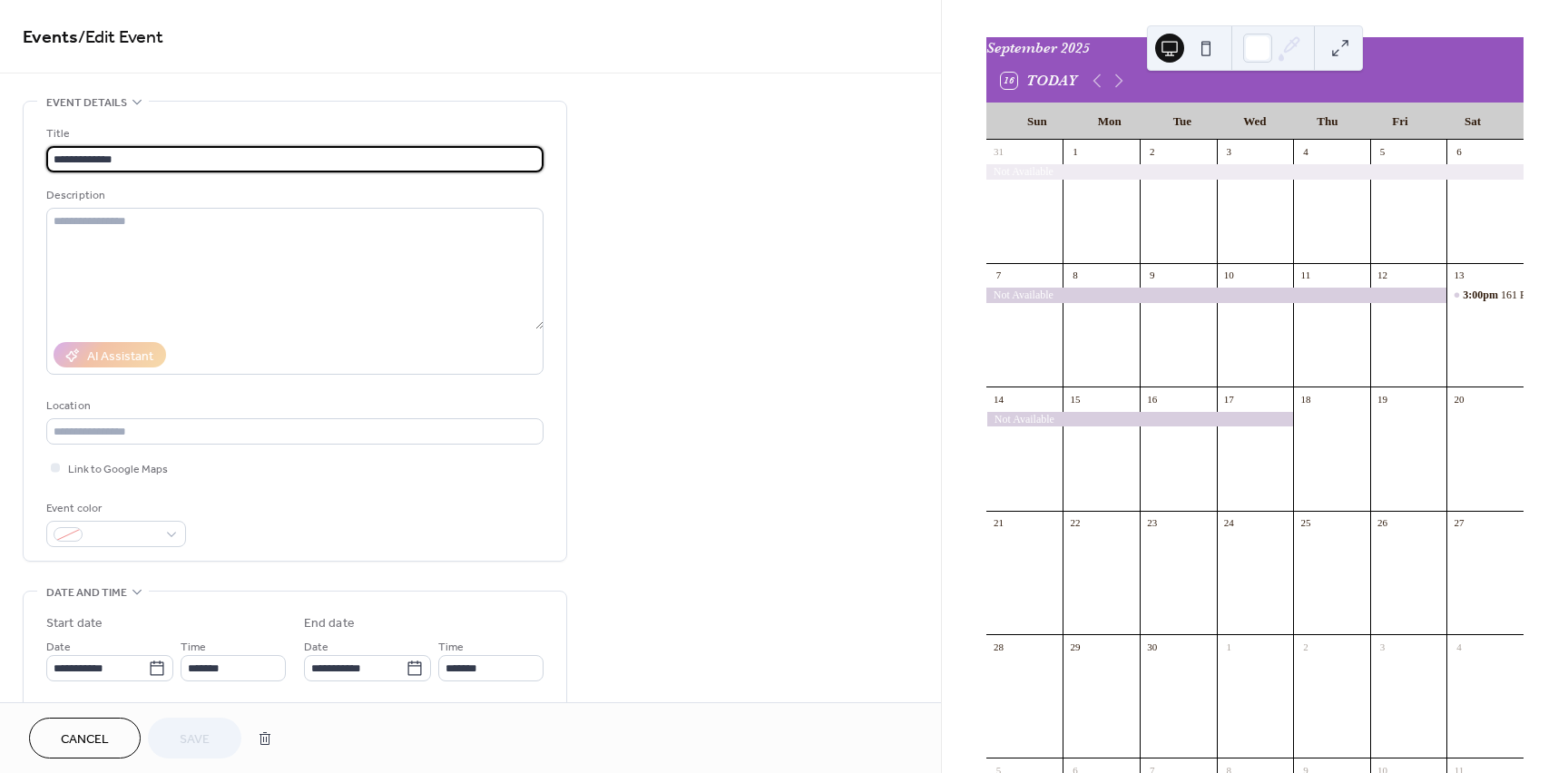 click on "**********" at bounding box center [295, 159] 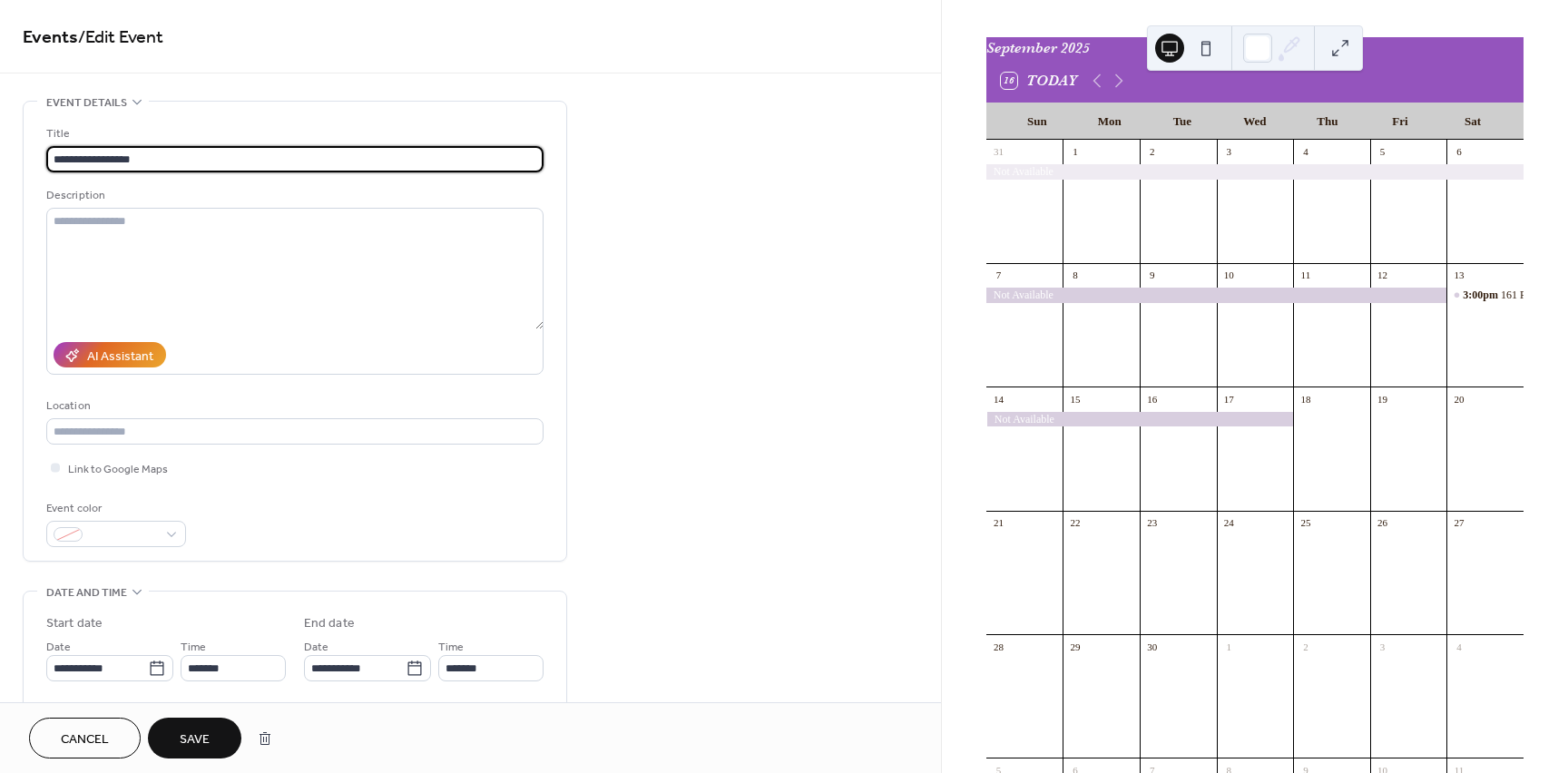 type on "**********" 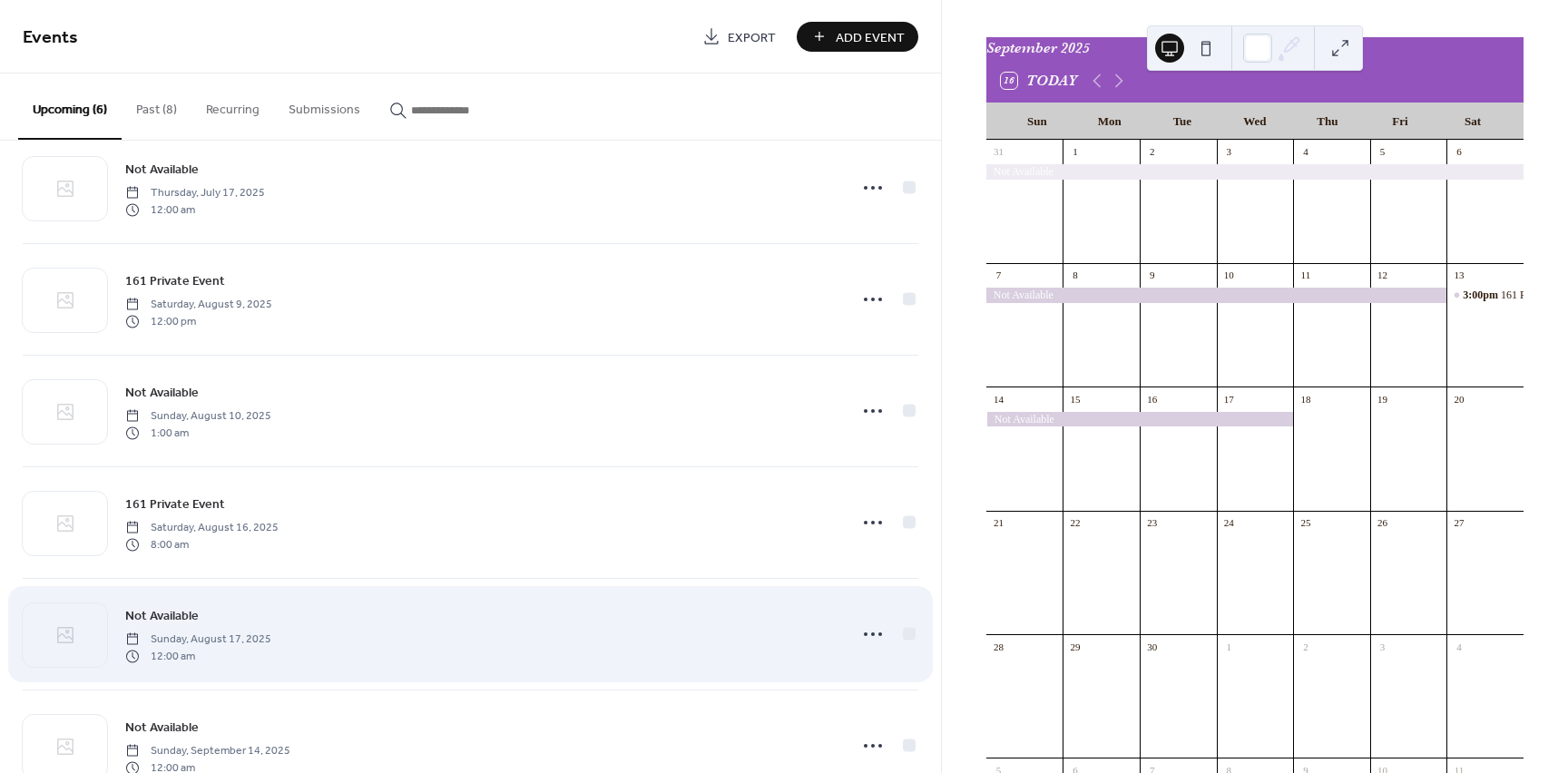 scroll, scrollTop: 0, scrollLeft: 0, axis: both 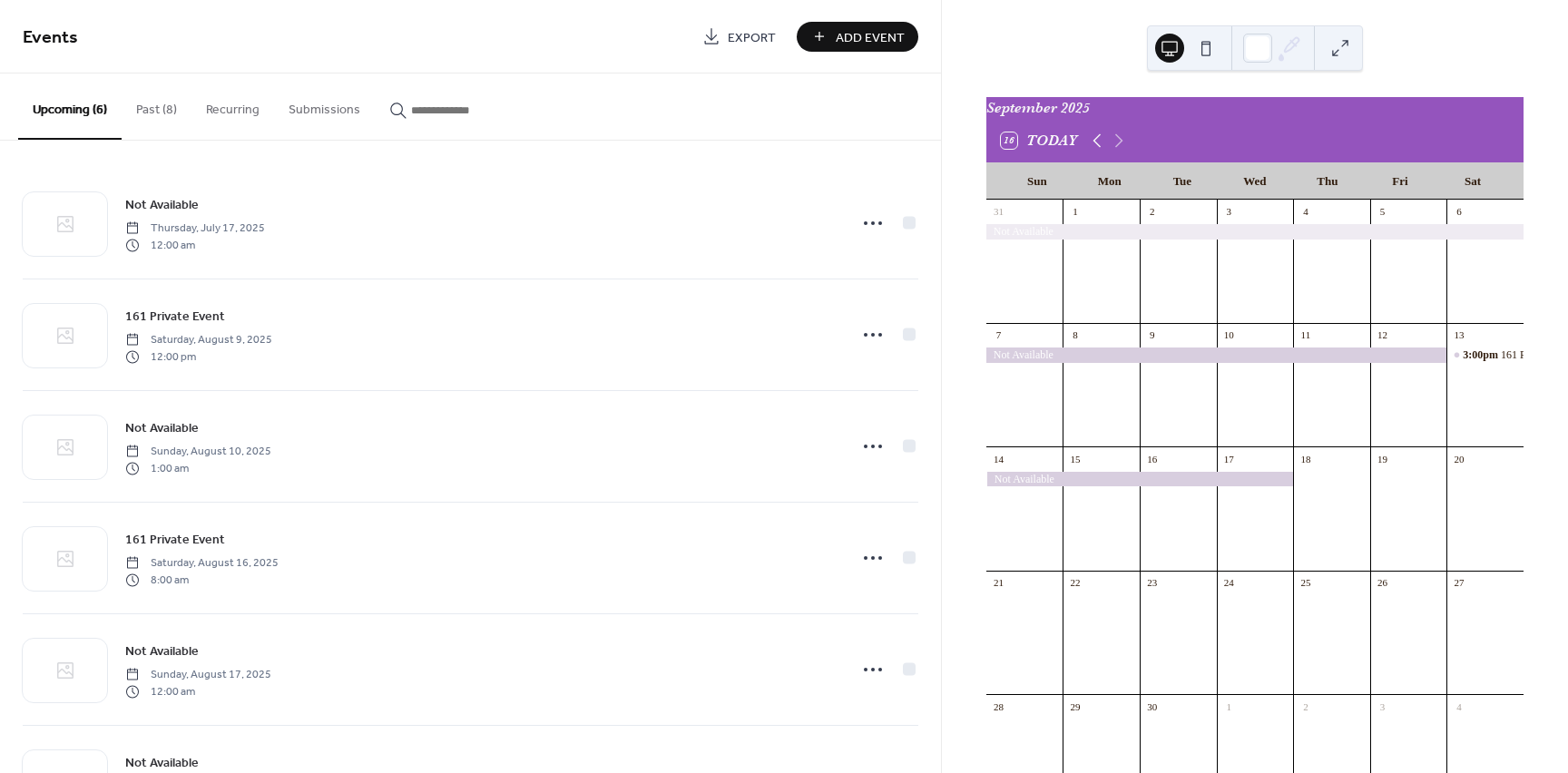 click 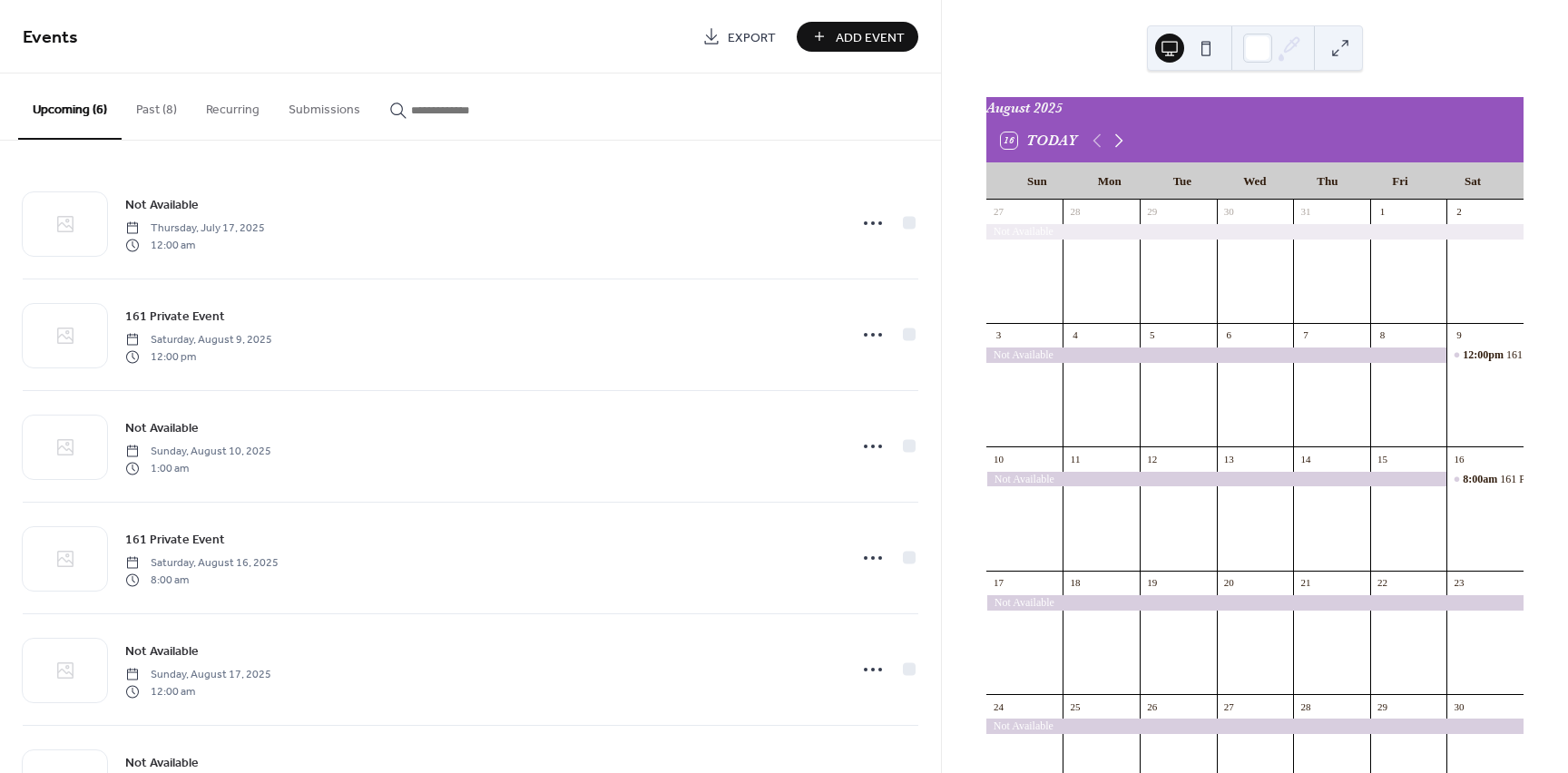 click 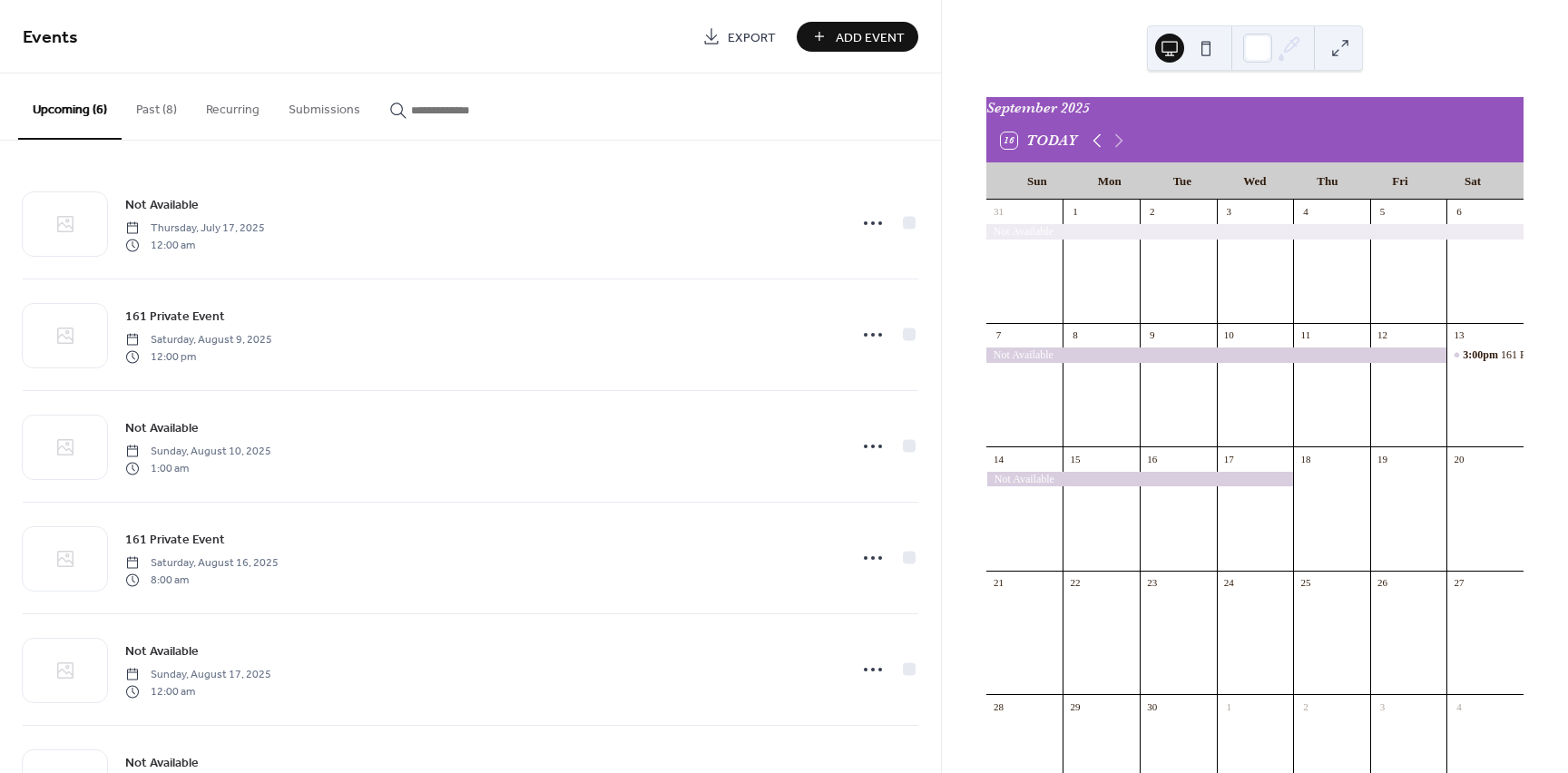 click 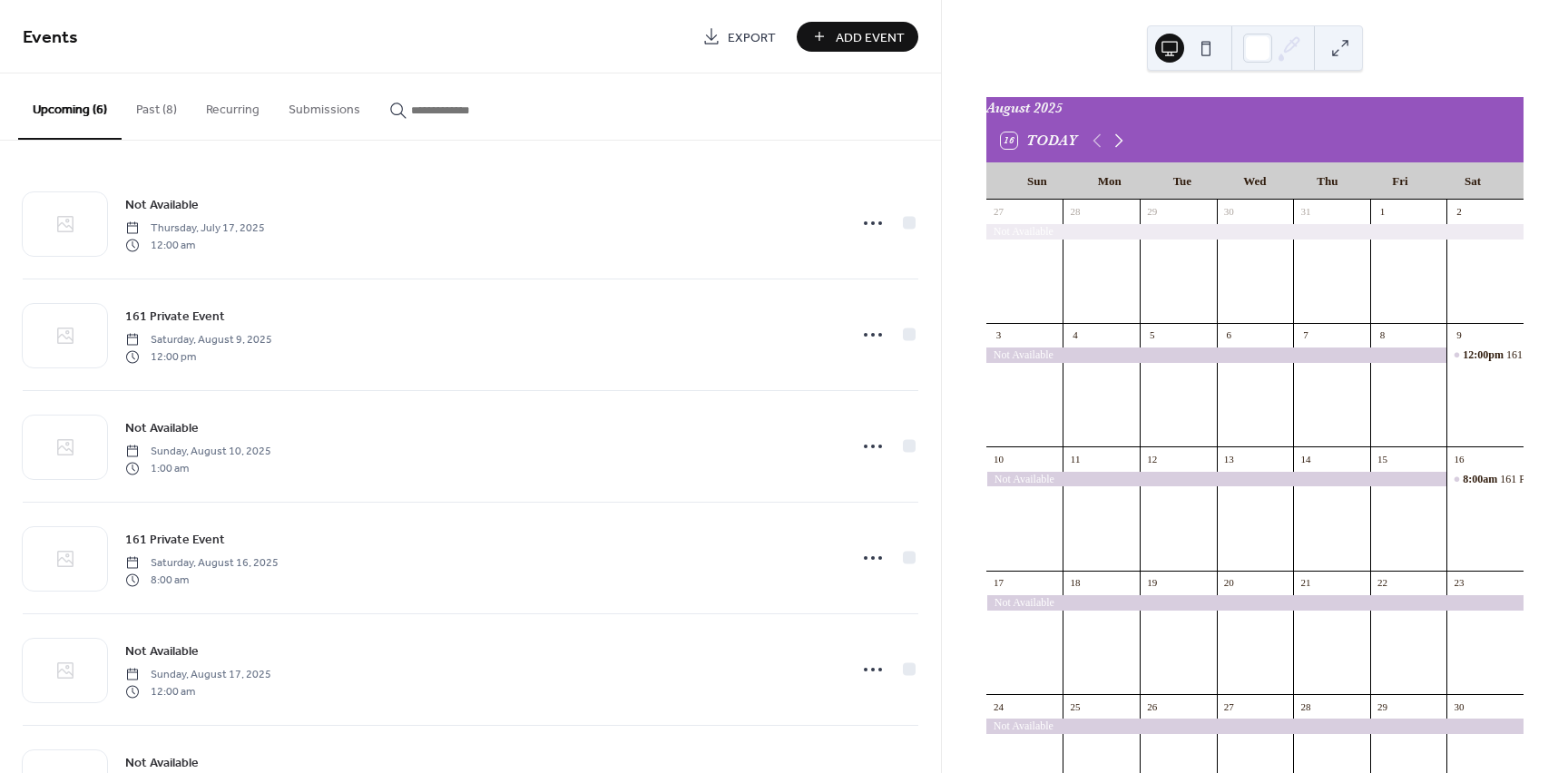 click 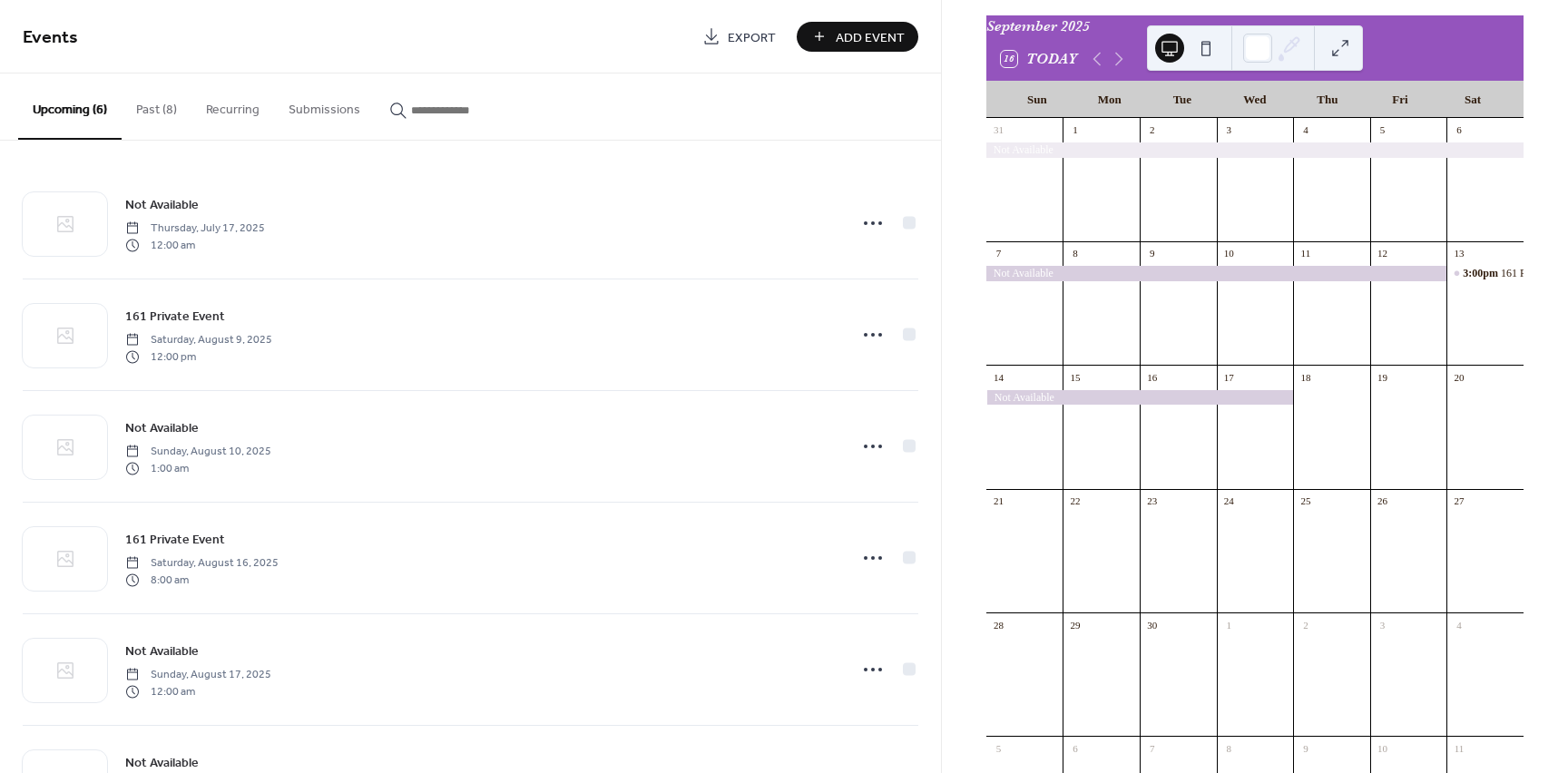 scroll, scrollTop: 27, scrollLeft: 0, axis: vertical 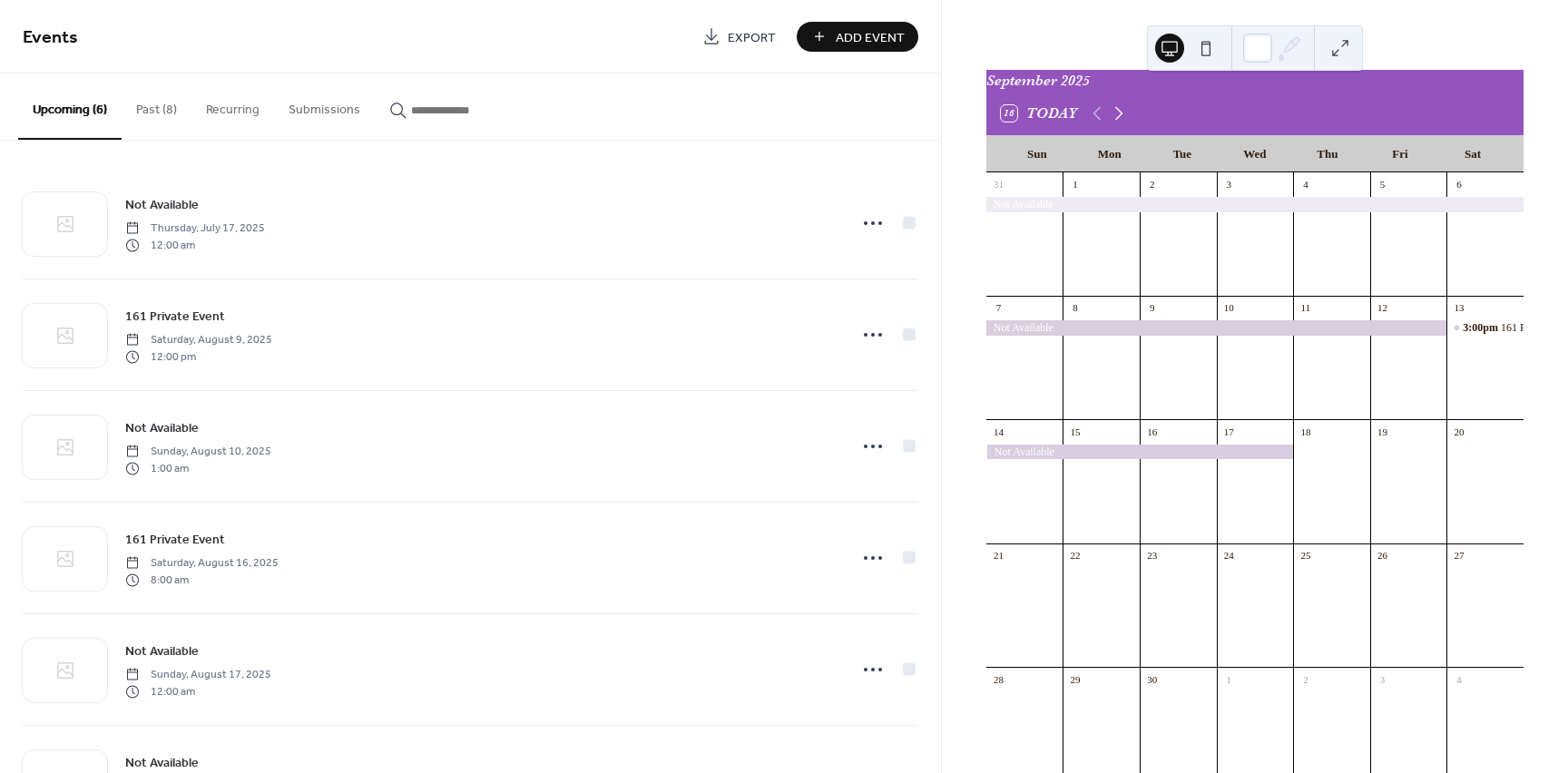 click 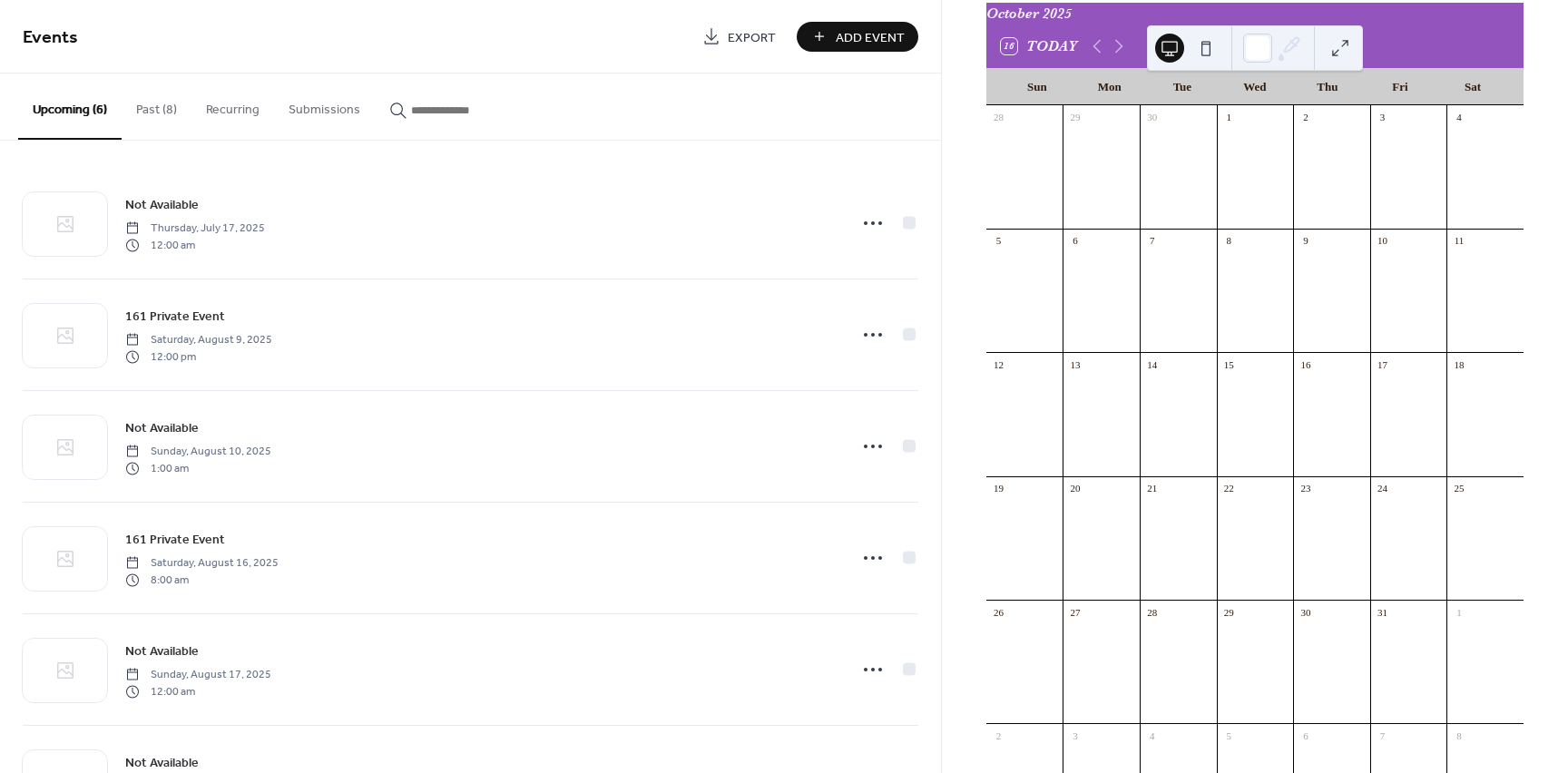 scroll, scrollTop: 109, scrollLeft: 0, axis: vertical 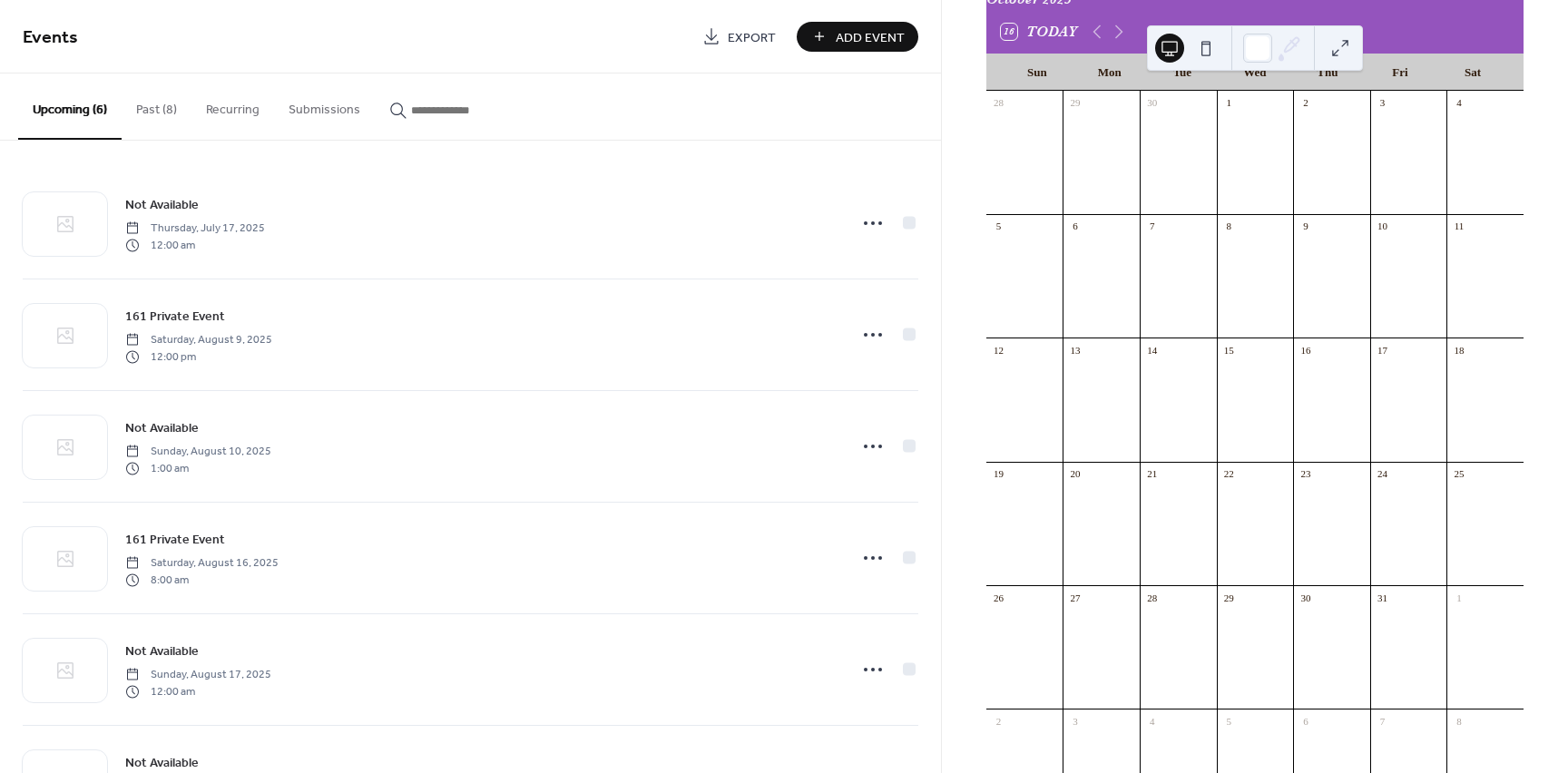 click on "Add Event" at bounding box center (858, 36) 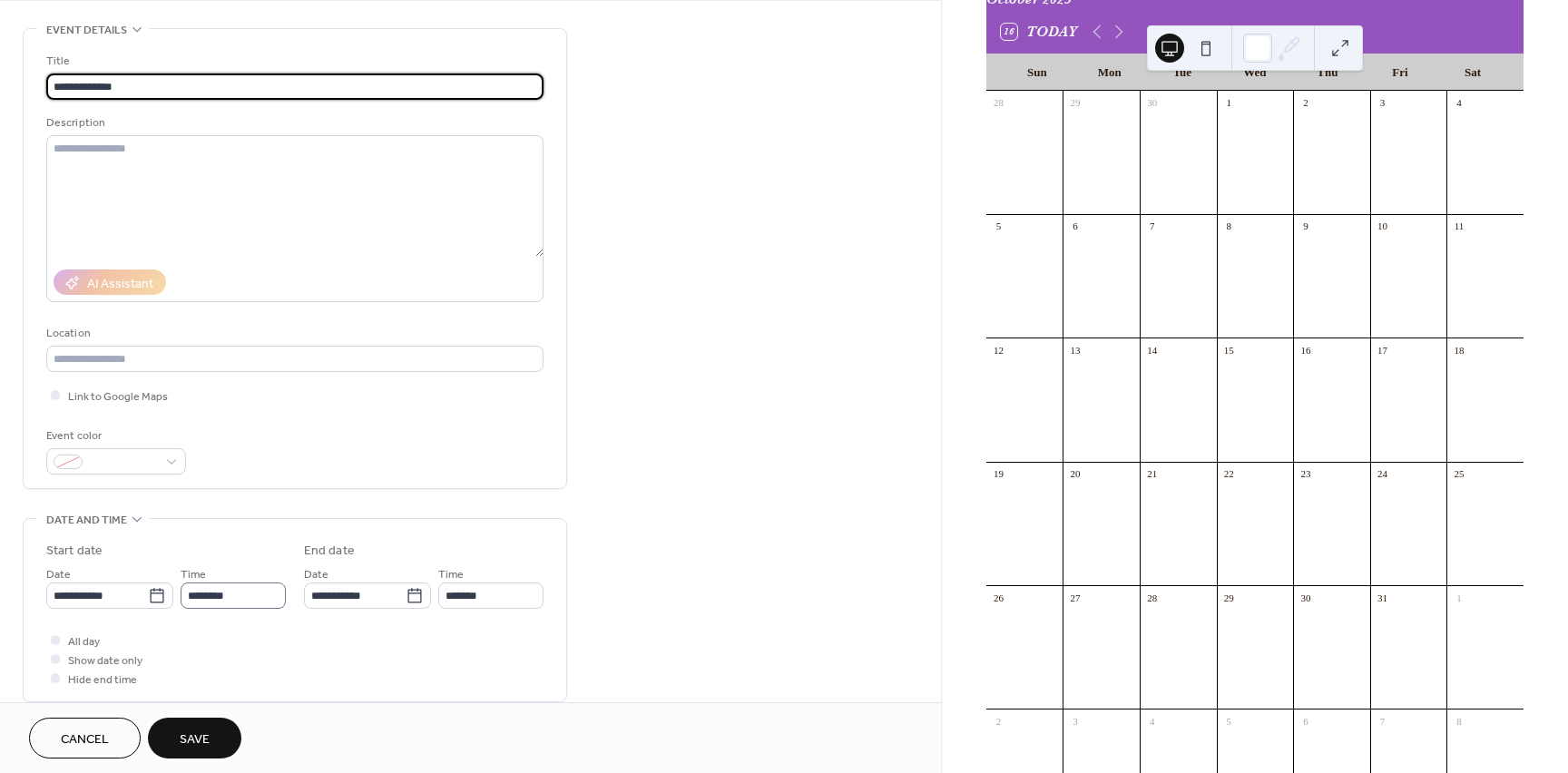 scroll, scrollTop: 109, scrollLeft: 0, axis: vertical 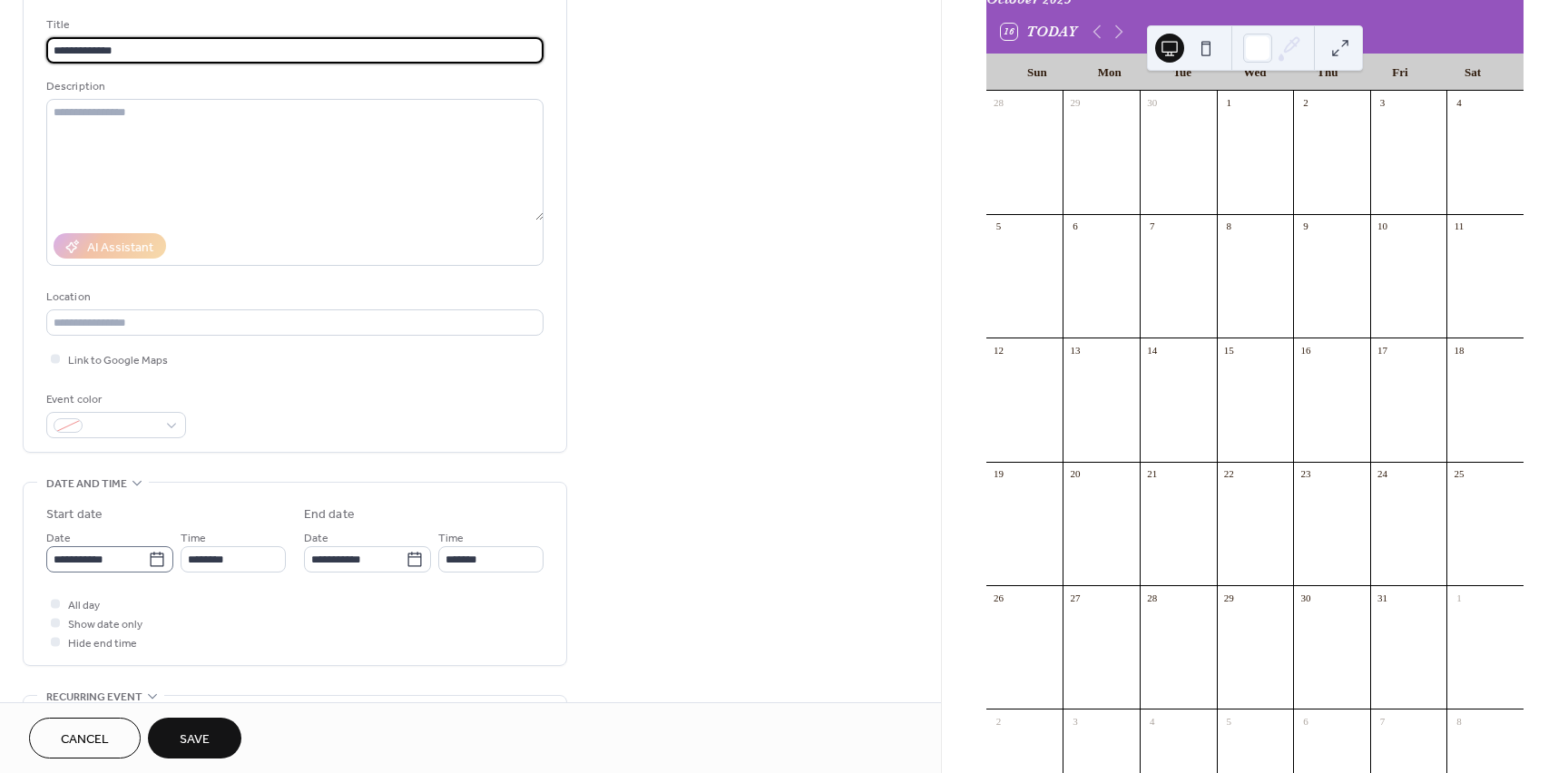 type on "**********" 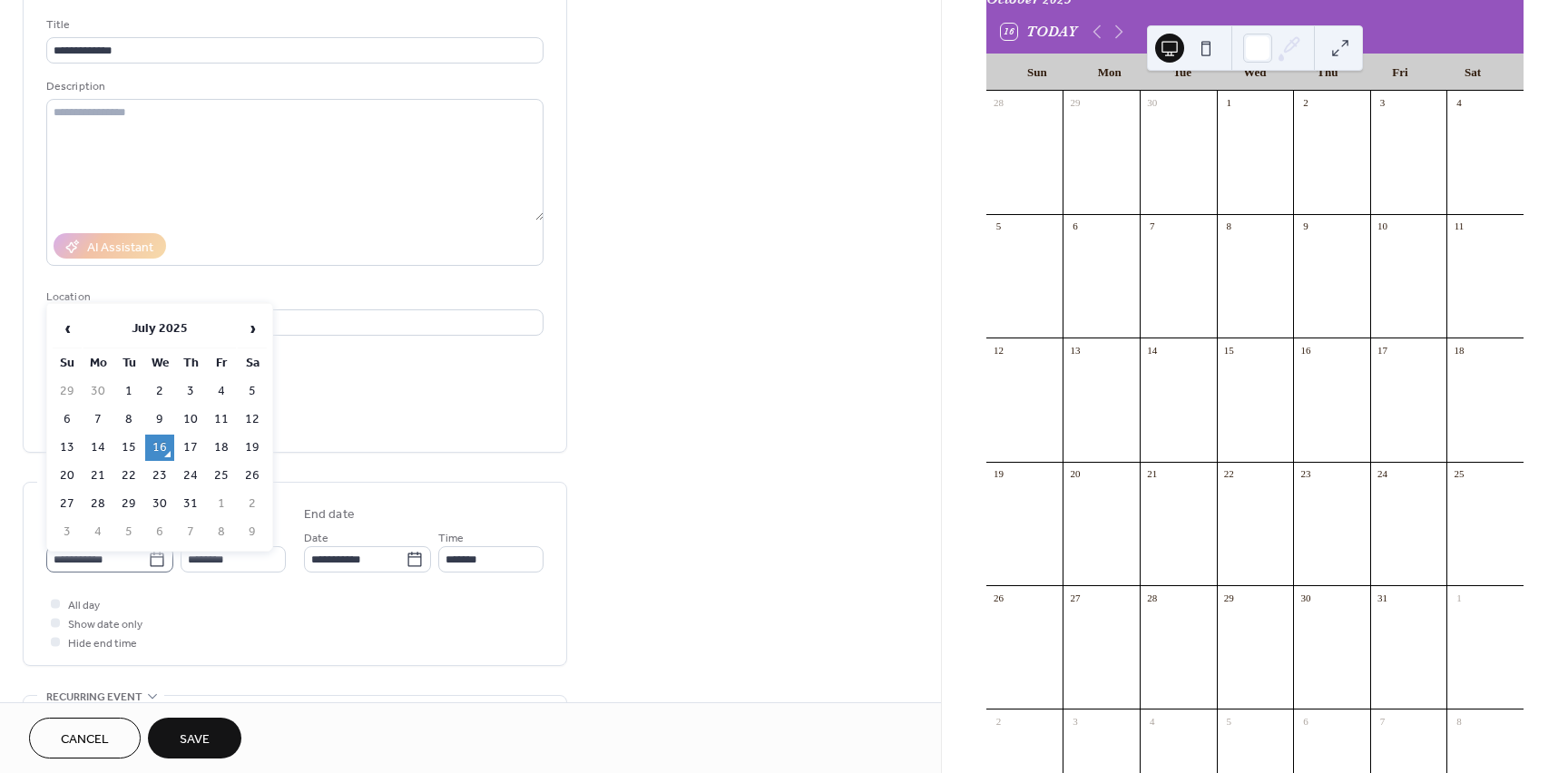 click 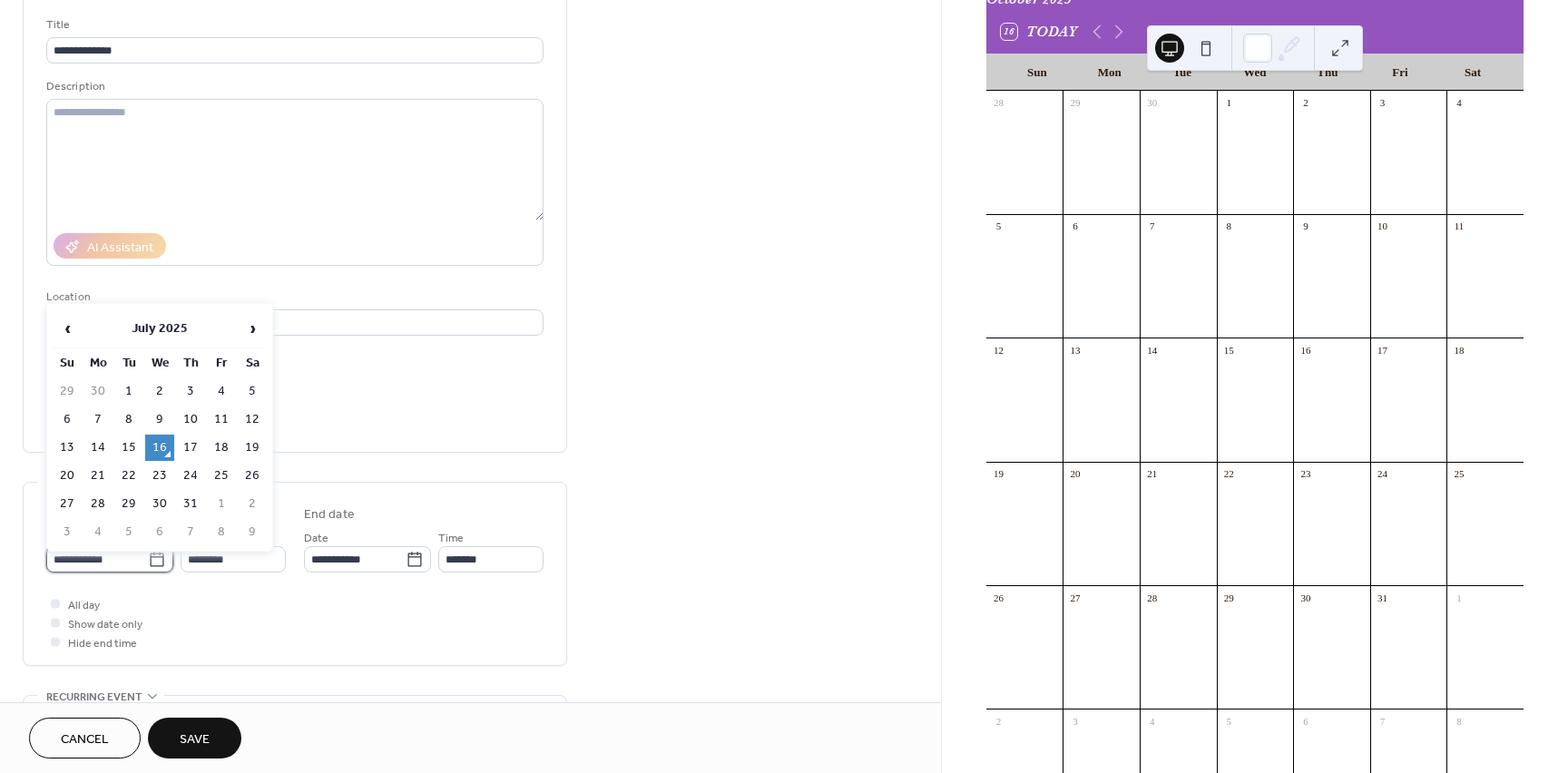 click on "**********" at bounding box center [97, 559] 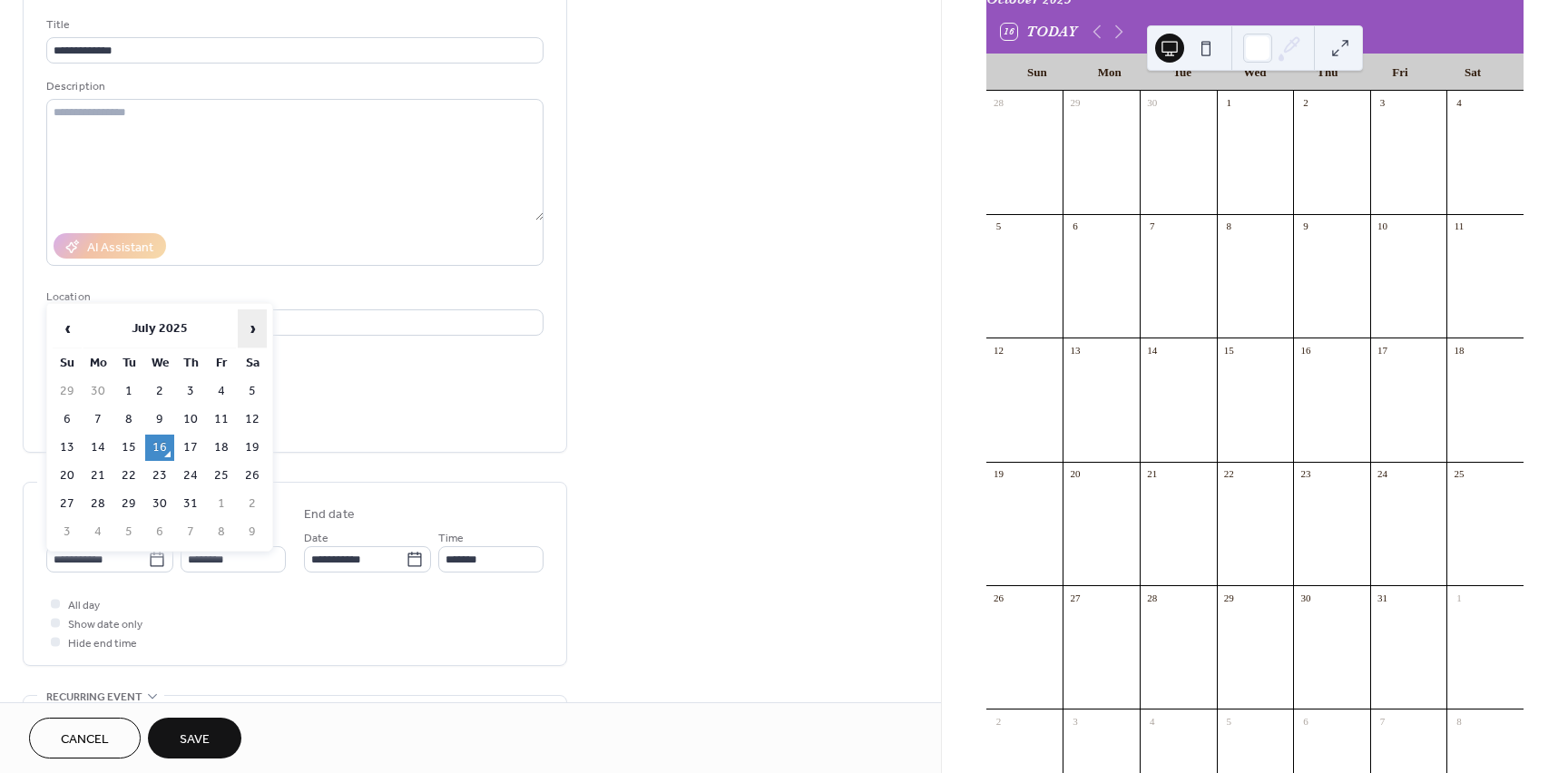 click on "›" at bounding box center [252, 328] 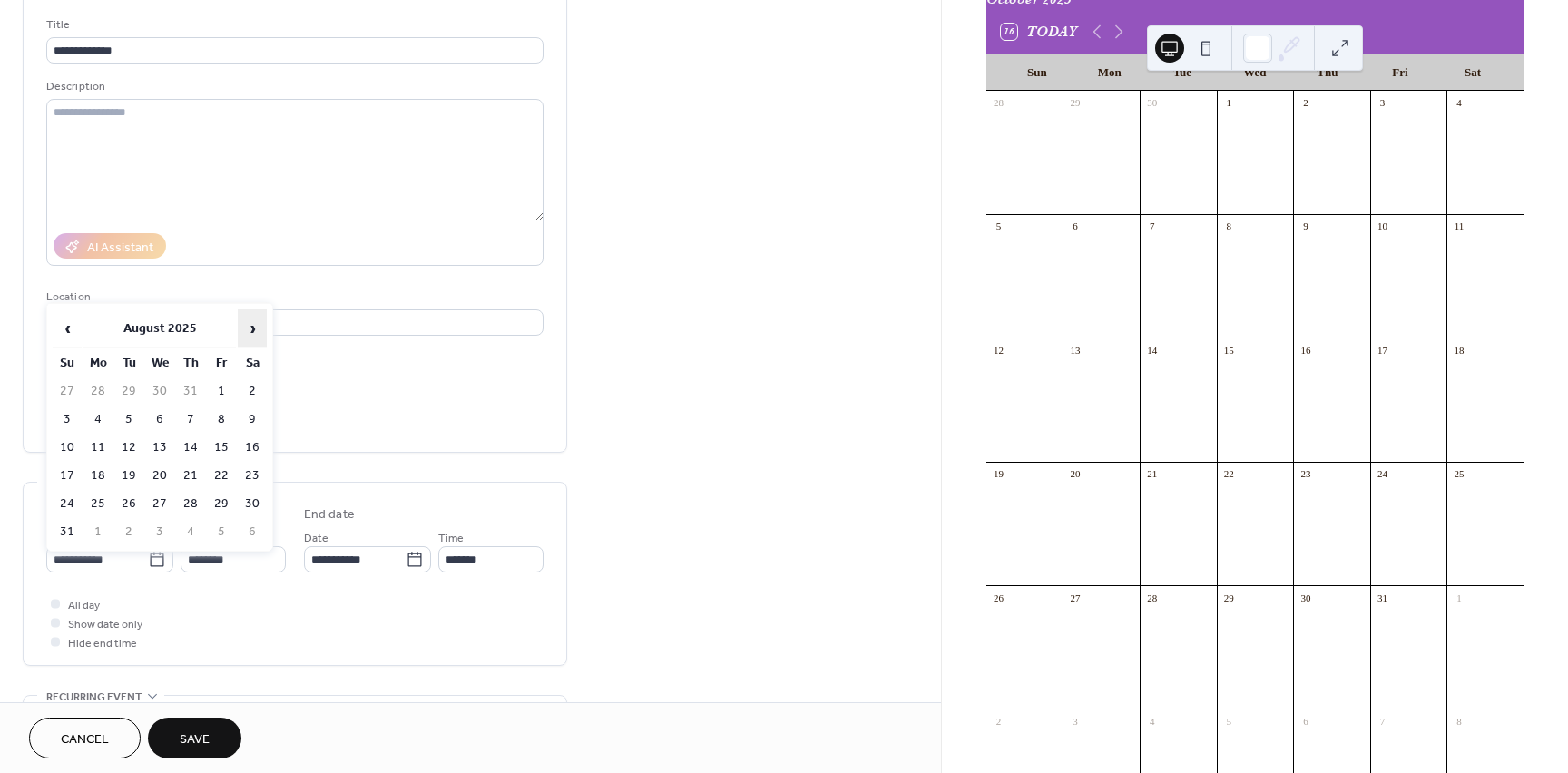 click on "›" at bounding box center (252, 328) 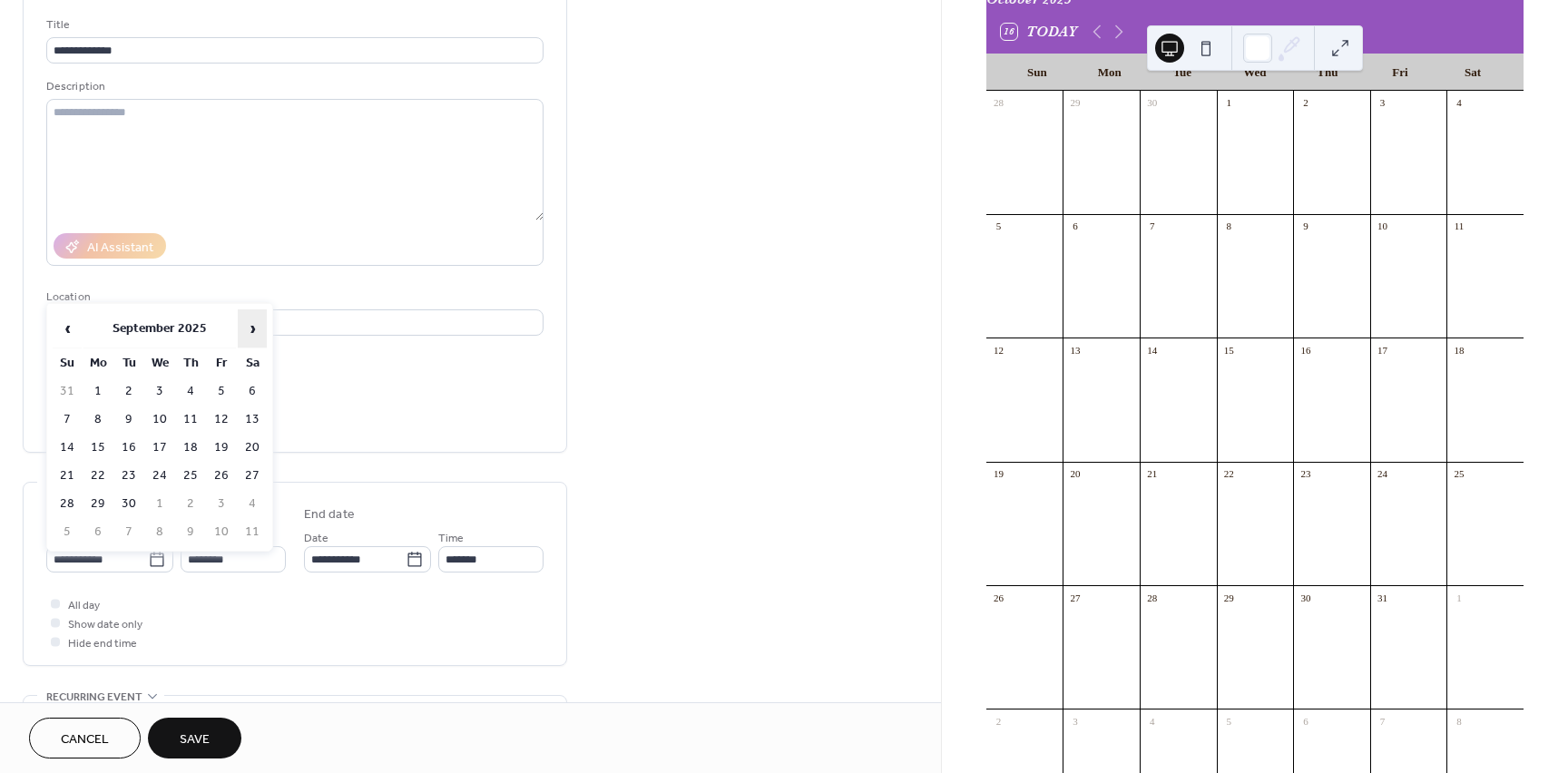 click on "›" at bounding box center (252, 328) 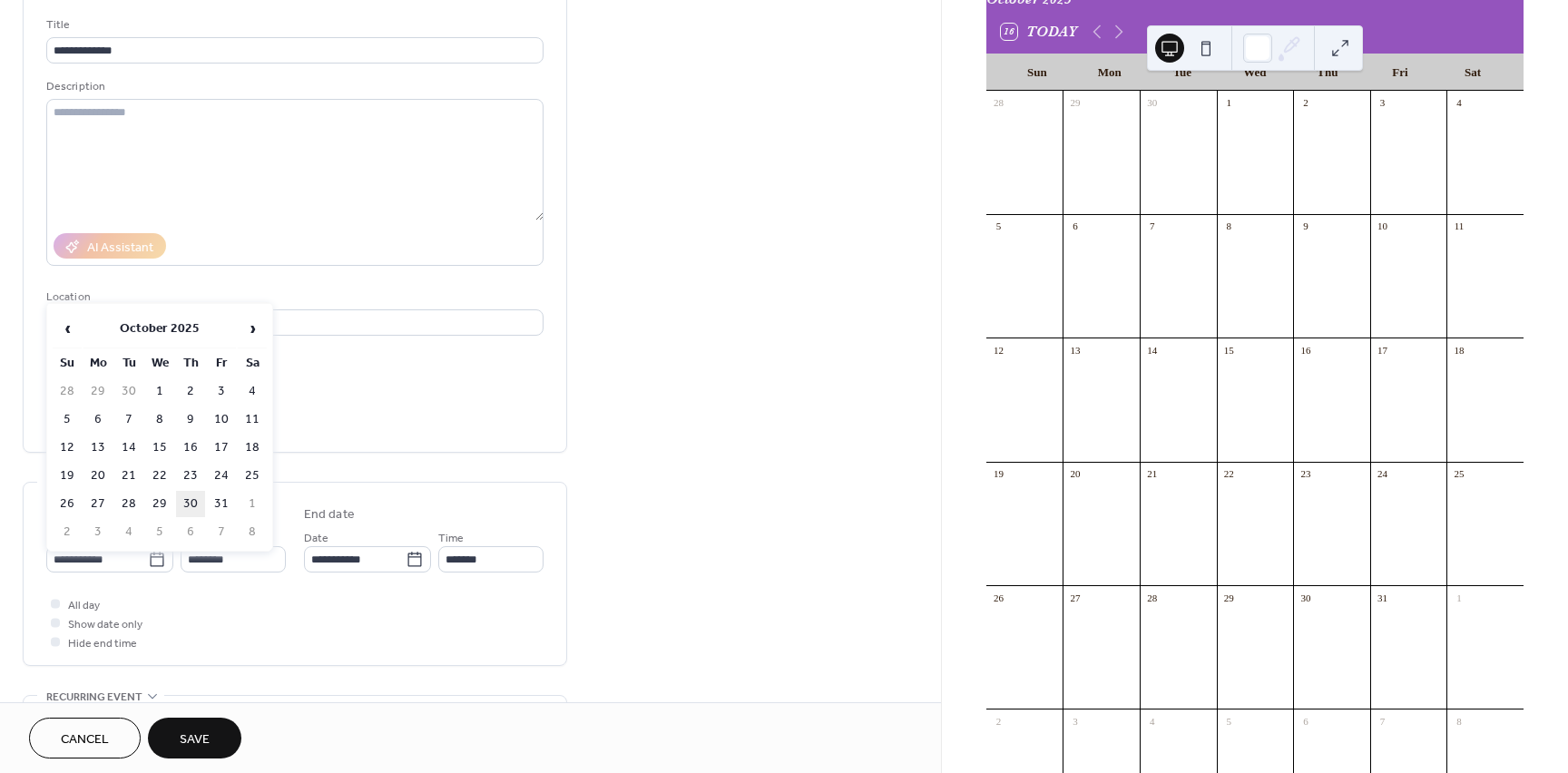 click on "30" at bounding box center (191, 504) 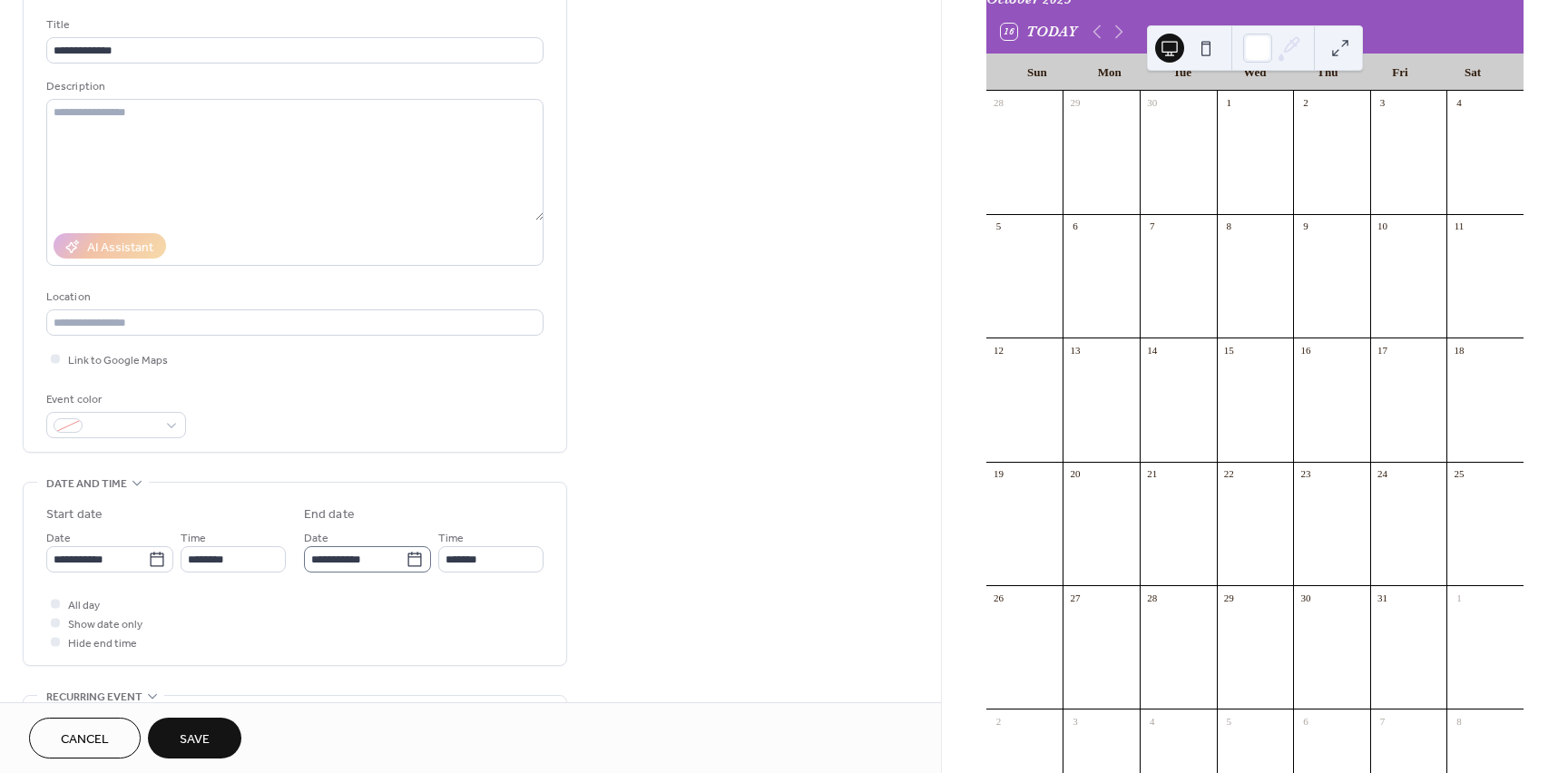 click 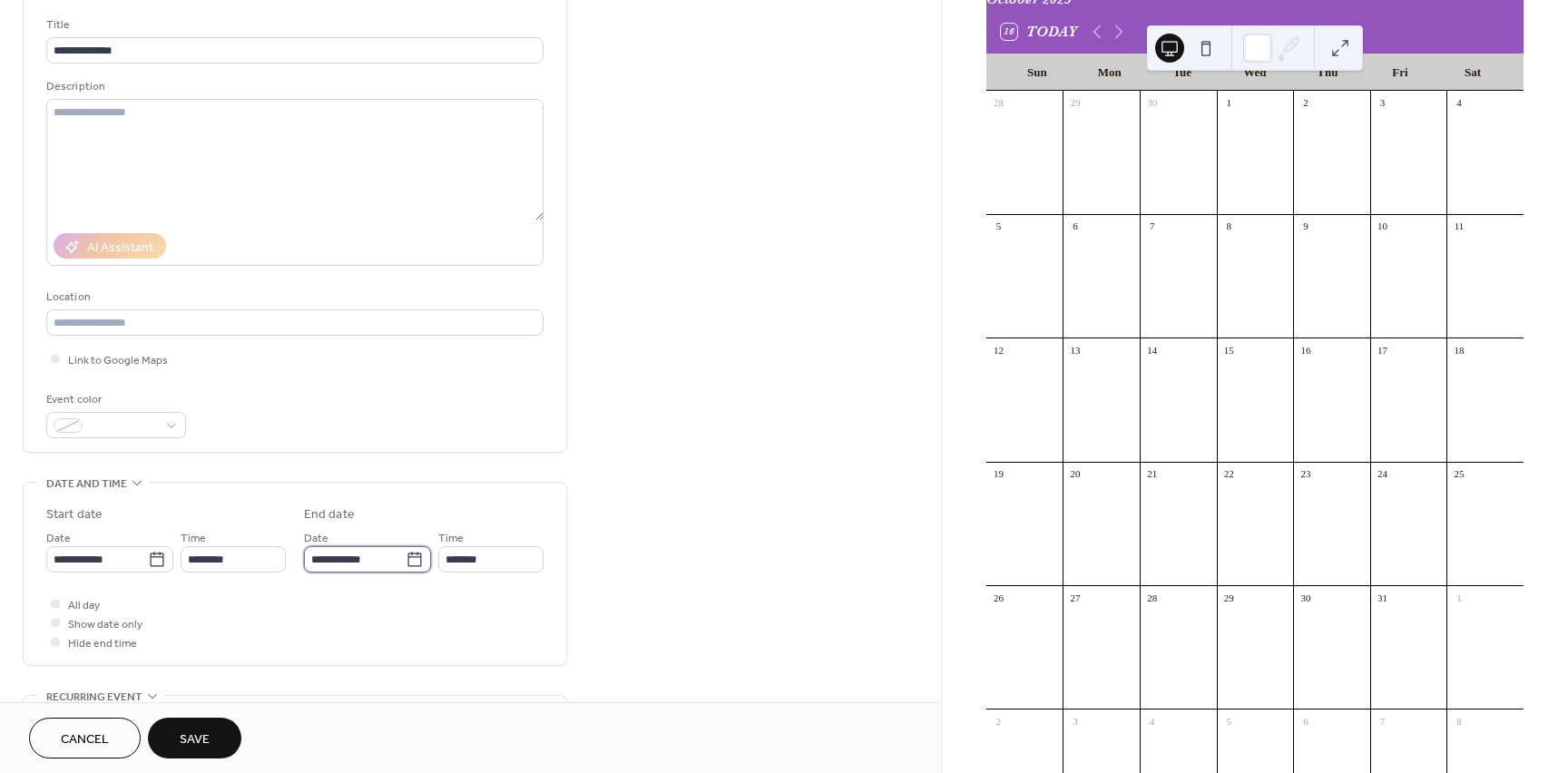click on "**********" at bounding box center (355, 559) 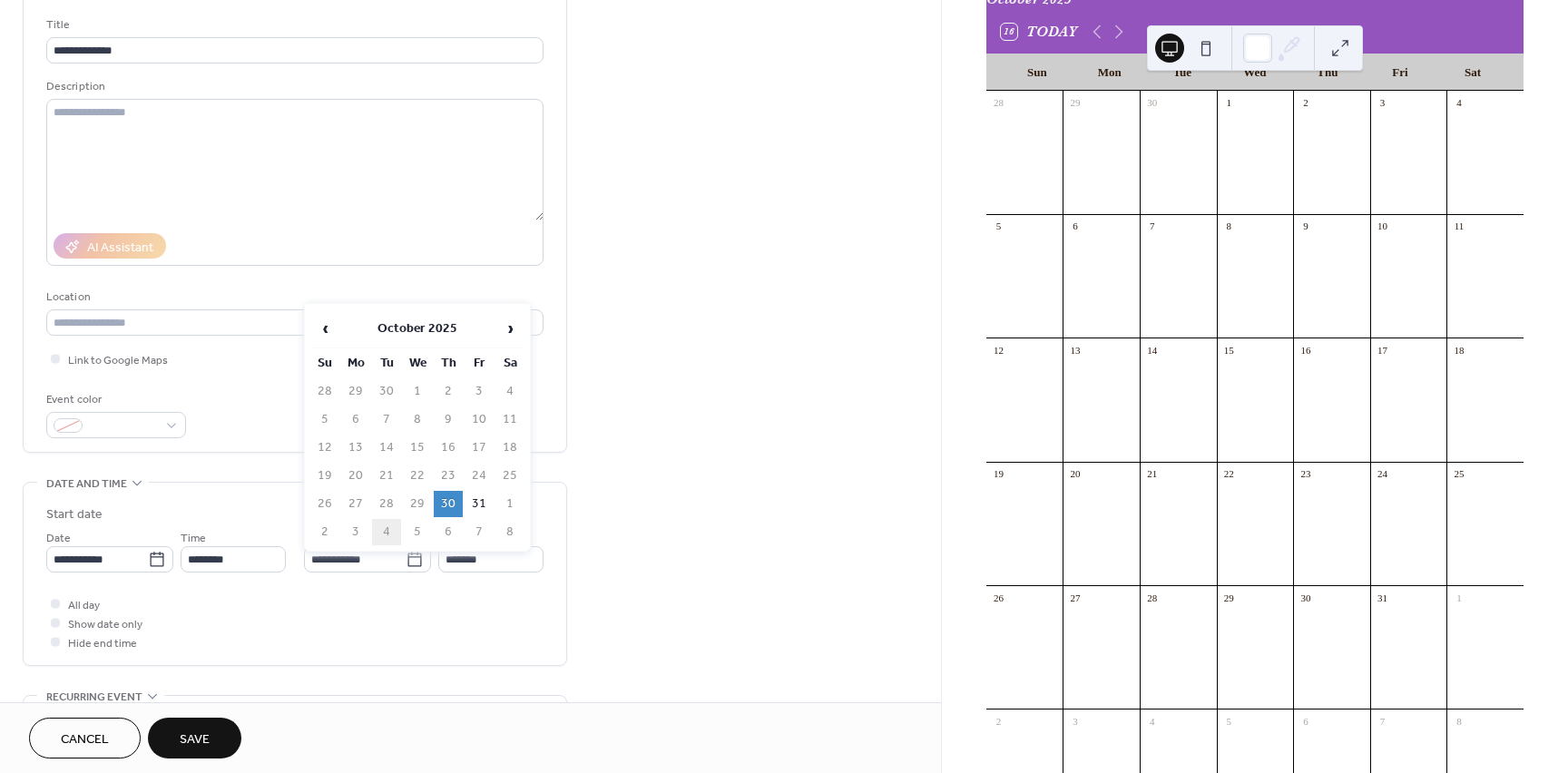 click on "4" at bounding box center [387, 532] 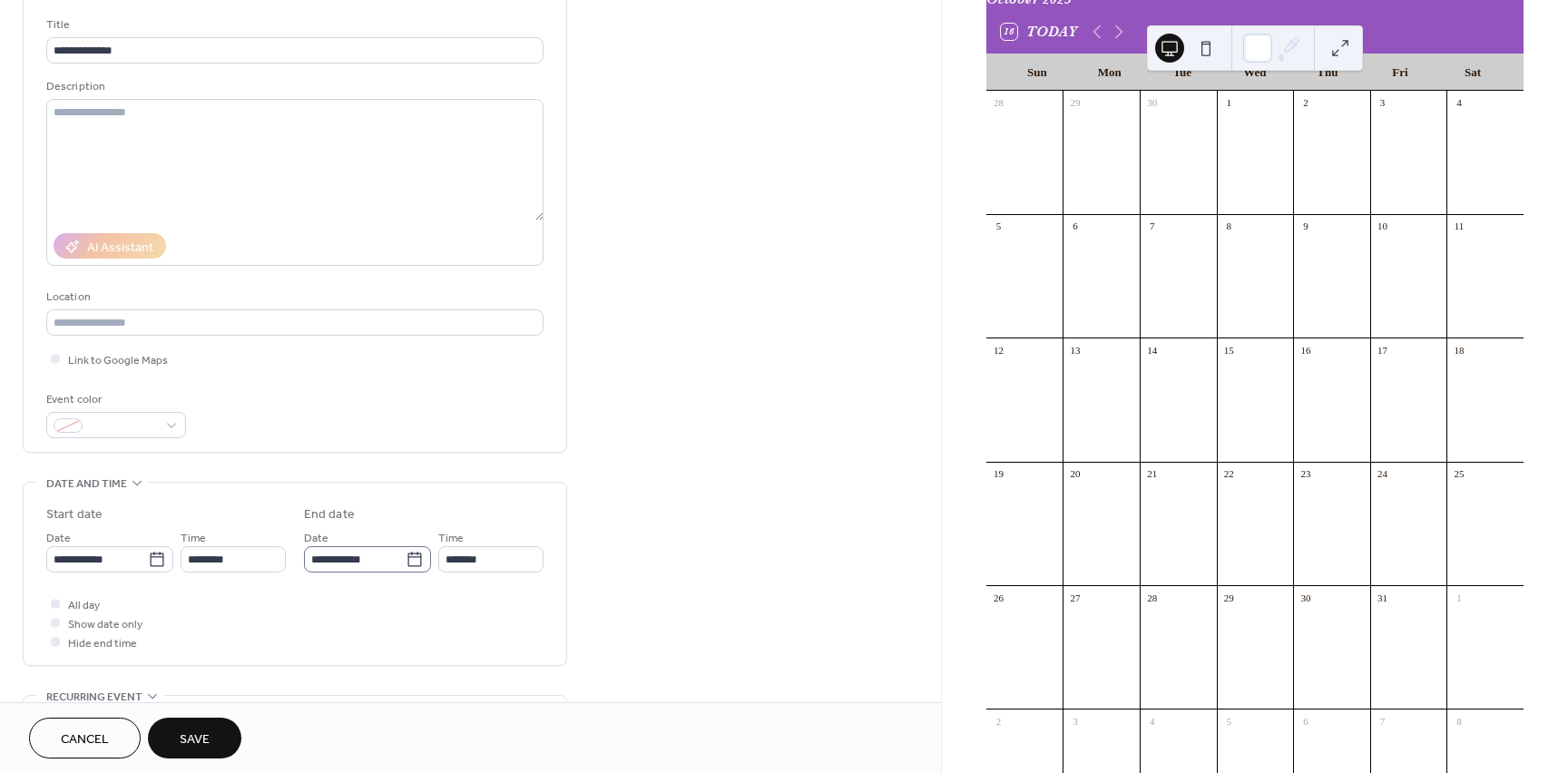 click 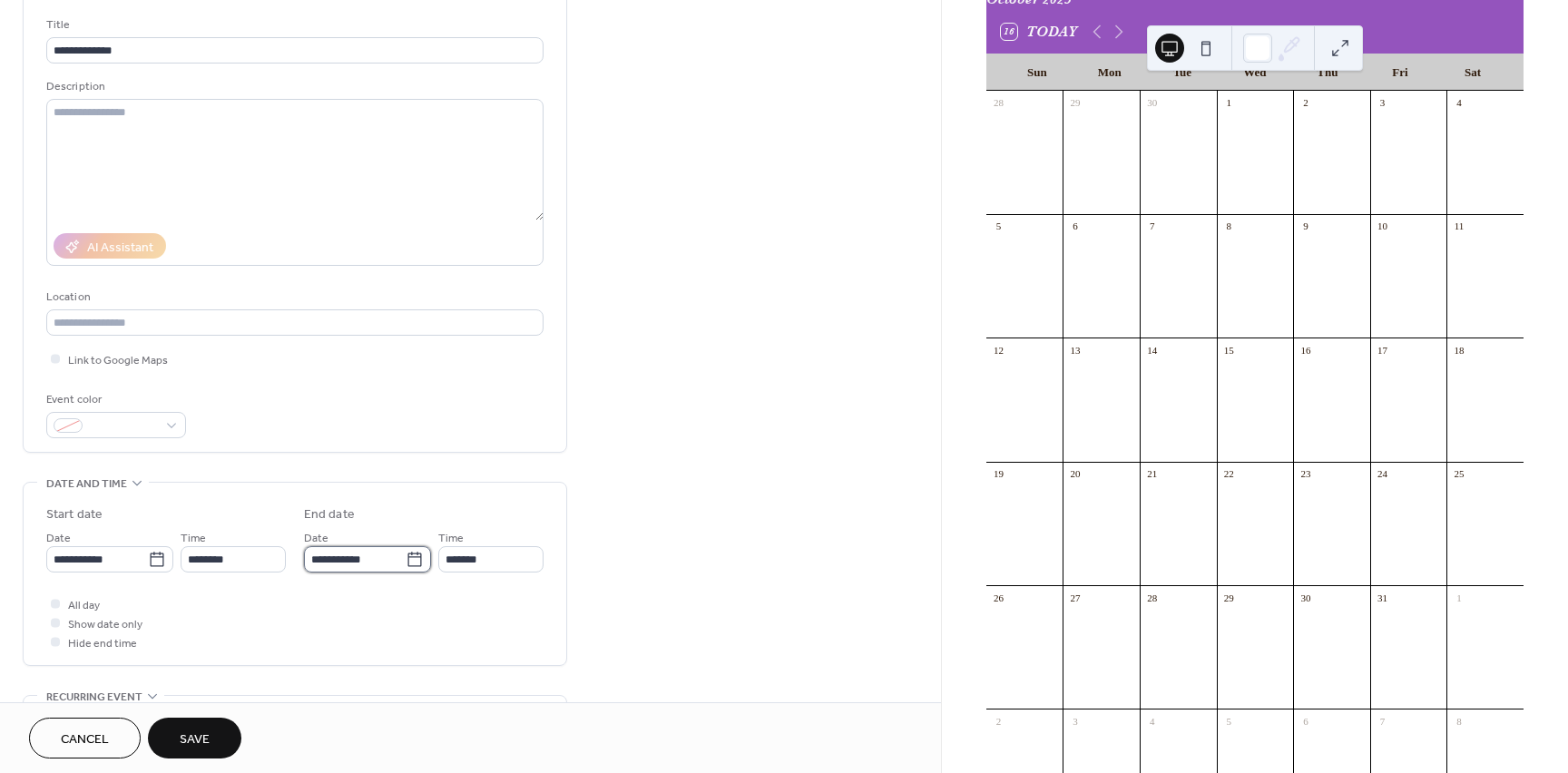 click on "**********" at bounding box center [355, 559] 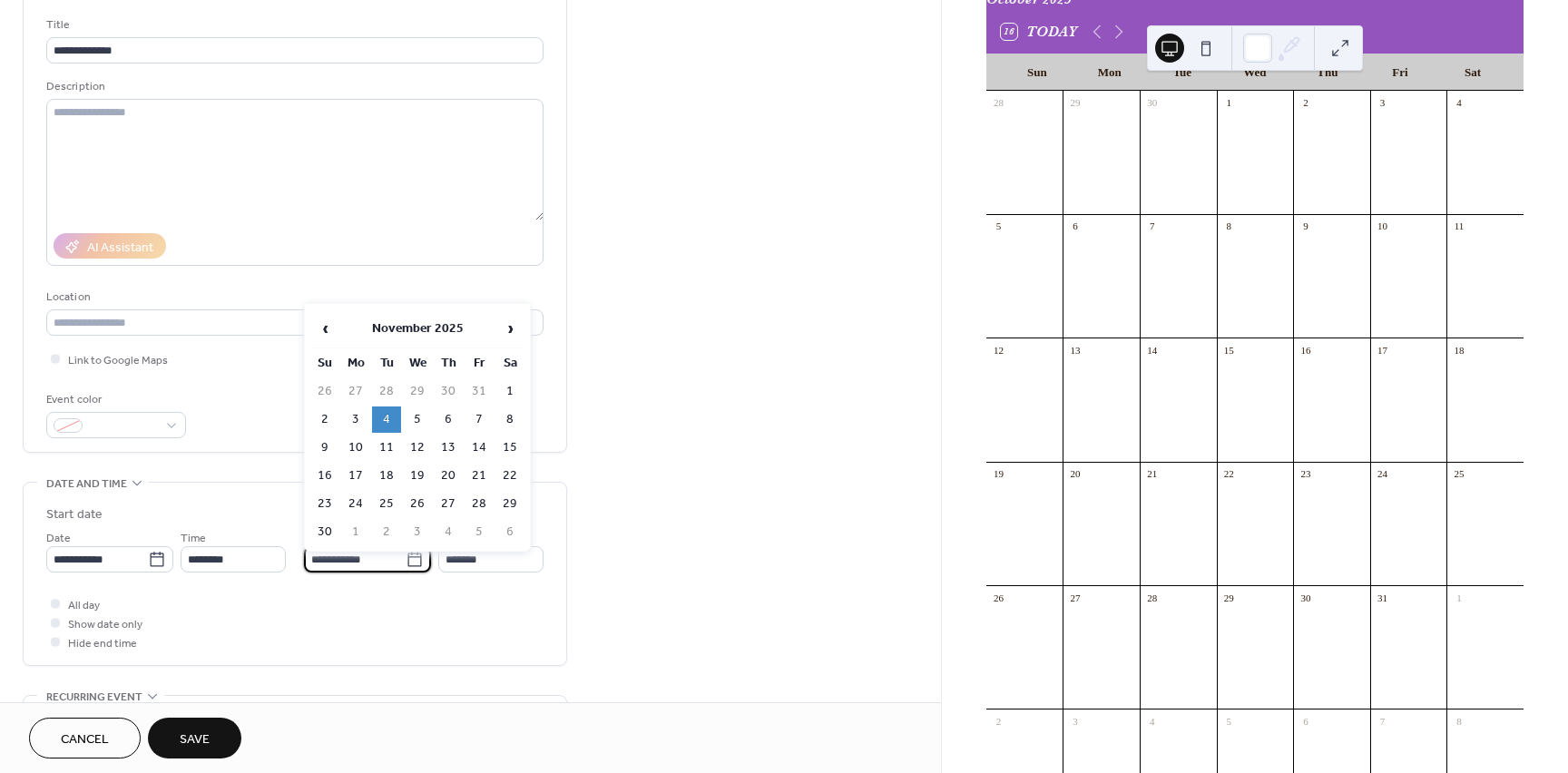 click on "All day Show date only Hide end time" at bounding box center (295, 622) 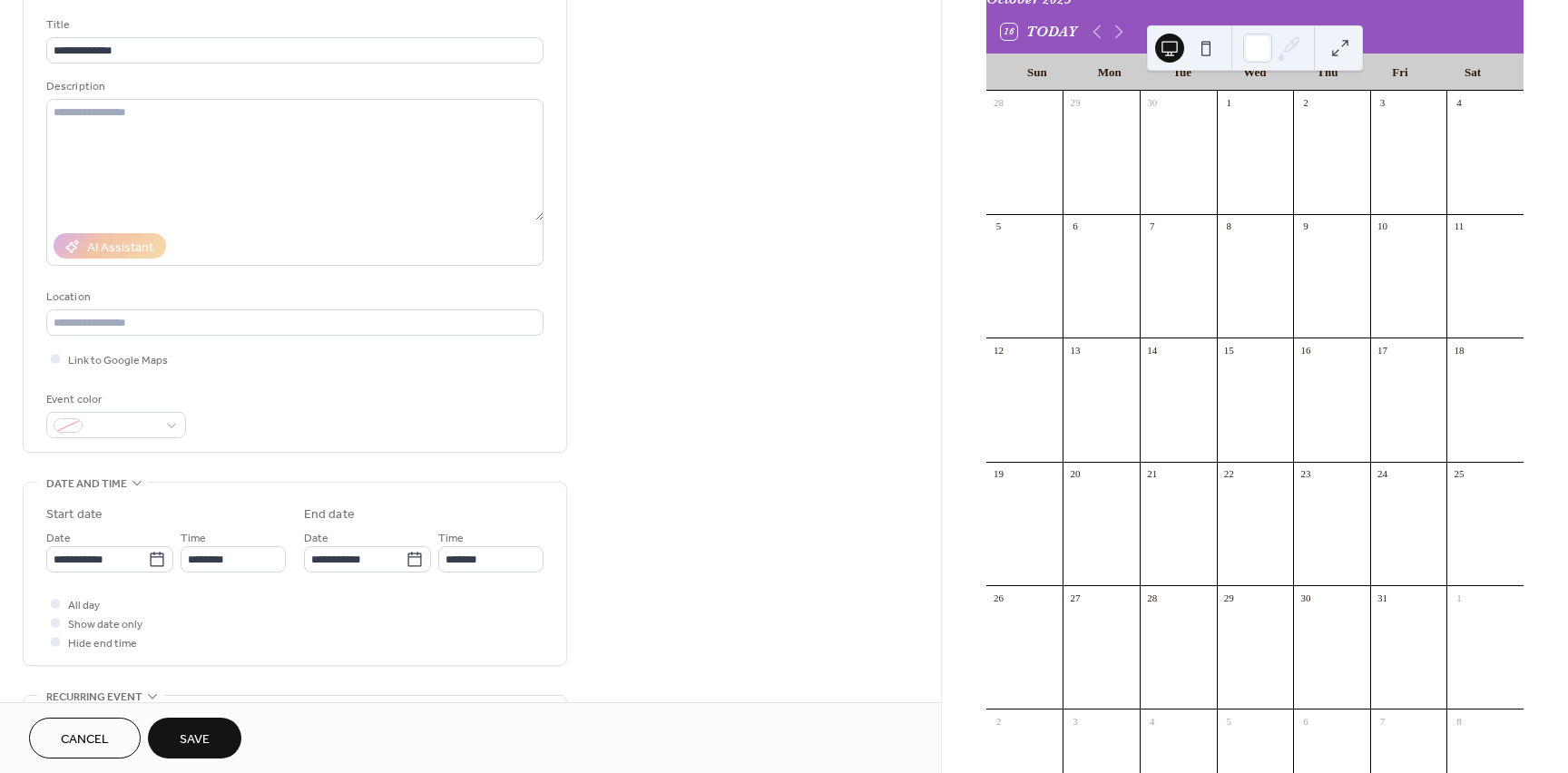 click on "Time ********" at bounding box center [233, 550] 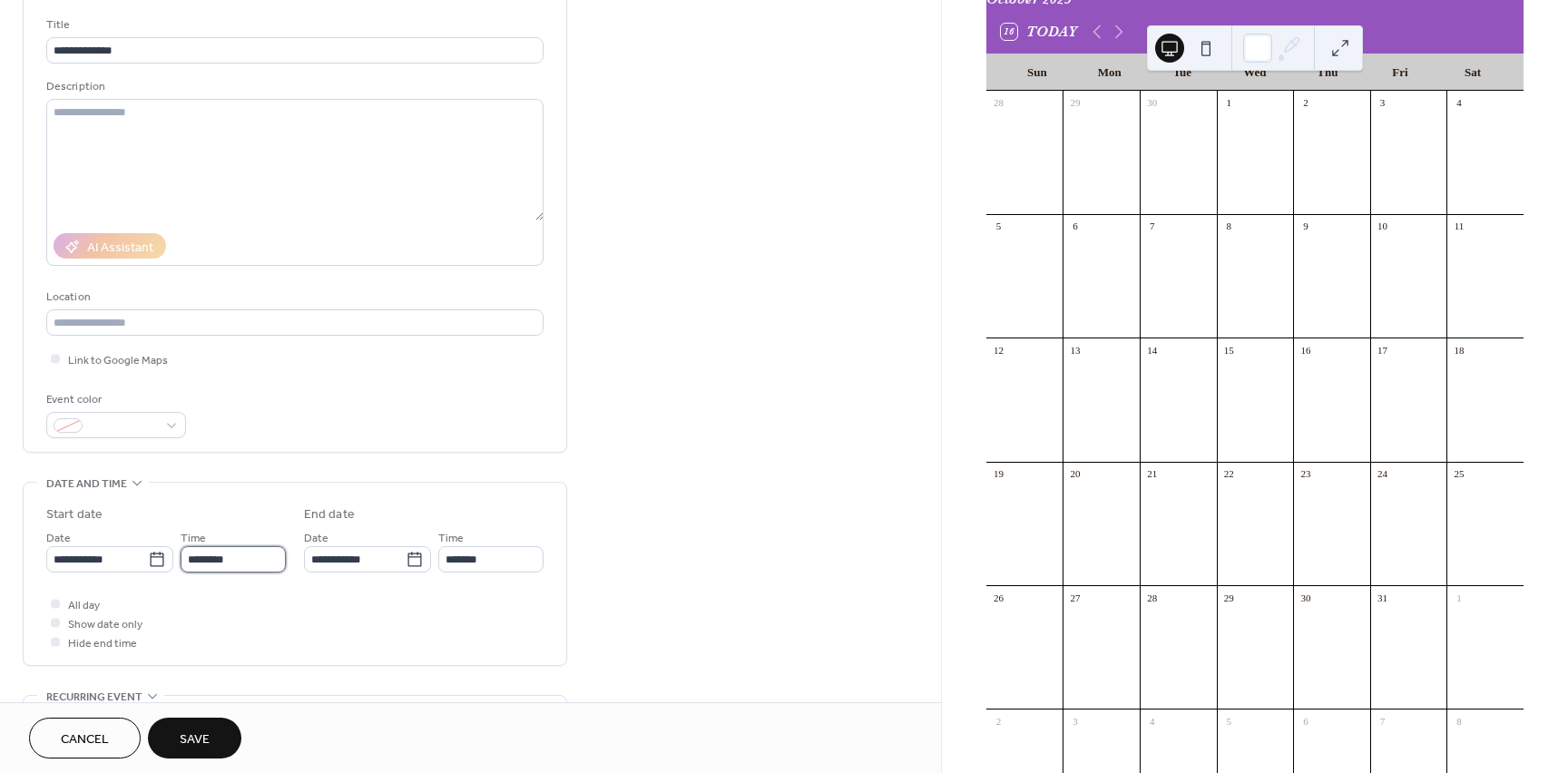 click on "********" at bounding box center [233, 559] 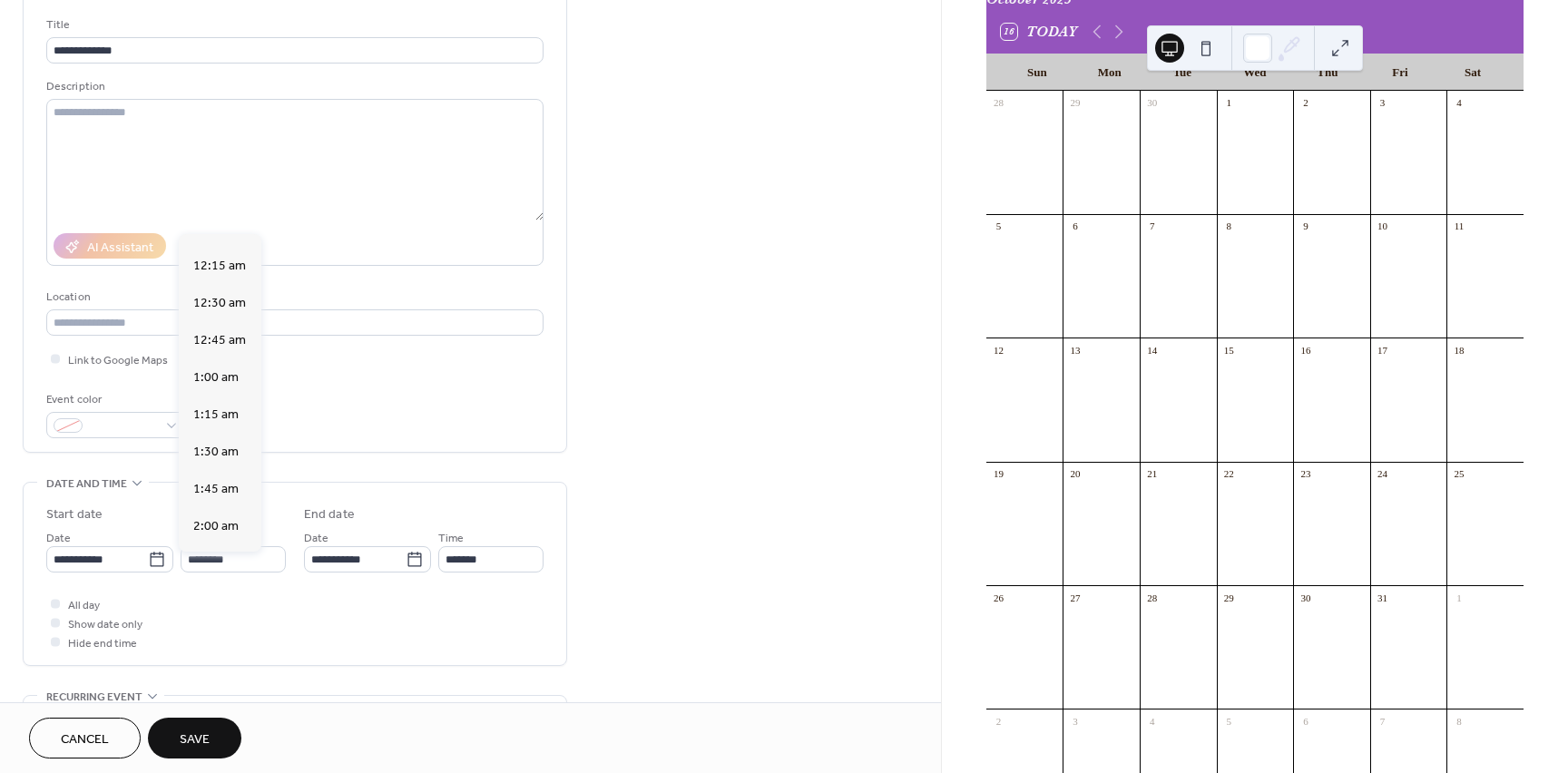 scroll, scrollTop: 0, scrollLeft: 0, axis: both 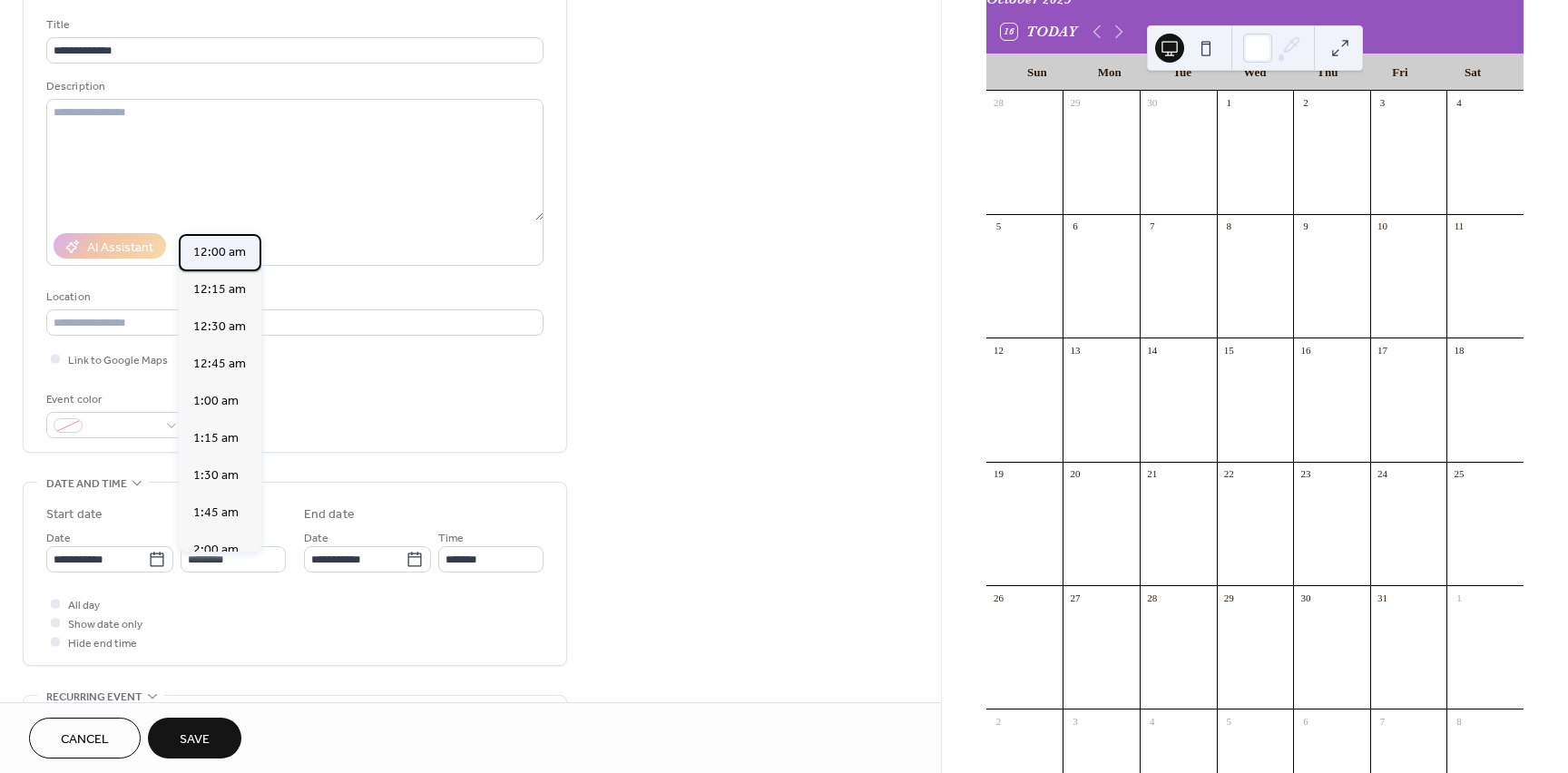 click on "12:00 am" at bounding box center [220, 252] 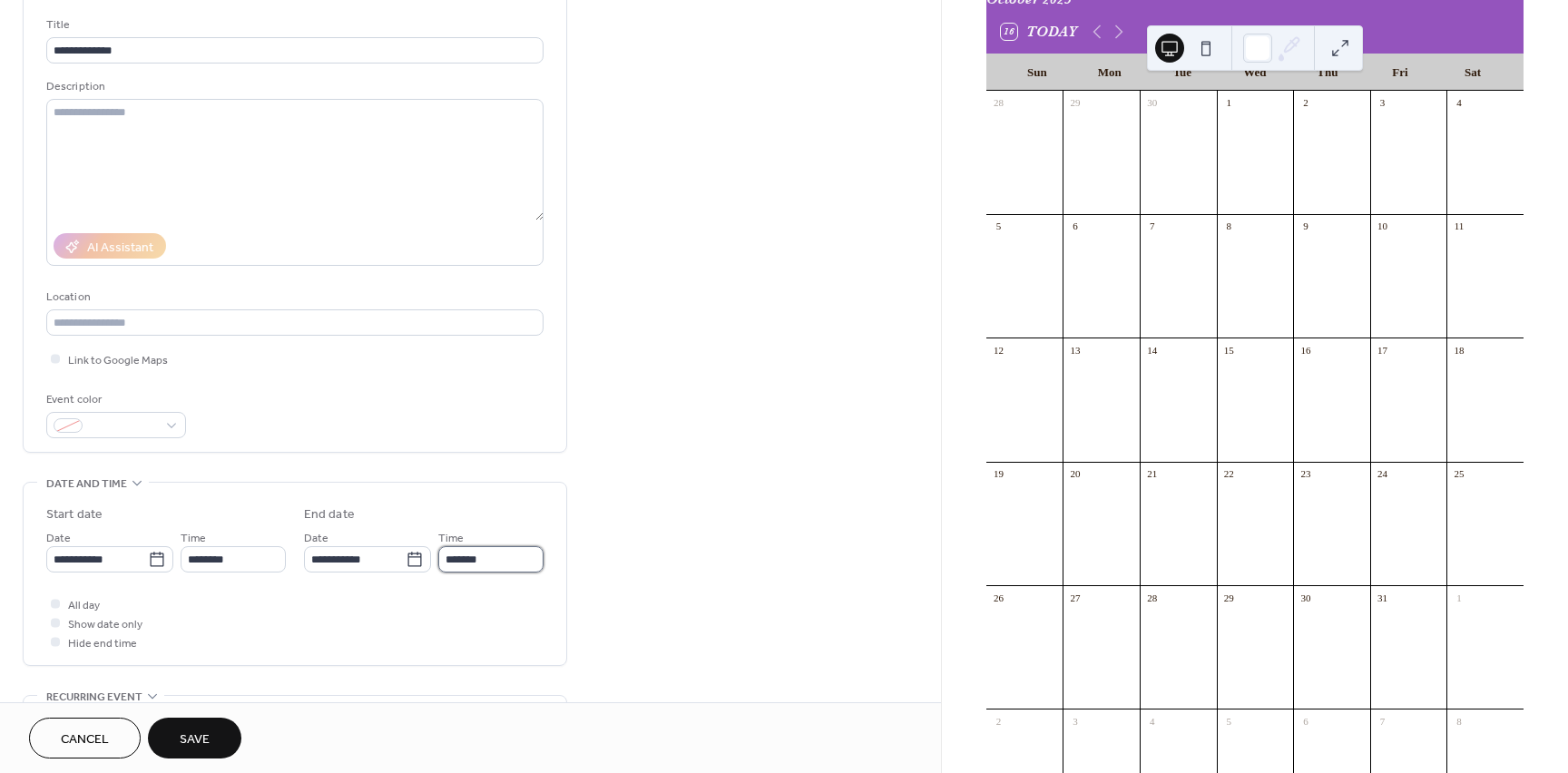 click on "*******" at bounding box center [491, 559] 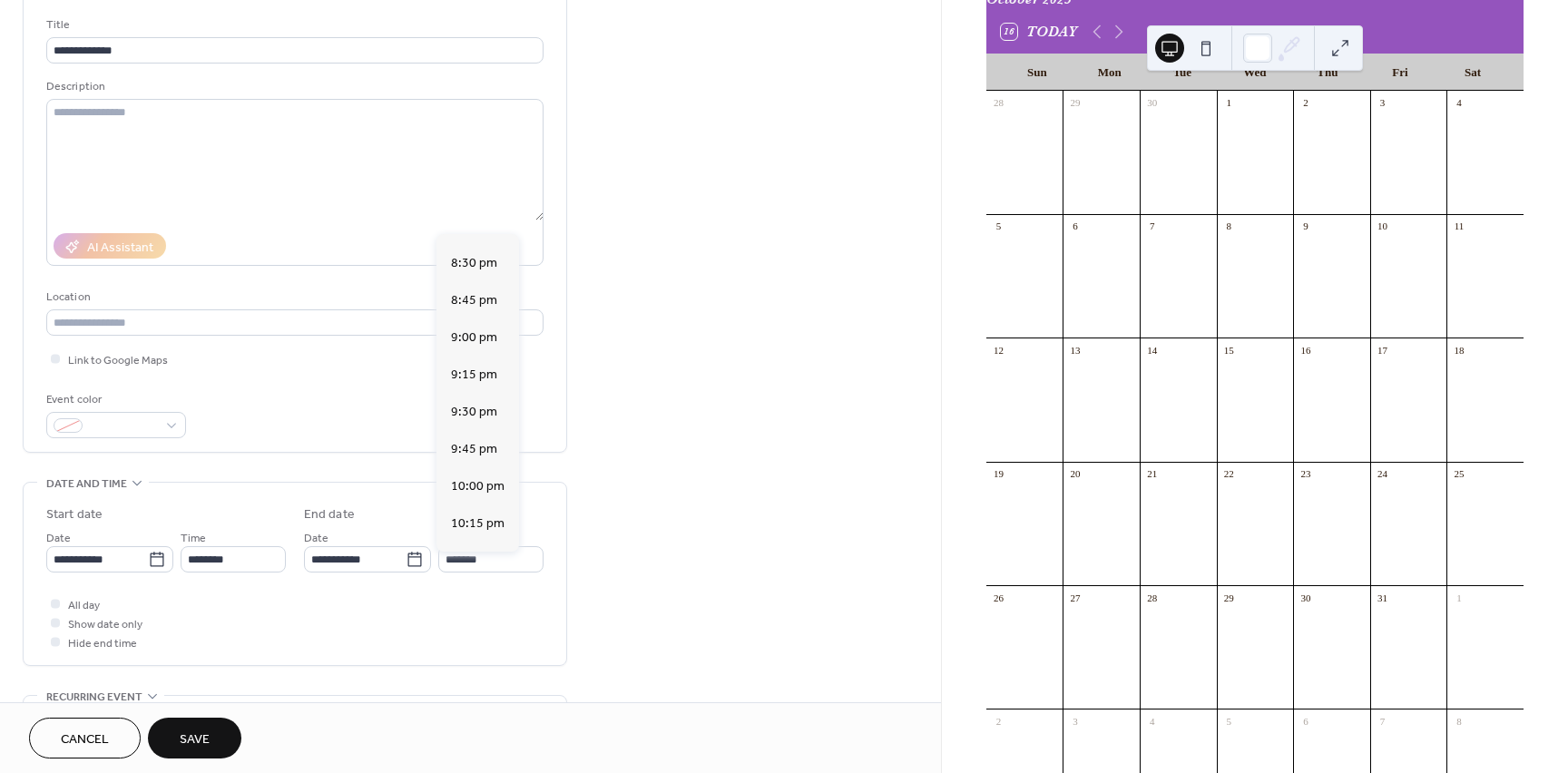 scroll, scrollTop: 3225, scrollLeft: 0, axis: vertical 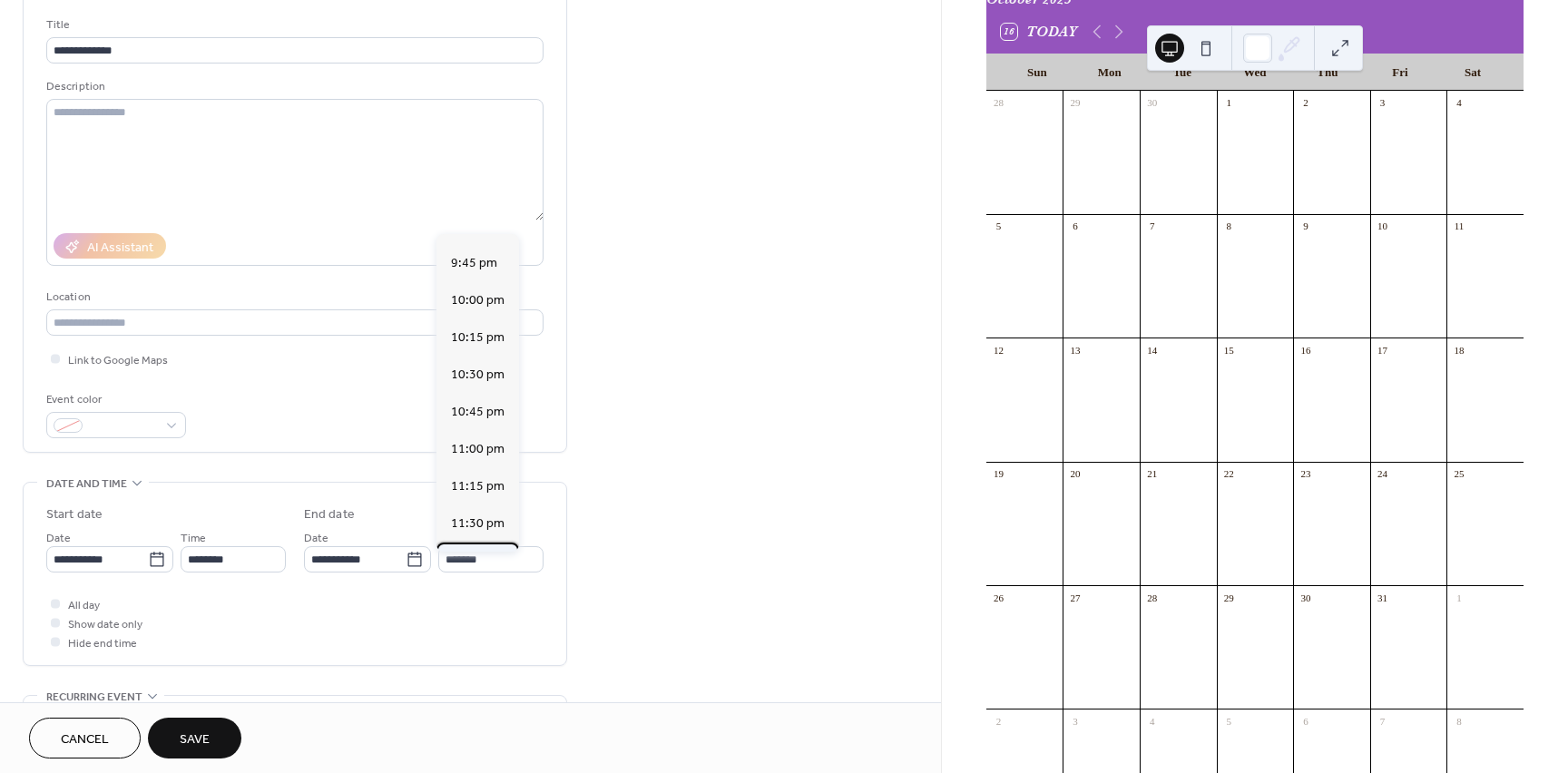 click on "11:45 pm" at bounding box center (477, 561) 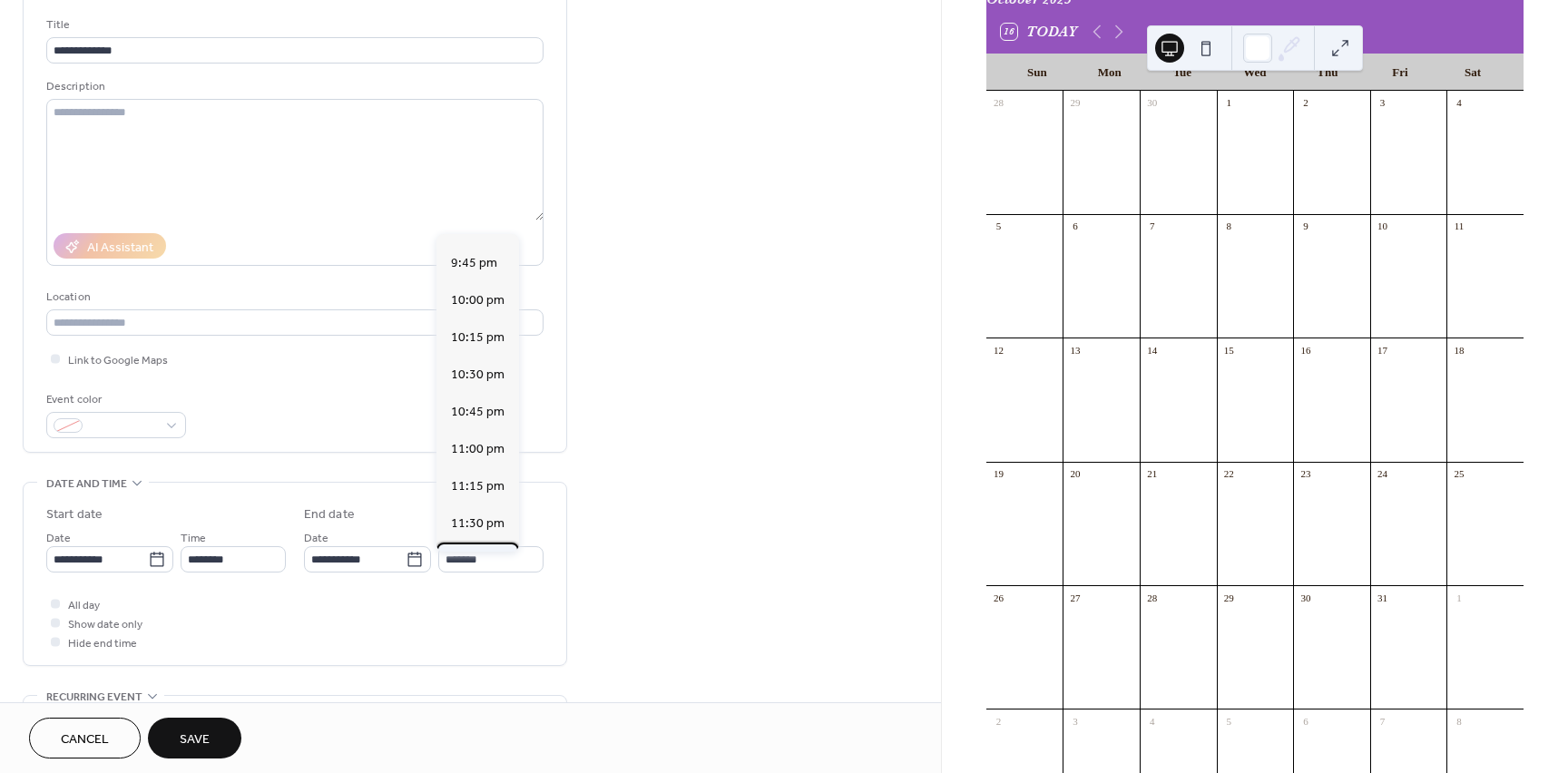type on "********" 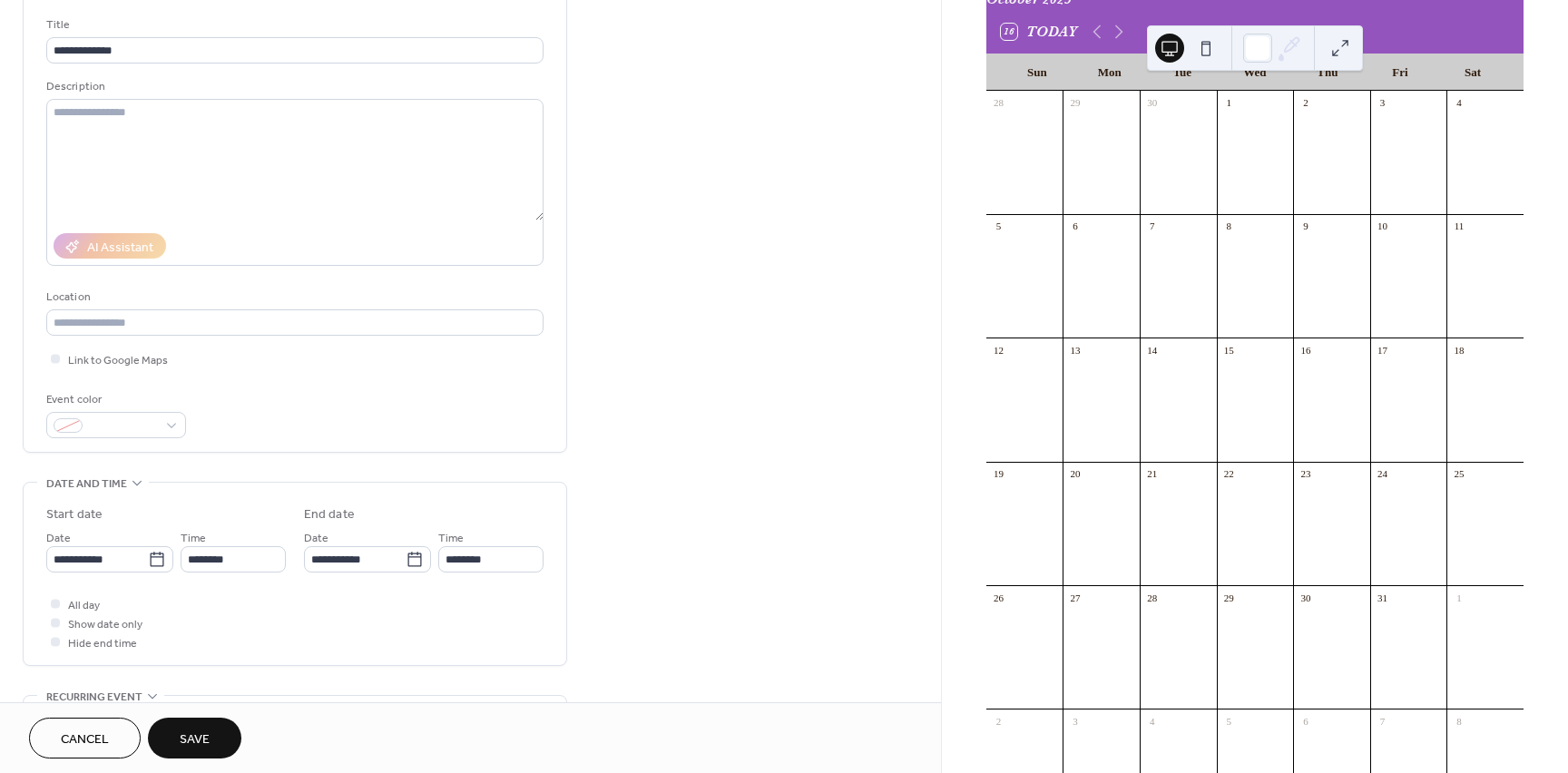 click on "Save" at bounding box center [194, 739] 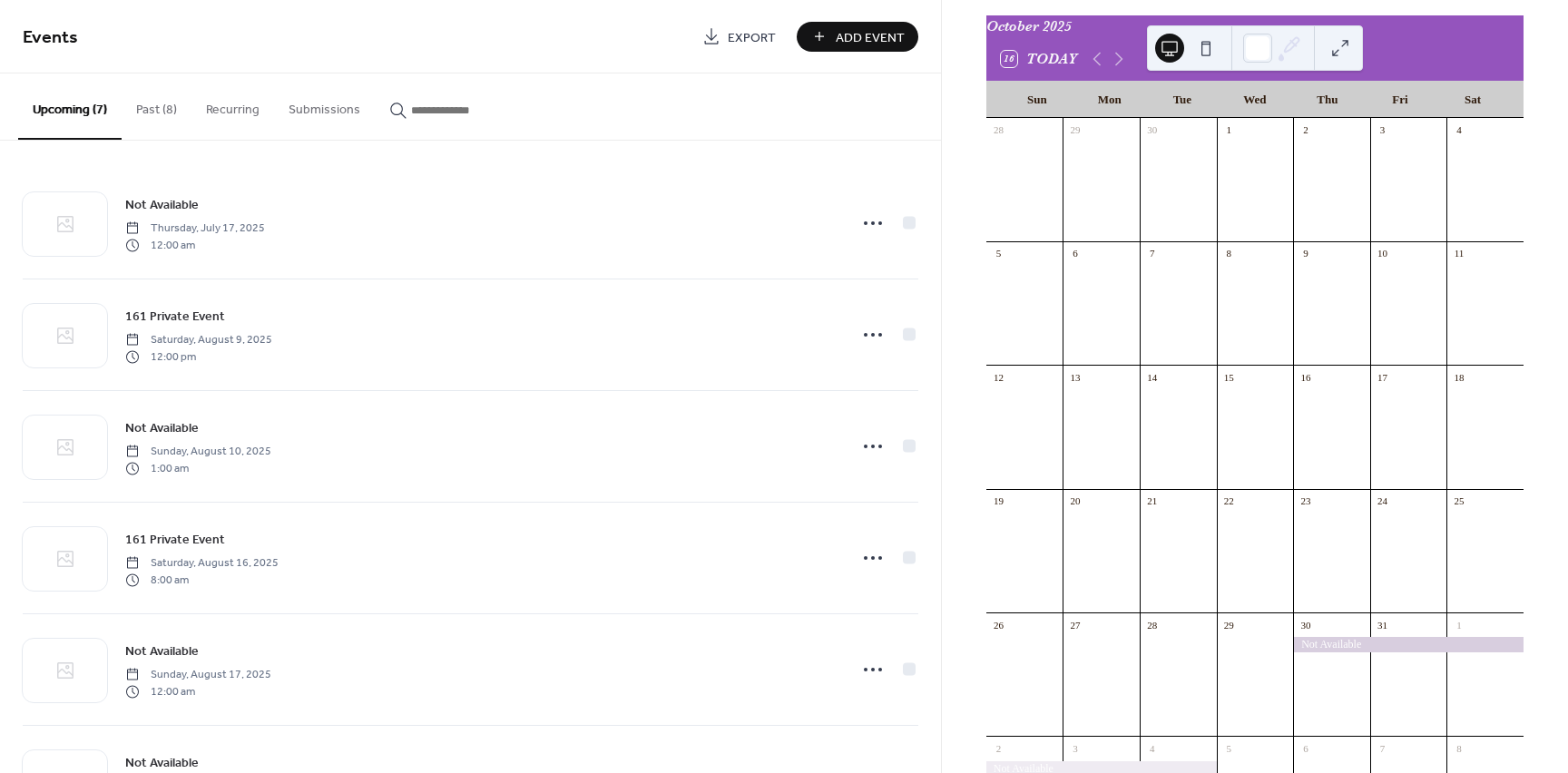 scroll, scrollTop: 27, scrollLeft: 0, axis: vertical 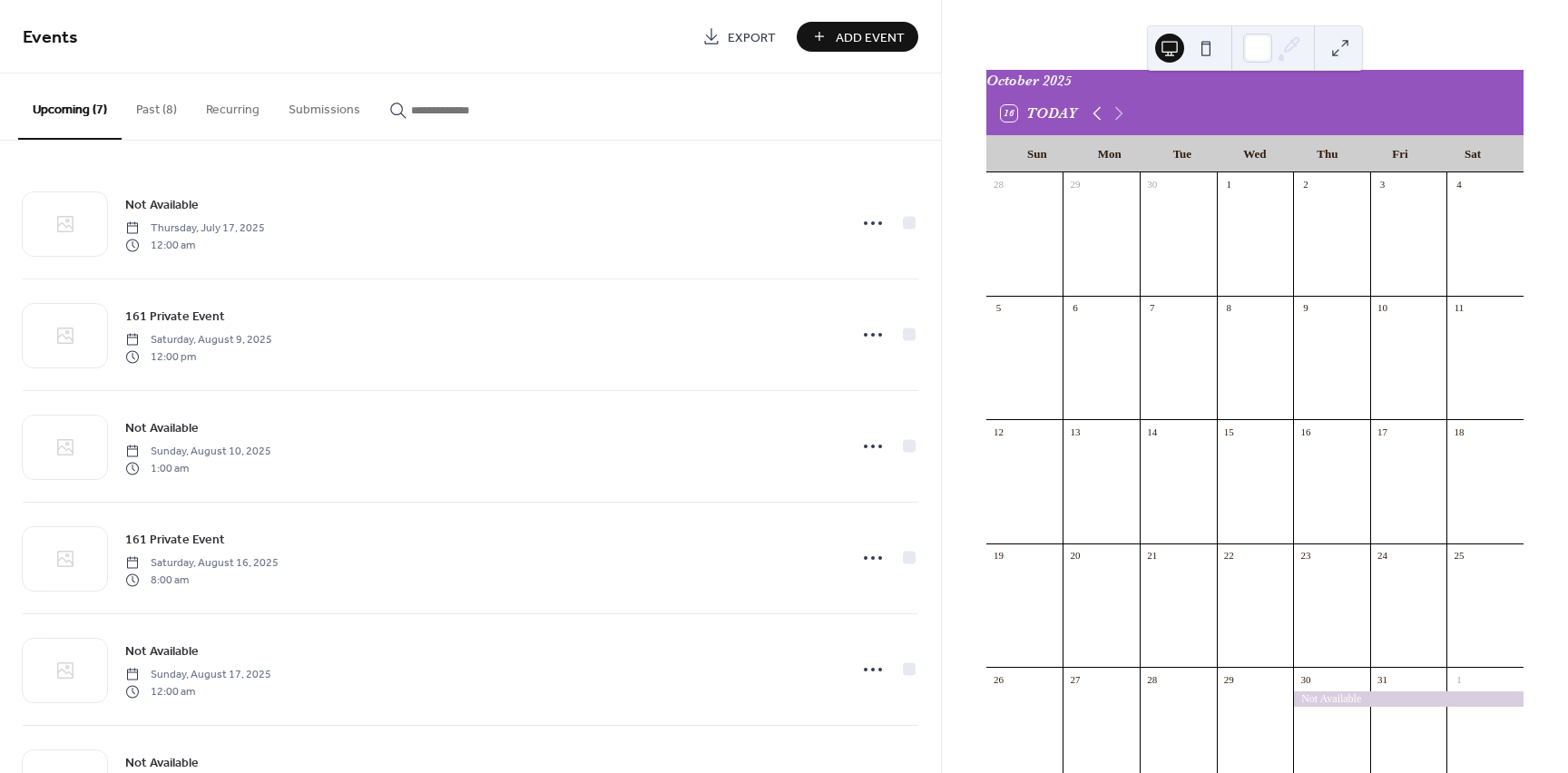 click 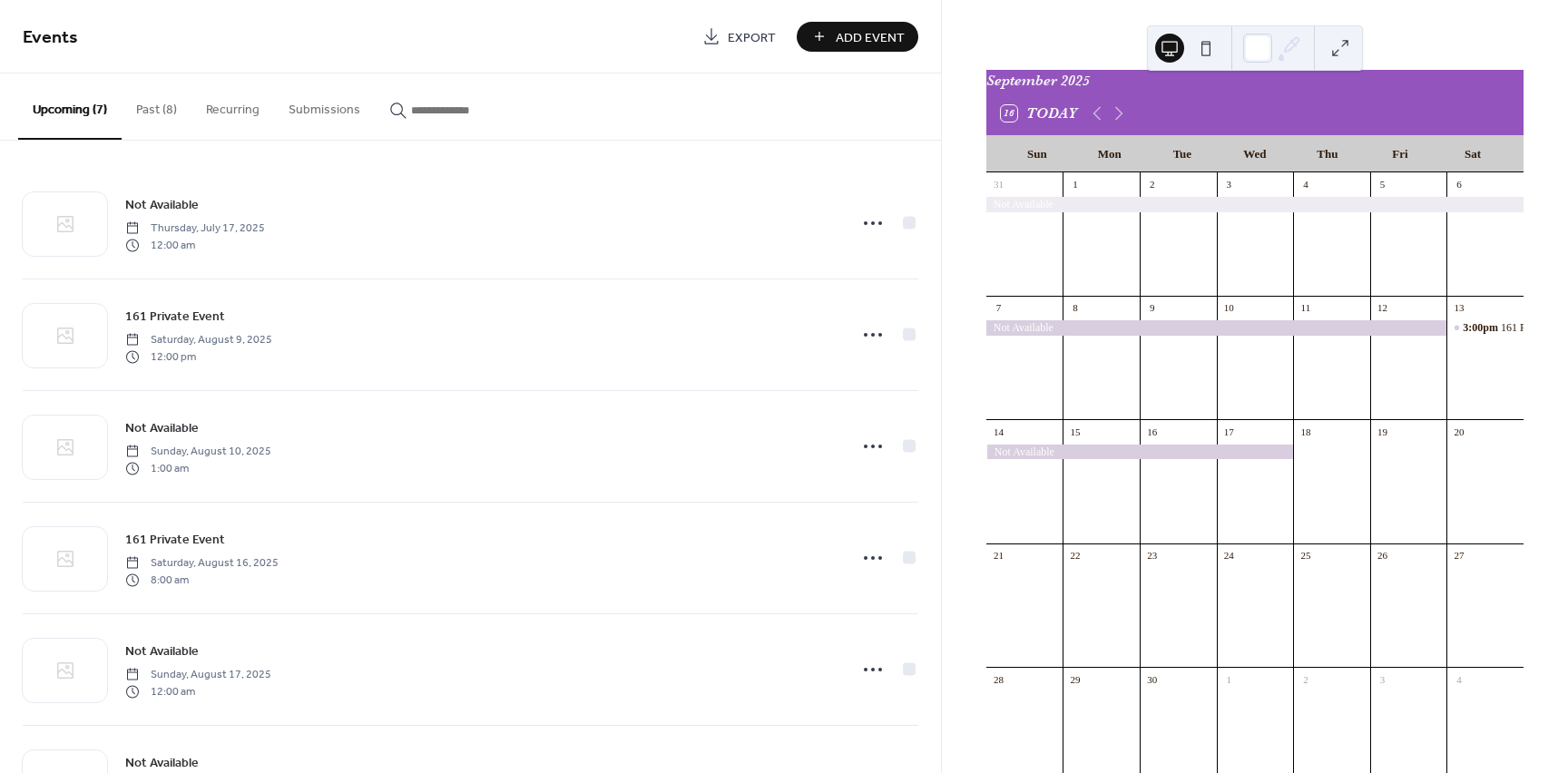 scroll, scrollTop: 0, scrollLeft: 0, axis: both 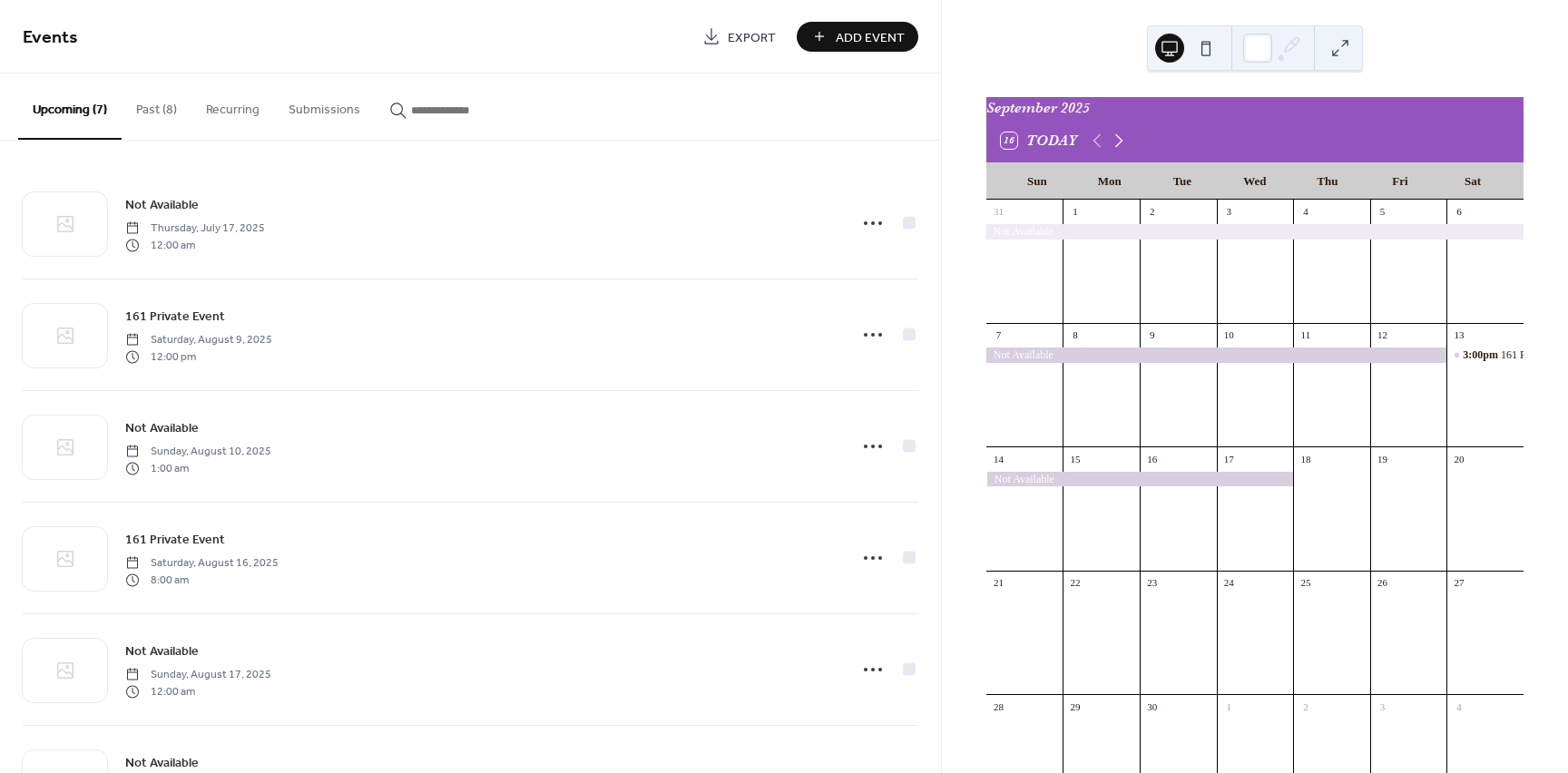 click 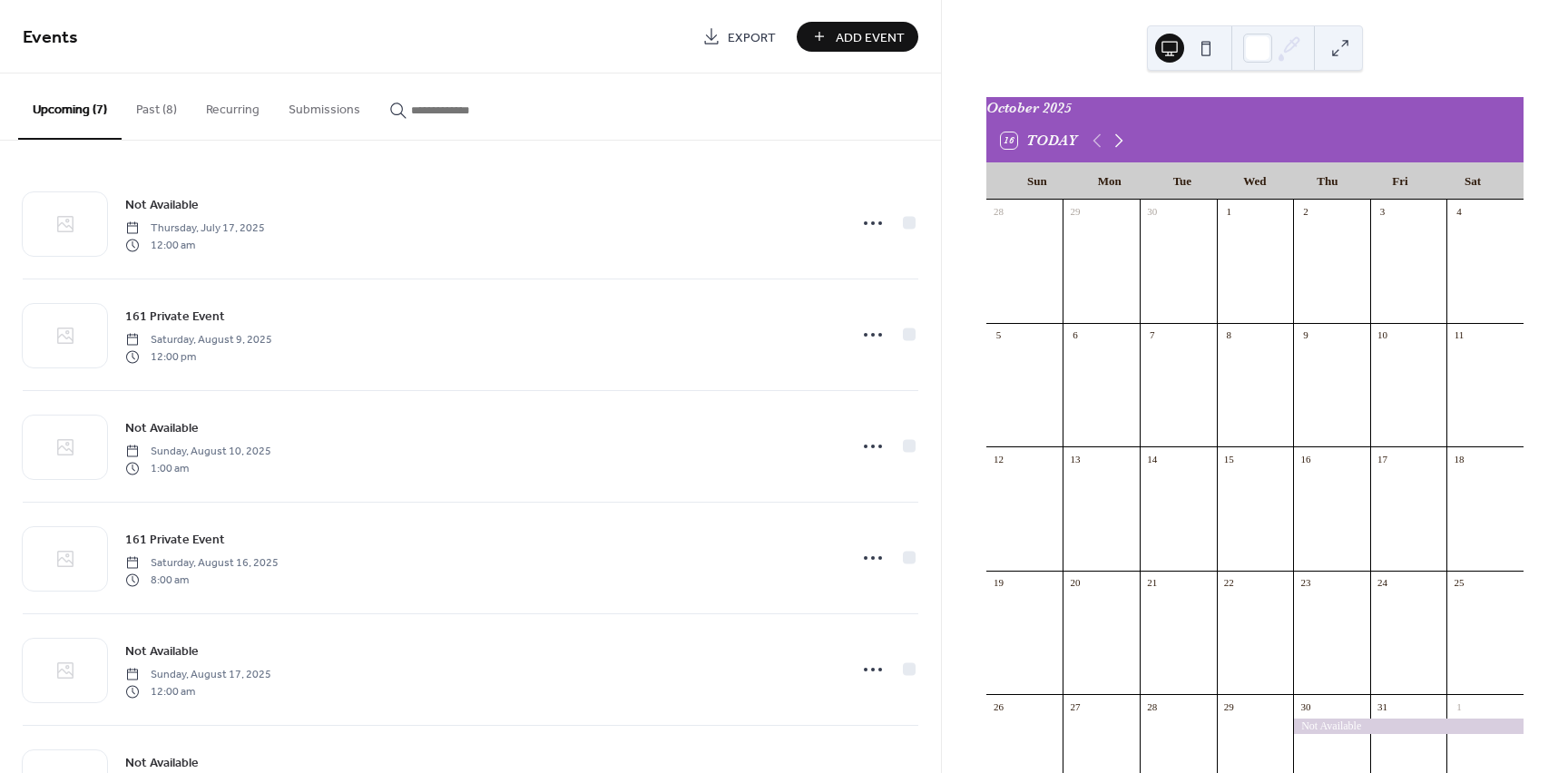 click 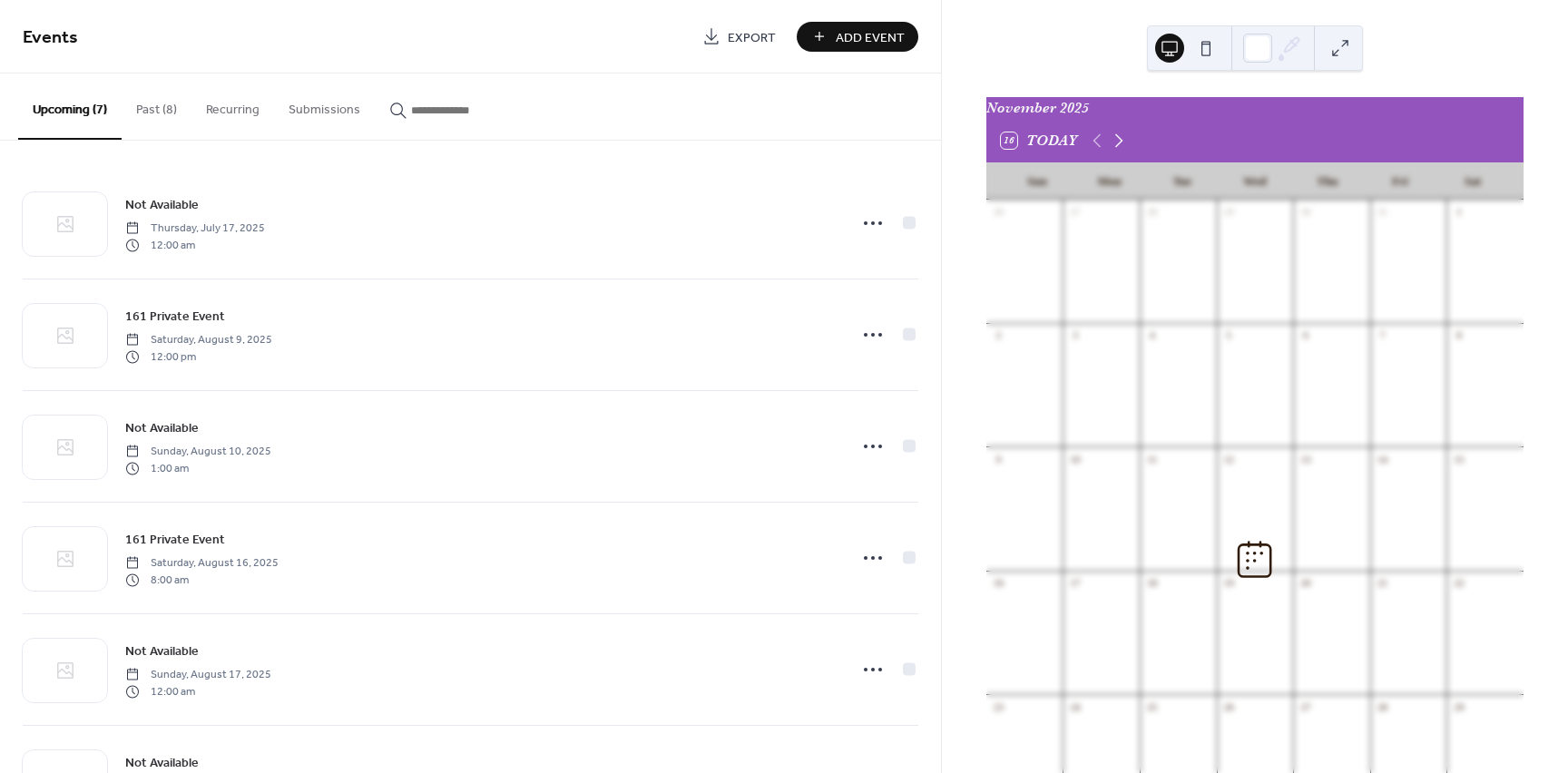 click 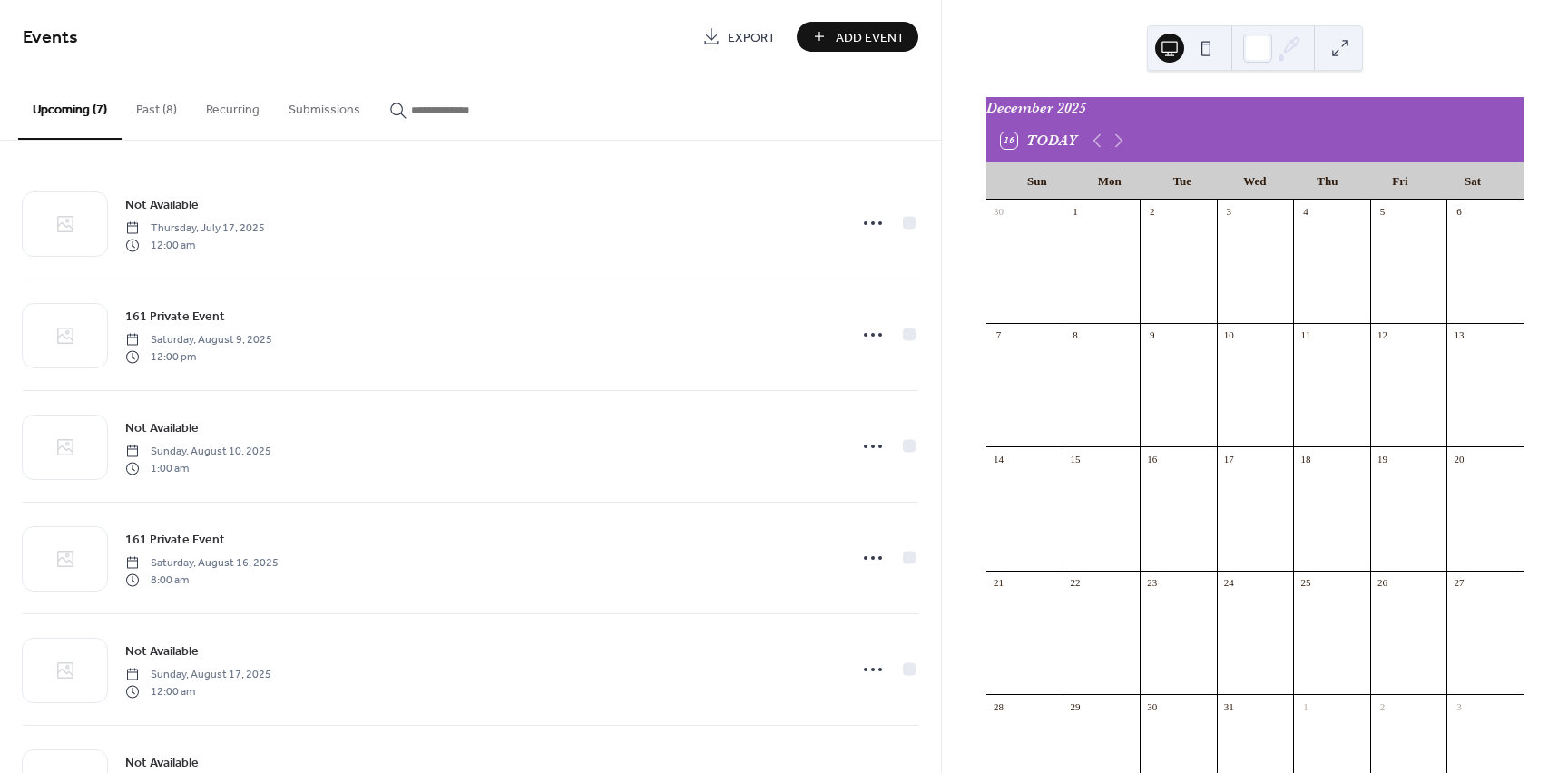 click on "Add Event" at bounding box center (870, 37) 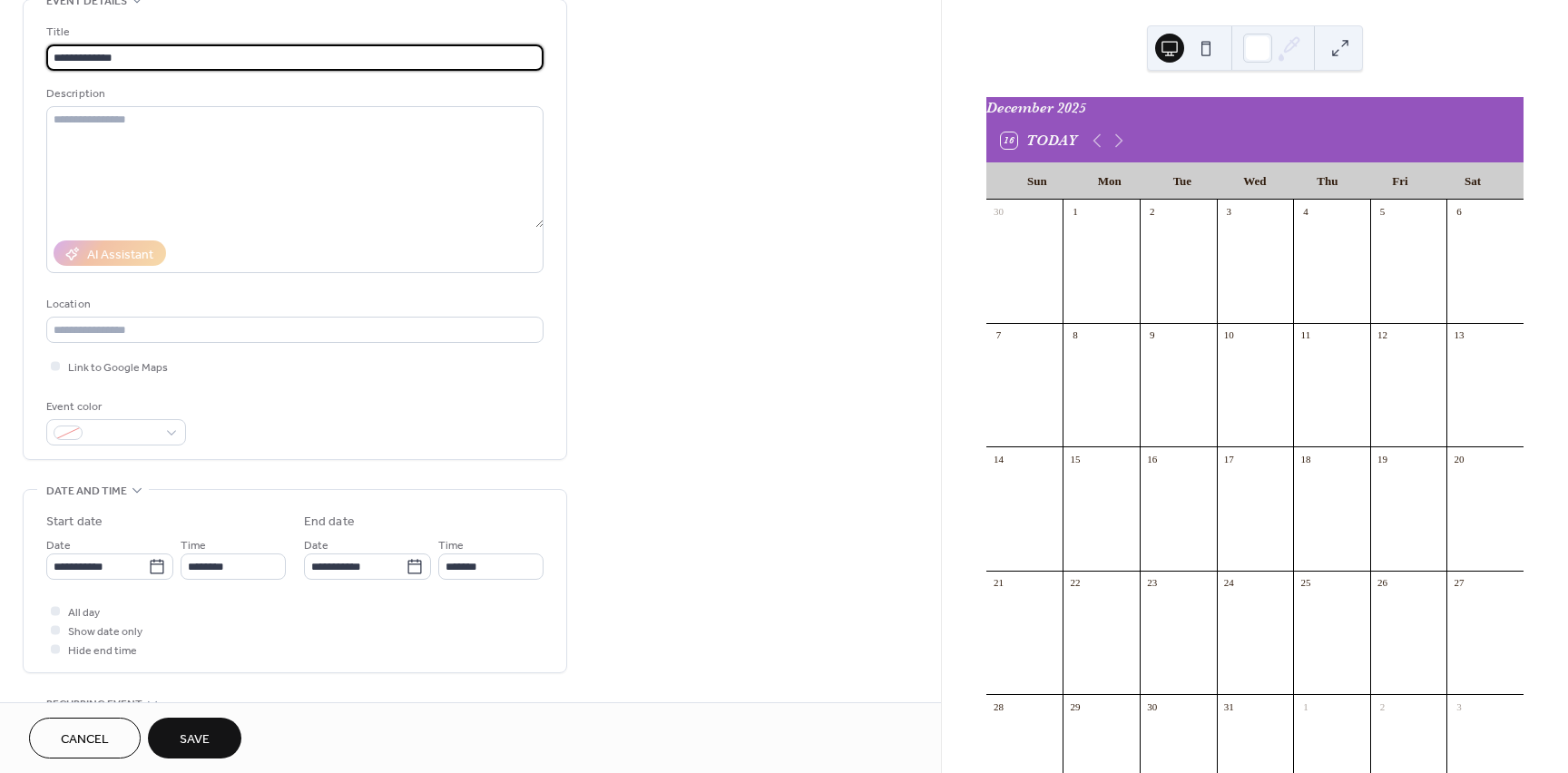 scroll, scrollTop: 109, scrollLeft: 0, axis: vertical 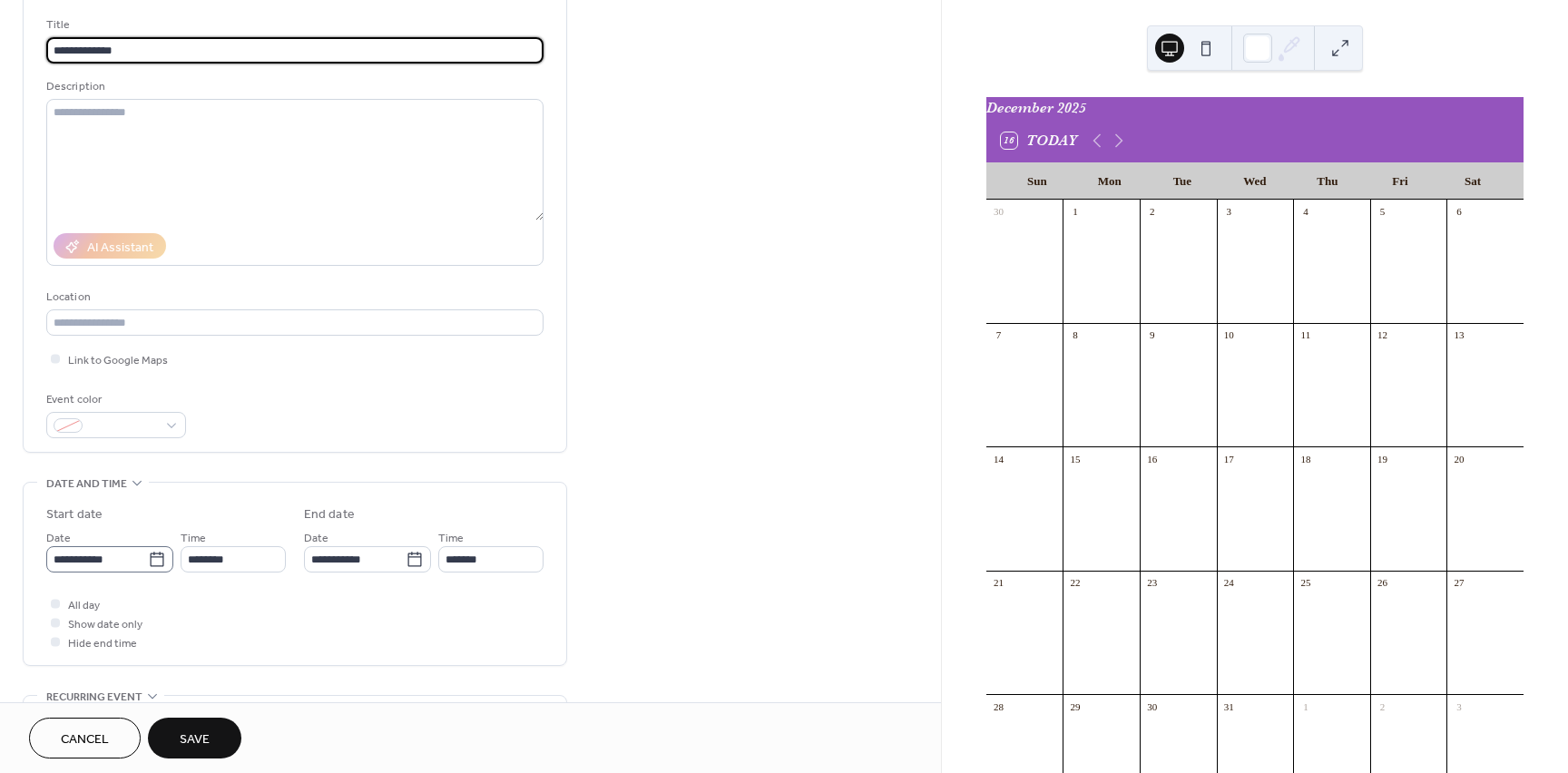 type on "**********" 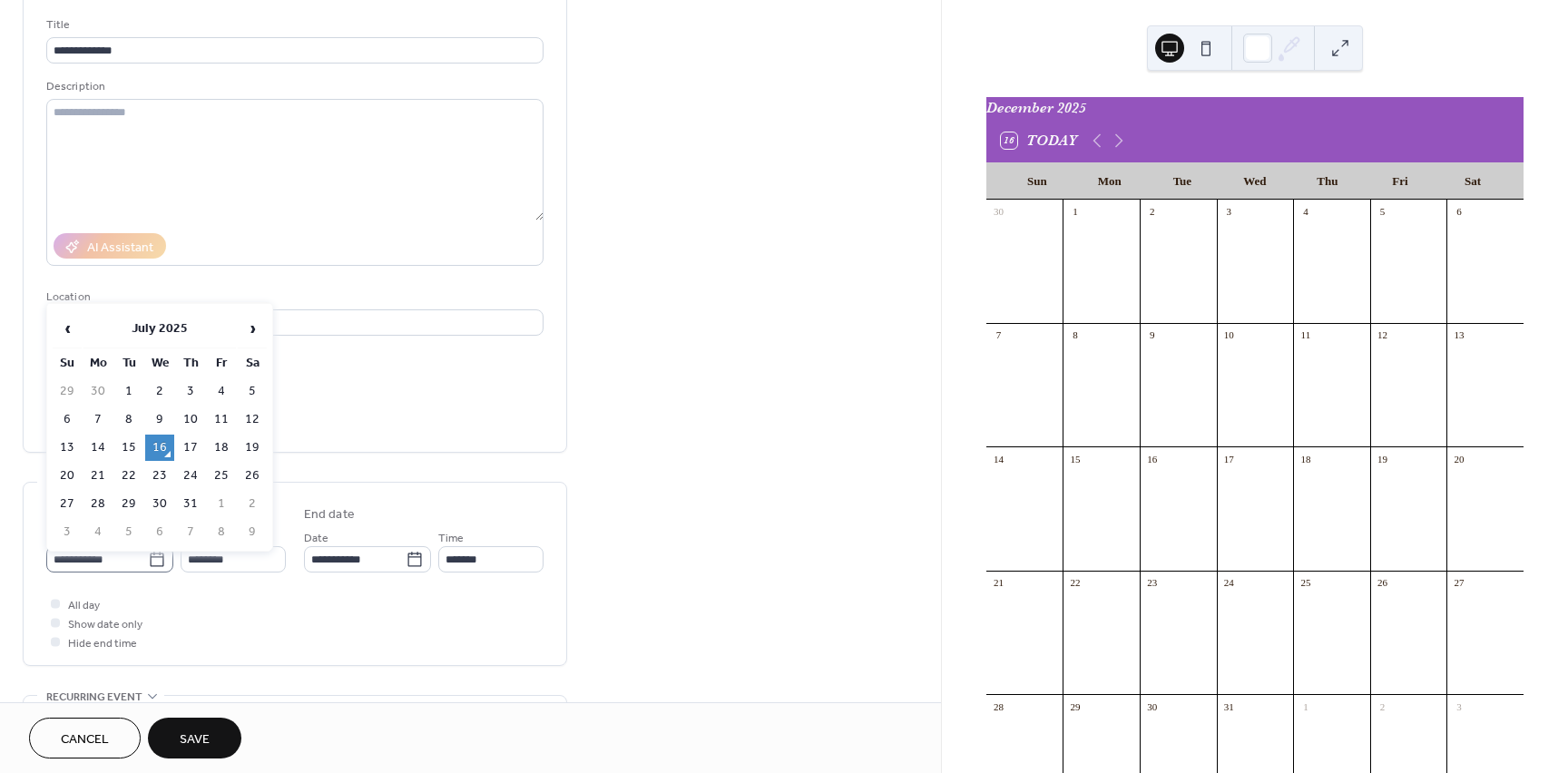 click 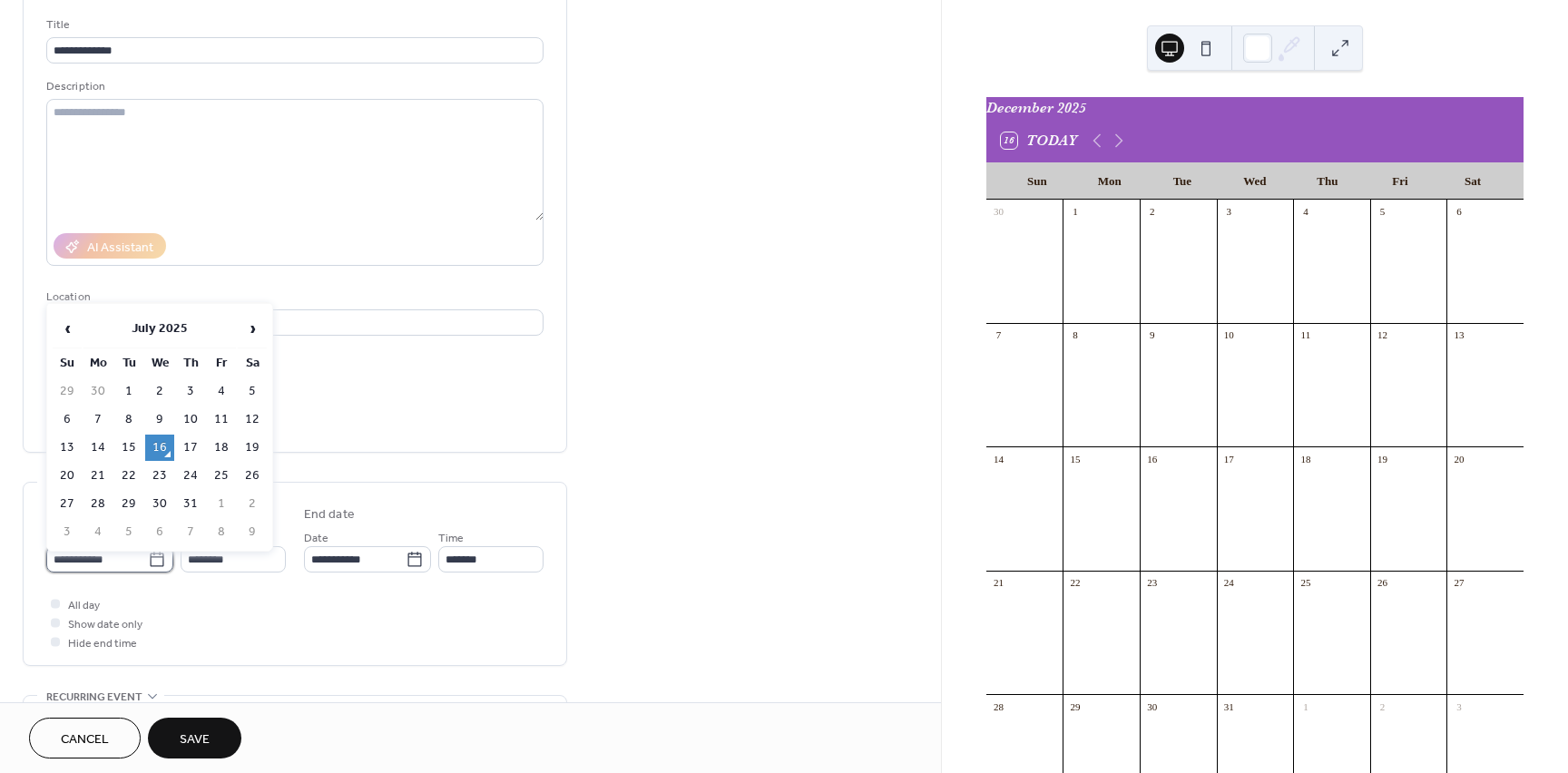 click on "**********" at bounding box center (97, 559) 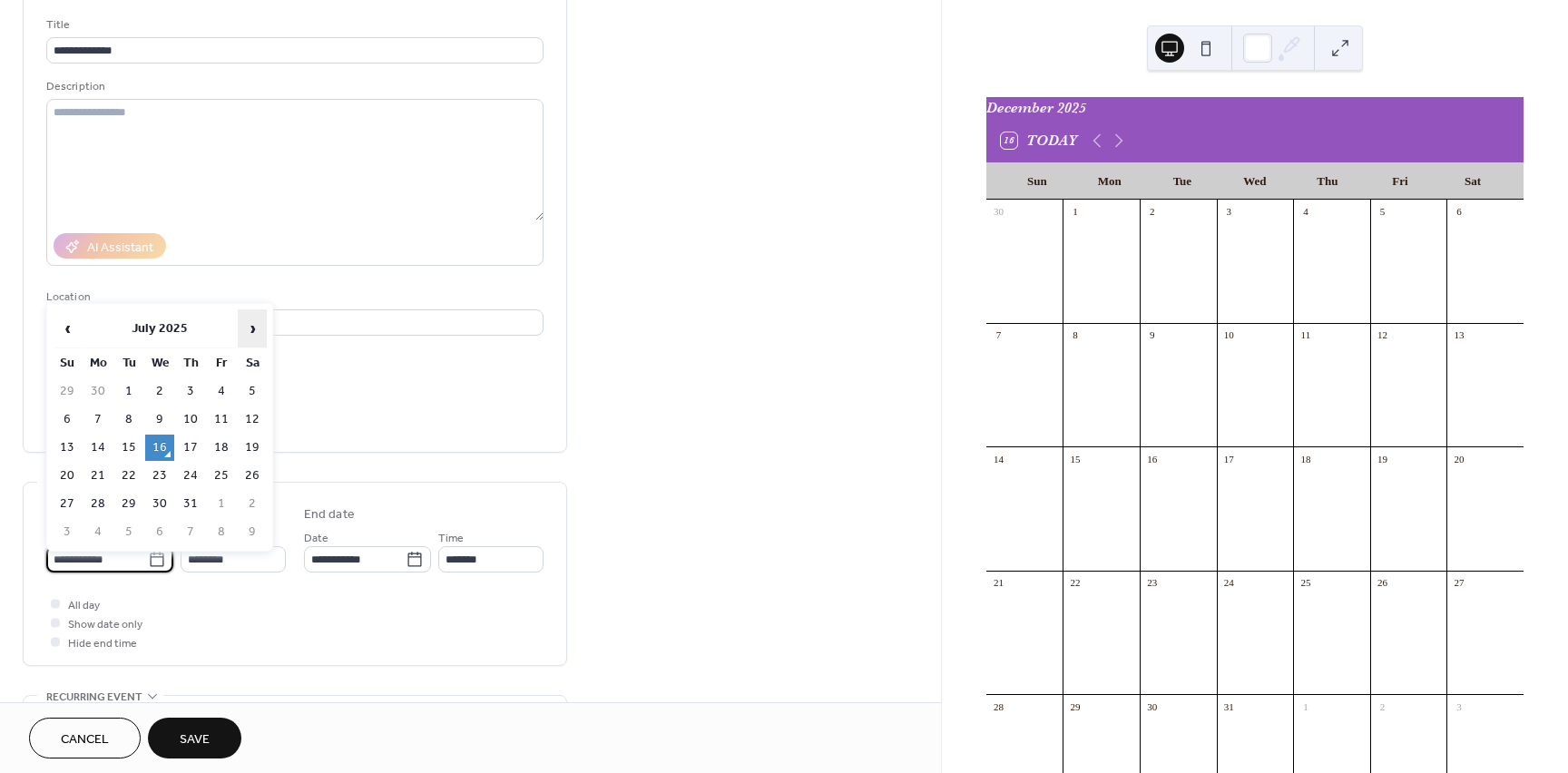 click on "›" at bounding box center [252, 328] 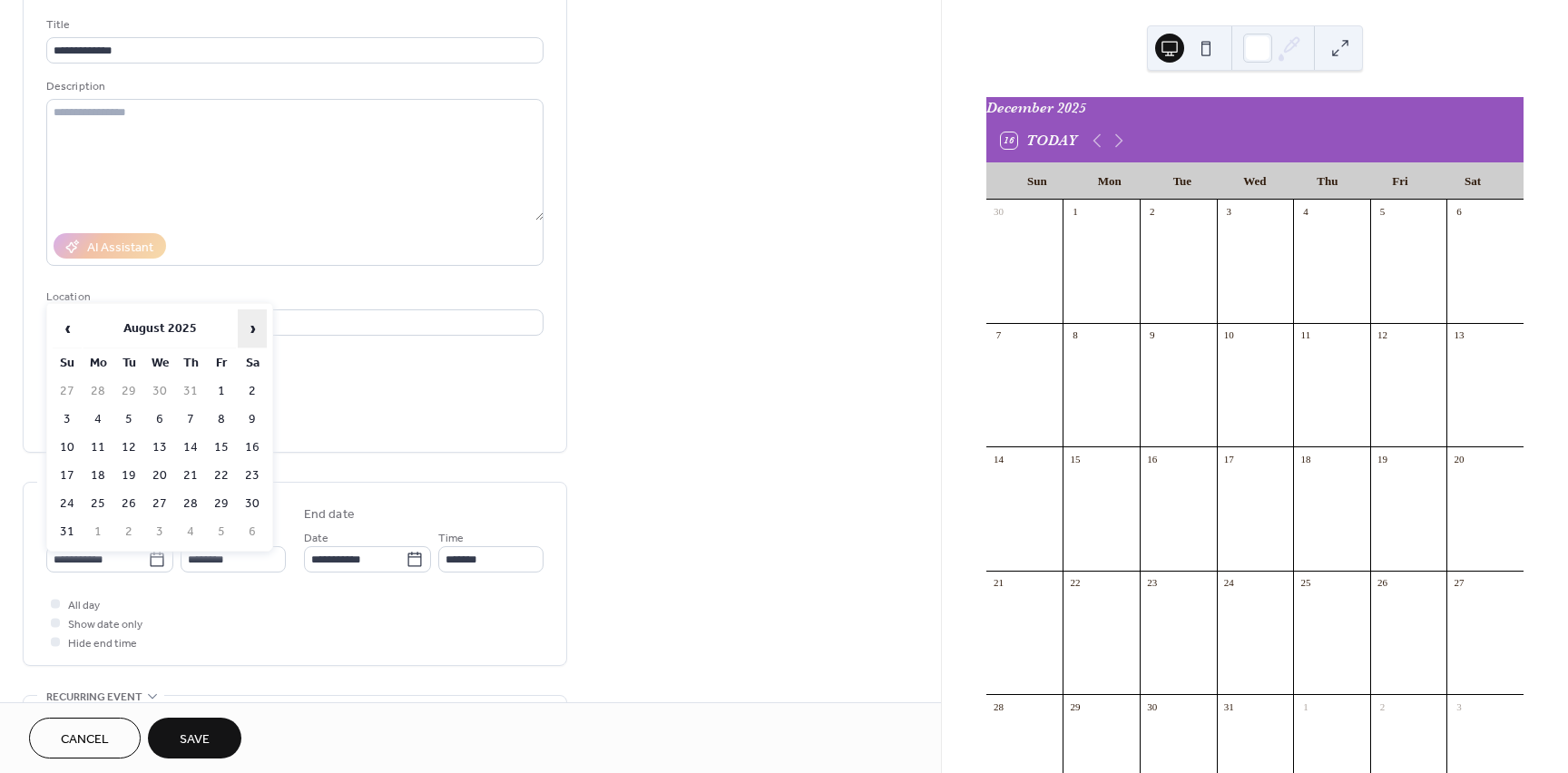 click on "›" at bounding box center (252, 328) 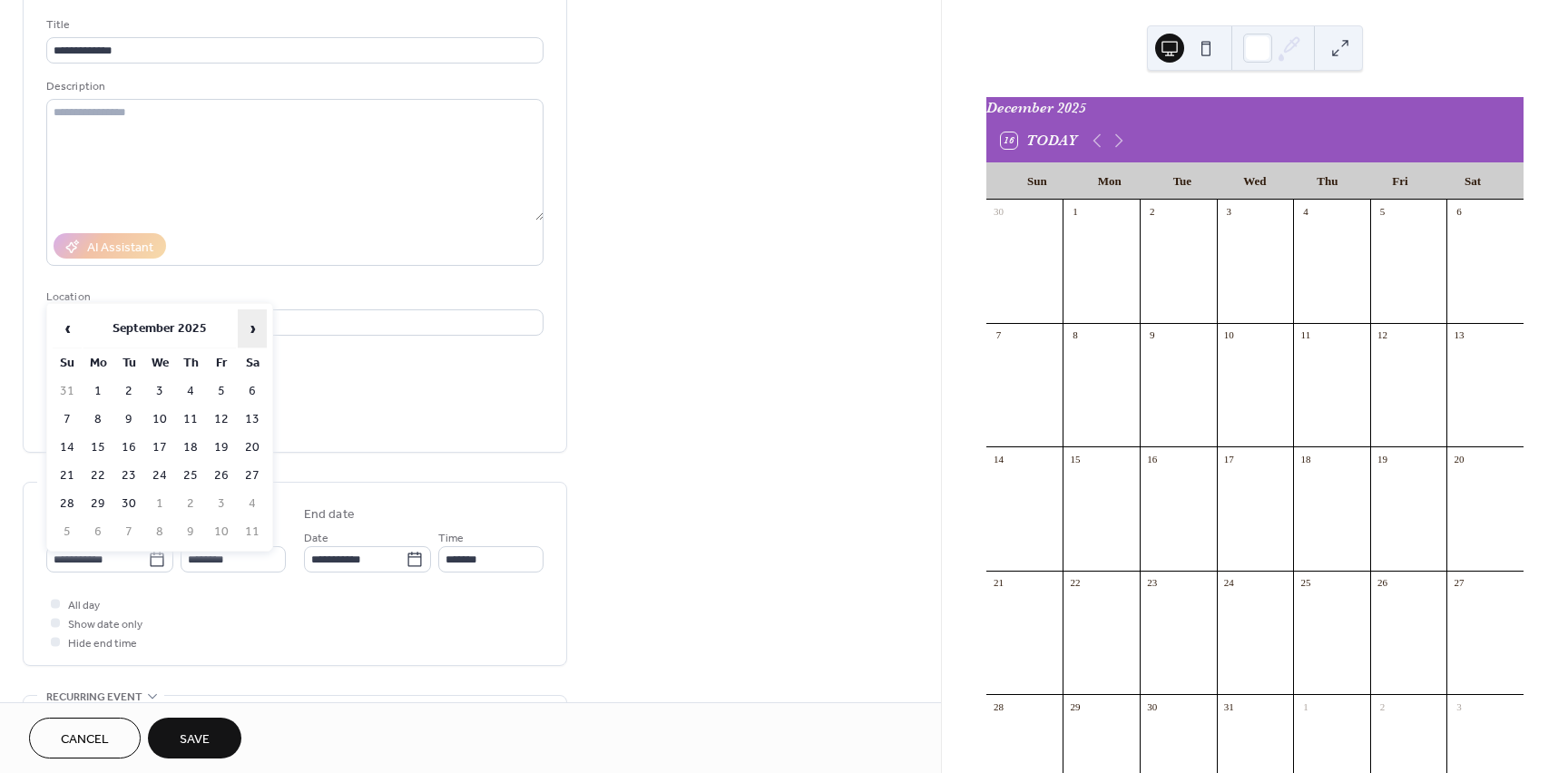 click on "›" at bounding box center [252, 328] 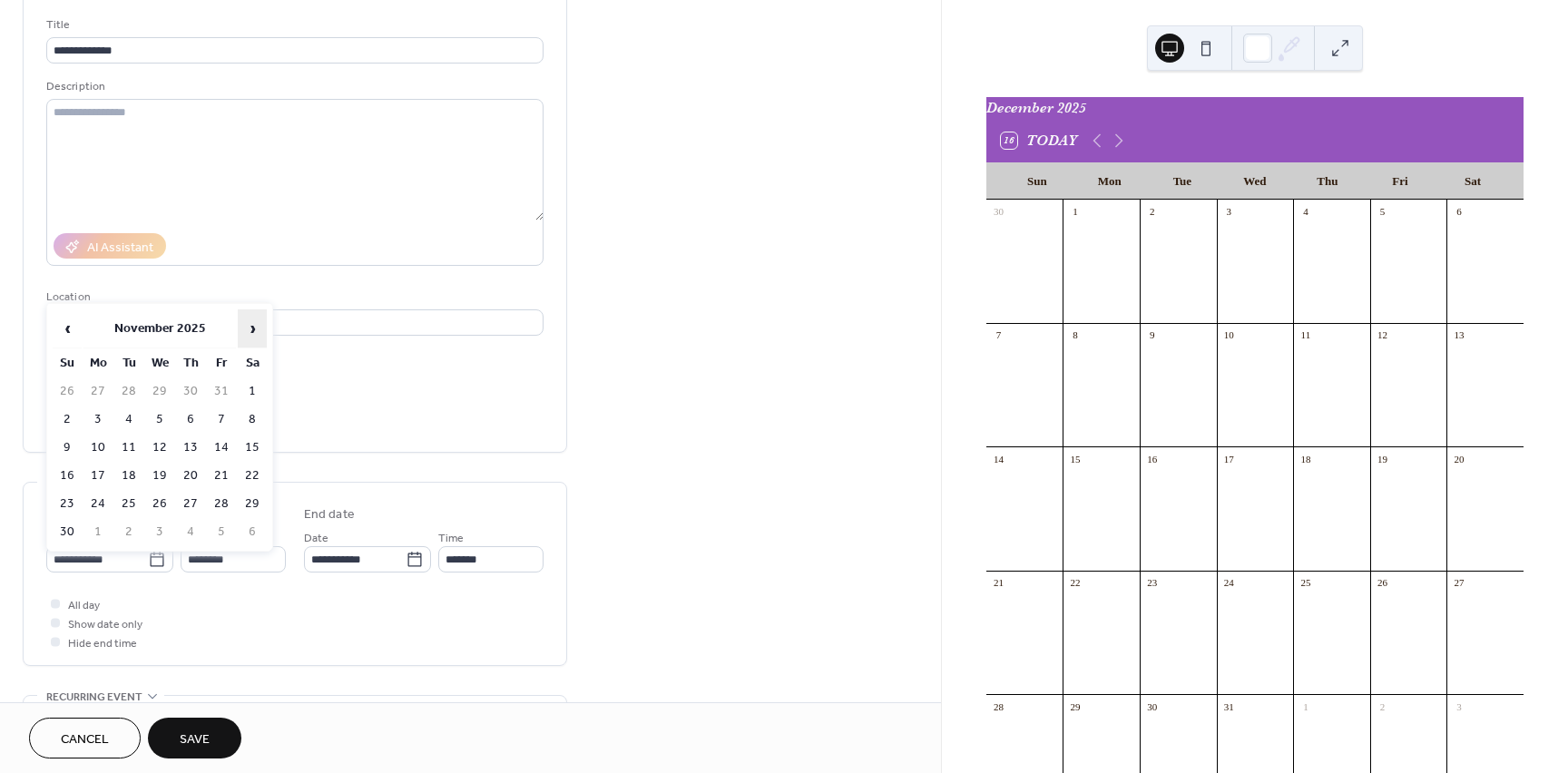click on "›" at bounding box center [252, 328] 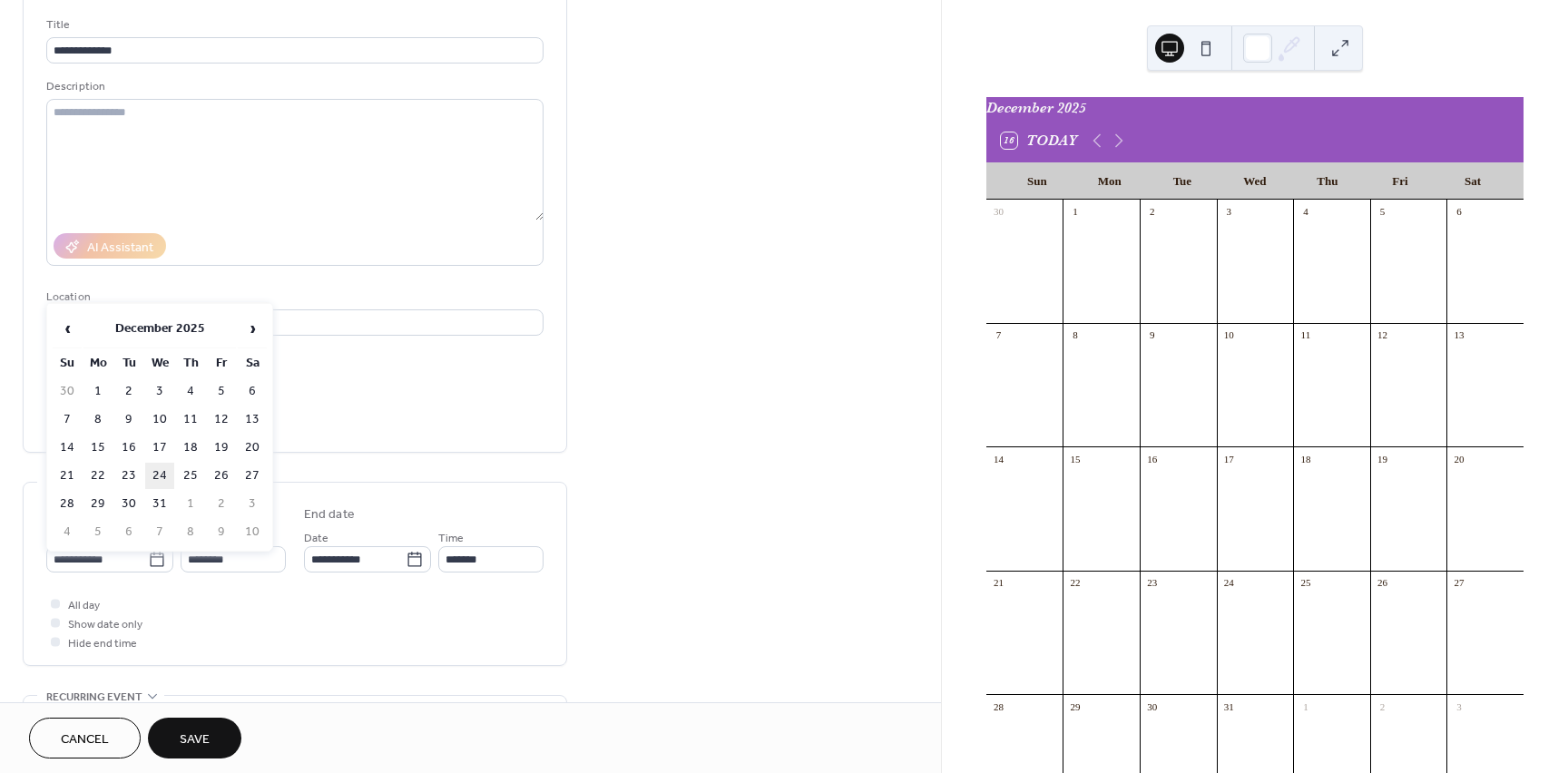 click on "24" at bounding box center [160, 475] 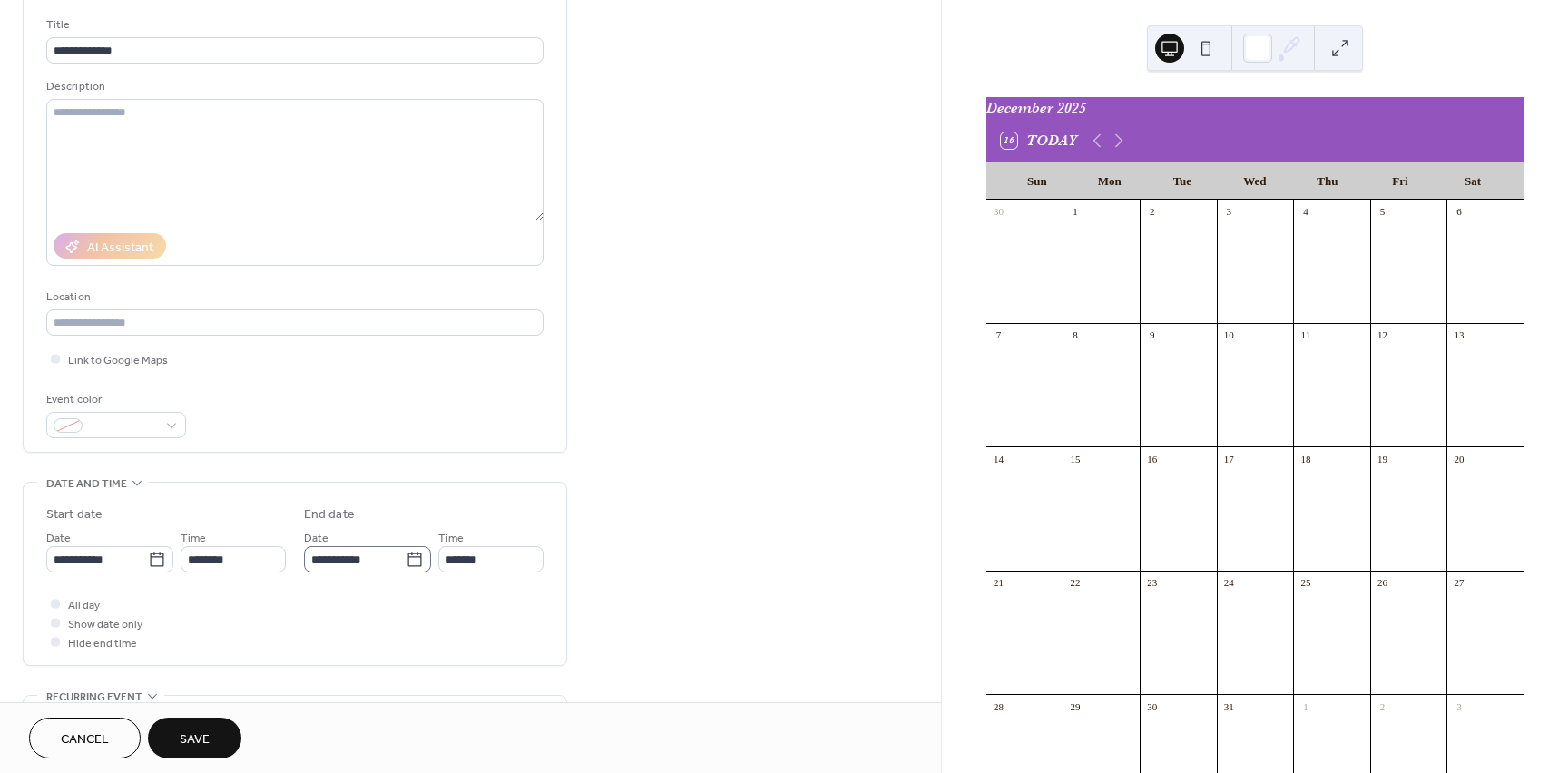 click 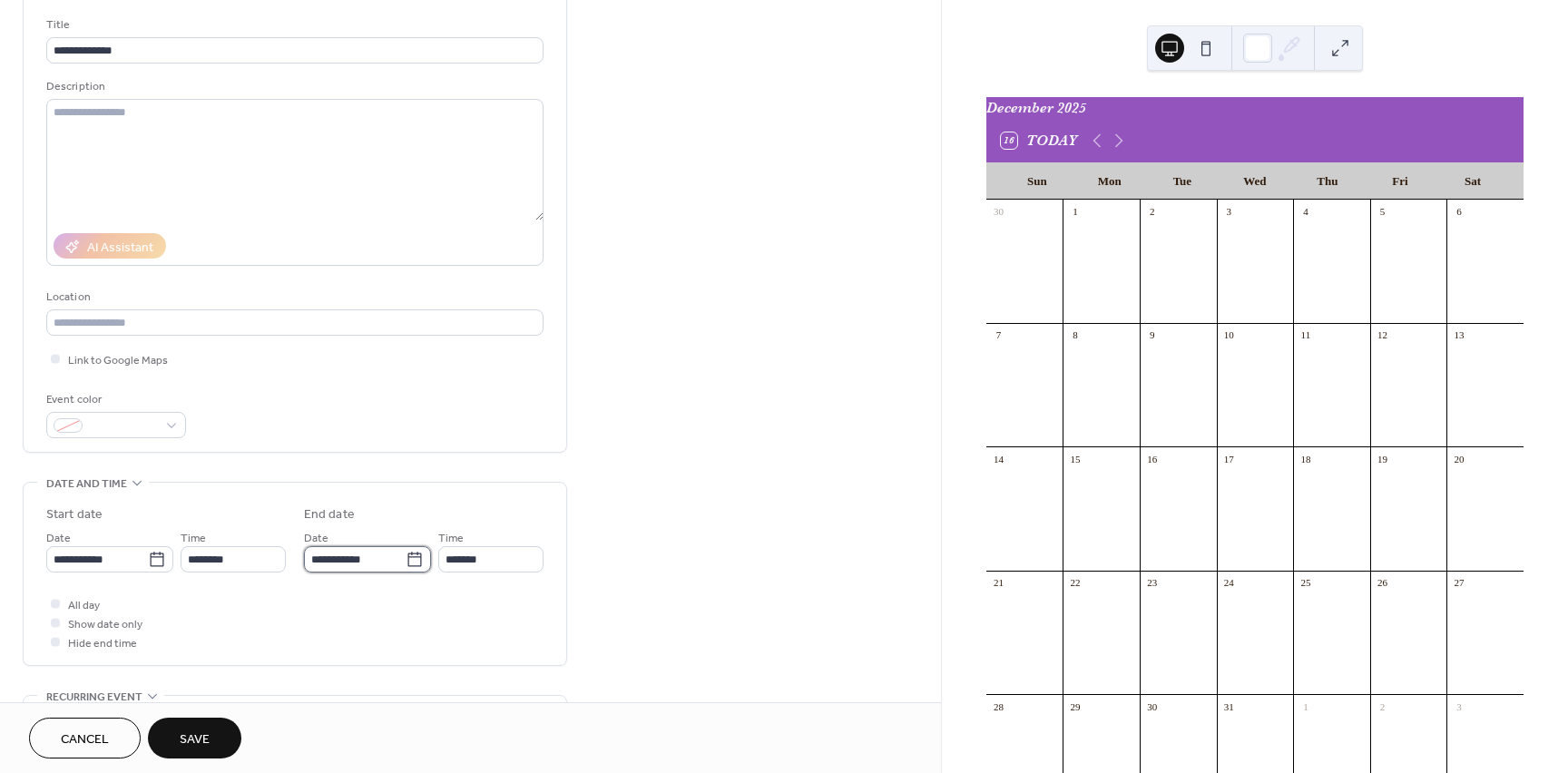 click on "**********" at bounding box center [355, 559] 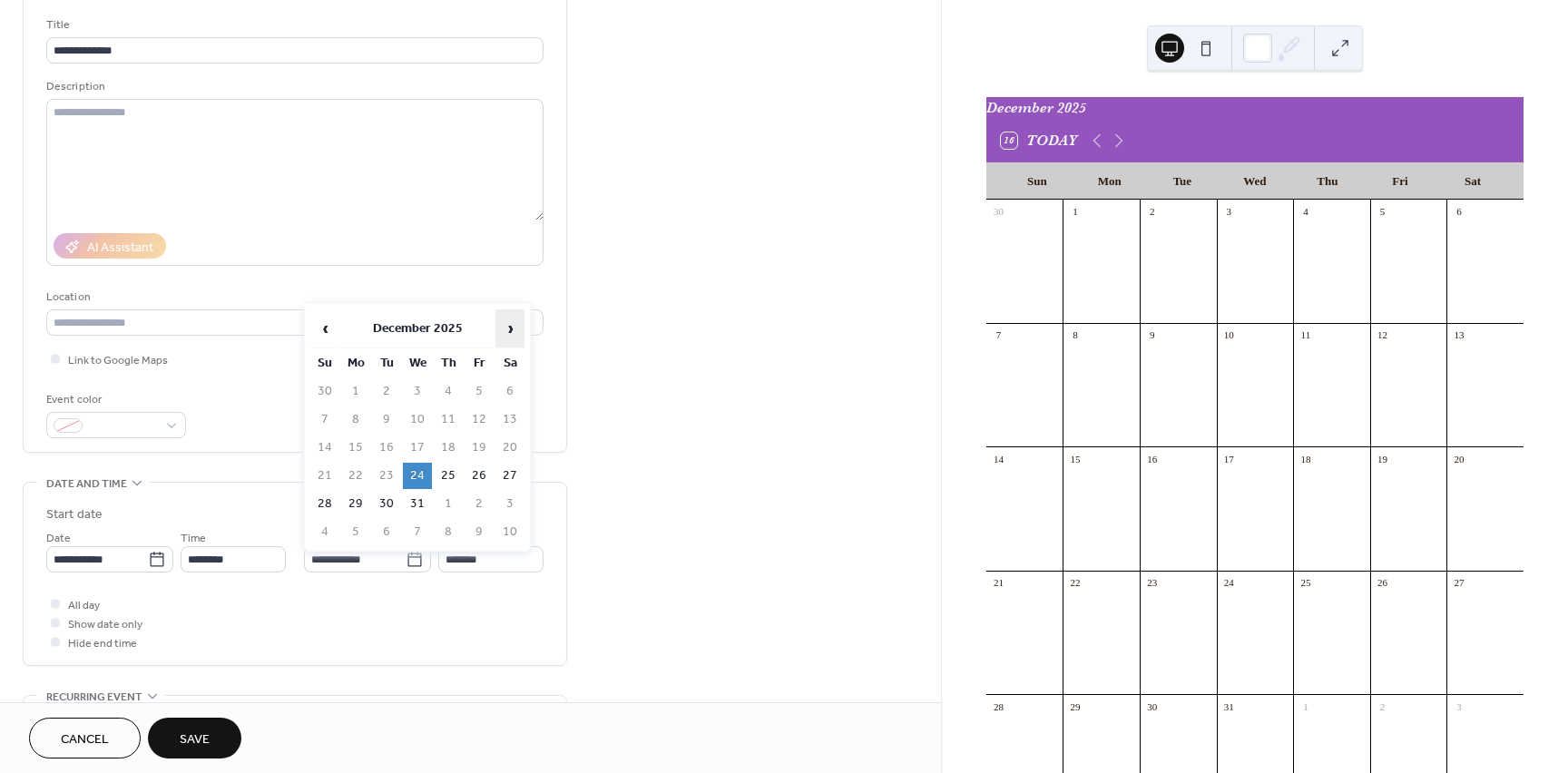click on "›" at bounding box center (510, 328) 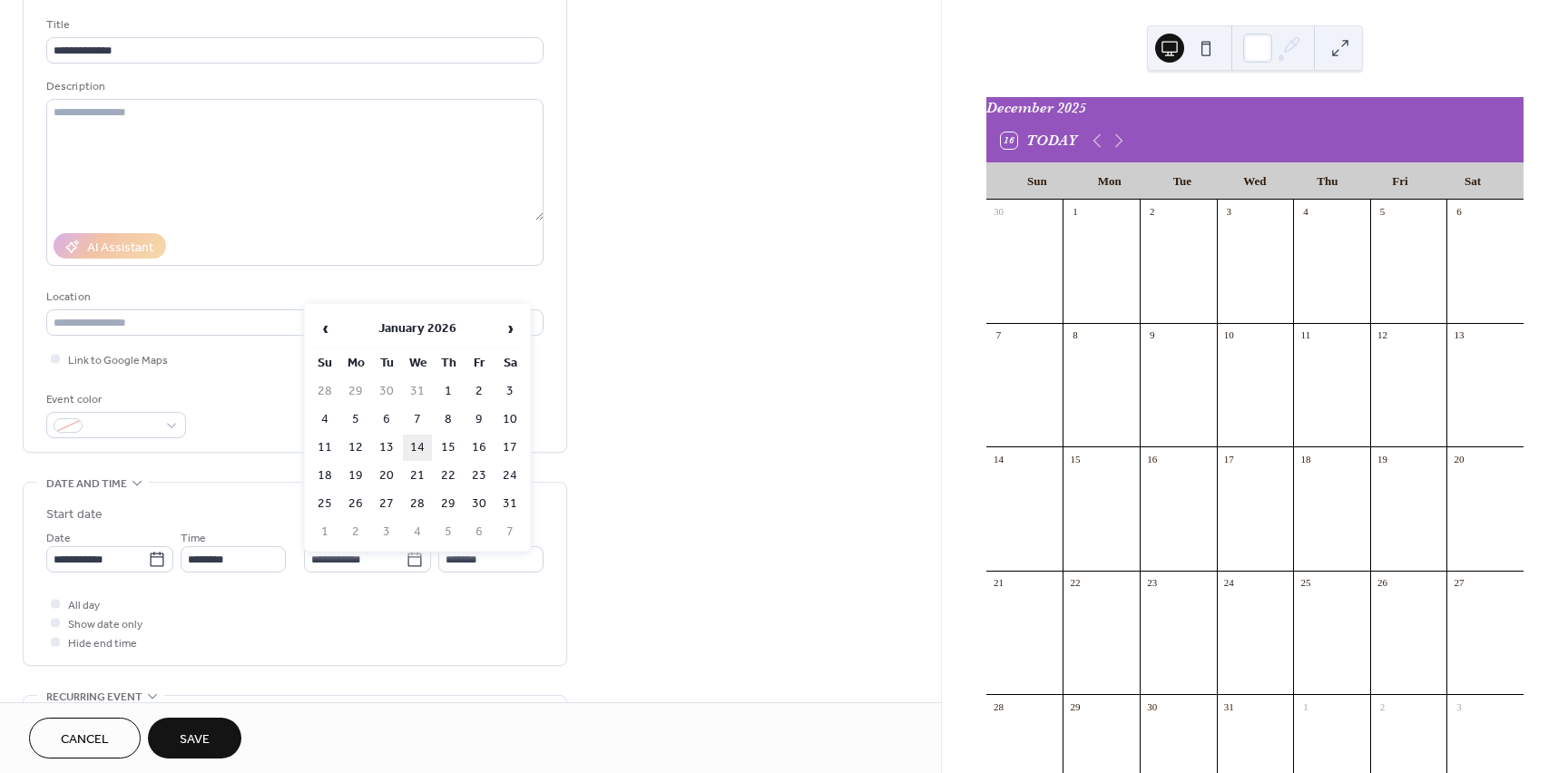click on "14" at bounding box center (417, 447) 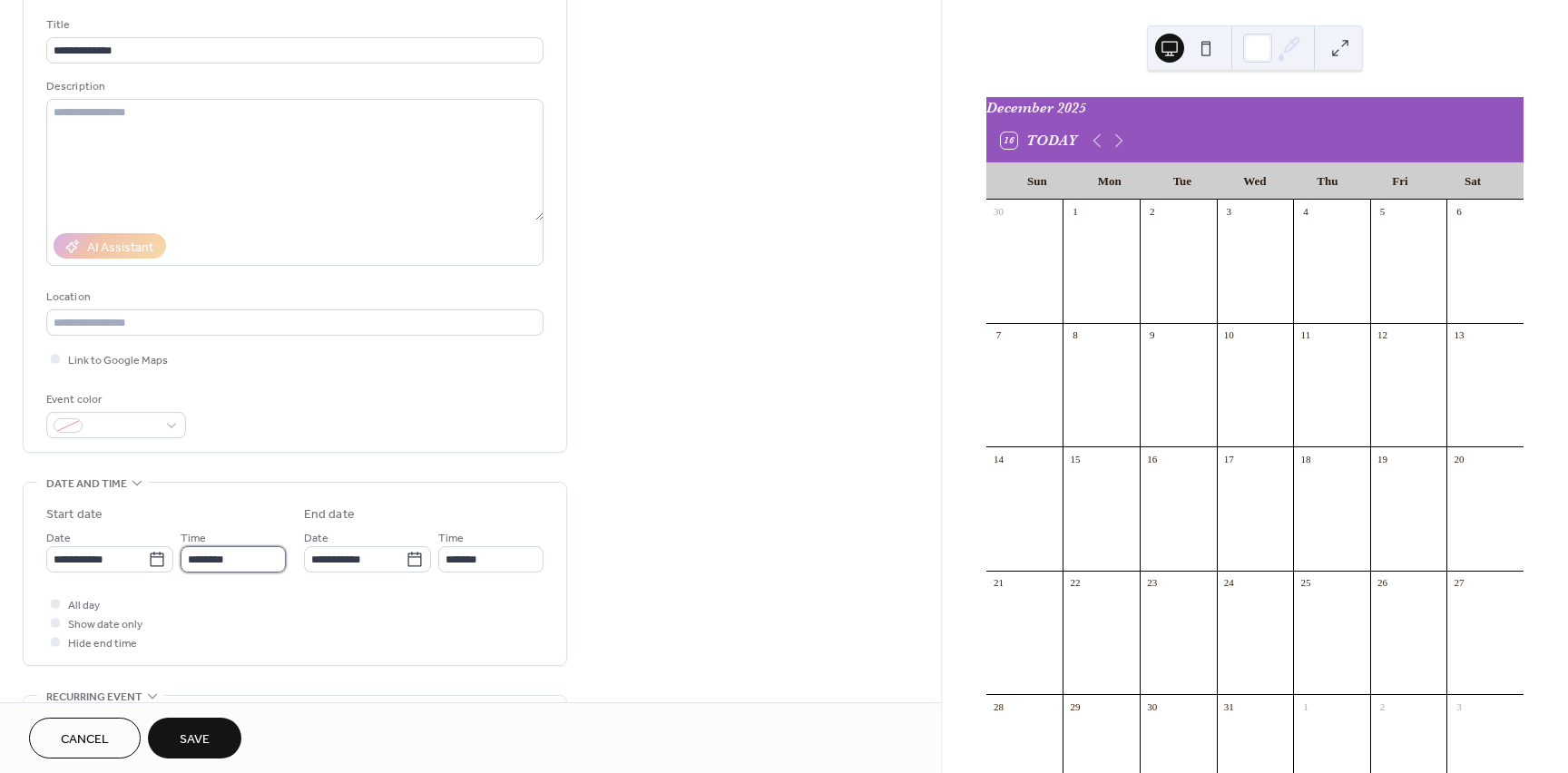 click on "********" at bounding box center (233, 559) 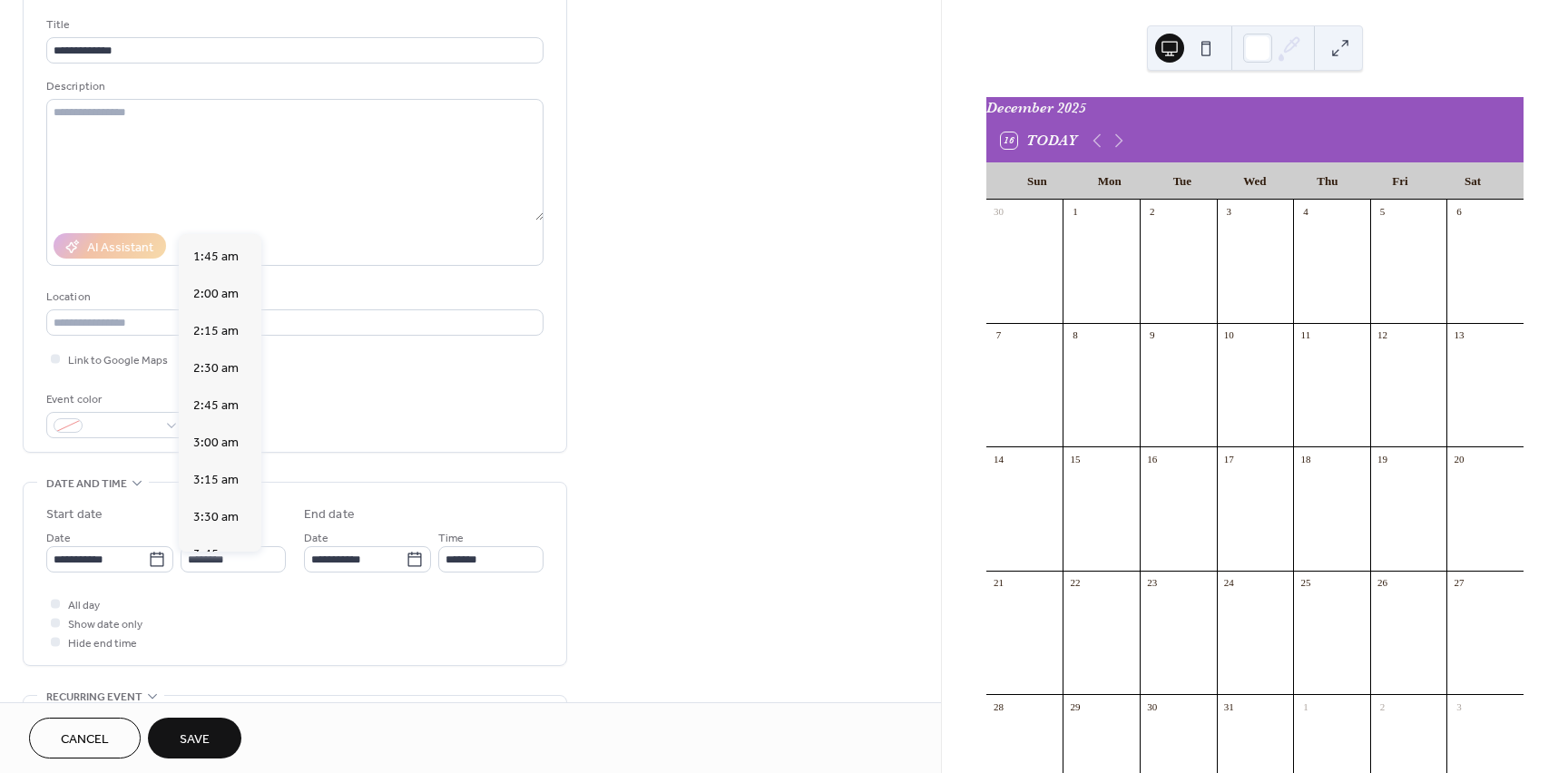 scroll, scrollTop: 0, scrollLeft: 0, axis: both 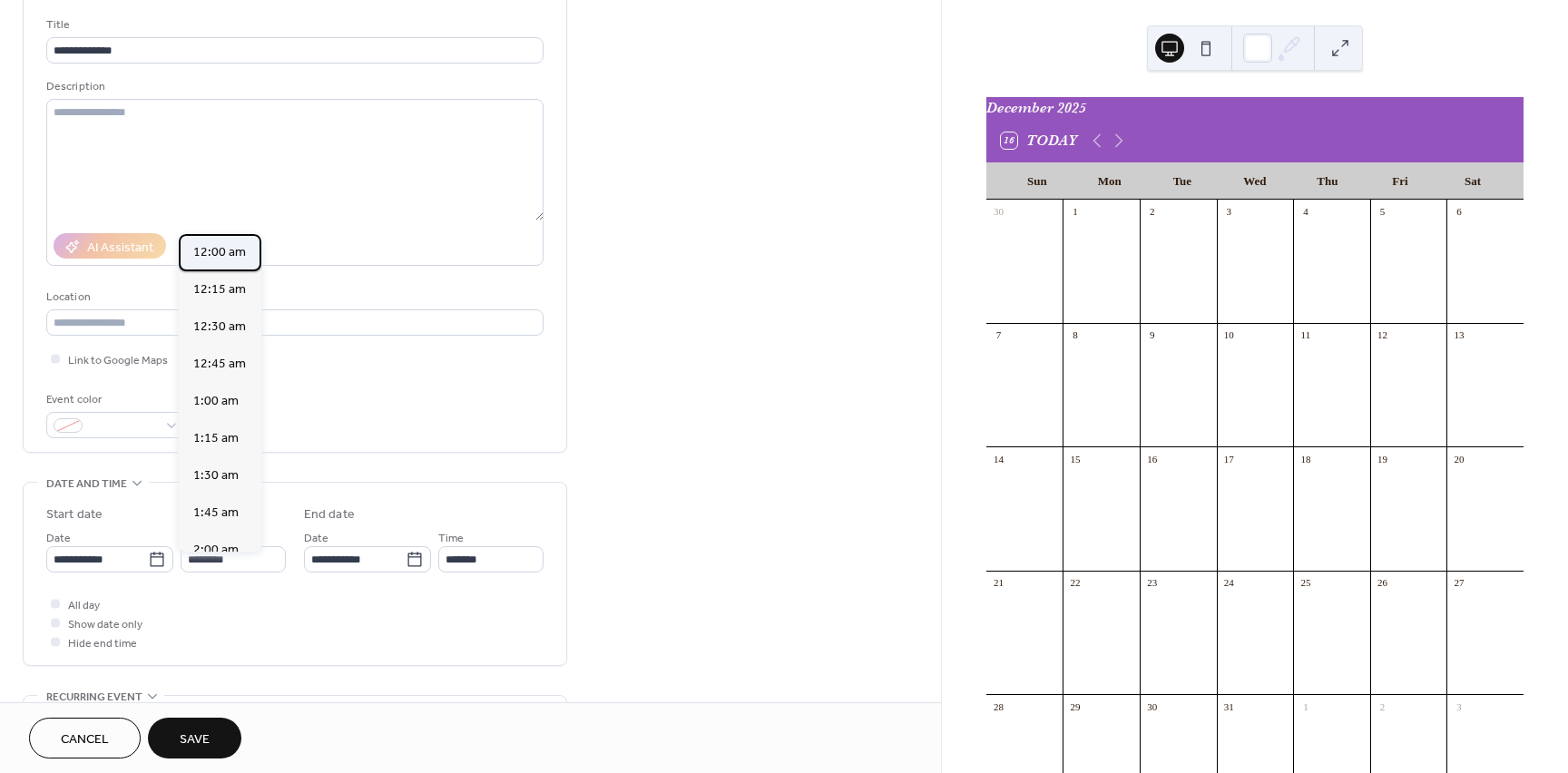 click on "12:00 am" at bounding box center [220, 252] 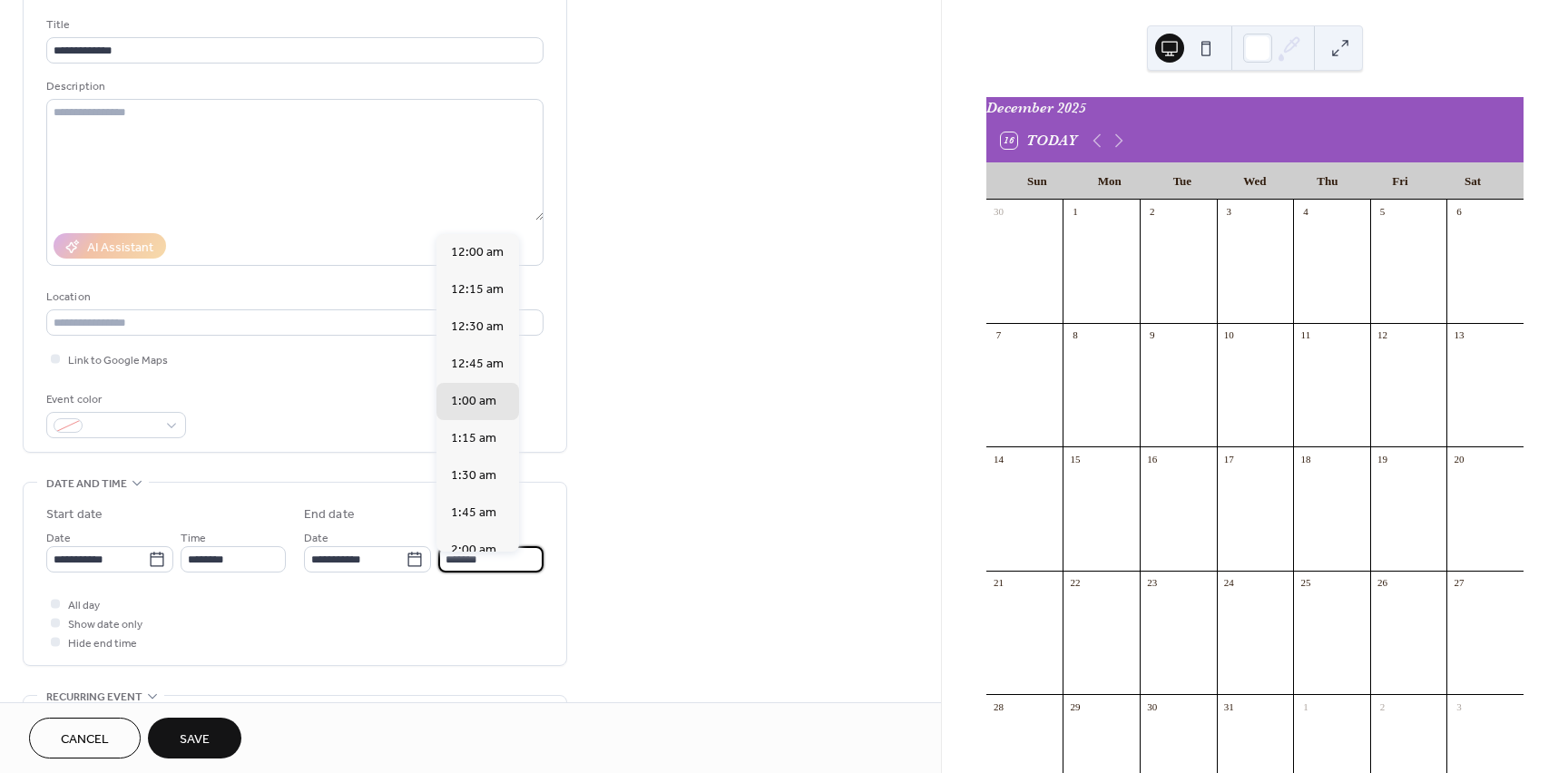 click on "*******" at bounding box center [491, 559] 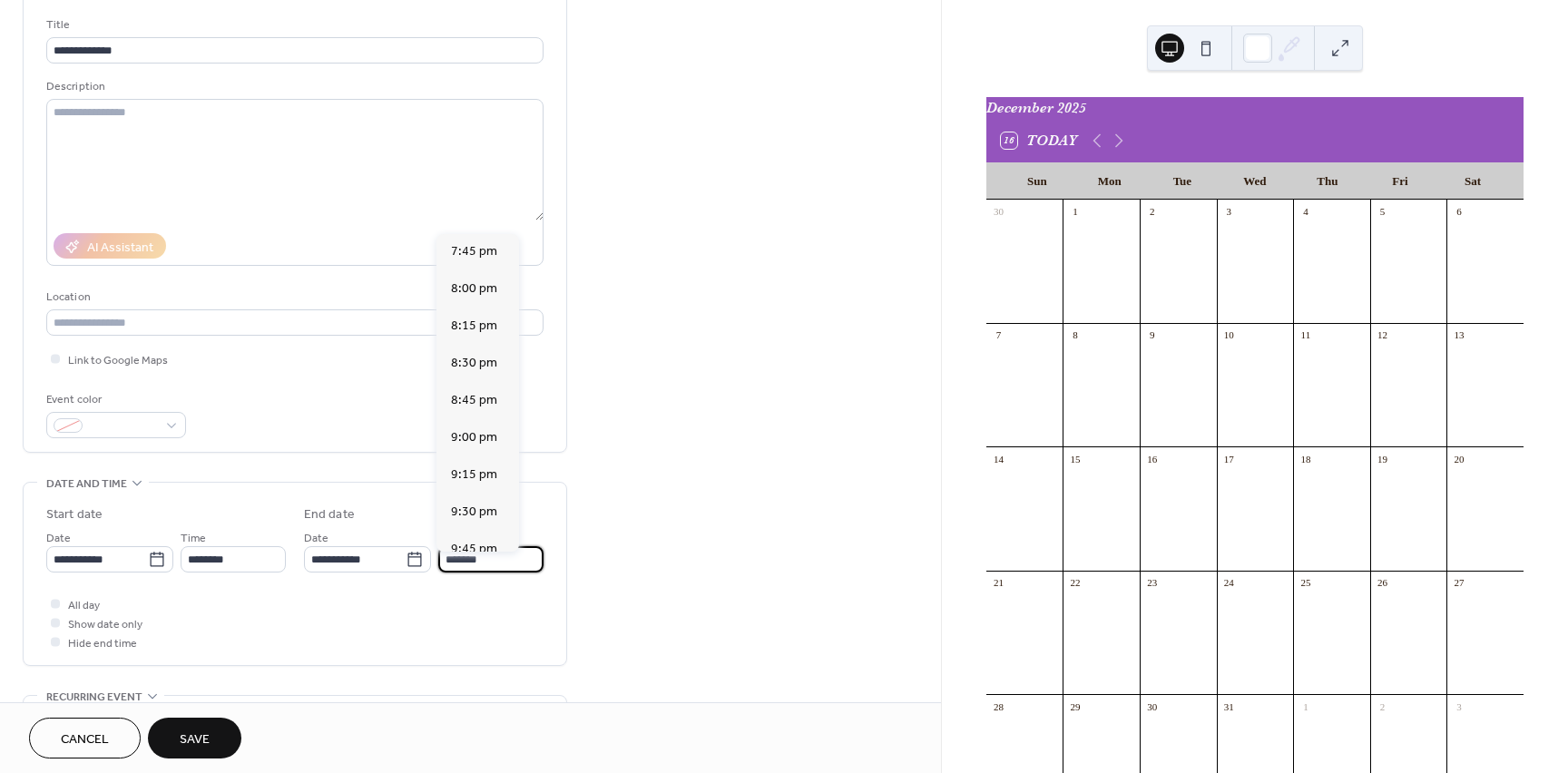 scroll, scrollTop: 3225, scrollLeft: 0, axis: vertical 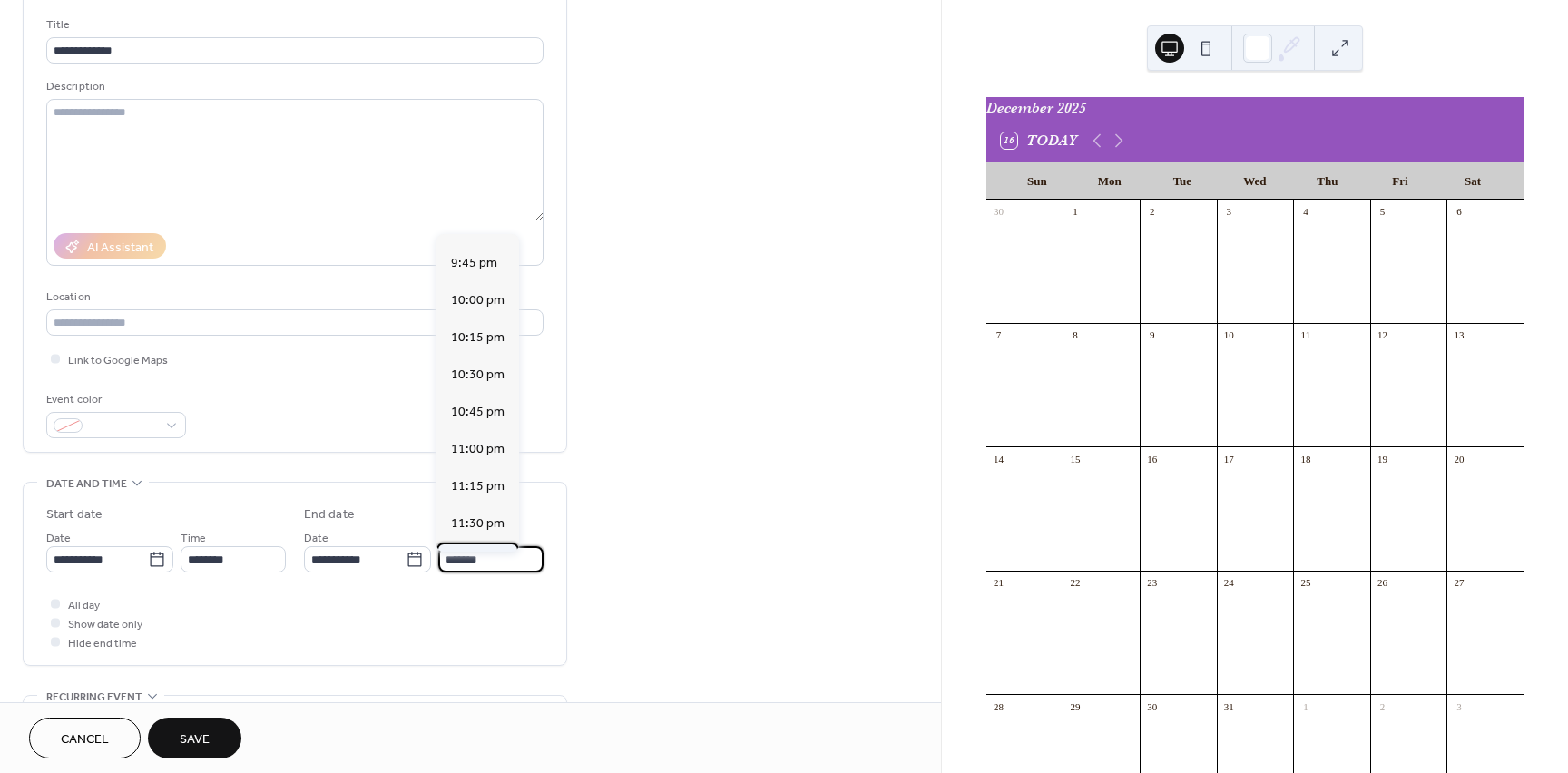 click on "11:45 pm" at bounding box center [477, 561] 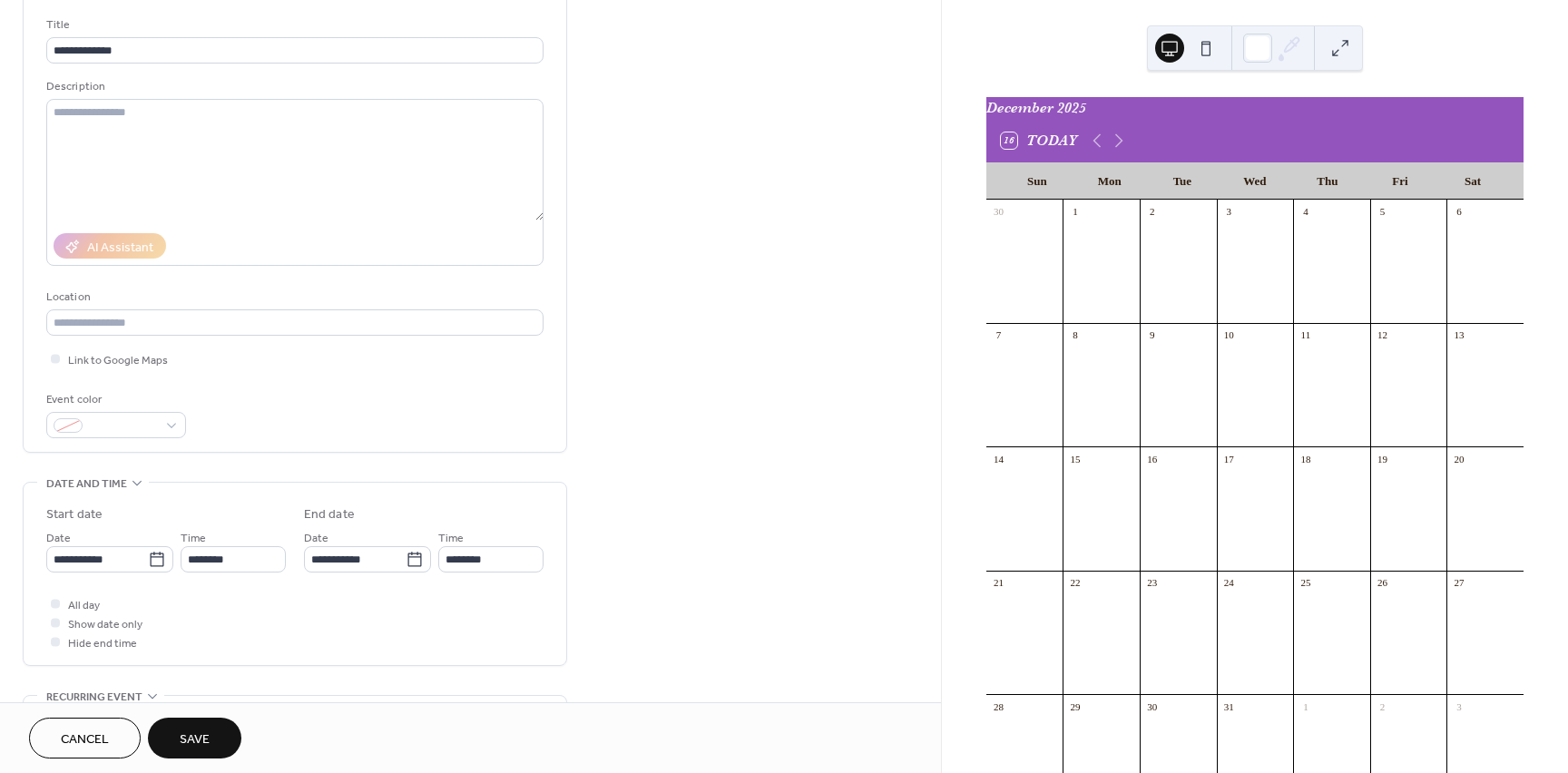 click on "Save" at bounding box center (194, 739) 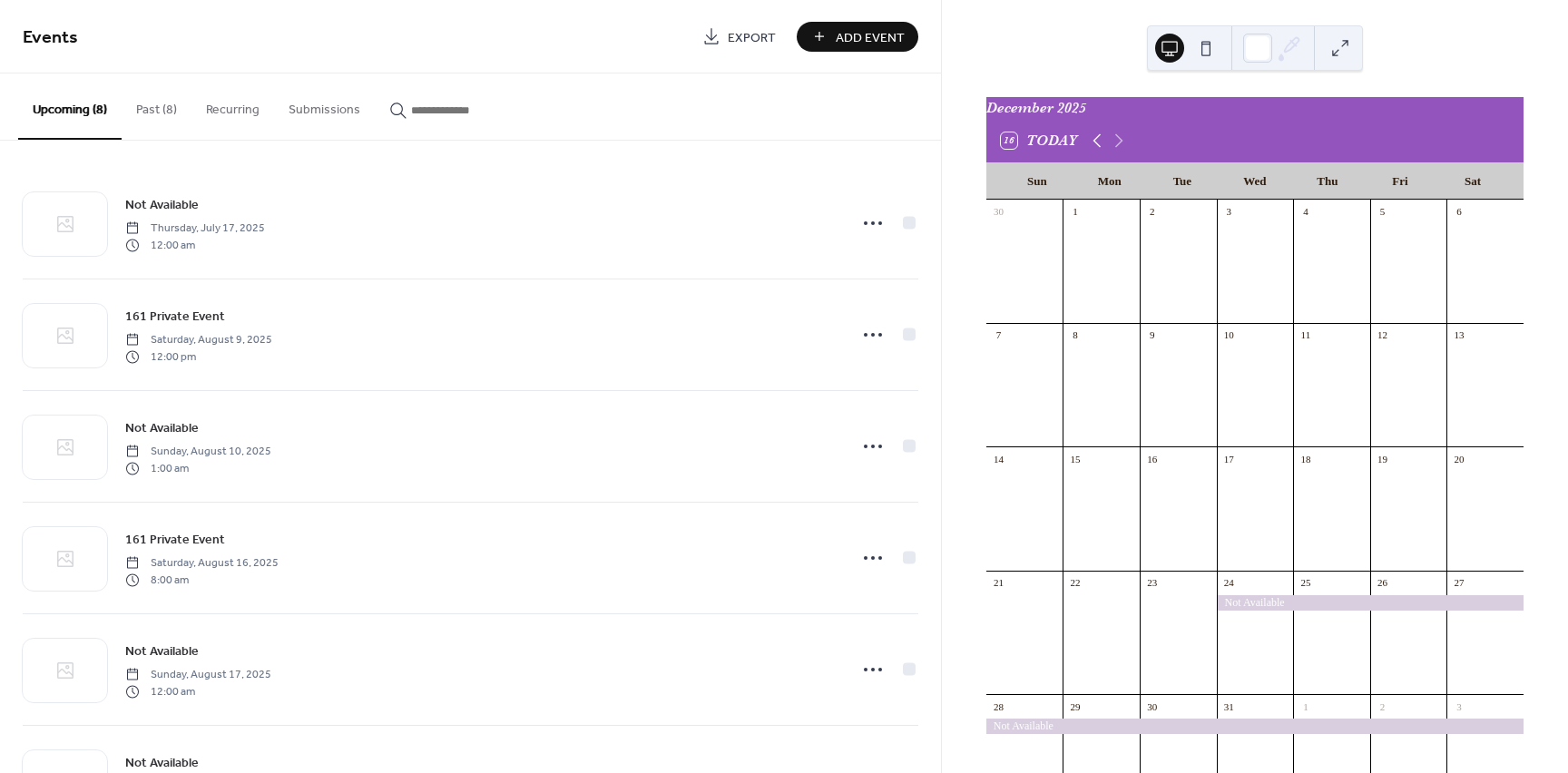 click 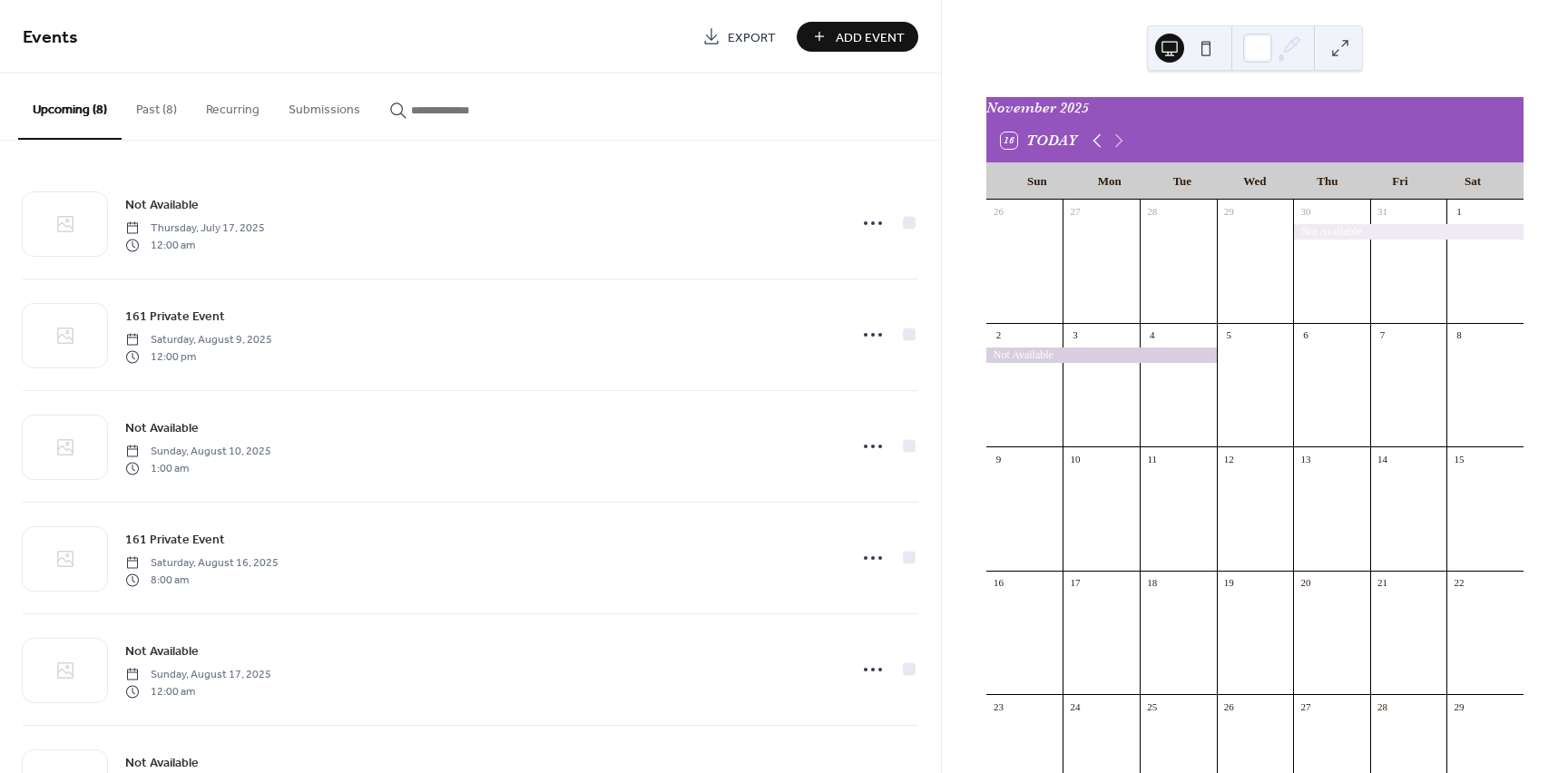 click 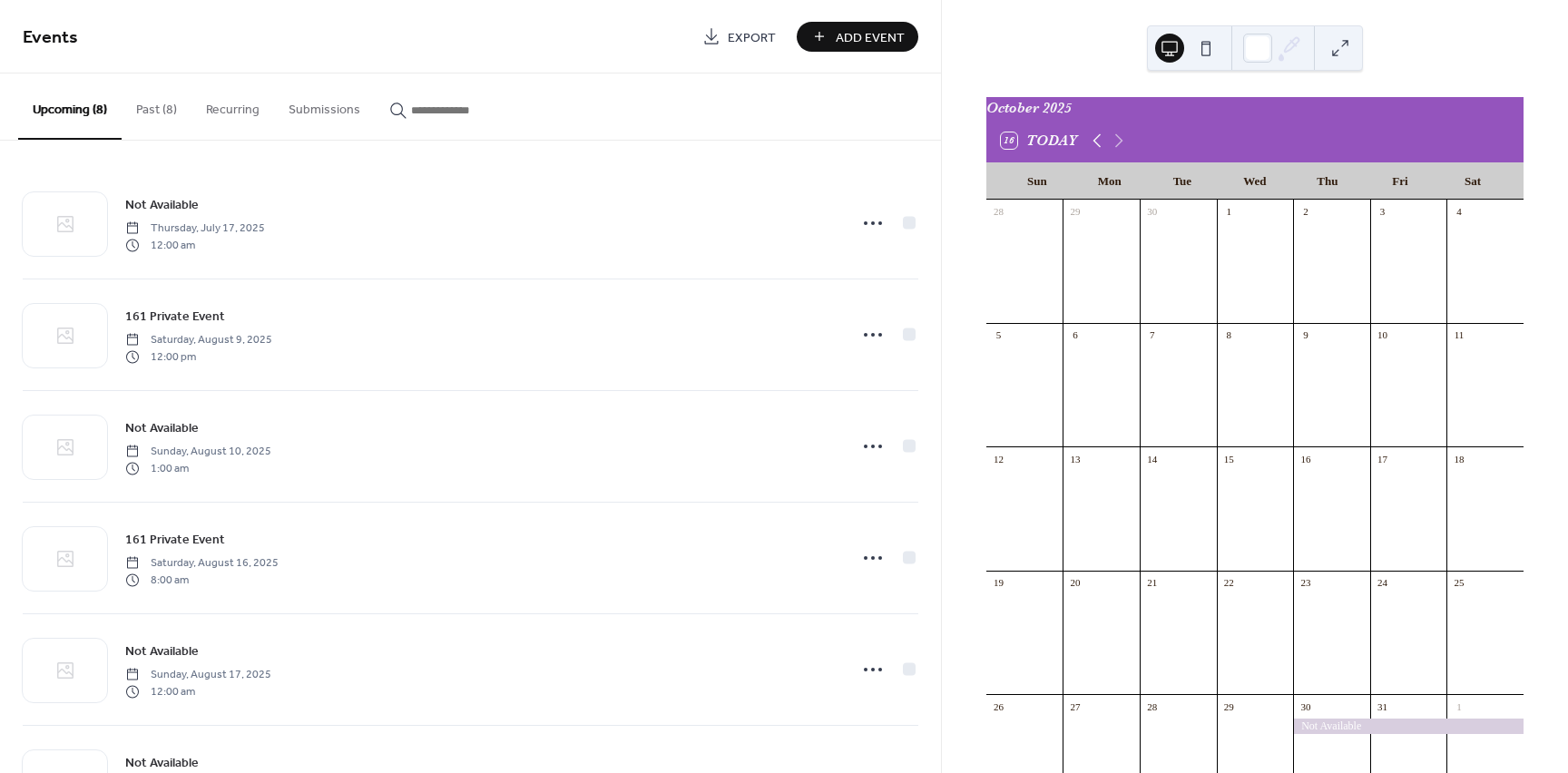 click 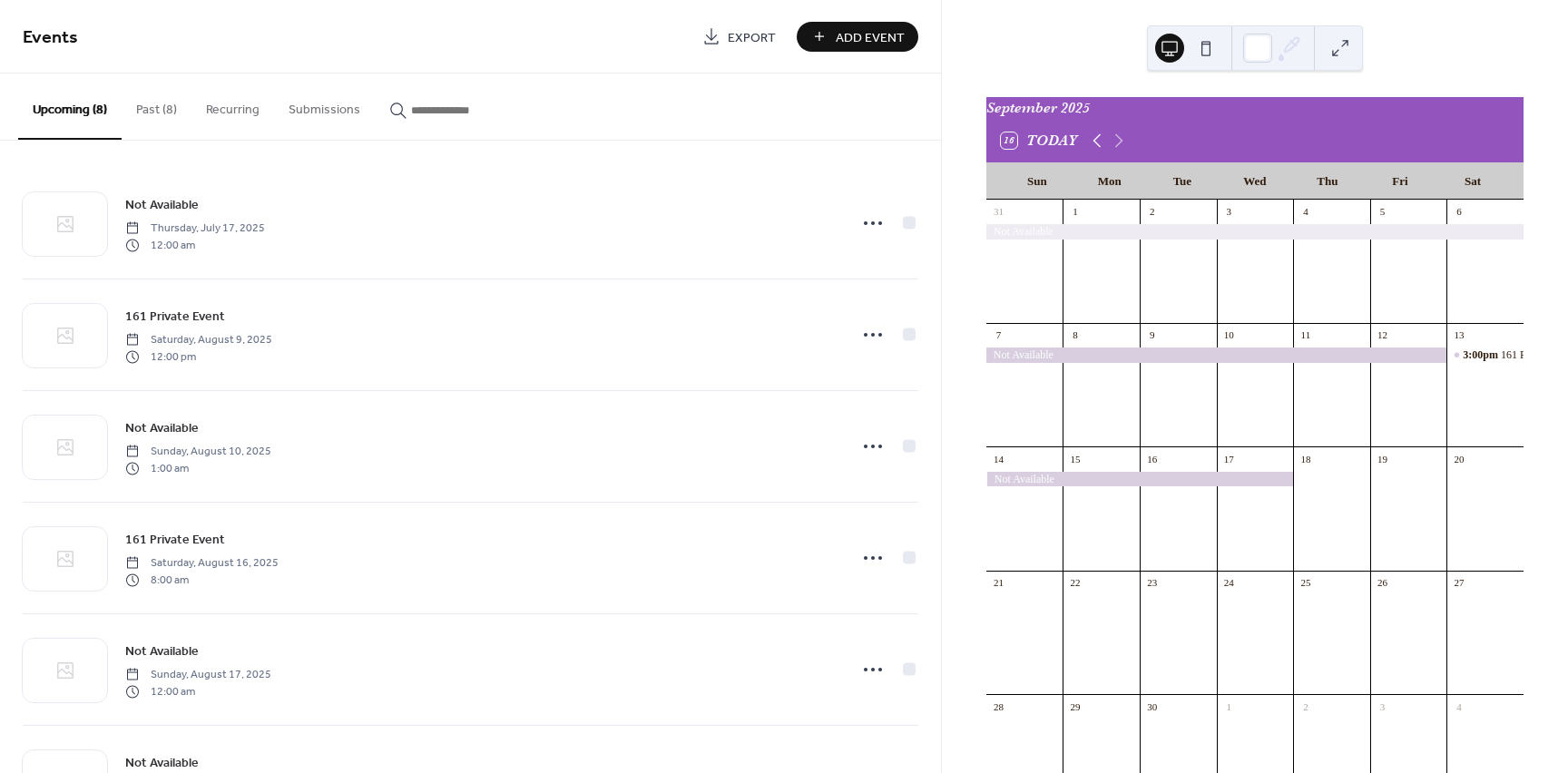 click 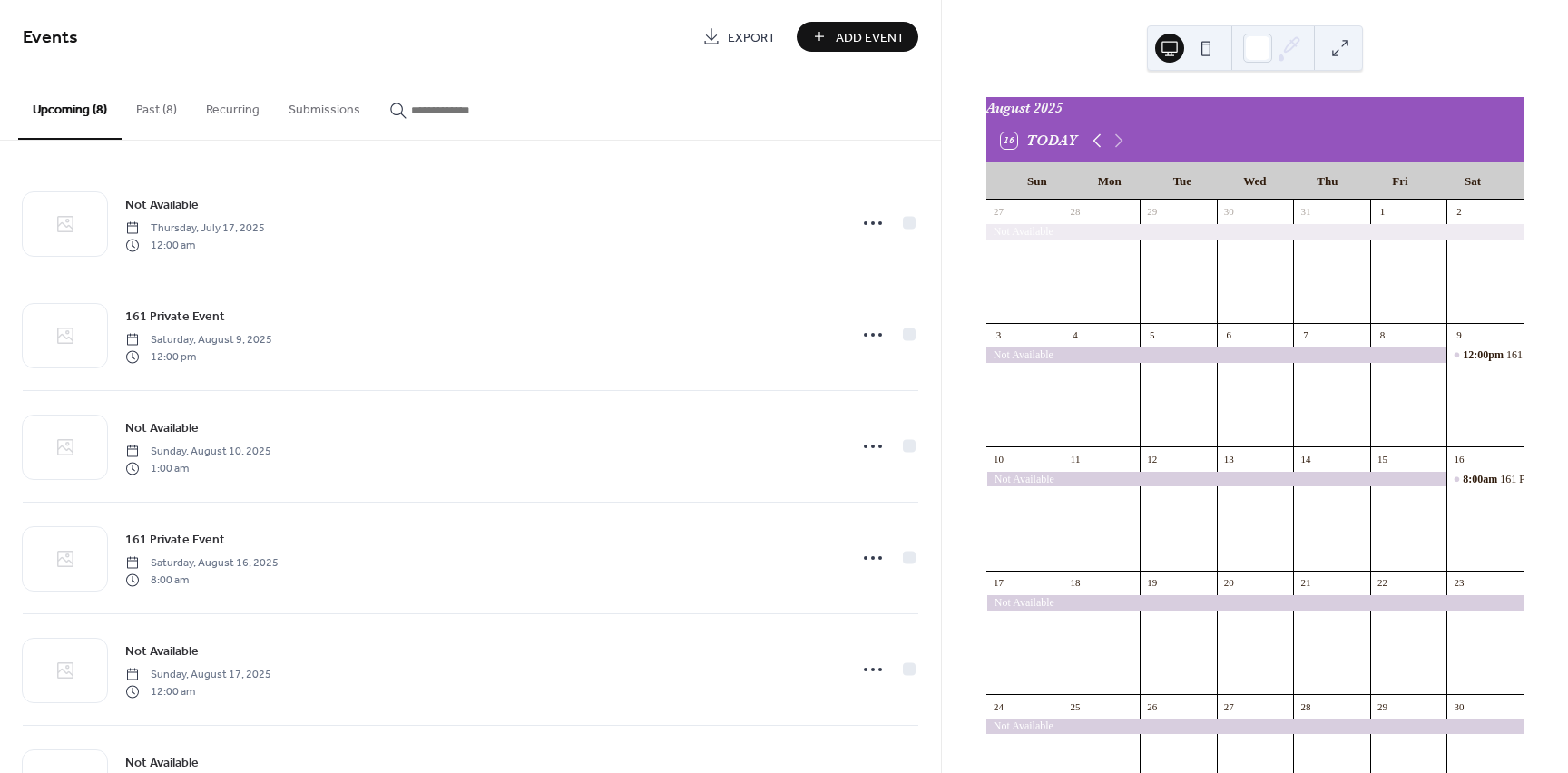 click 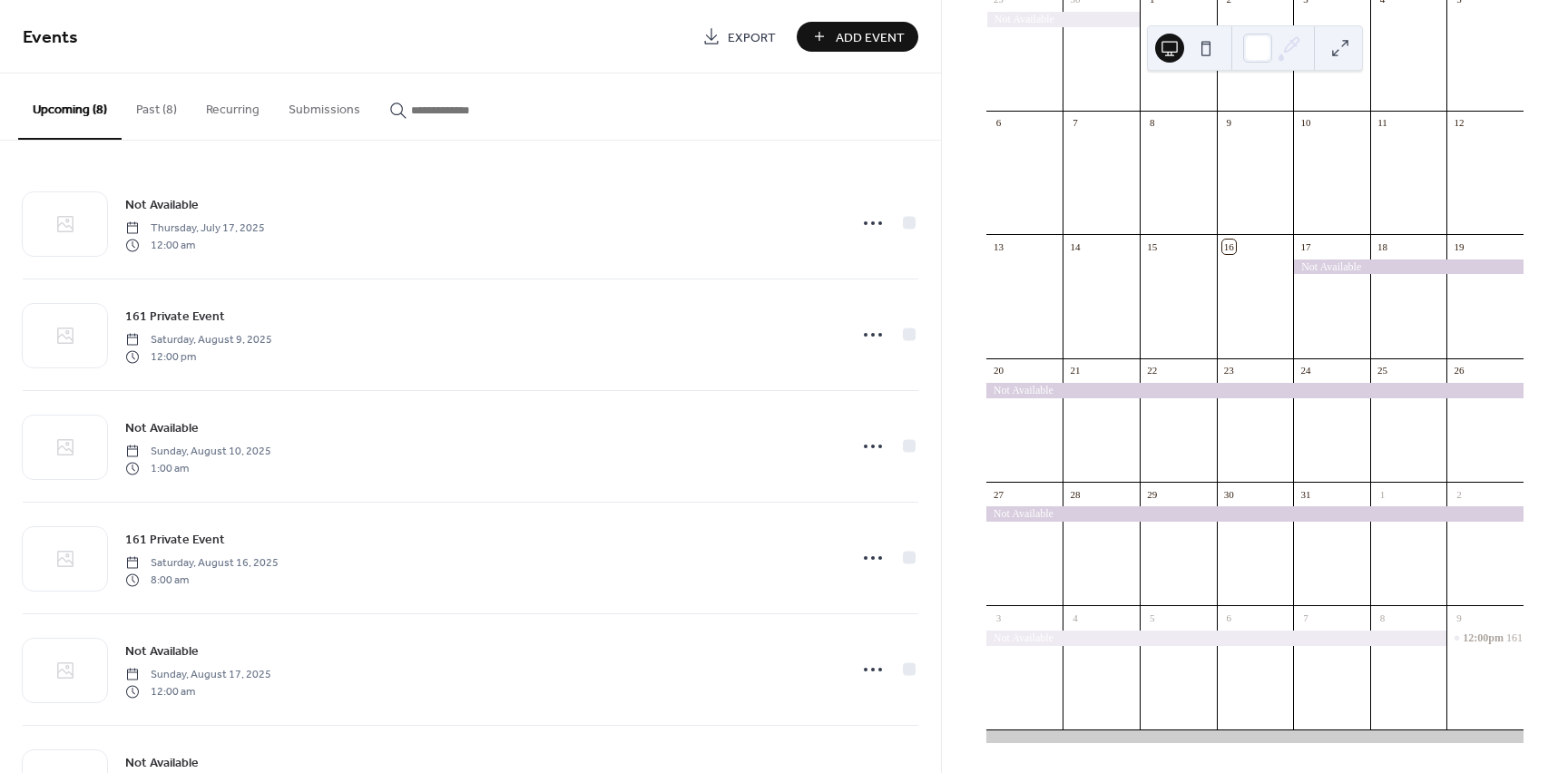 scroll, scrollTop: 223, scrollLeft: 0, axis: vertical 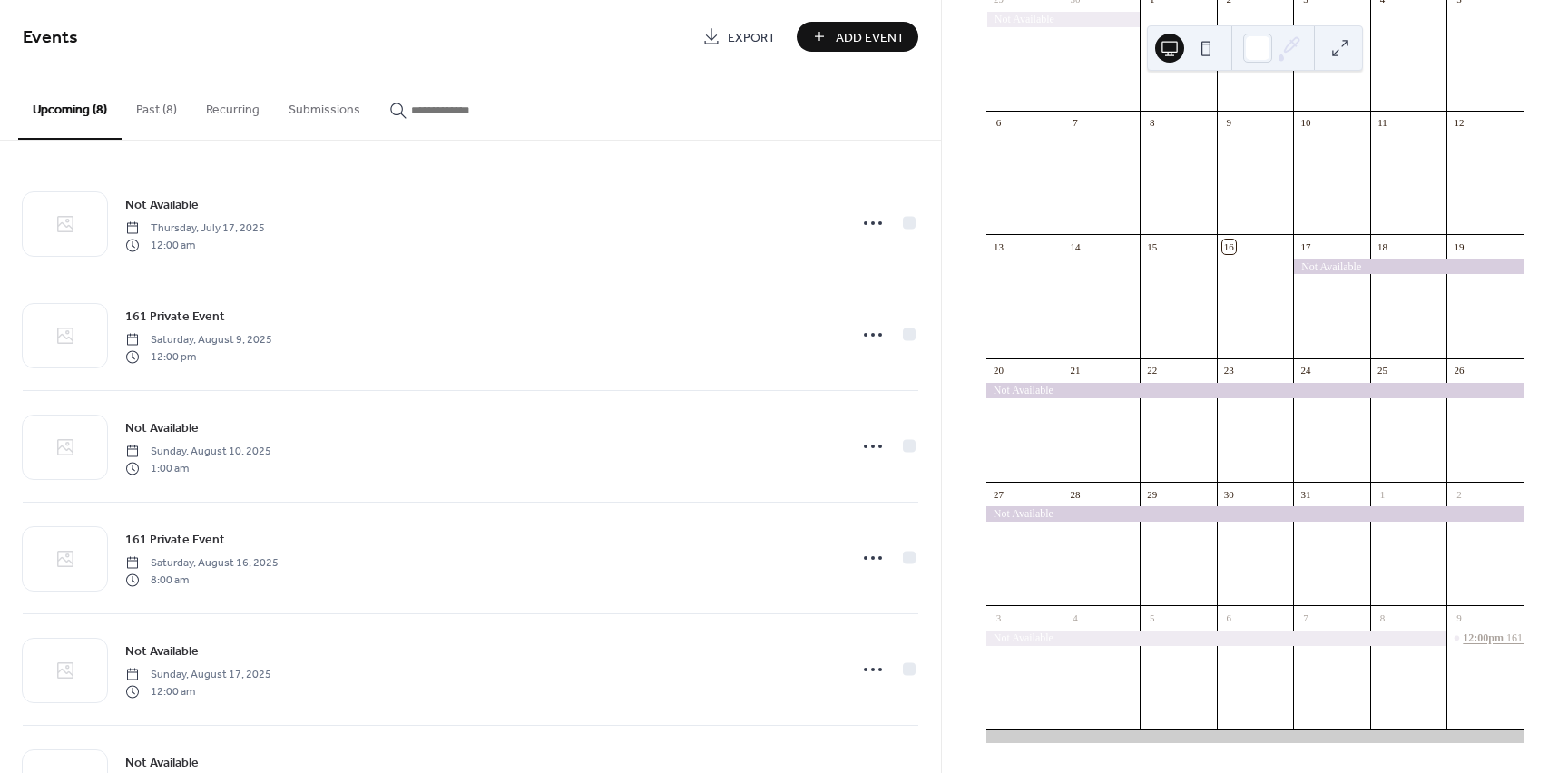 click on "12:00pm" at bounding box center (1485, 638) 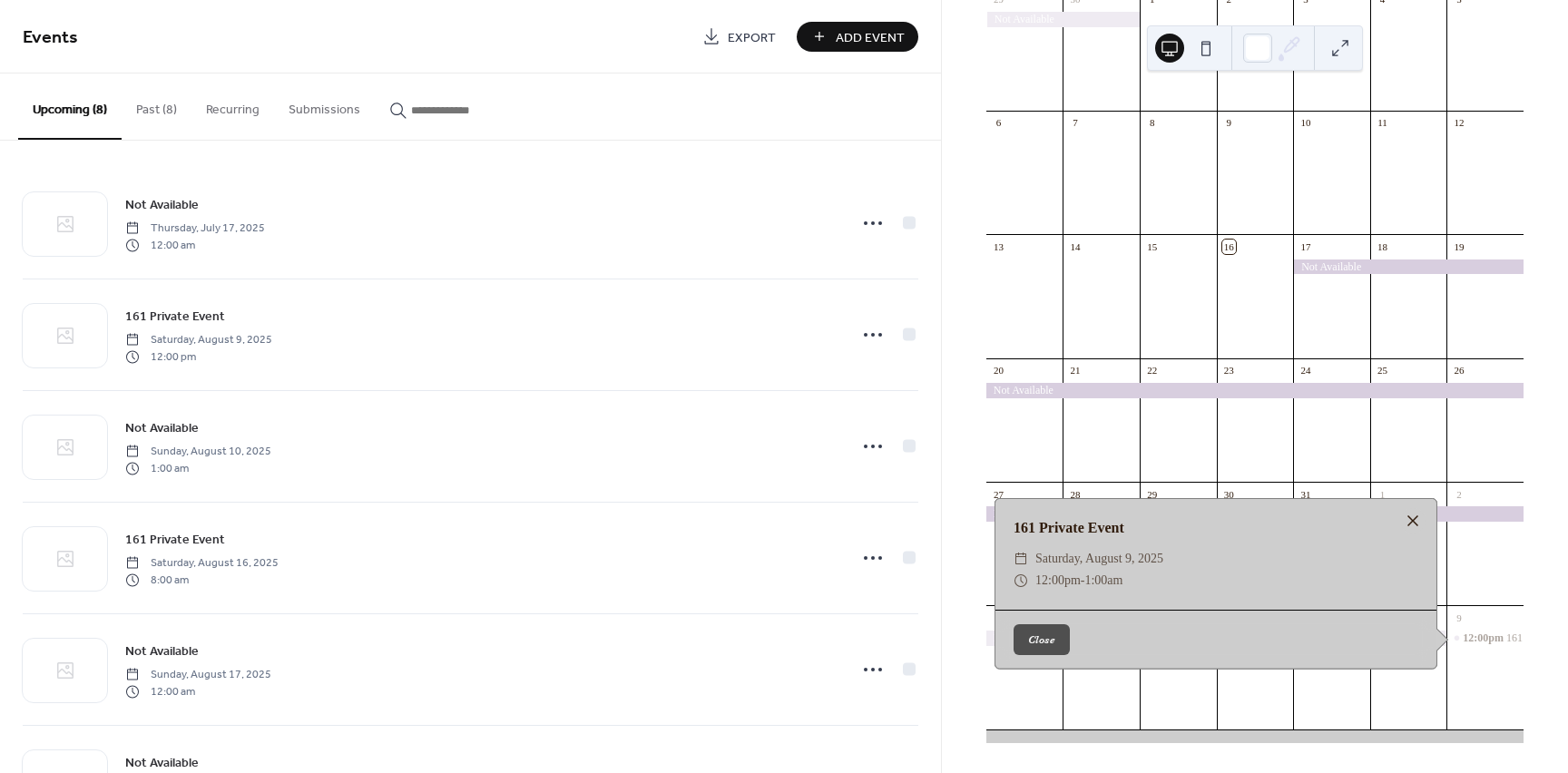 click at bounding box center [1413, 521] 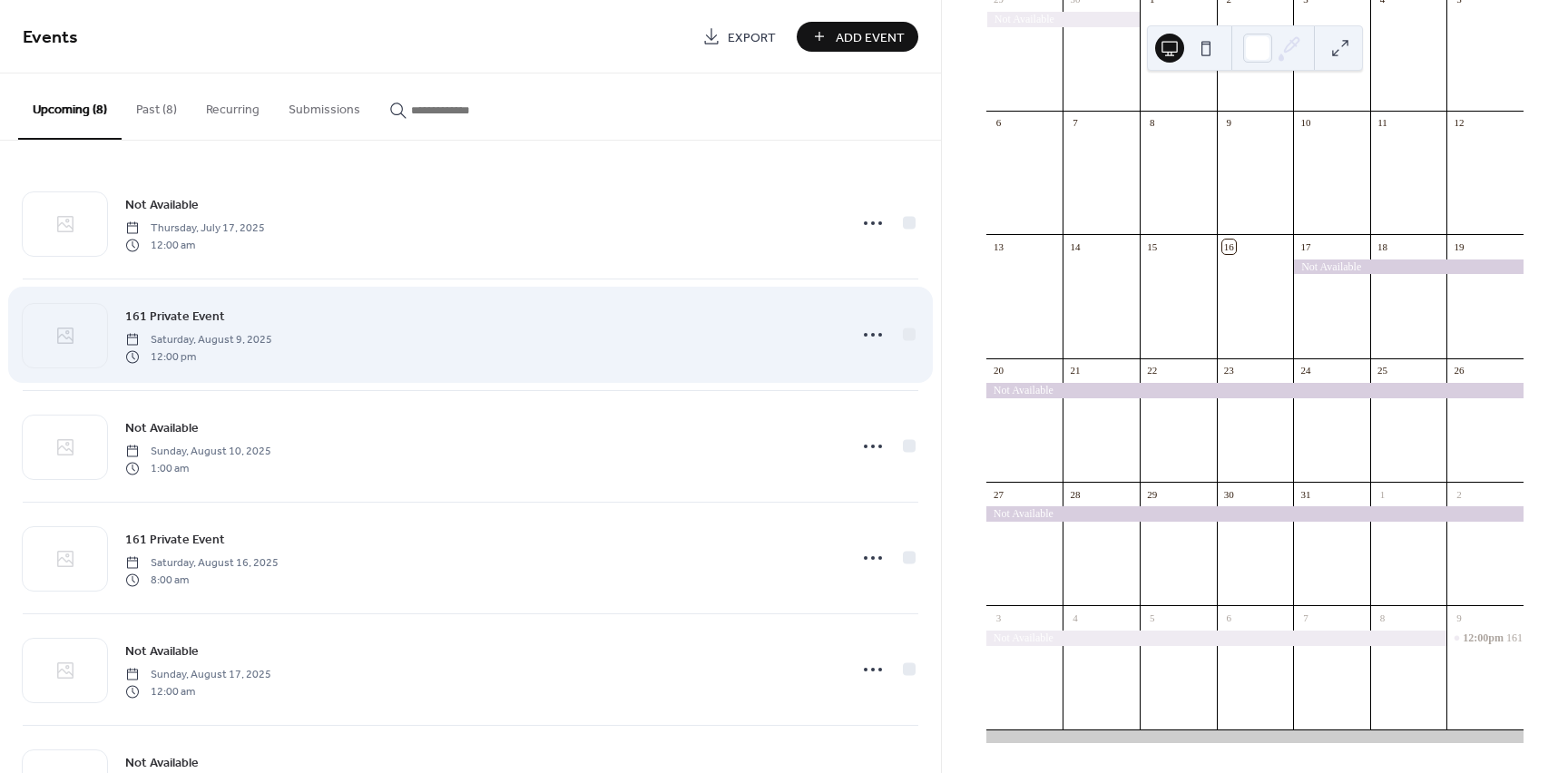 click on "Saturday, August 9, 2025" at bounding box center [199, 340] 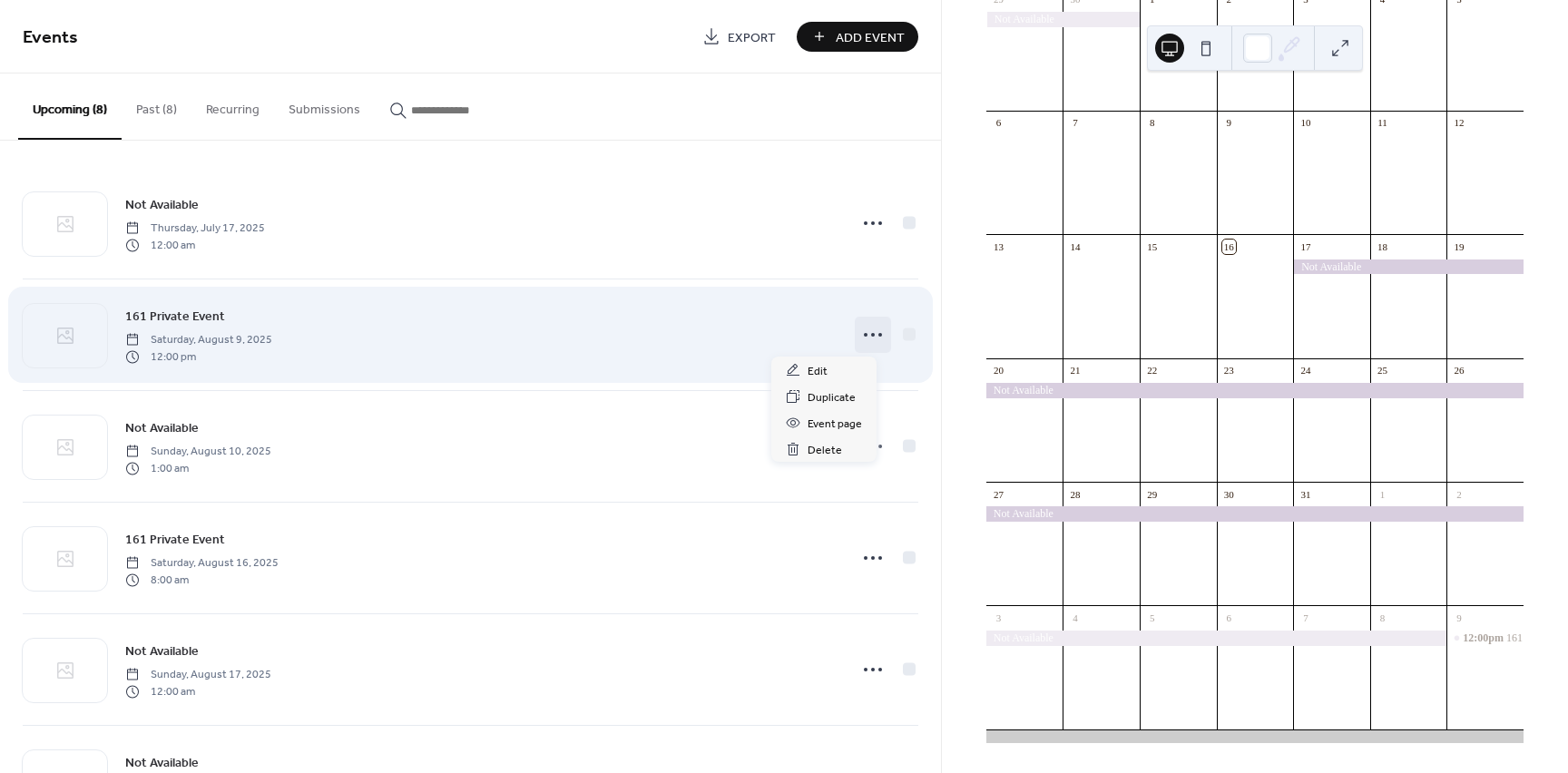 click 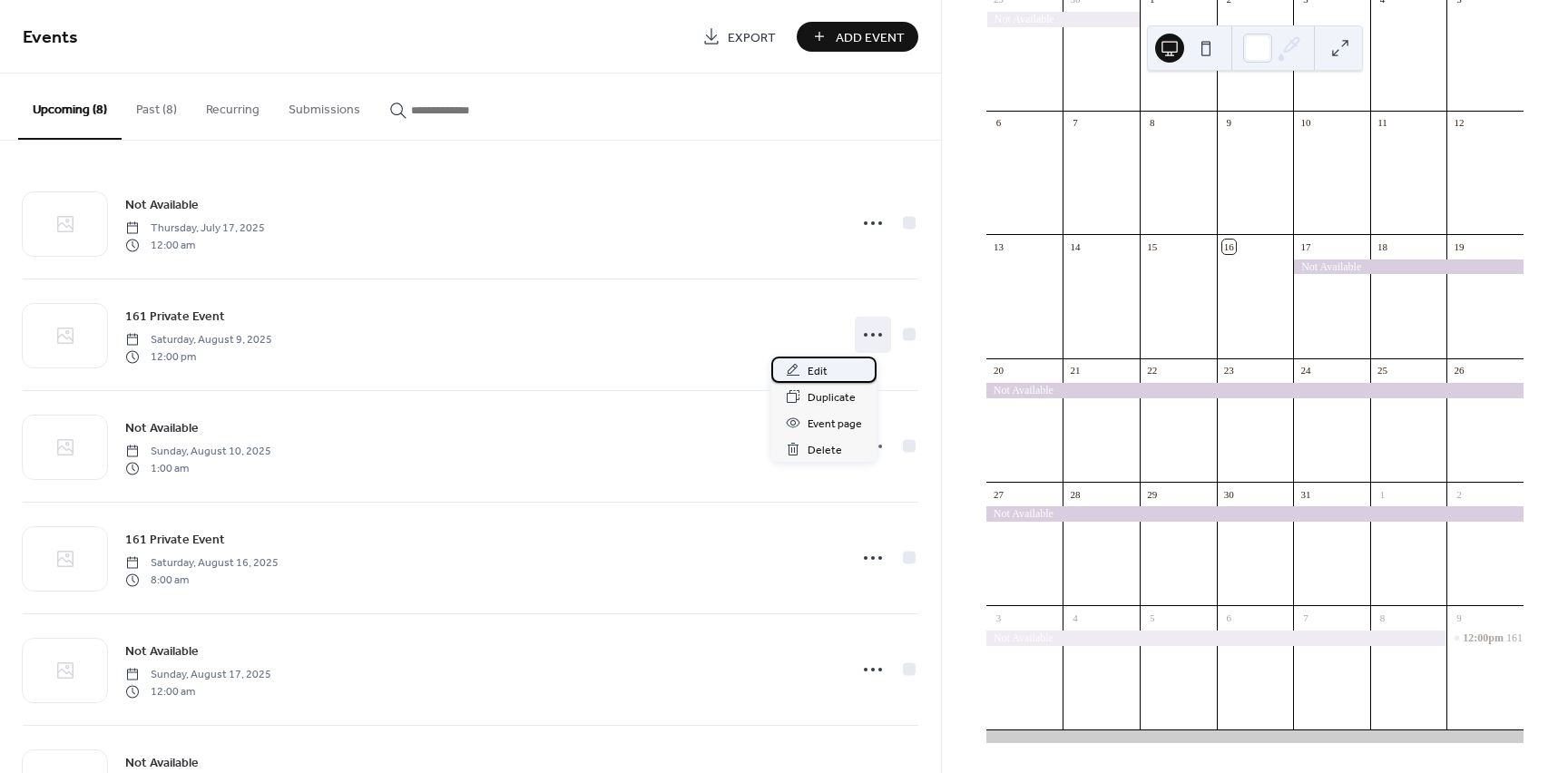 click on "Edit" at bounding box center [824, 369] 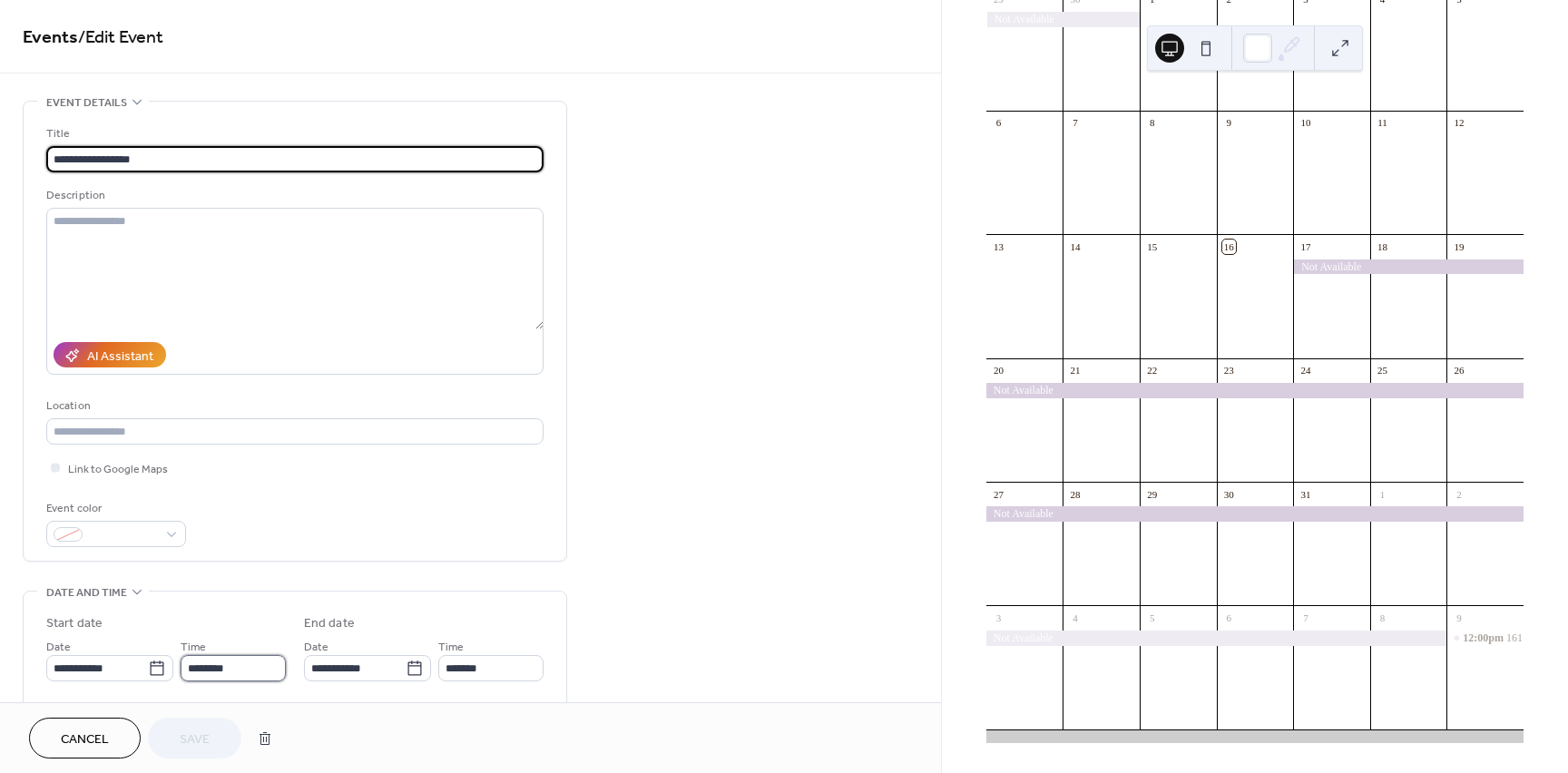 click on "********" at bounding box center (233, 668) 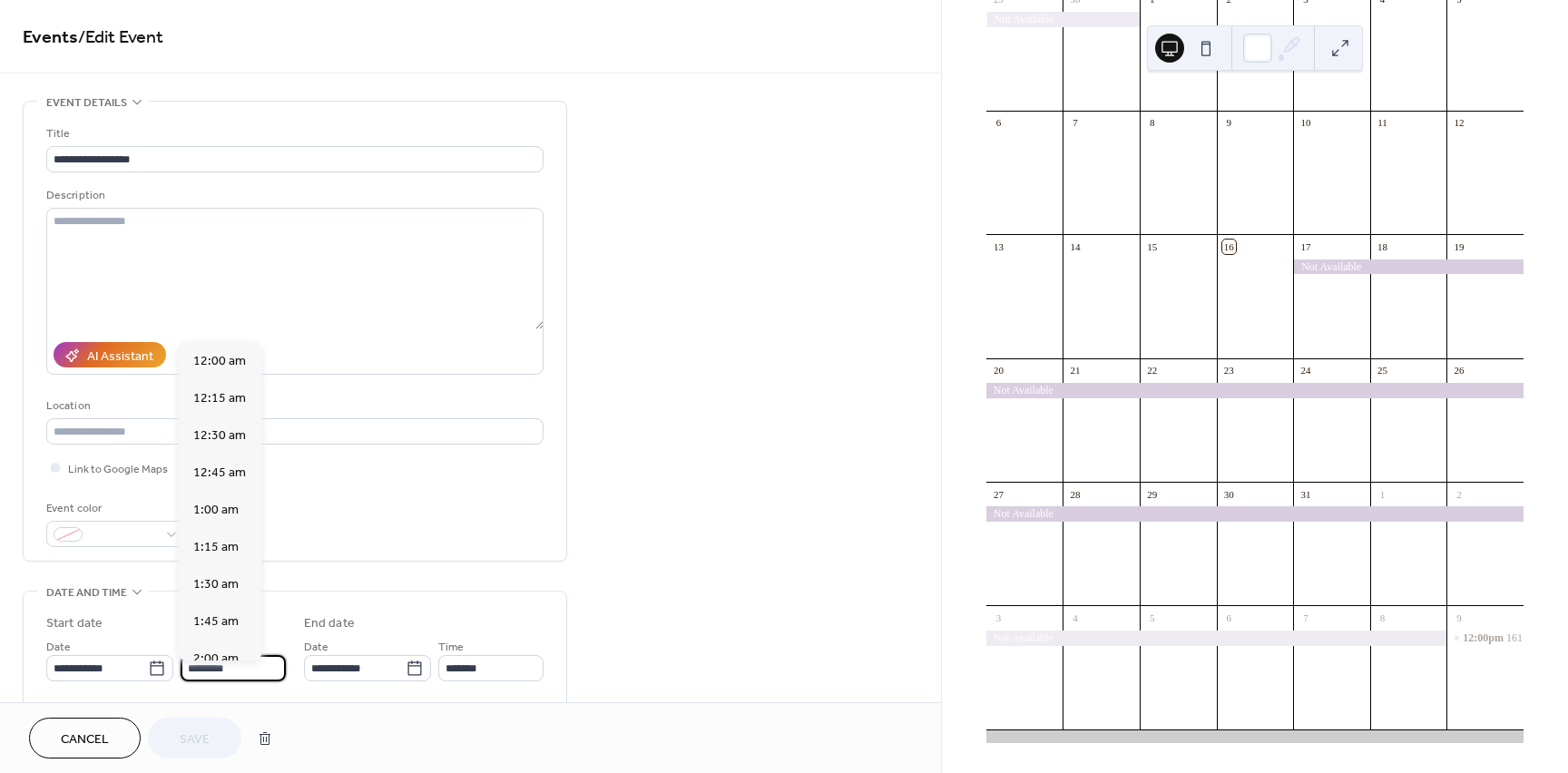 scroll, scrollTop: 1764, scrollLeft: 0, axis: vertical 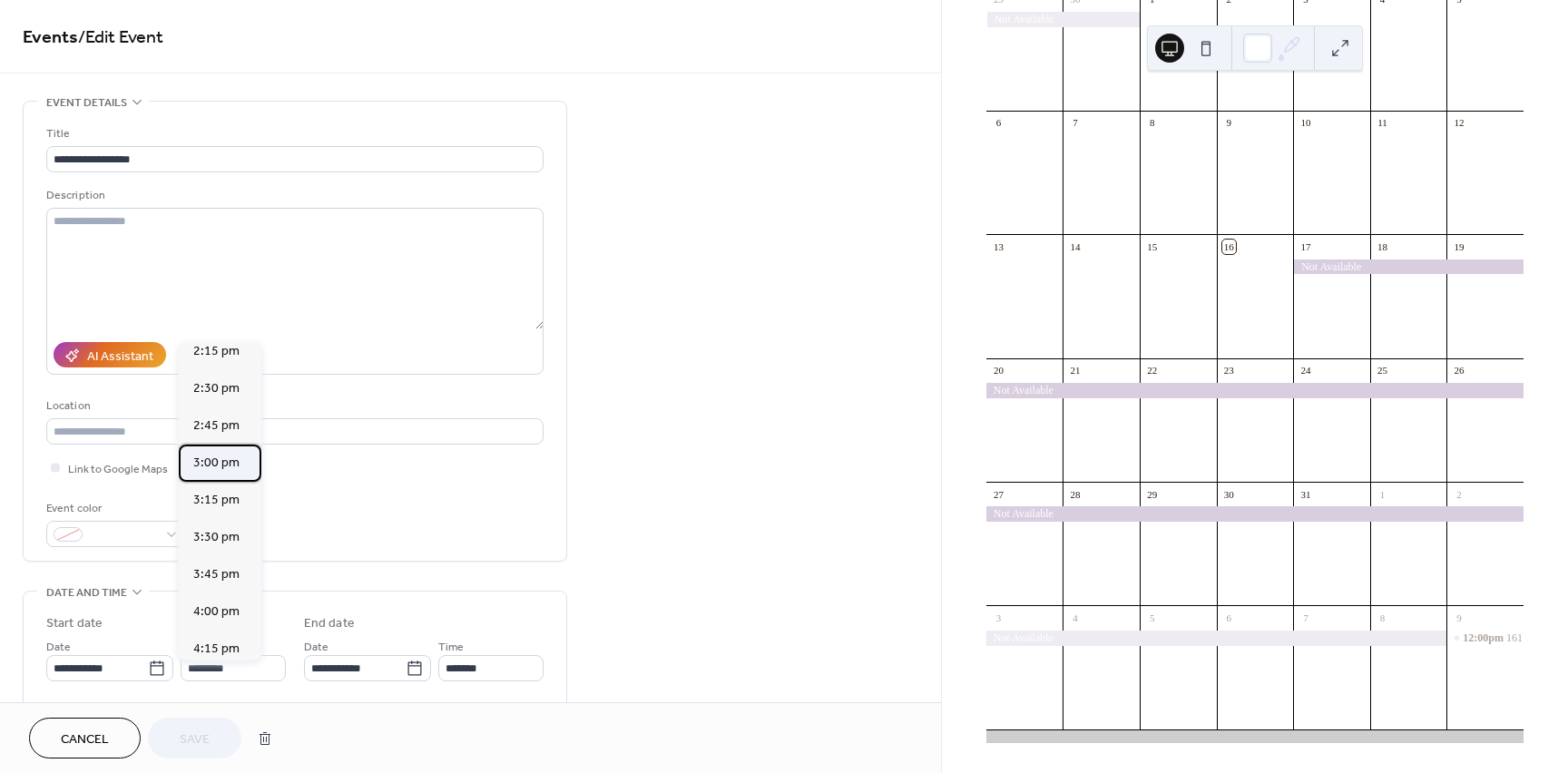 click on "3:00 pm" at bounding box center [216, 463] 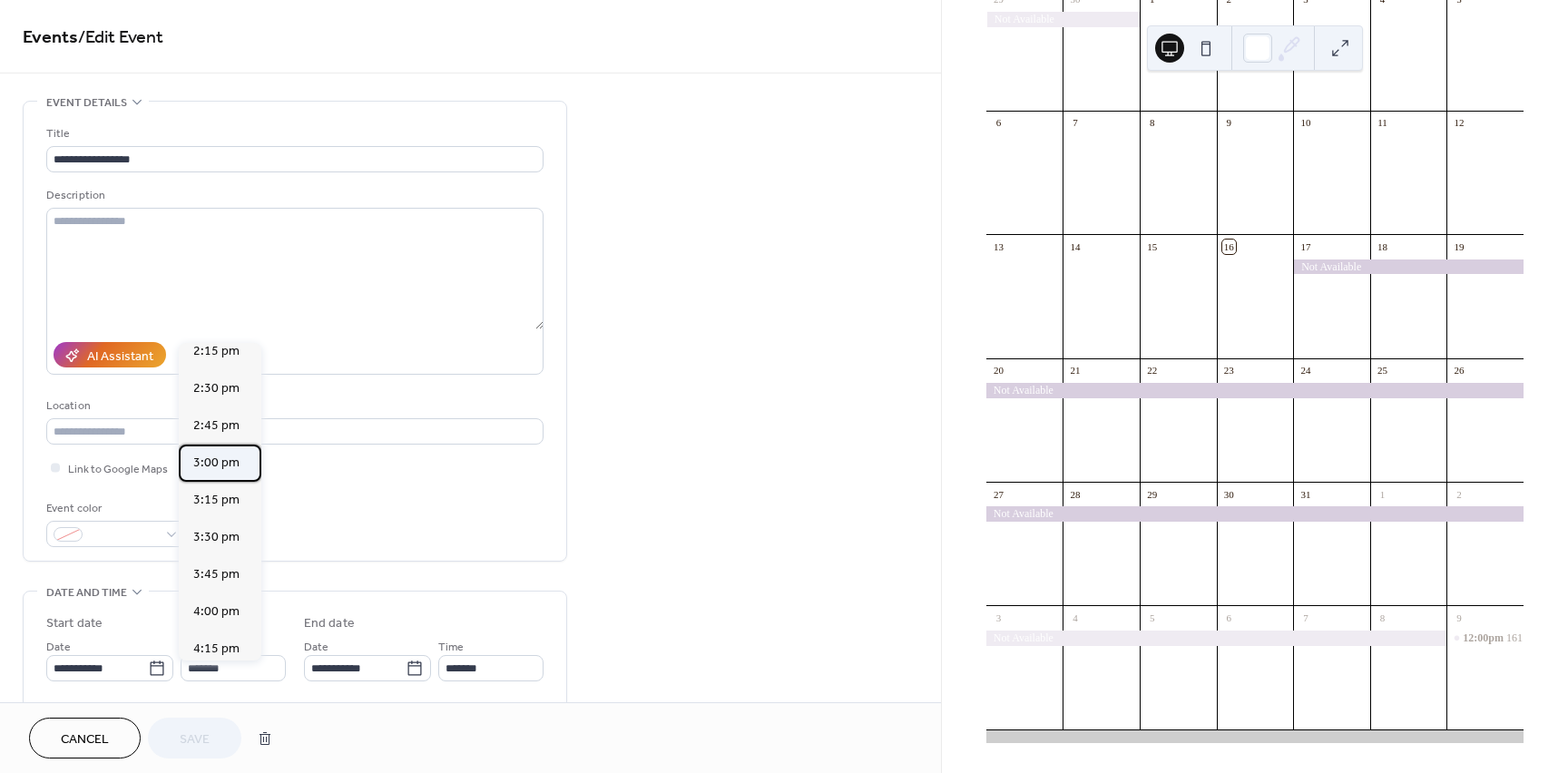 type on "*******" 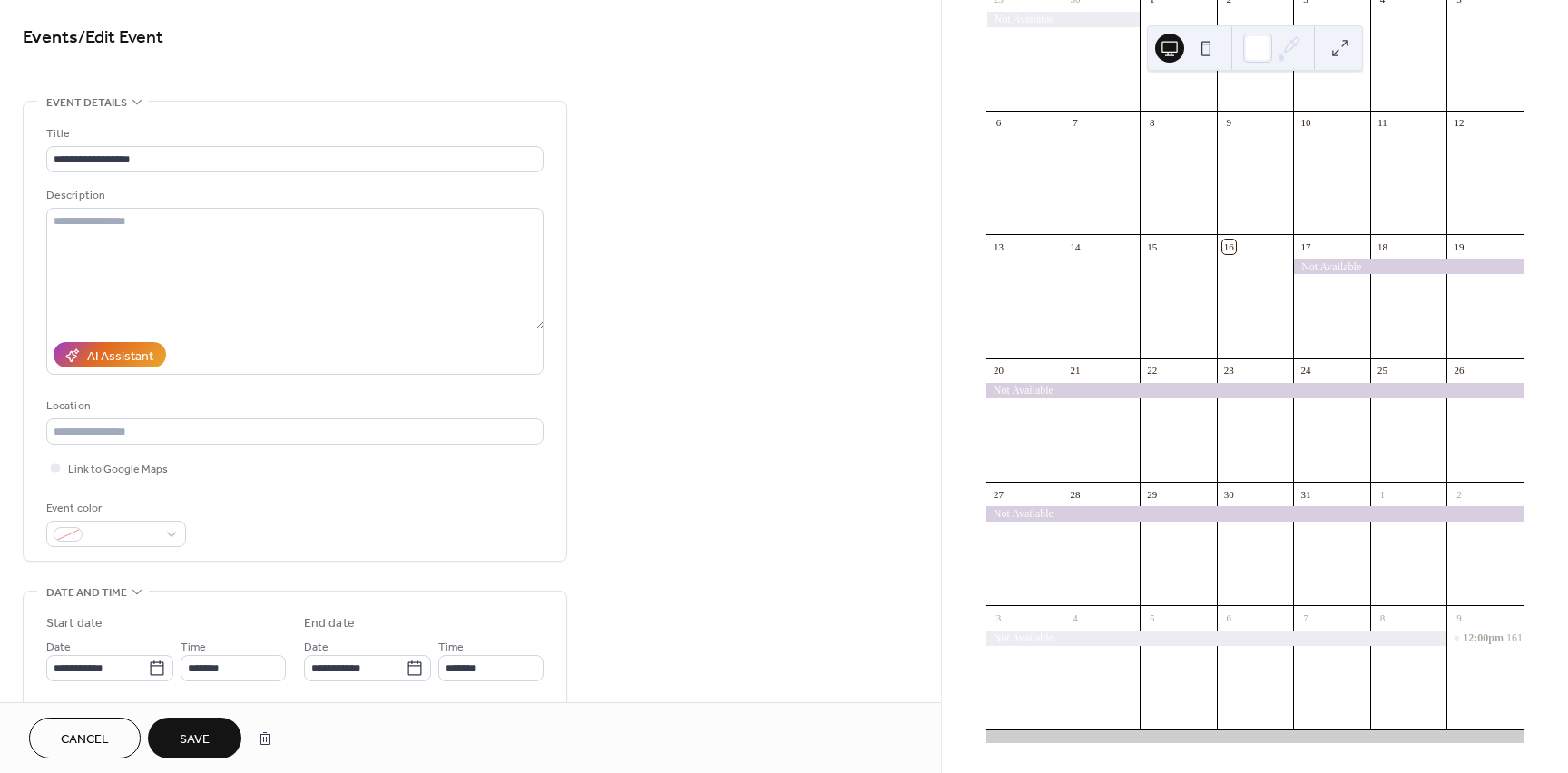 click on "Save" at bounding box center (194, 739) 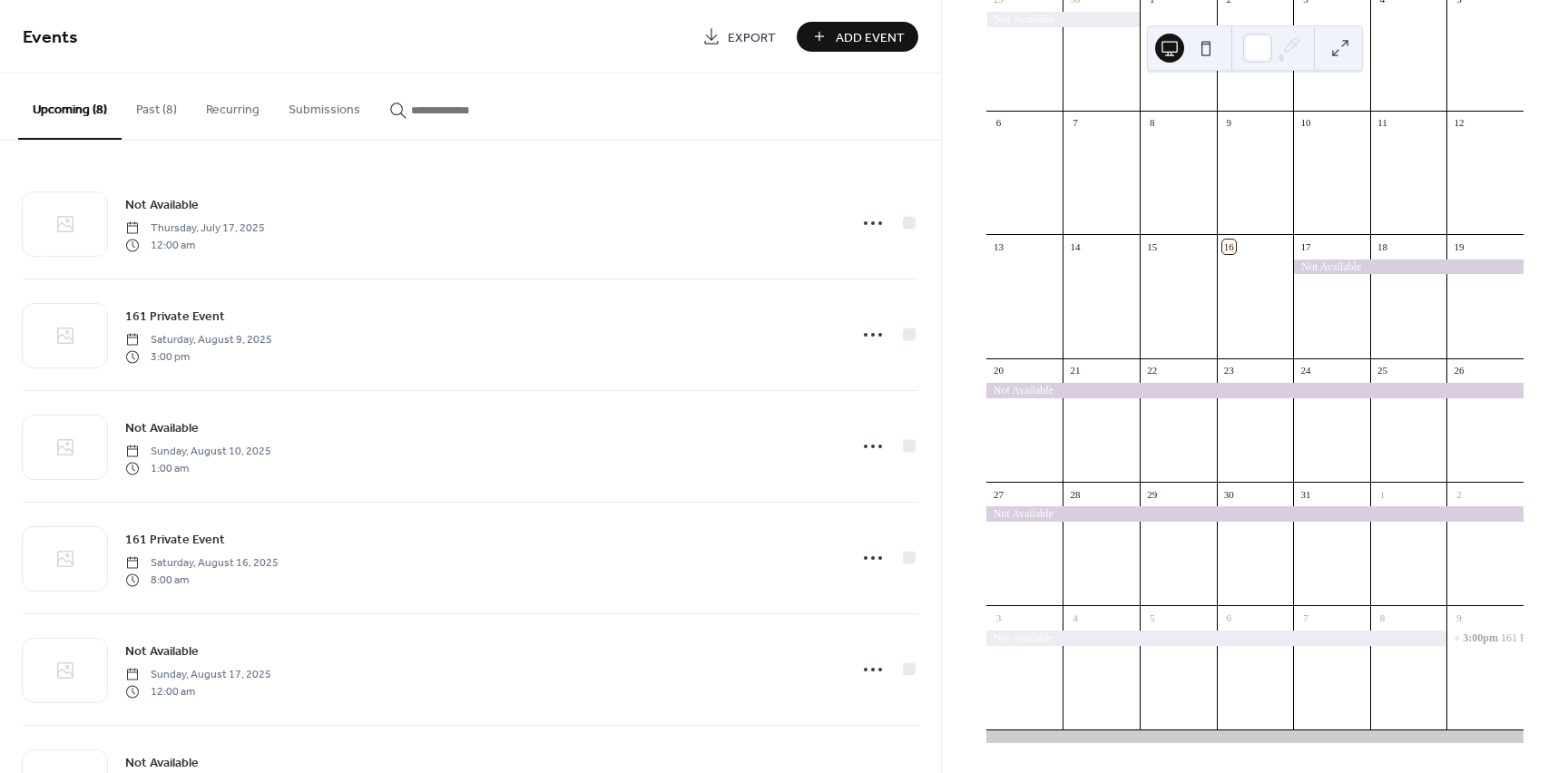 scroll, scrollTop: 142, scrollLeft: 0, axis: vertical 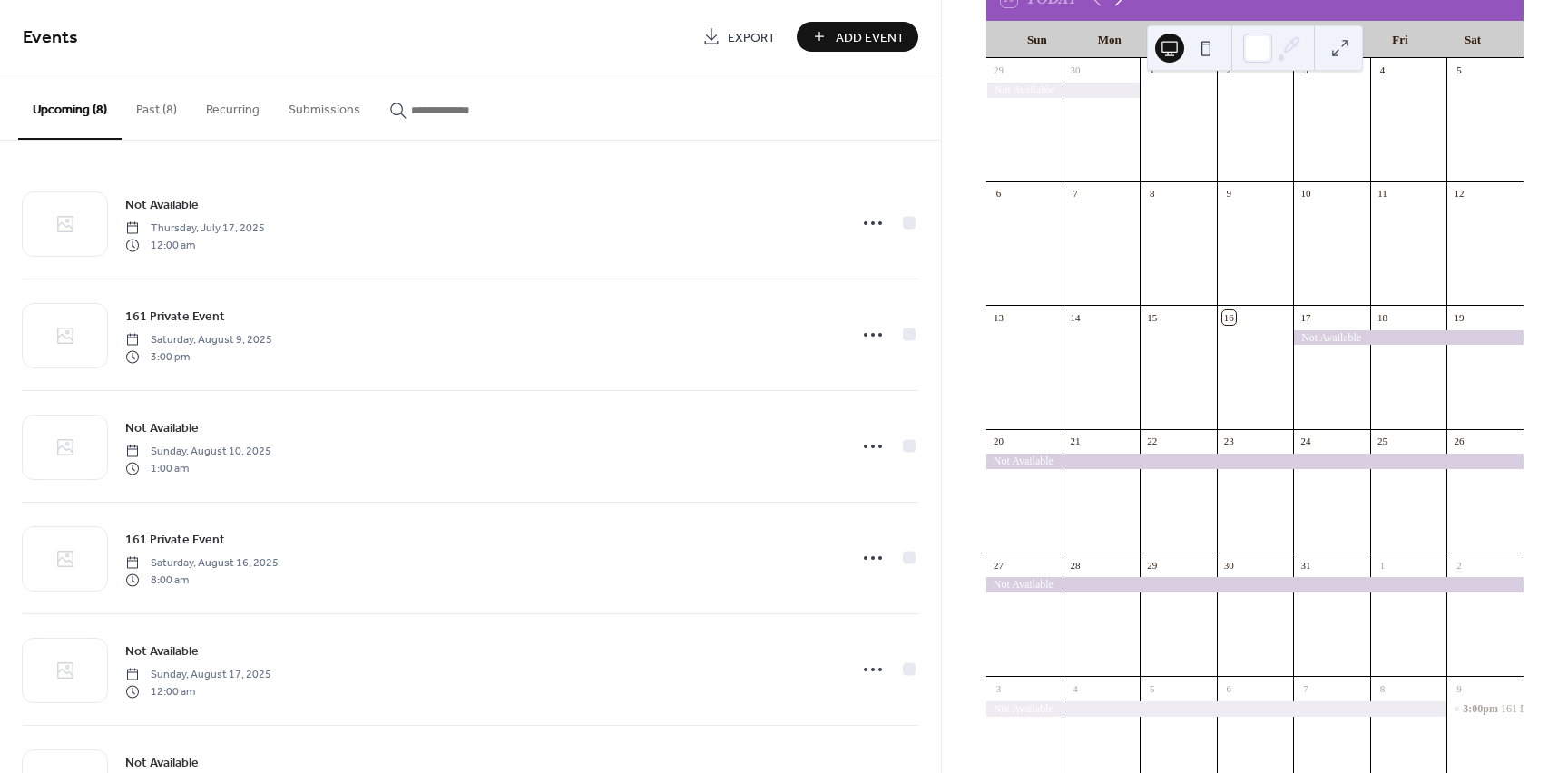 click 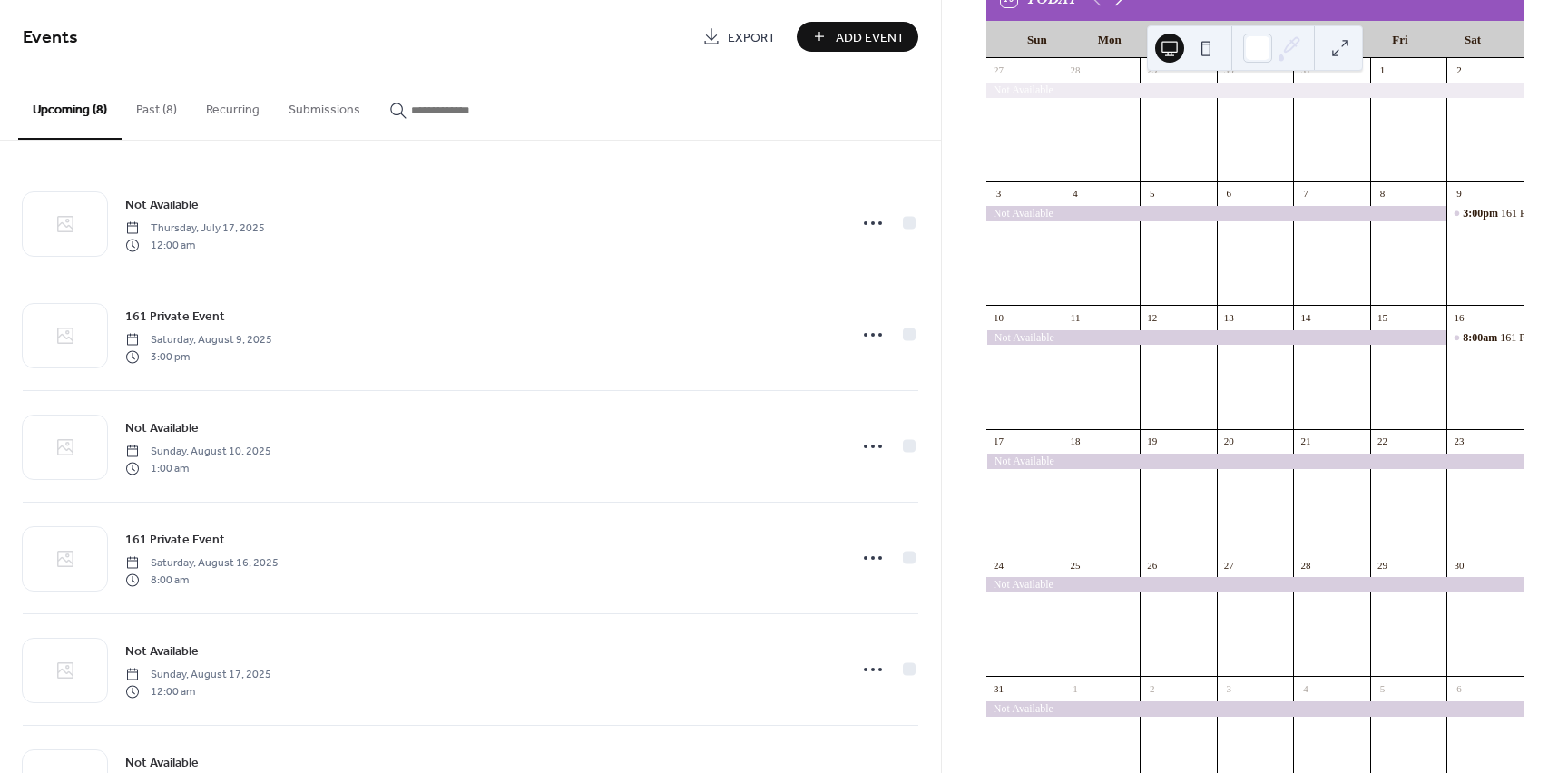 click 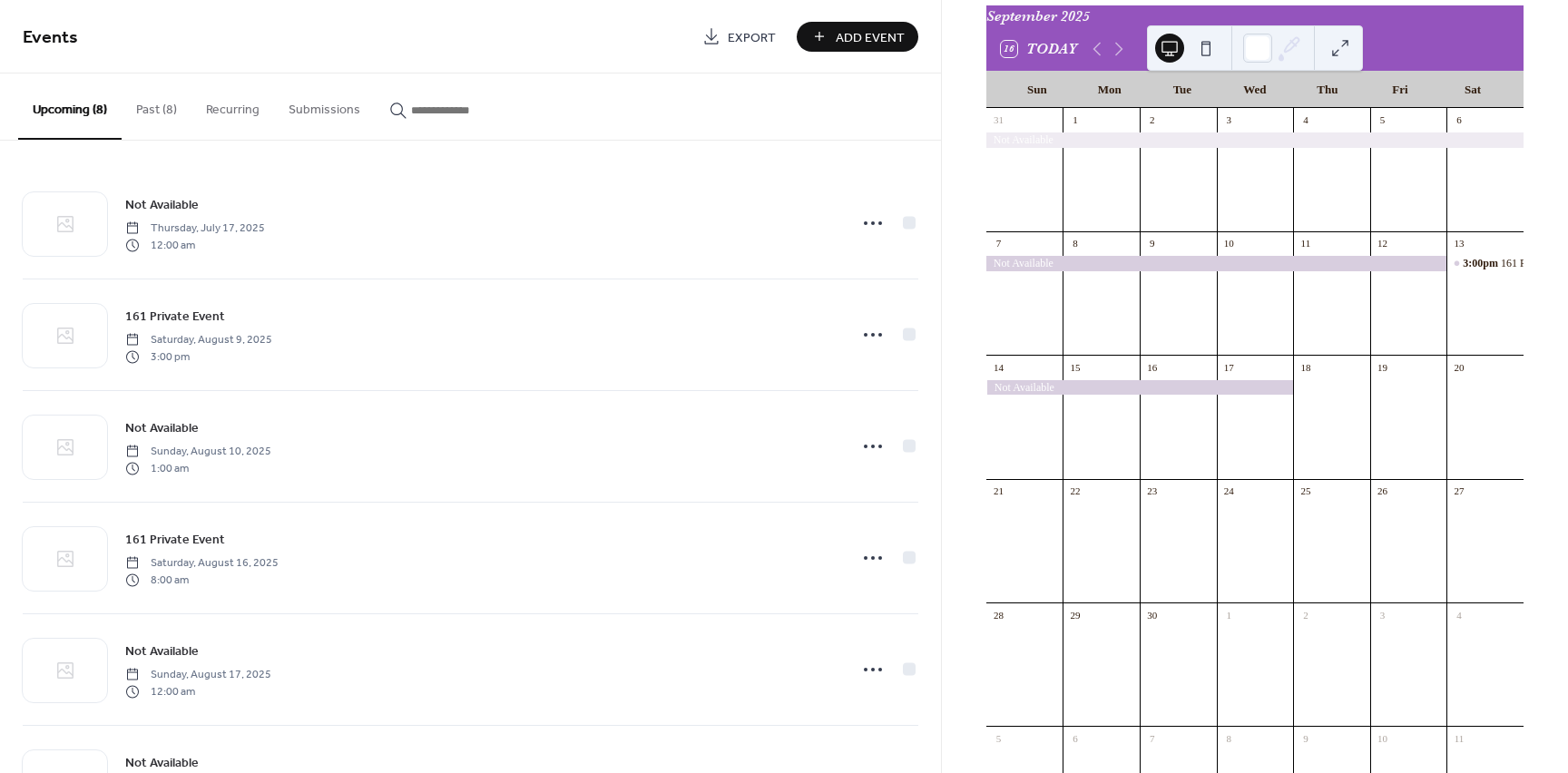scroll, scrollTop: 87, scrollLeft: 0, axis: vertical 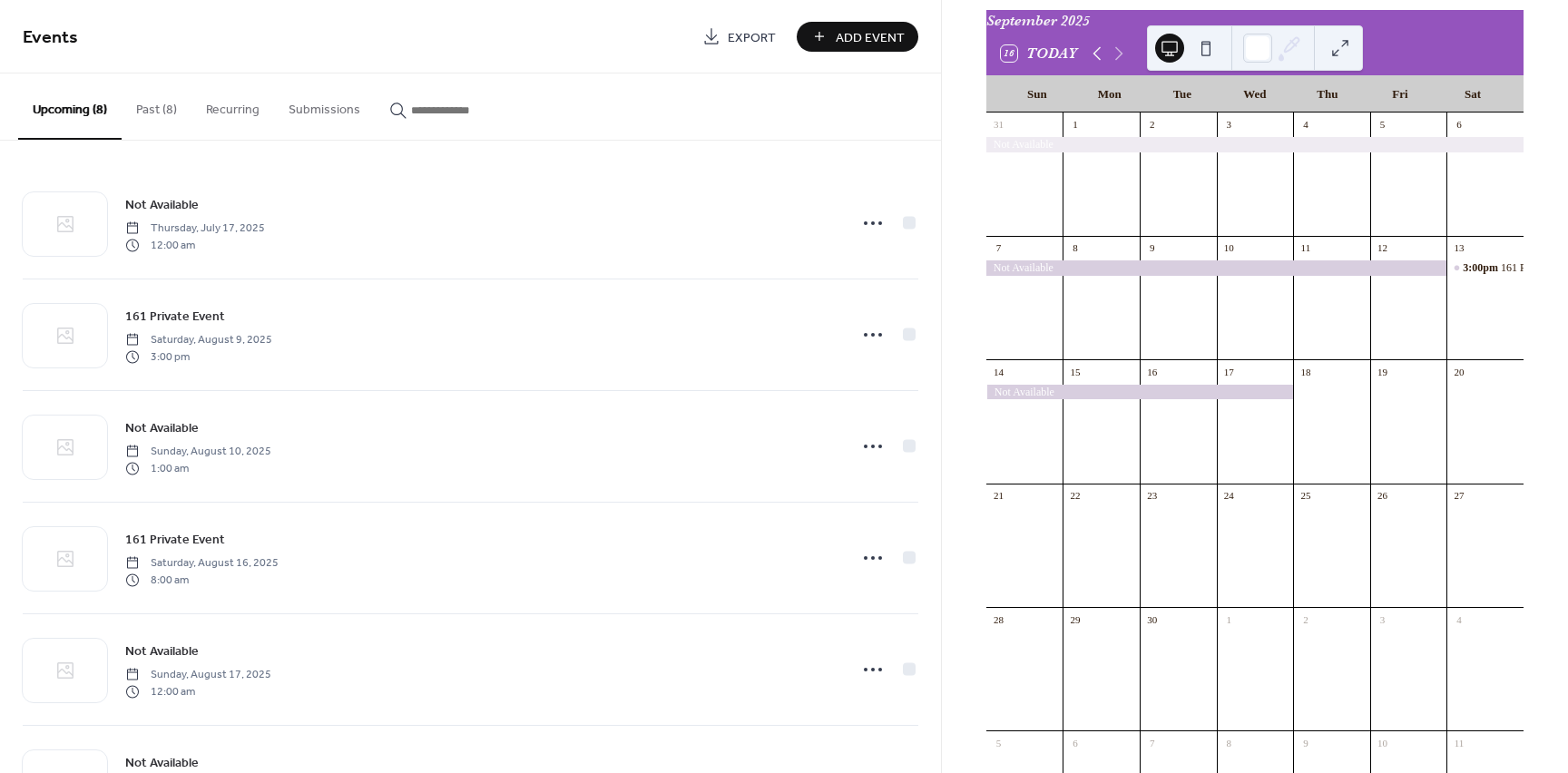 click 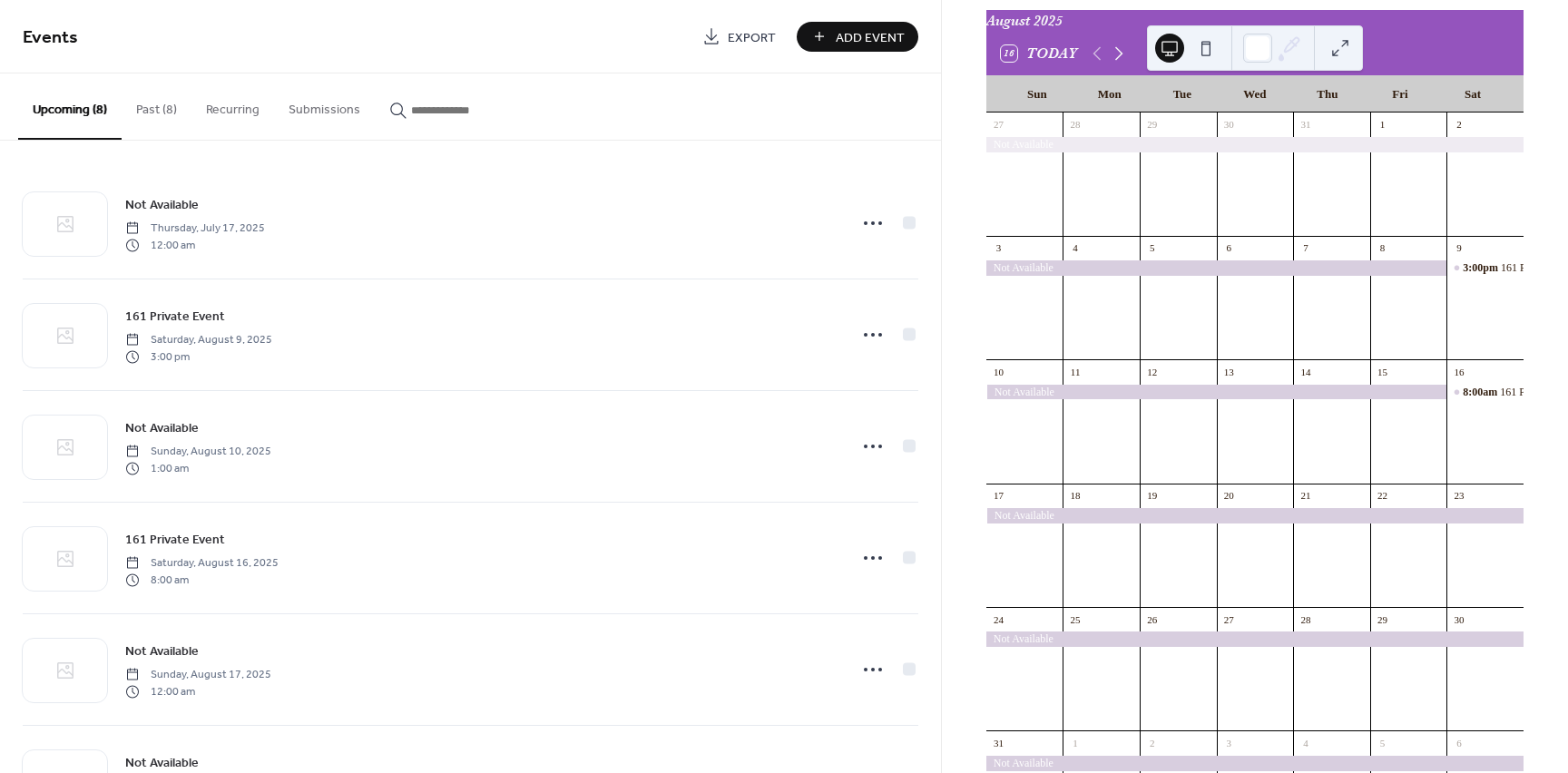 click 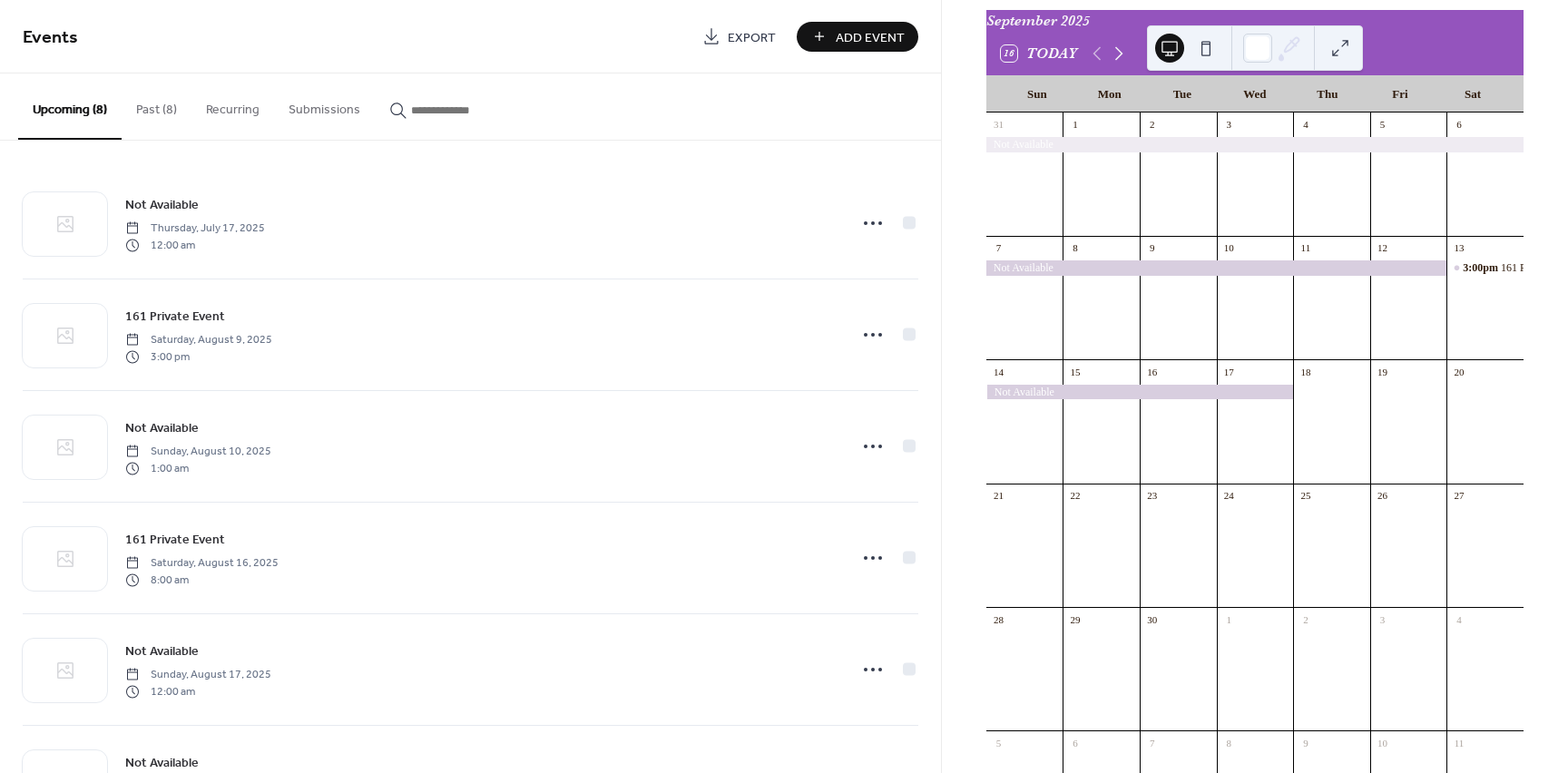 click 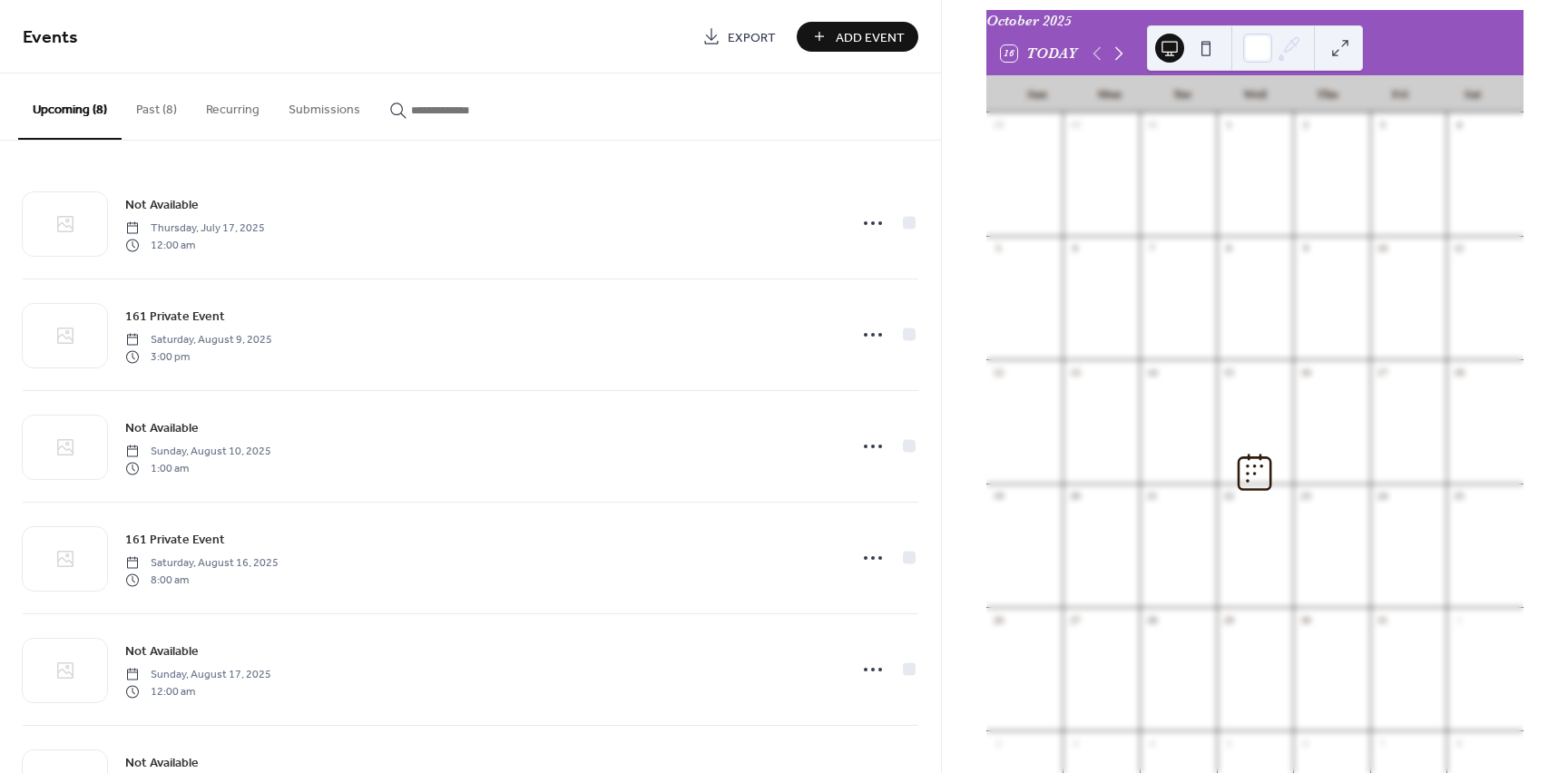 click 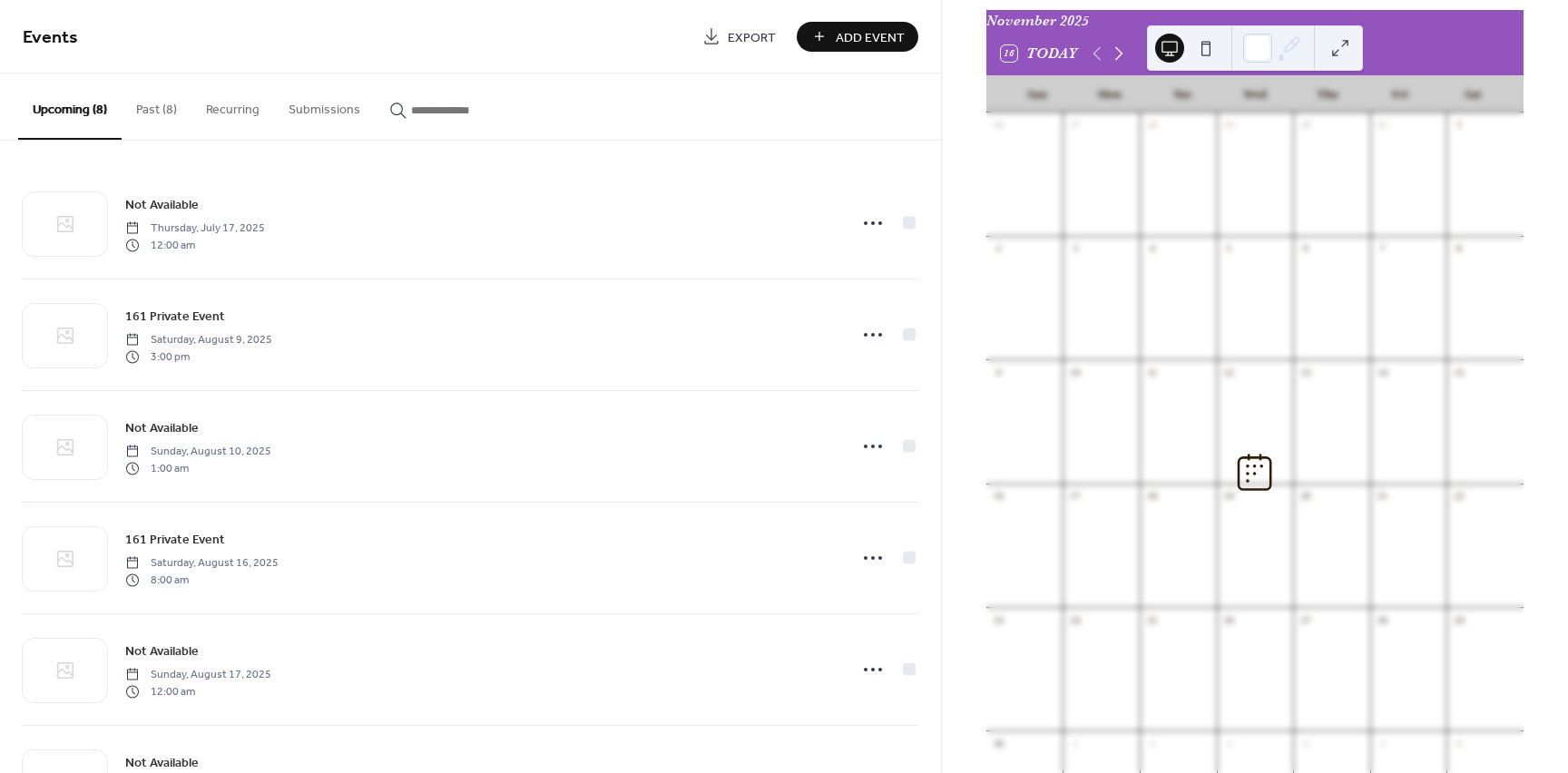 click 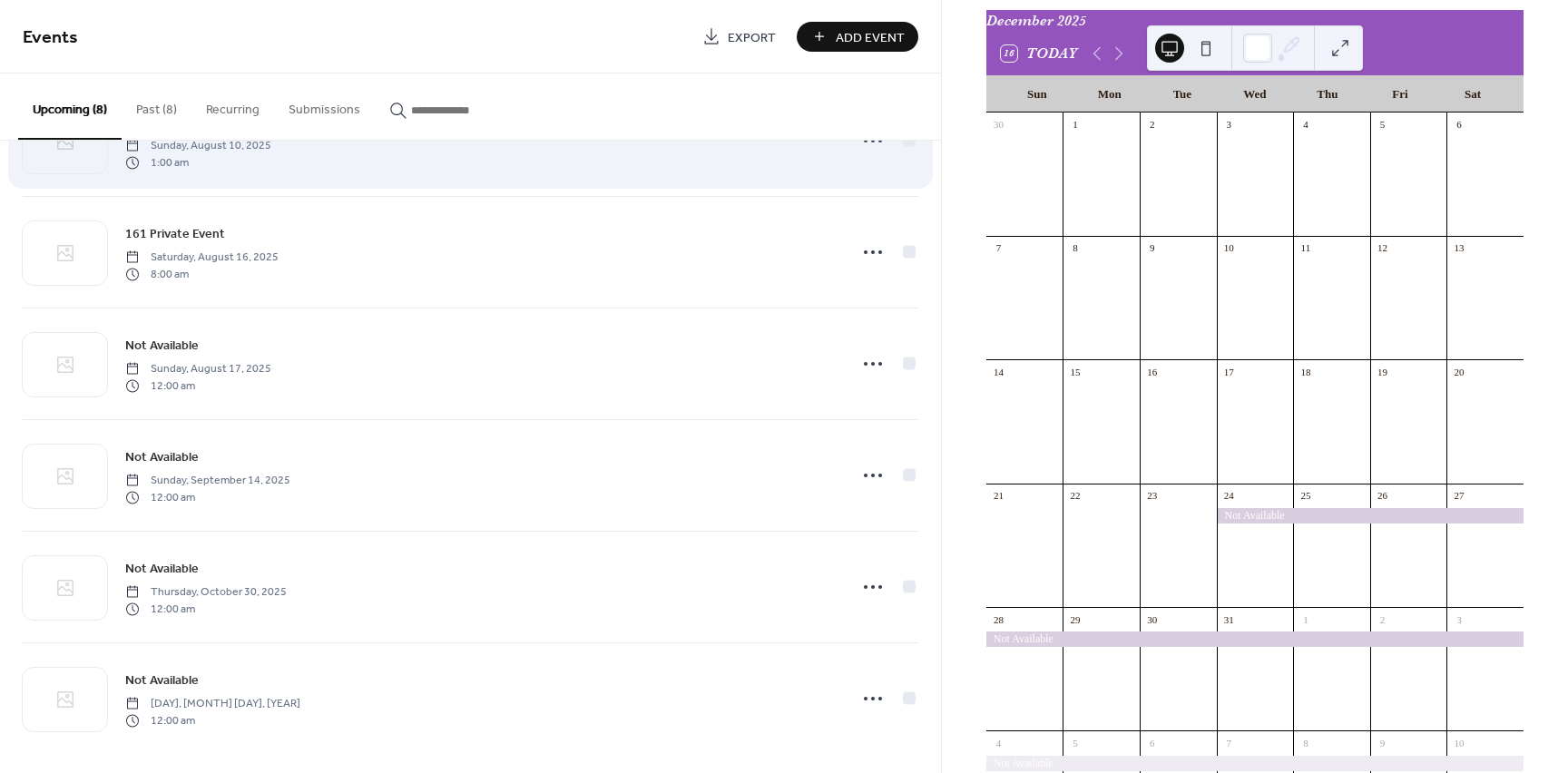 scroll, scrollTop: 314, scrollLeft: 0, axis: vertical 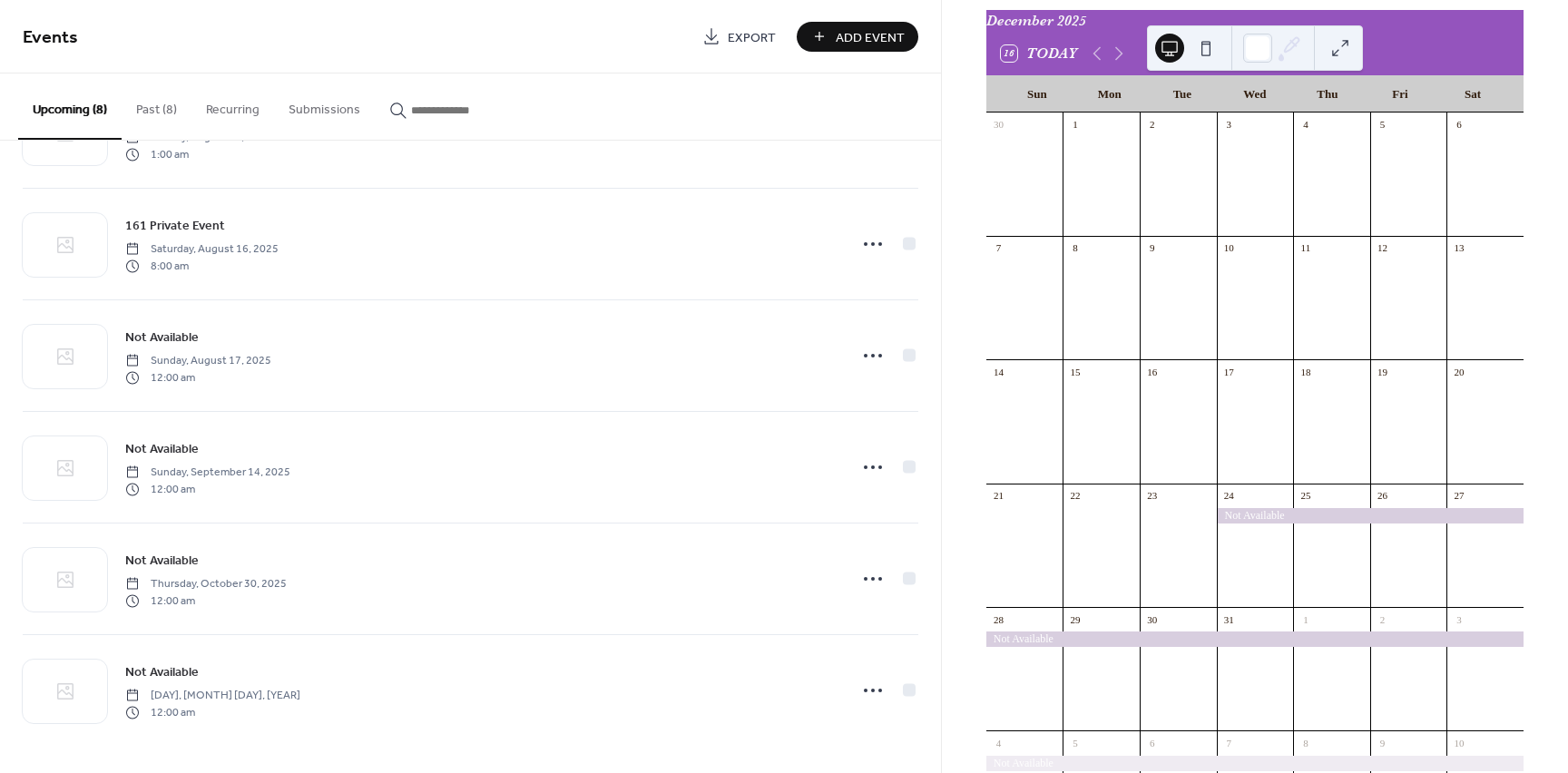 click on "Past (8)" at bounding box center (156, 105) 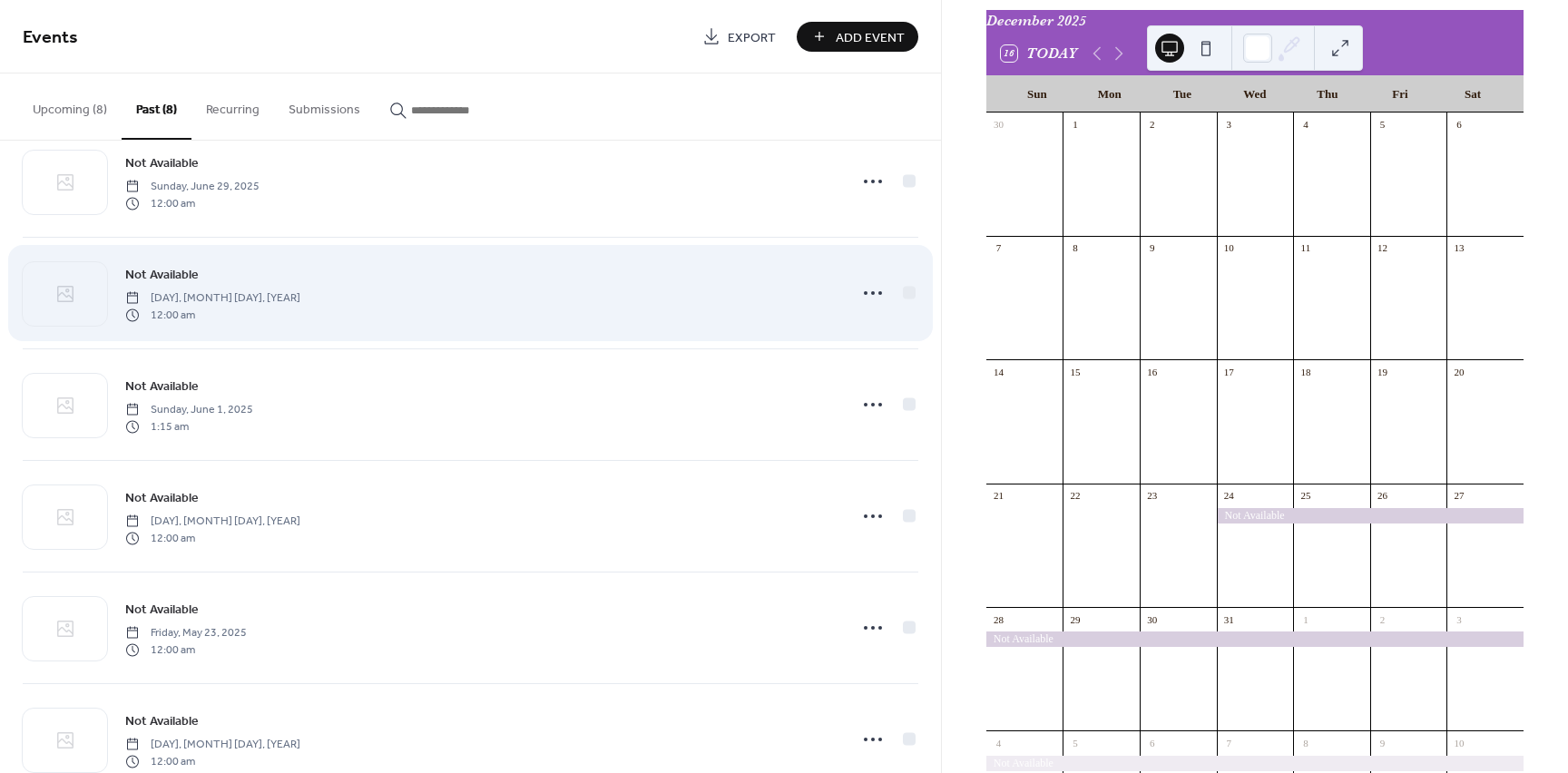 scroll, scrollTop: 0, scrollLeft: 0, axis: both 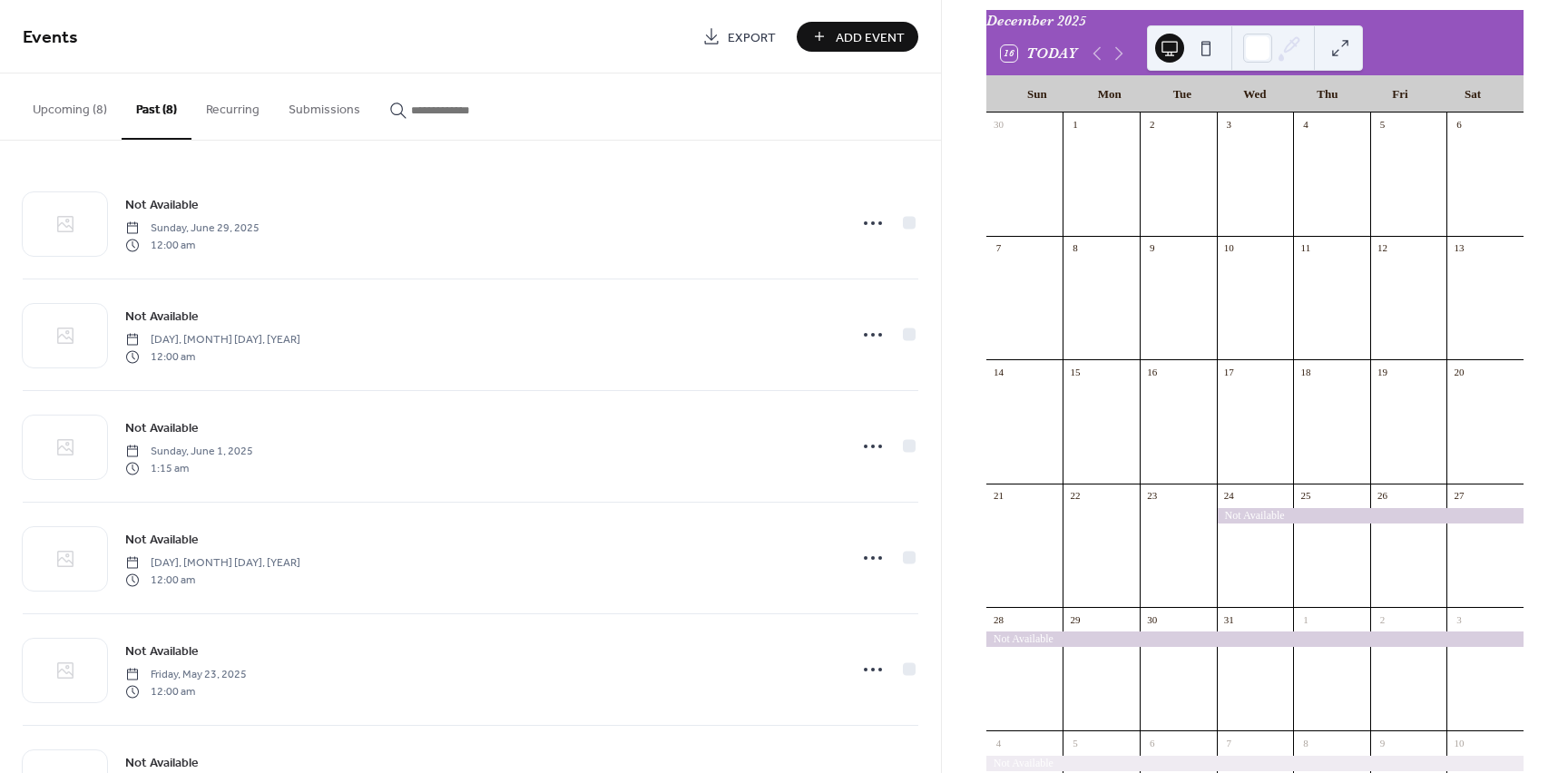 click on "Upcoming (8)" at bounding box center [70, 105] 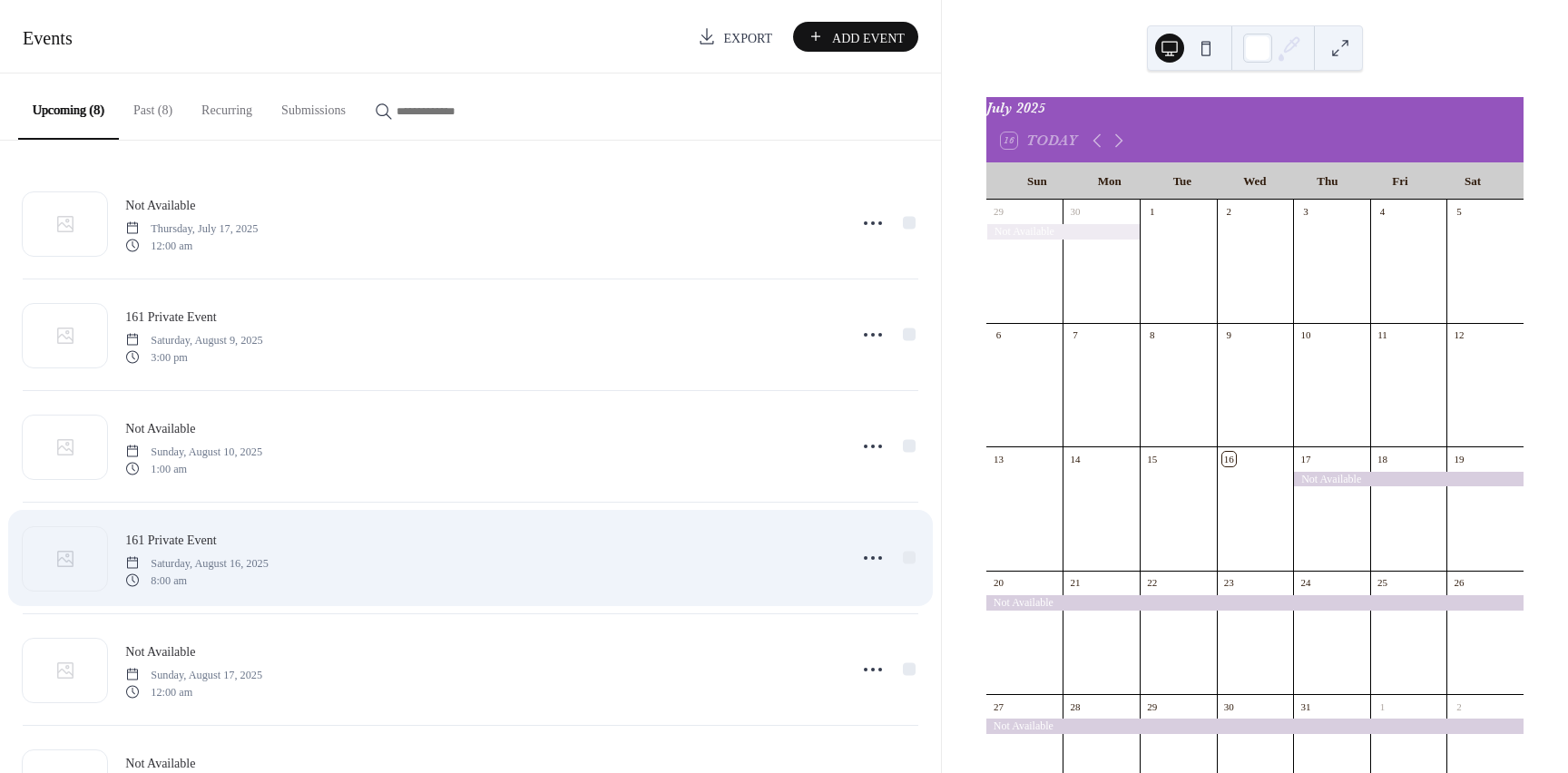 scroll, scrollTop: 0, scrollLeft: 0, axis: both 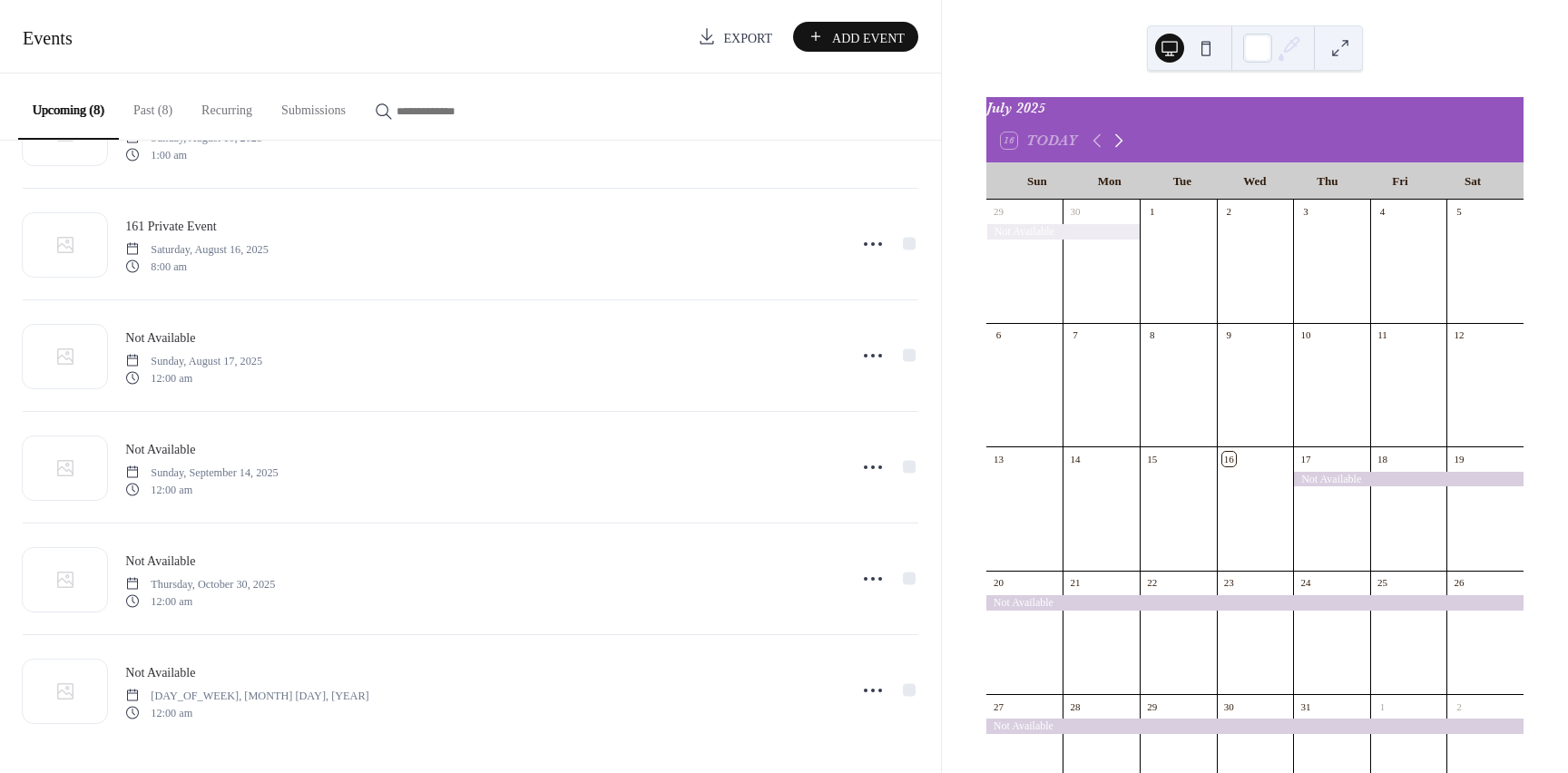 click 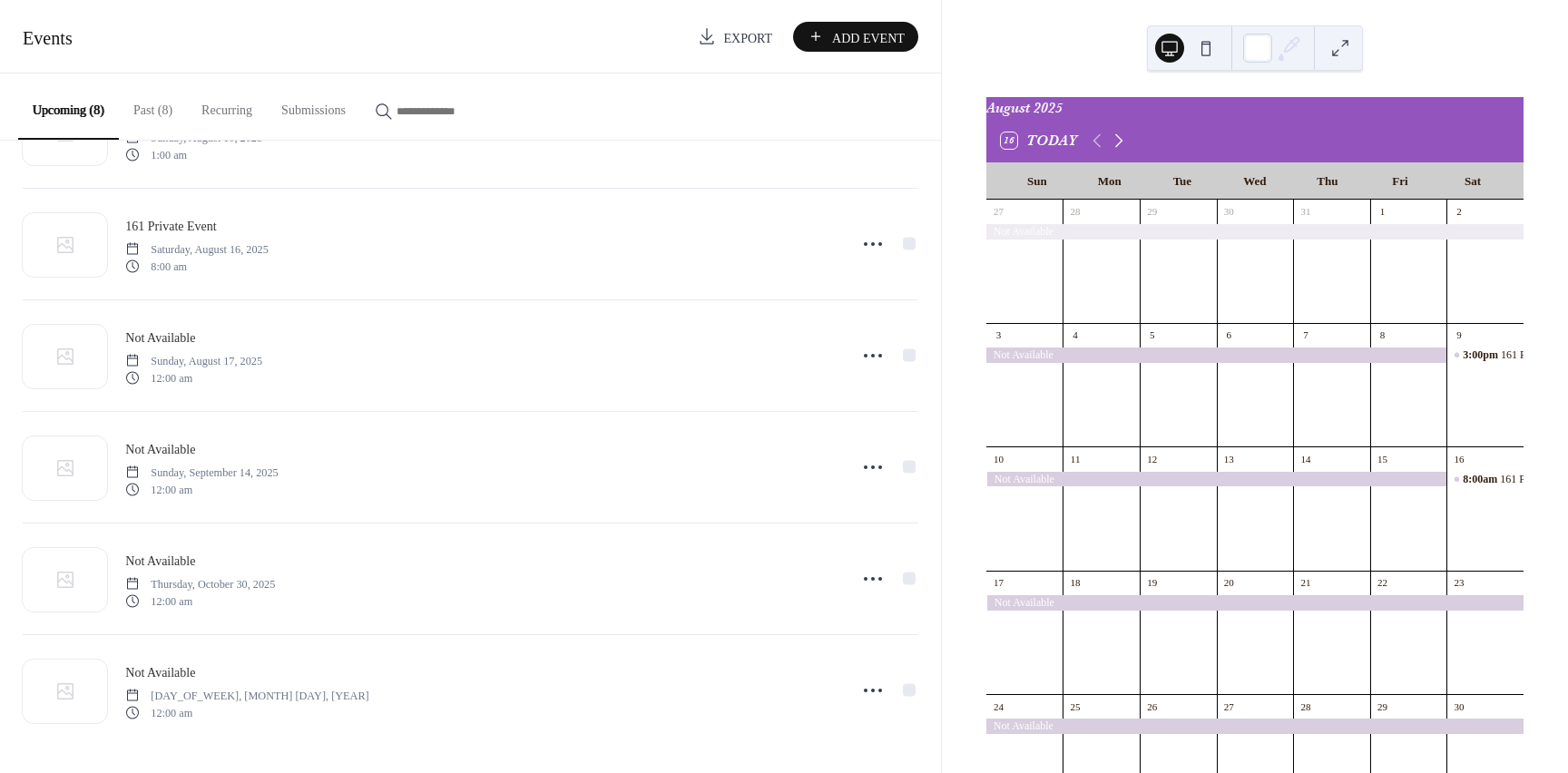 click 